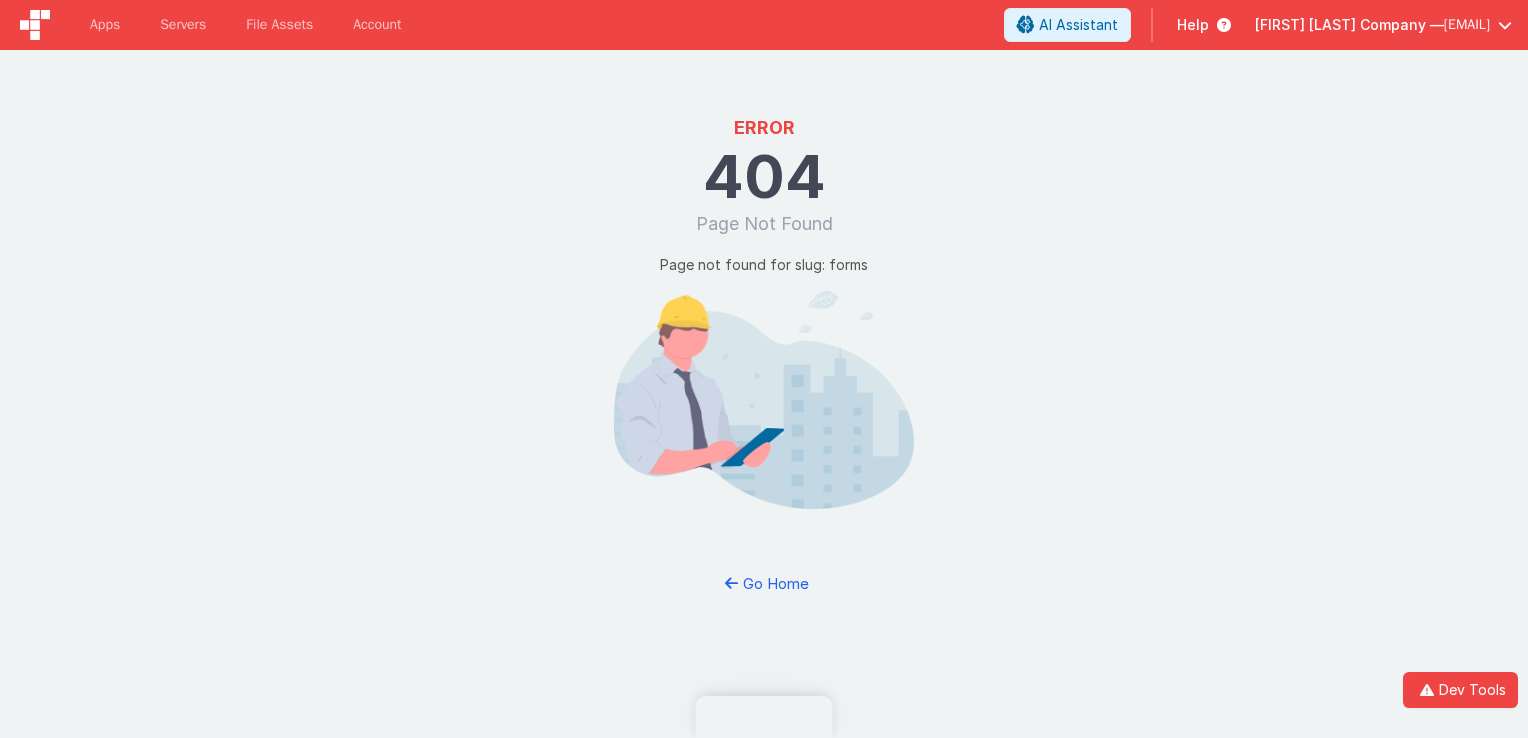 scroll, scrollTop: 0, scrollLeft: 0, axis: both 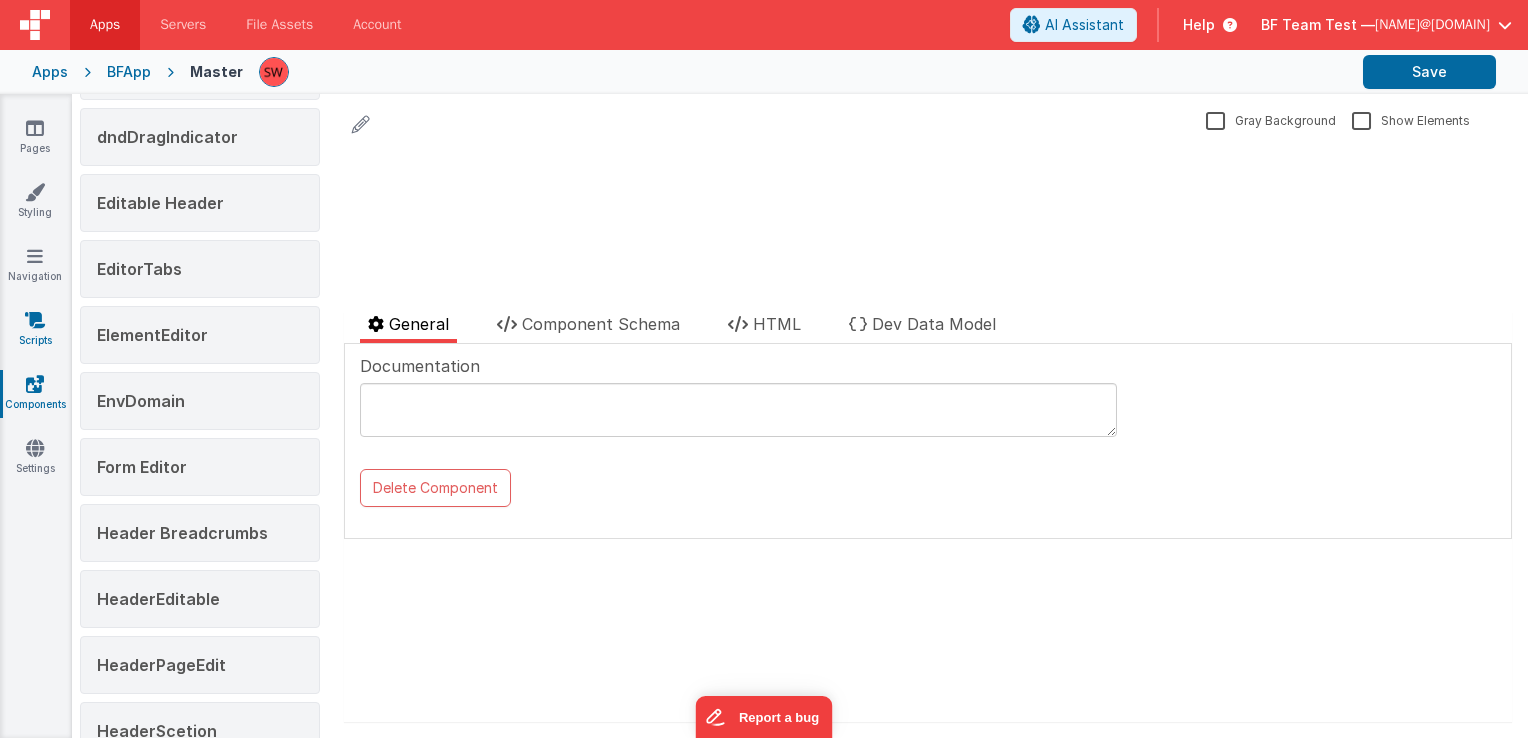 click at bounding box center (35, 320) 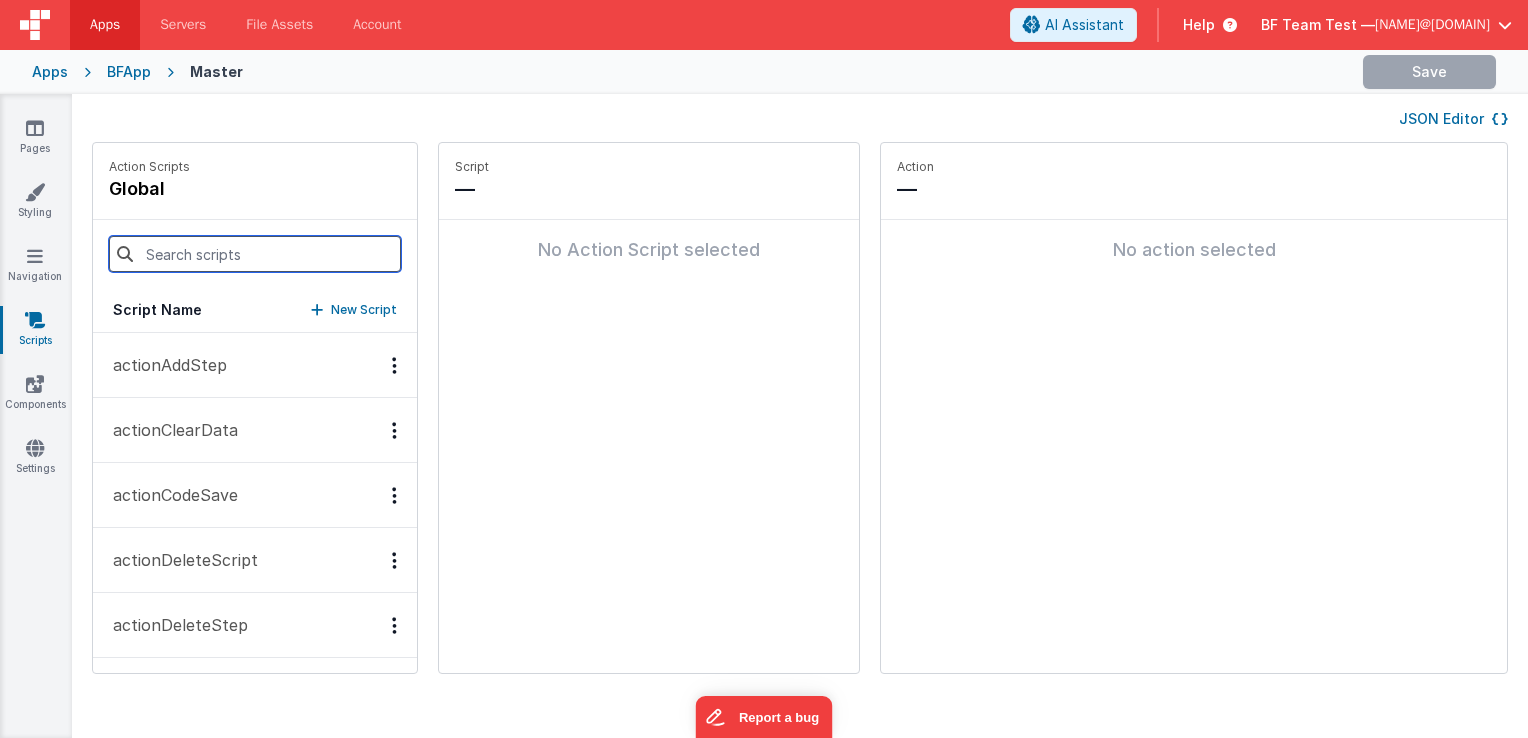 click at bounding box center [255, 254] 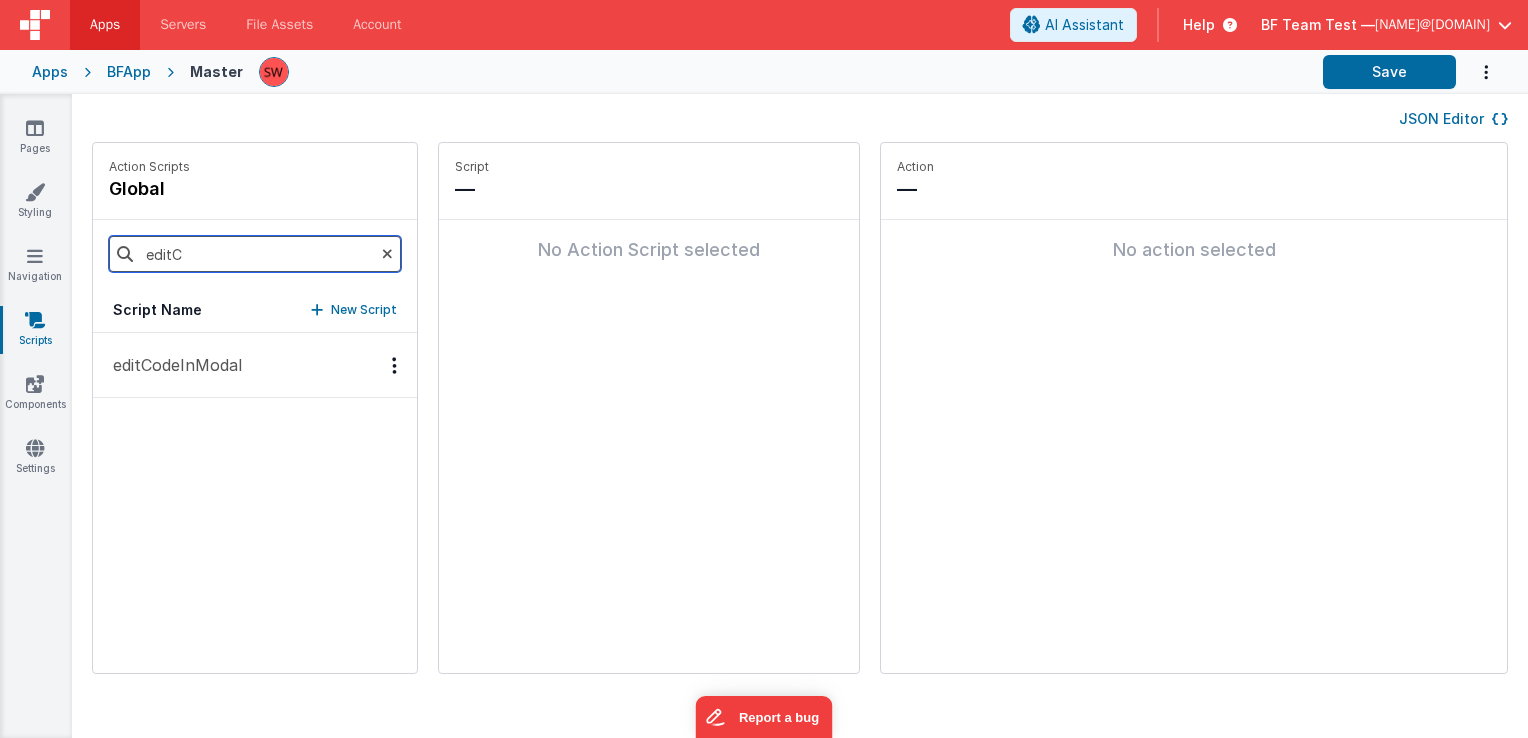 type on "editC" 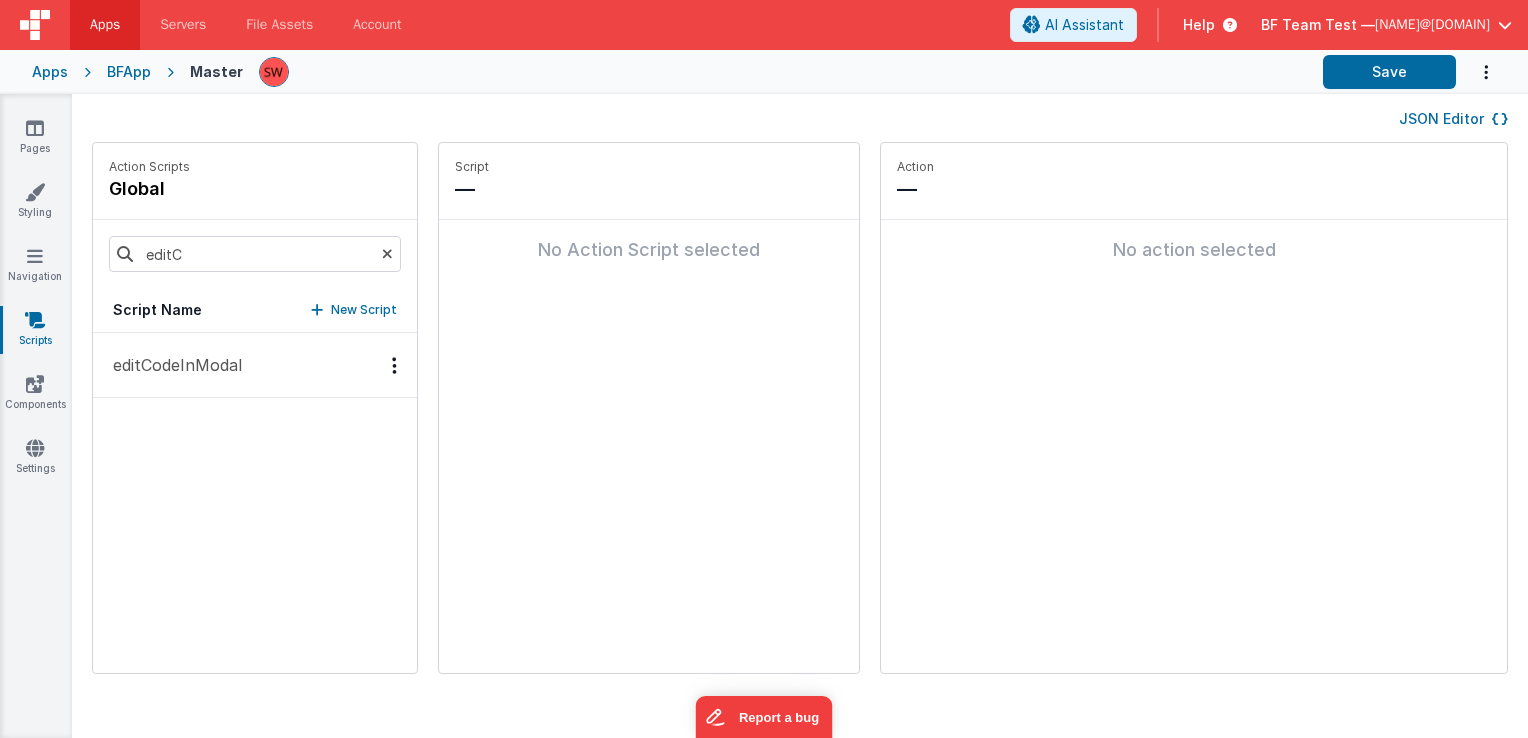 click on "editCodeInModal" at bounding box center [171, 365] 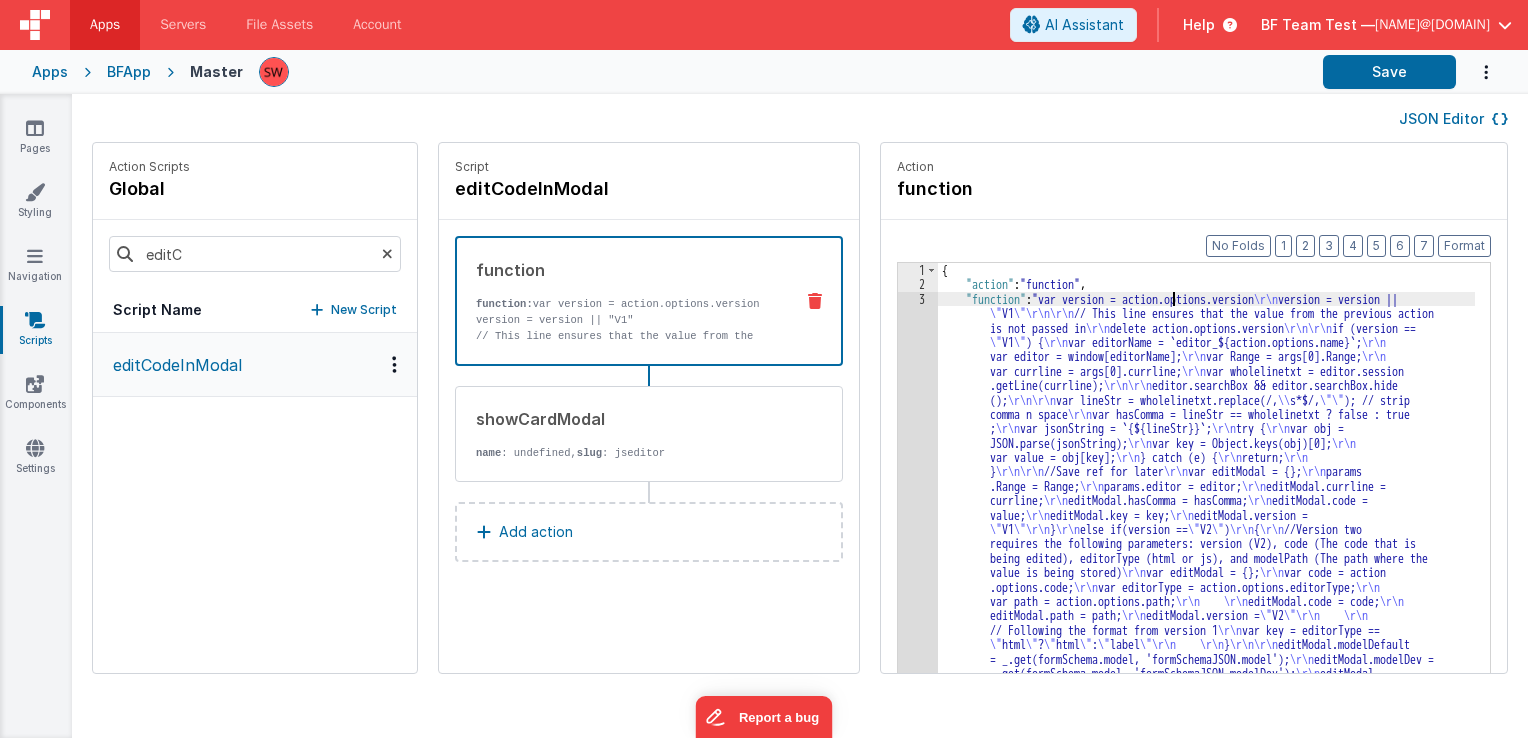 click on "{      "action" :  "function" ,      "function" :  "var version = action.options.version \r\n version = version ||           \" V1 \"\r\n\r\n // This line ensures that the value from the previous action           is not passed in \r\n delete action.options.version \r\n\r\n if (version ==           \" V1 \" ) { \r\n     var editorName = `editor_${action.options.name}`; \r\n               var editor = window[editorName]; \r\n     var Range = args[0].Range; \r\n               var currline = args[0].currline; \r\n     var wholelinetxt = editor.session          .getLine(currline); \r\n\r\n     editor.searchBox && editor.searchBox.hide          (); \r\n\r\n     var lineStr = wholelinetxt.replace(/, \\ s*$/,  \"\" ); // strip           comma n space \r\n     var hasComma = lineStr == wholelinetxt ? false : true          ; \r\n     var jsonString = `{${lineStr}}`; \r\n     try { \r\n         var obj =           JSON.parse(jsonString); } }" at bounding box center [1217, 737] 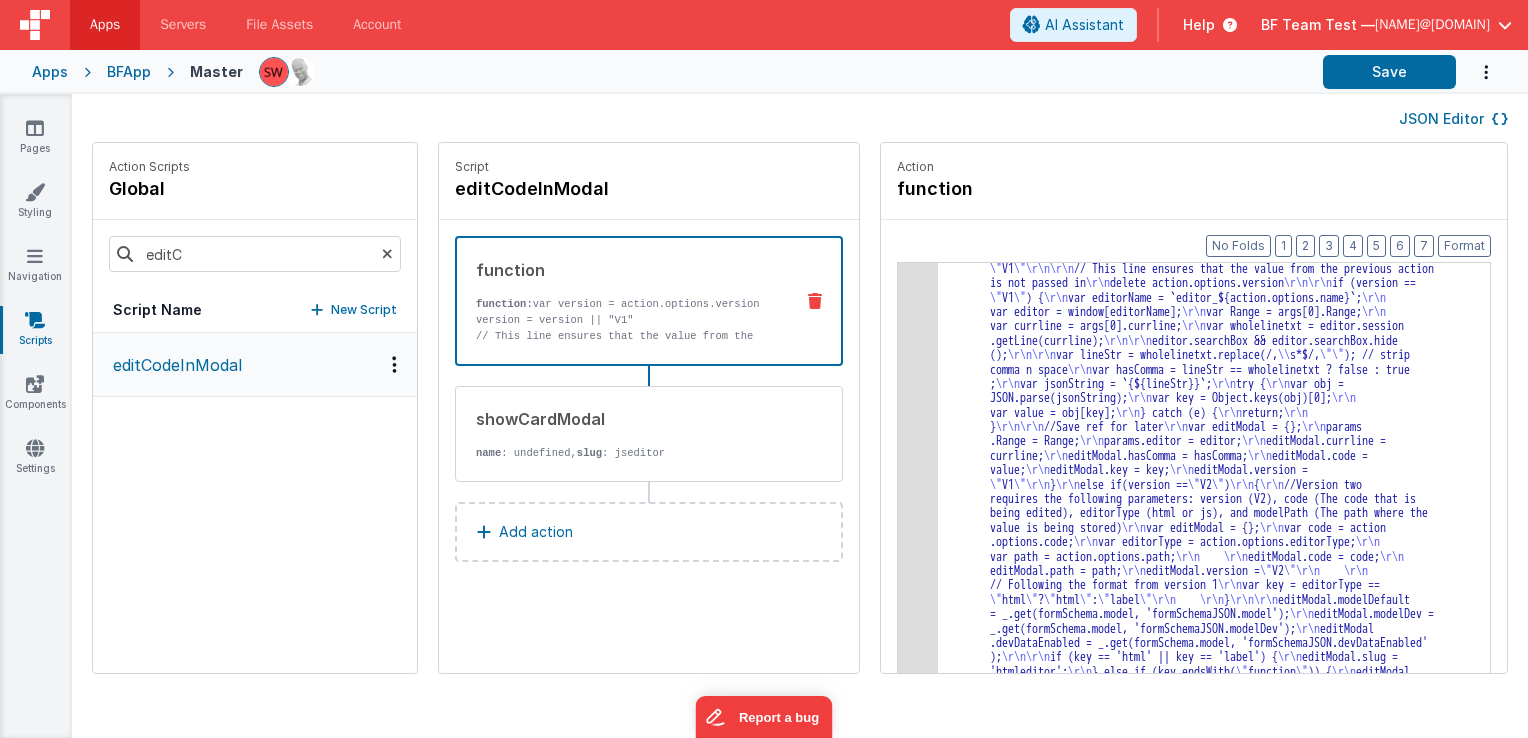 scroll, scrollTop: 44, scrollLeft: 0, axis: vertical 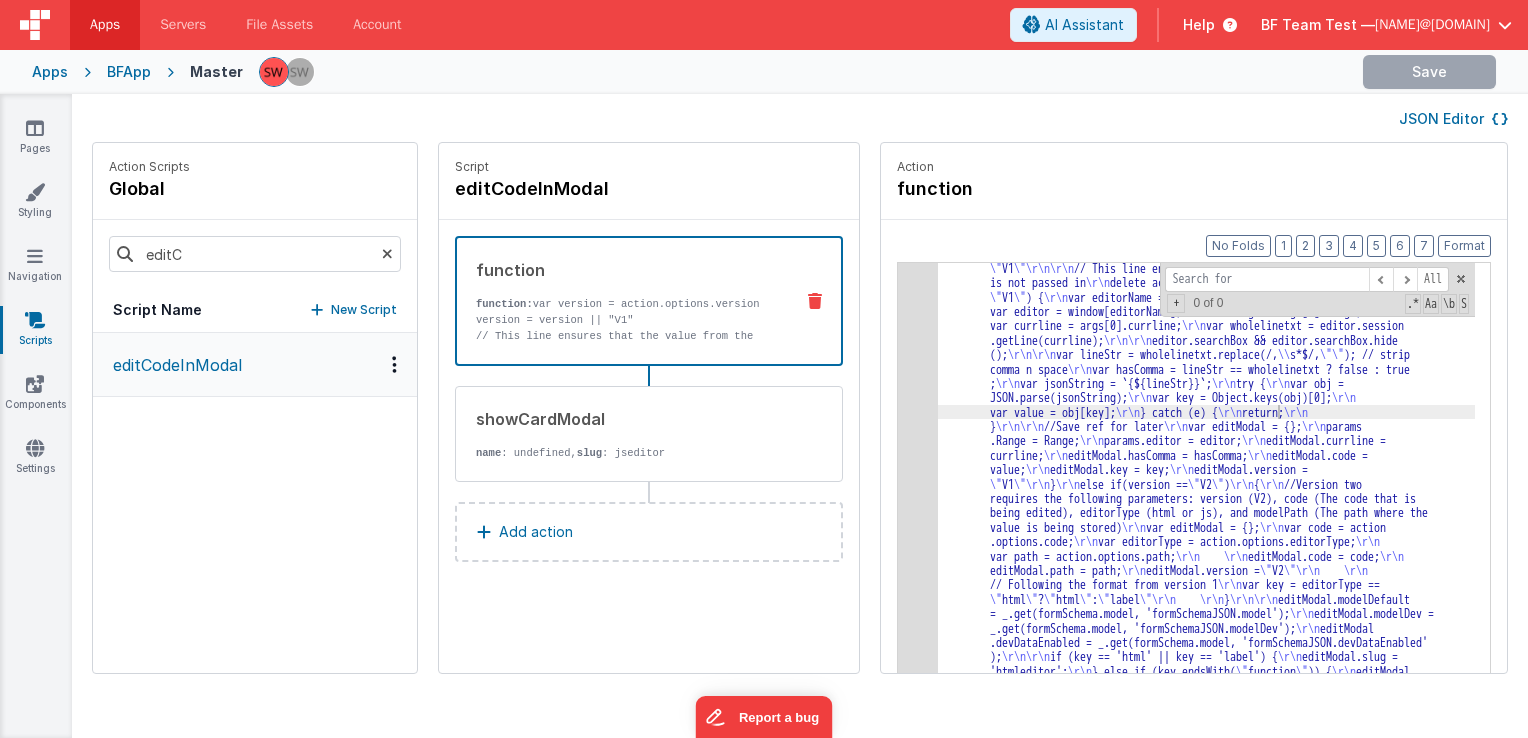 type on """ 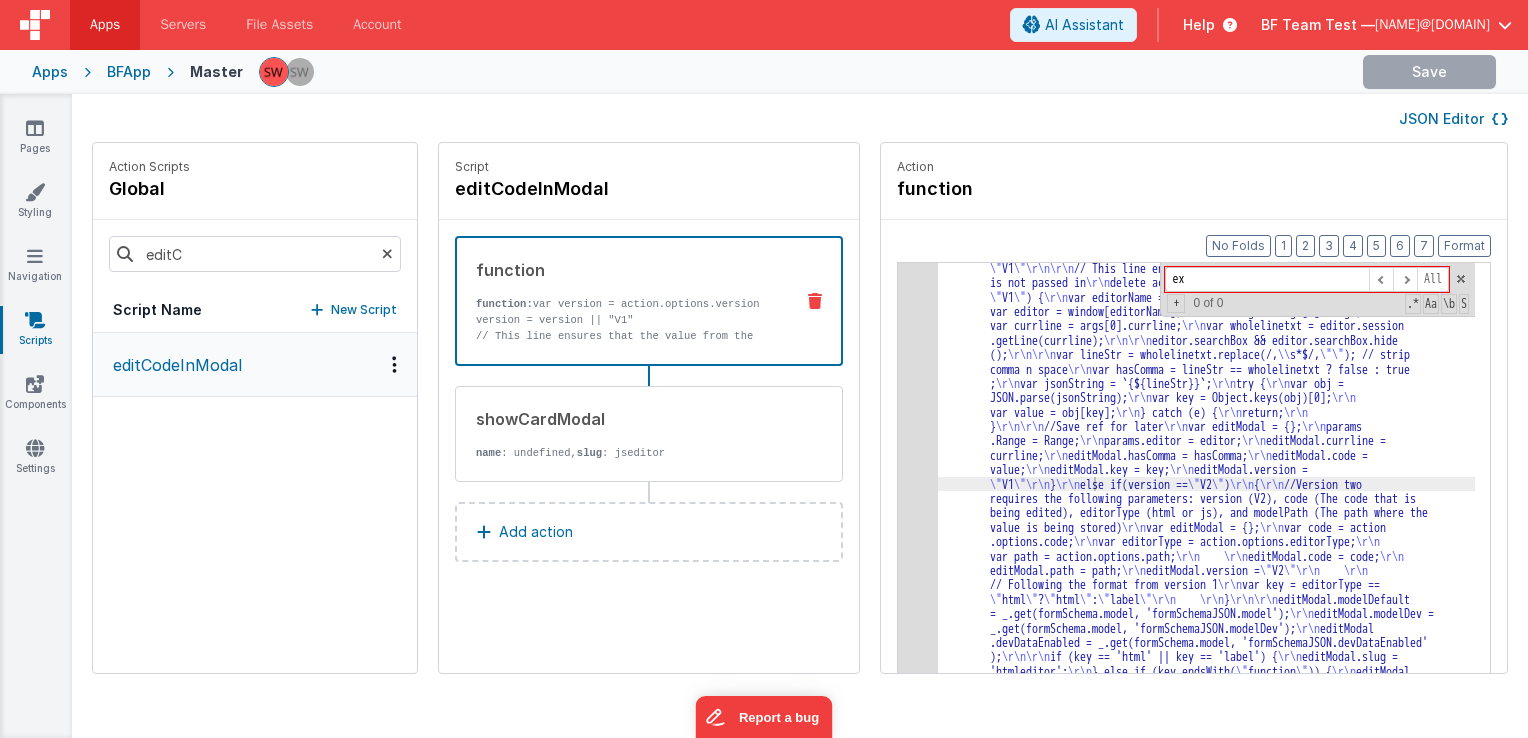 type on "e" 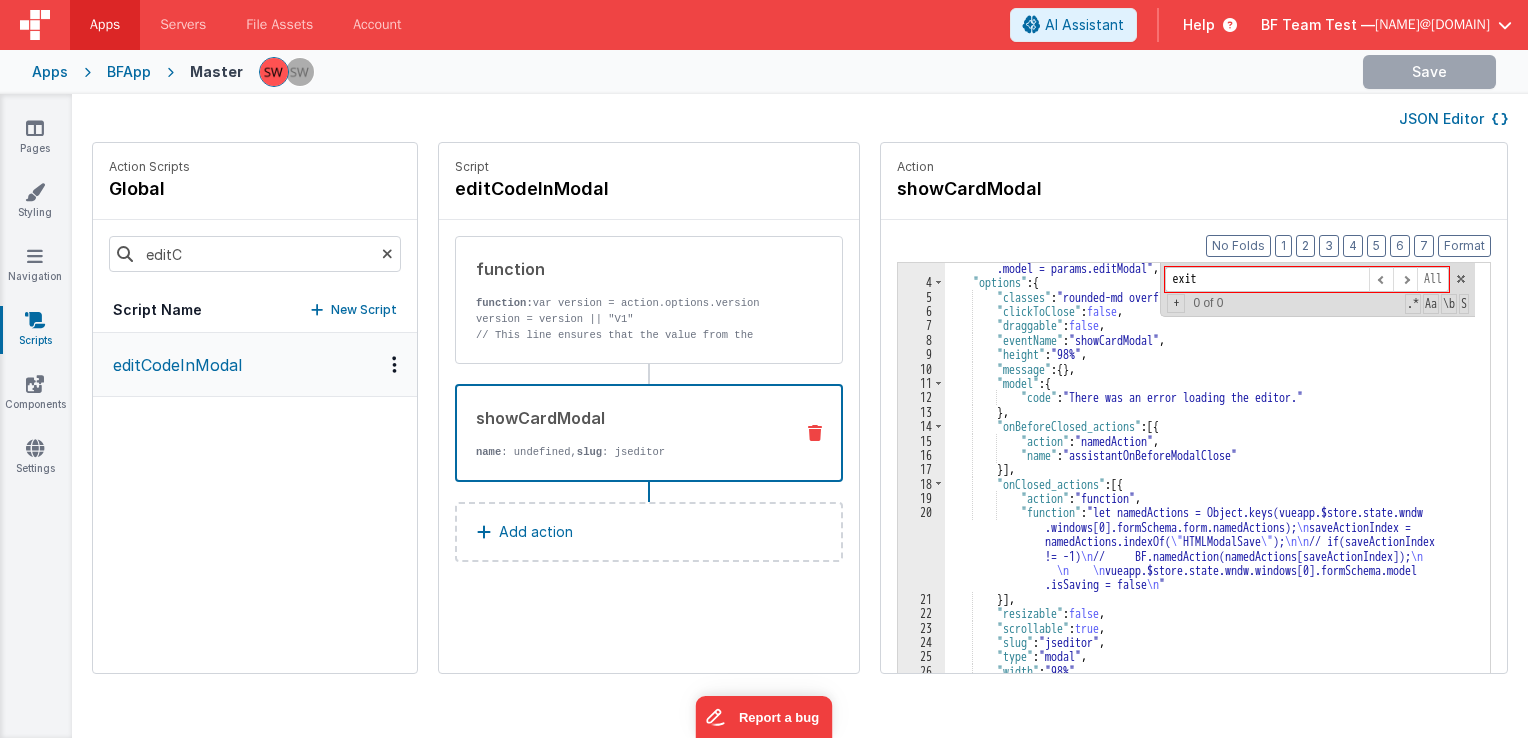 click on "showCardModal   name : undefined,  slug : jseditor" at bounding box center [617, 433] 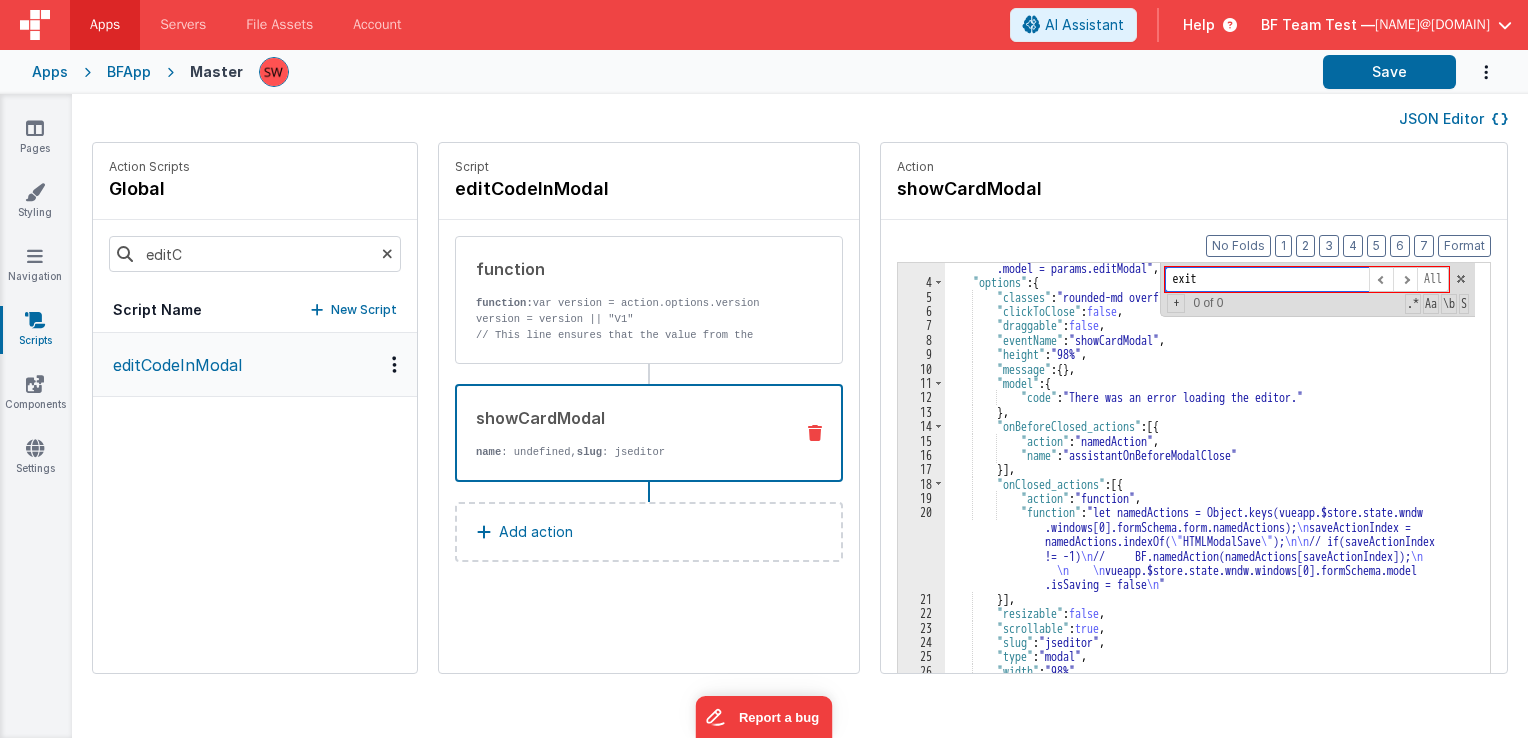 click on "exit" at bounding box center [1267, 279] 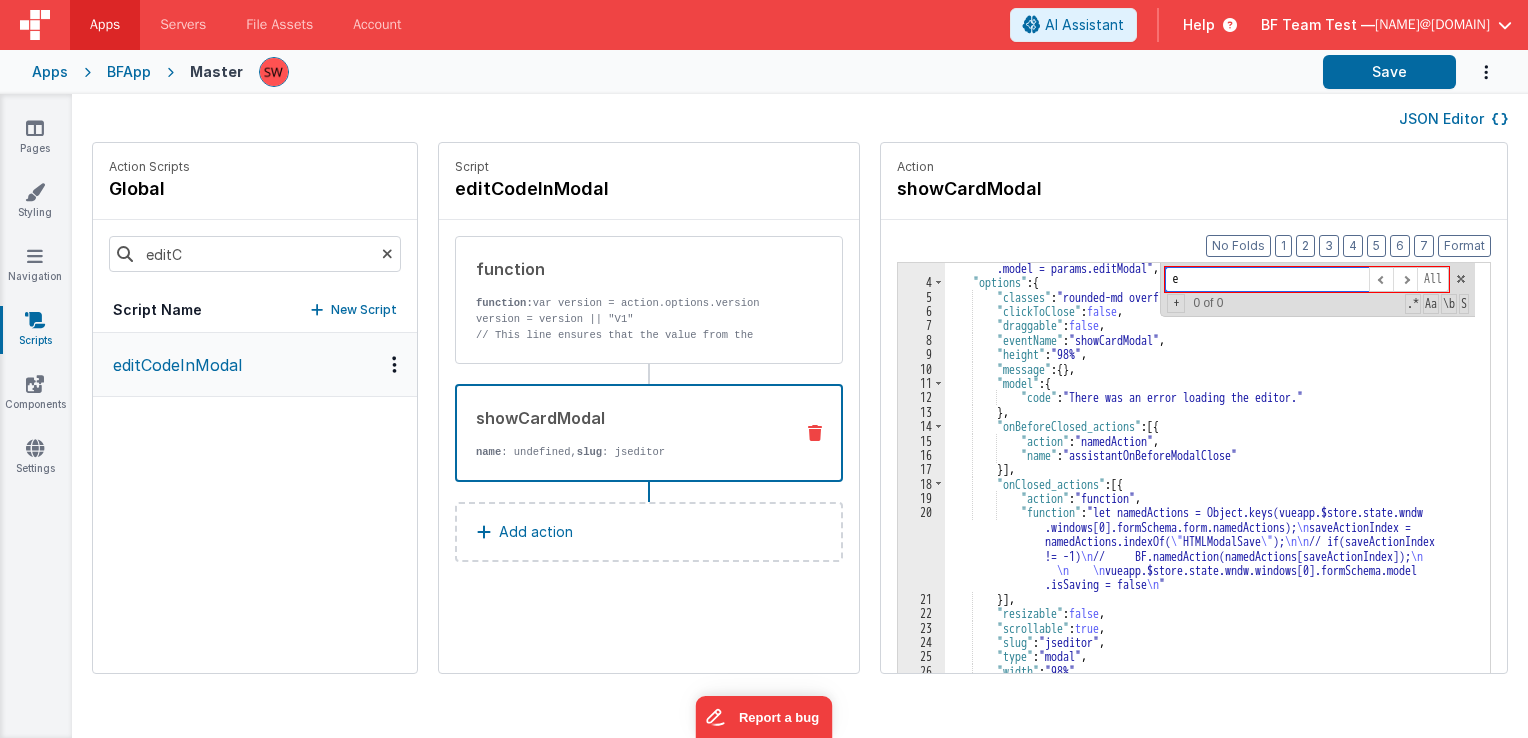 scroll, scrollTop: 0, scrollLeft: 0, axis: both 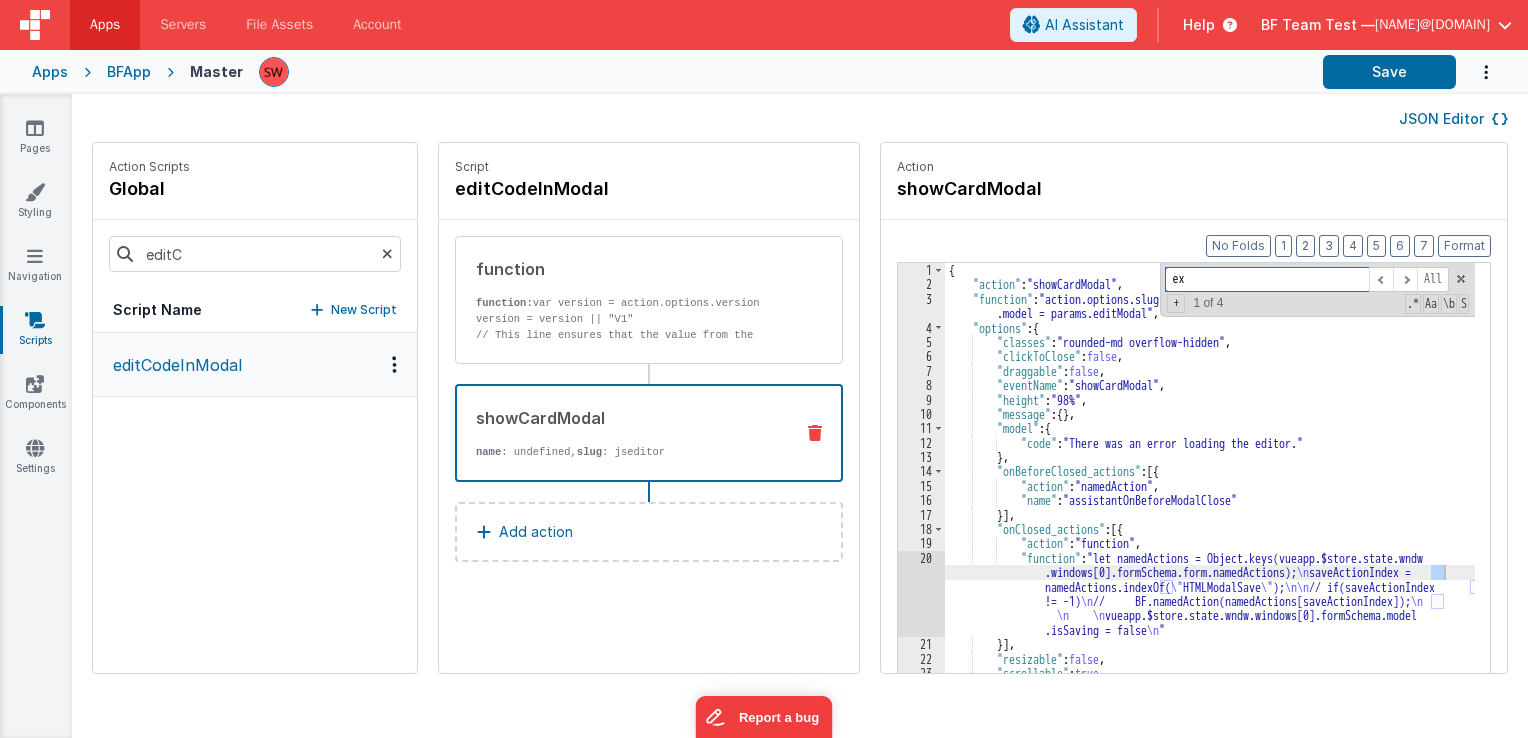 type on "e" 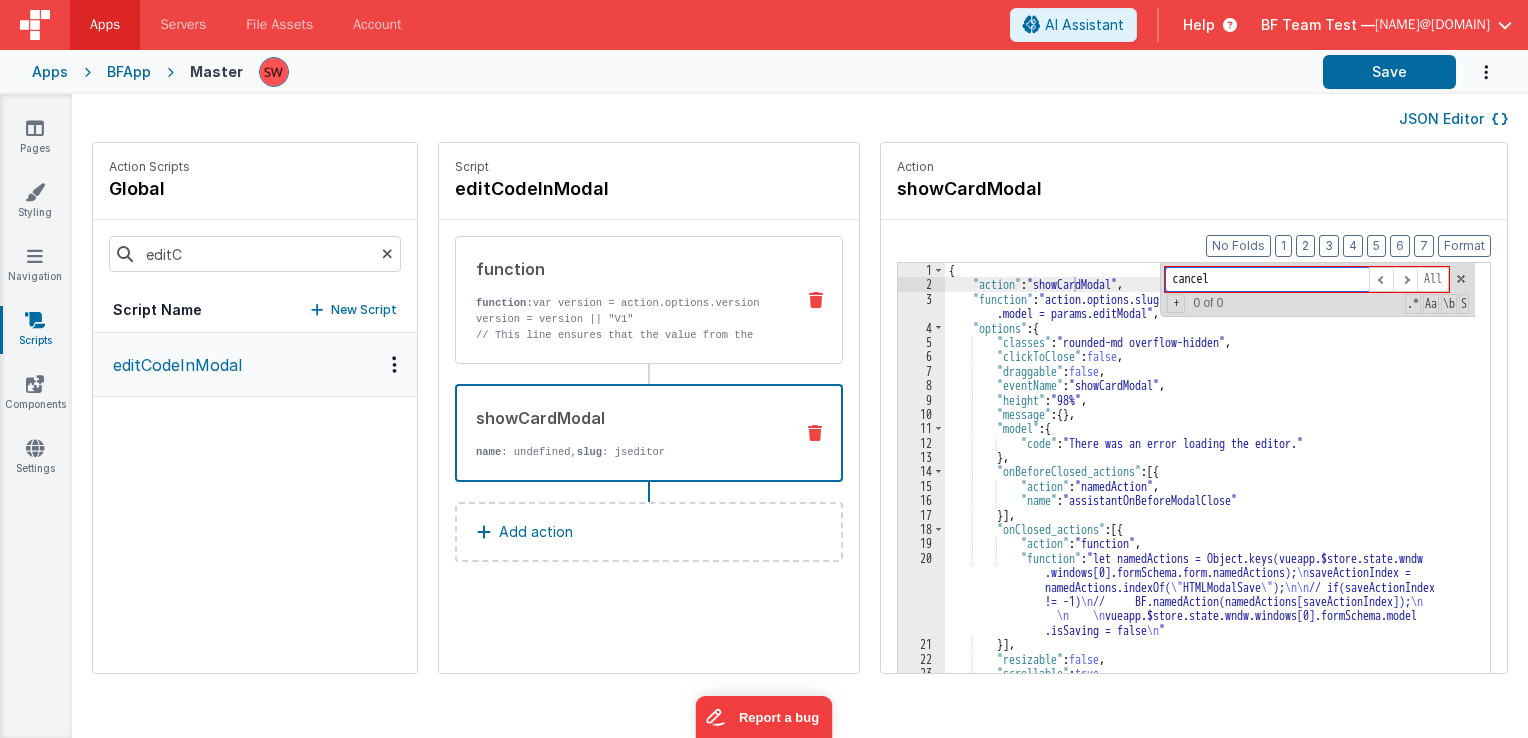 type on "cancel" 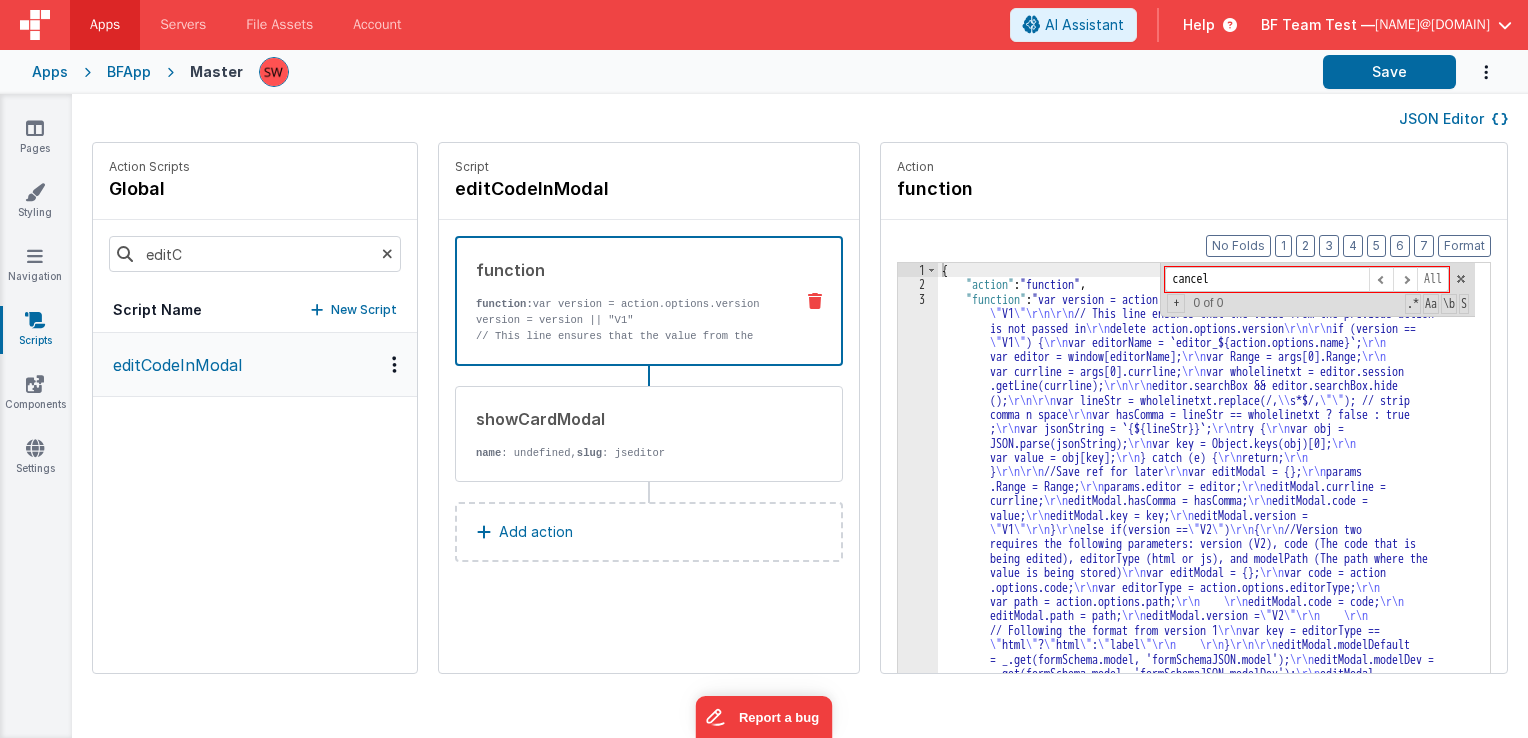click on "function   function:  var version = action.options.version
version = version || "V1"
// This line ensures that the value from the previous action is not passed in
delete action.options.version
if (version == "V1") {
var editorName =  editor_${action.options.name} ;
var editor = window[editorName];
var Range = args[0].Range;
var currline = args[0].currline;
var wholelinetxt = editor.session.getLine(currline);
editor.searchBox && editor.searchBox.hide();
var lineStr = wholelinetxt.replace(/,\s*$/, ""); // strip comma n space
var hasComma = lineStr == wholelinetxt ? false : true;
var jsonString = `{${lineStr}}`;
try {
var obj = JSON.parse(jsonString);
var key = Object.keys(obj)[0];
var value = obj[key];
} catch (e) {
return;
}
//Save ref for later
var editModal = {};
params.Range = Range;
params.editor = editor;
editModal.currline = currline;
editModal.hasComma = hasComma;
editModal.code = value;
editModal.key = key;
editModal.version = "V1"
}" at bounding box center (617, 301) 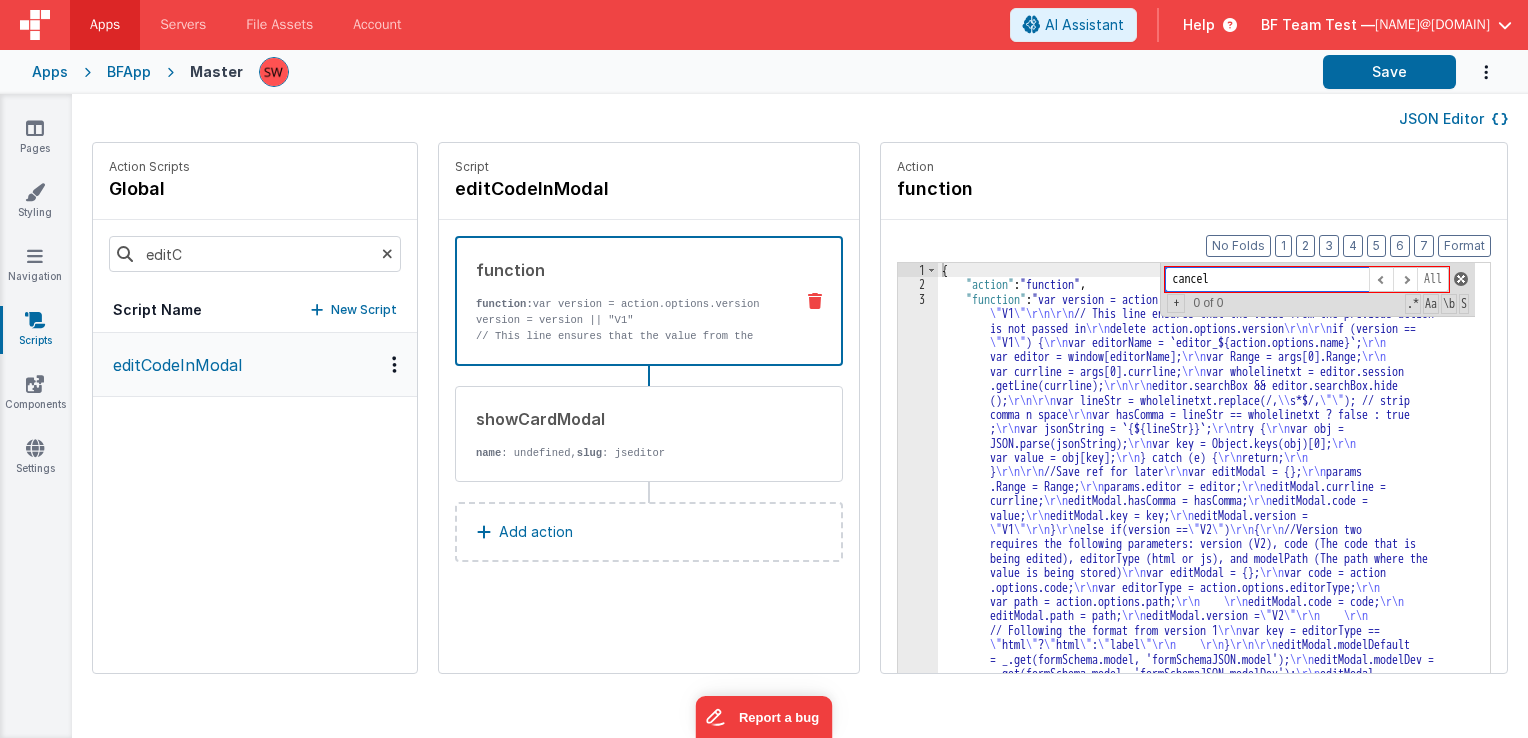 click at bounding box center (1461, 279) 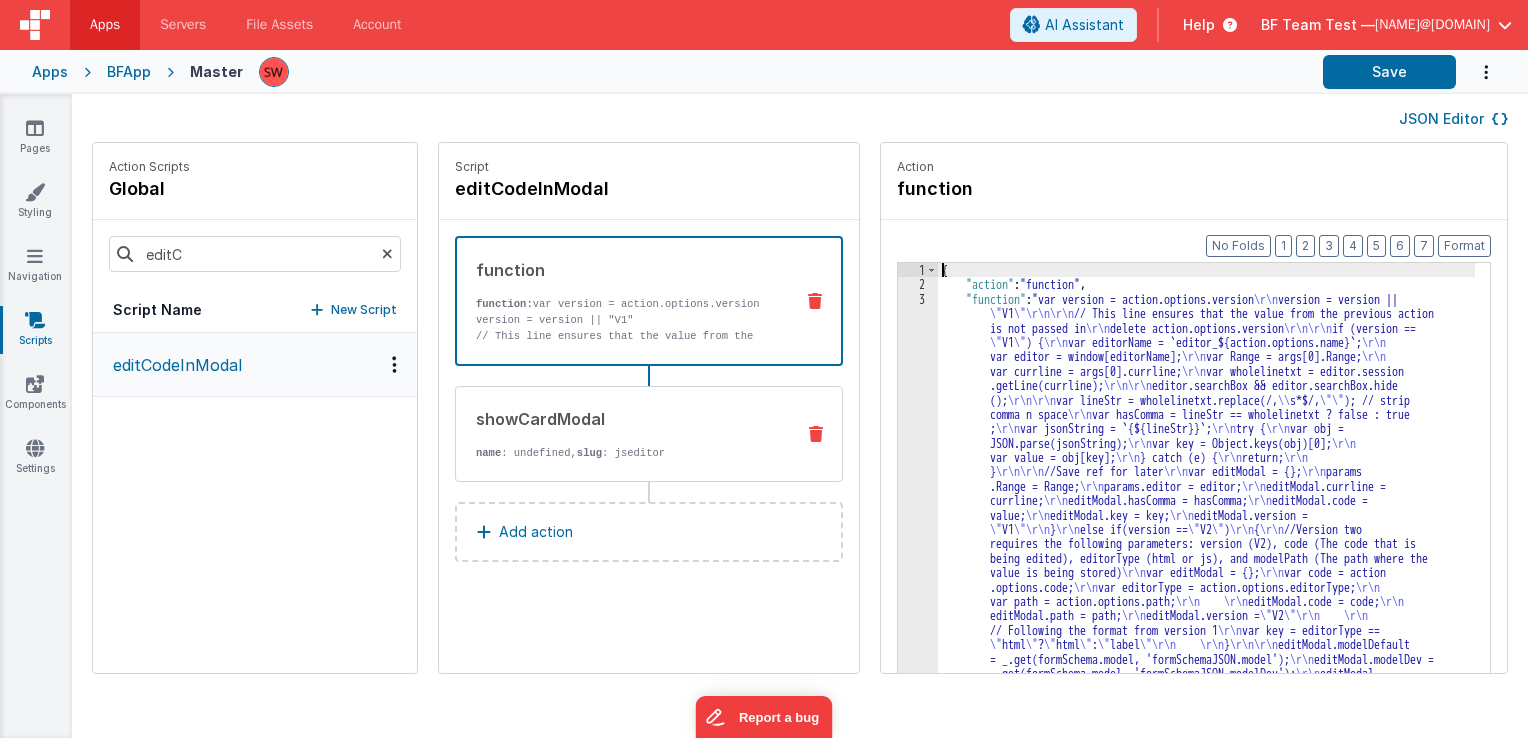 click on "showCardModal   name : undefined,  slug : jseditor" at bounding box center (617, 434) 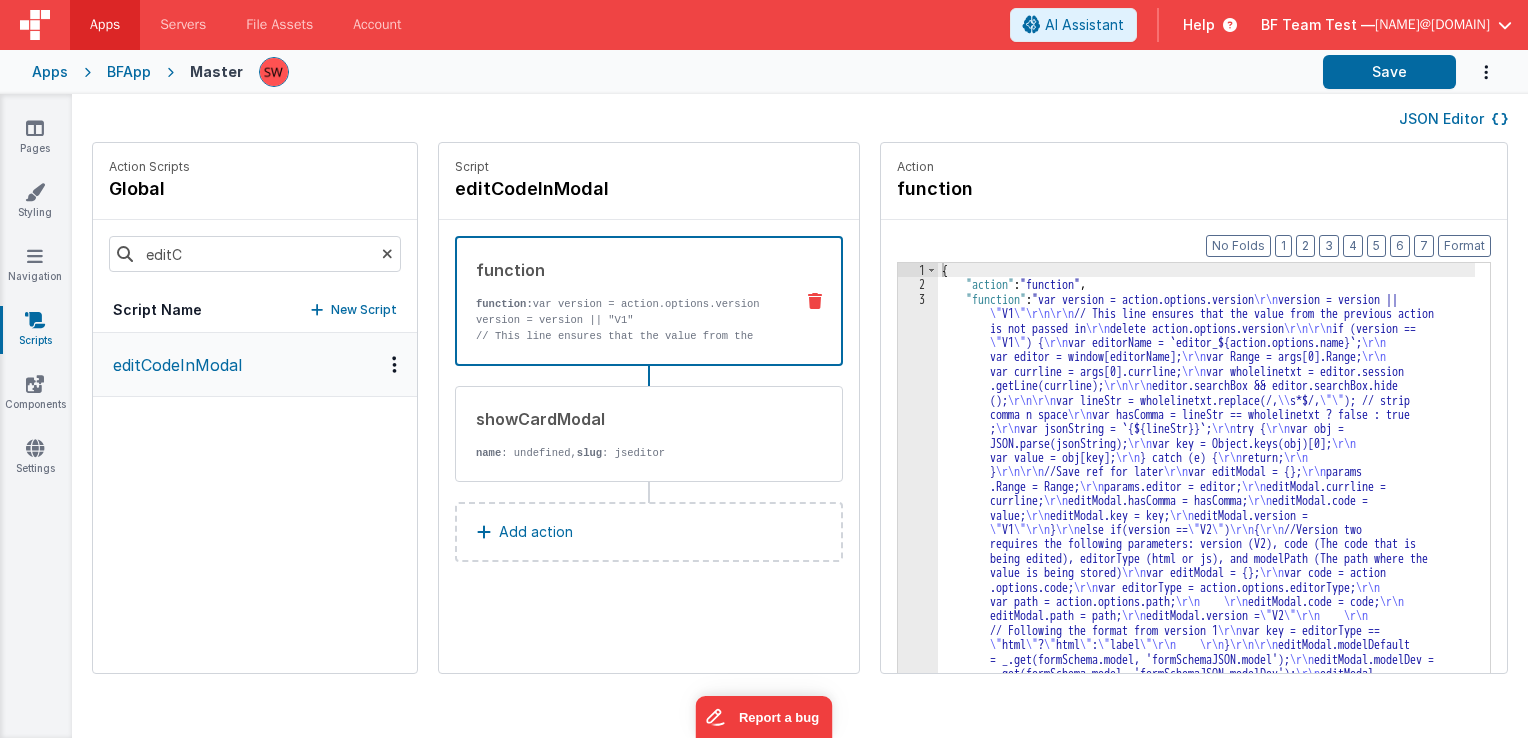 click on "// This line ensures that the value from the previous action is not passed in
delete action.options.version" at bounding box center (626, 352) 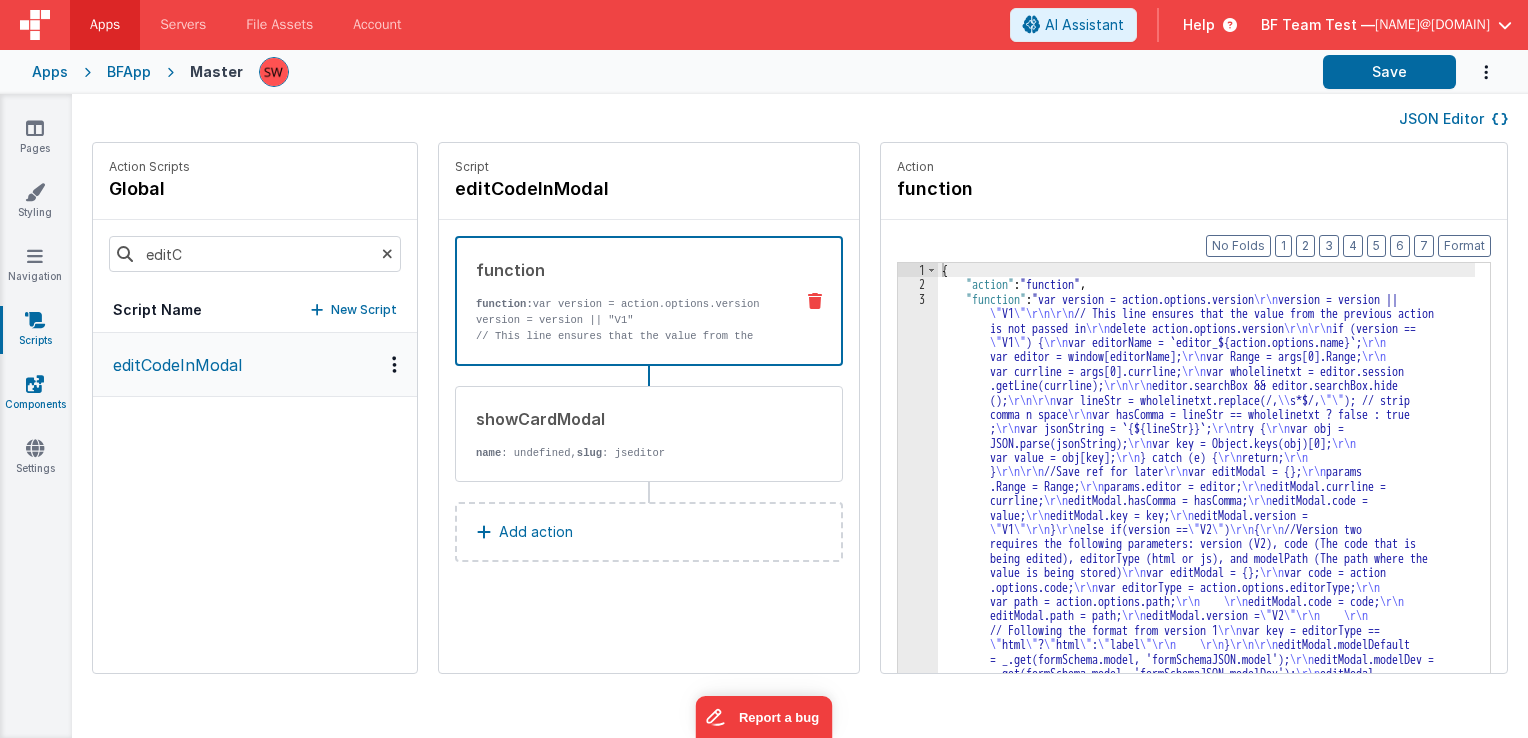 click on "Components" at bounding box center (35, 394) 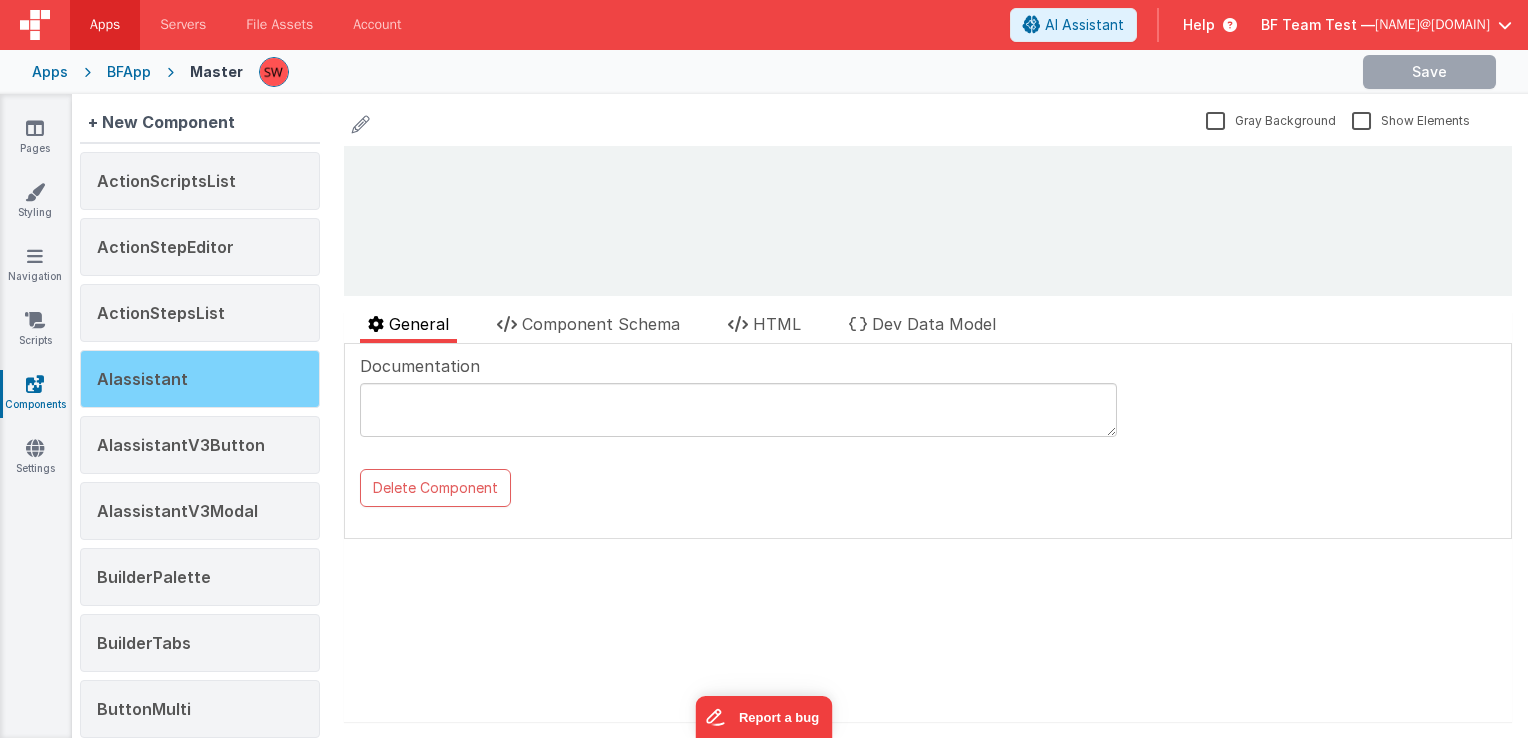 scroll, scrollTop: 0, scrollLeft: 0, axis: both 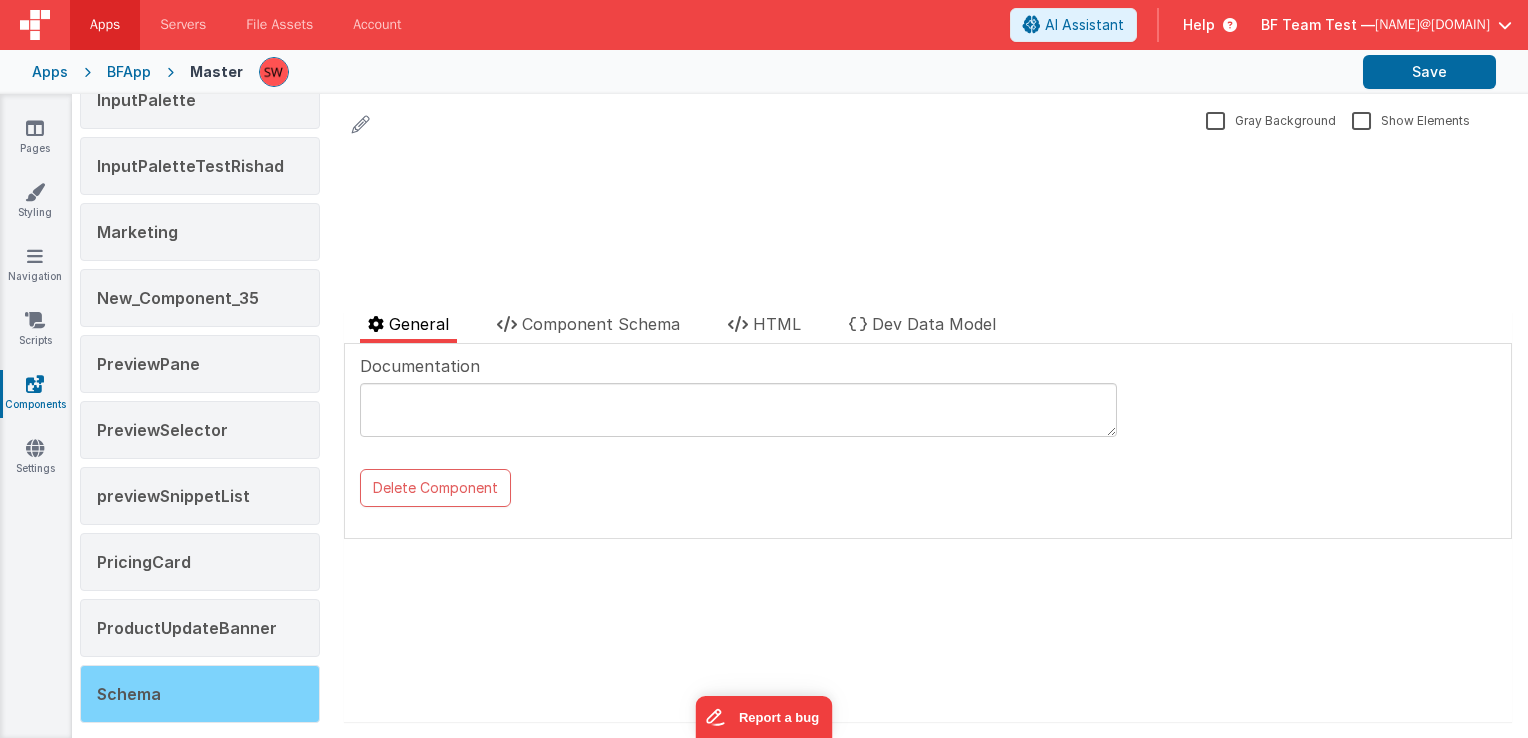 click on "Schema" at bounding box center (200, 694) 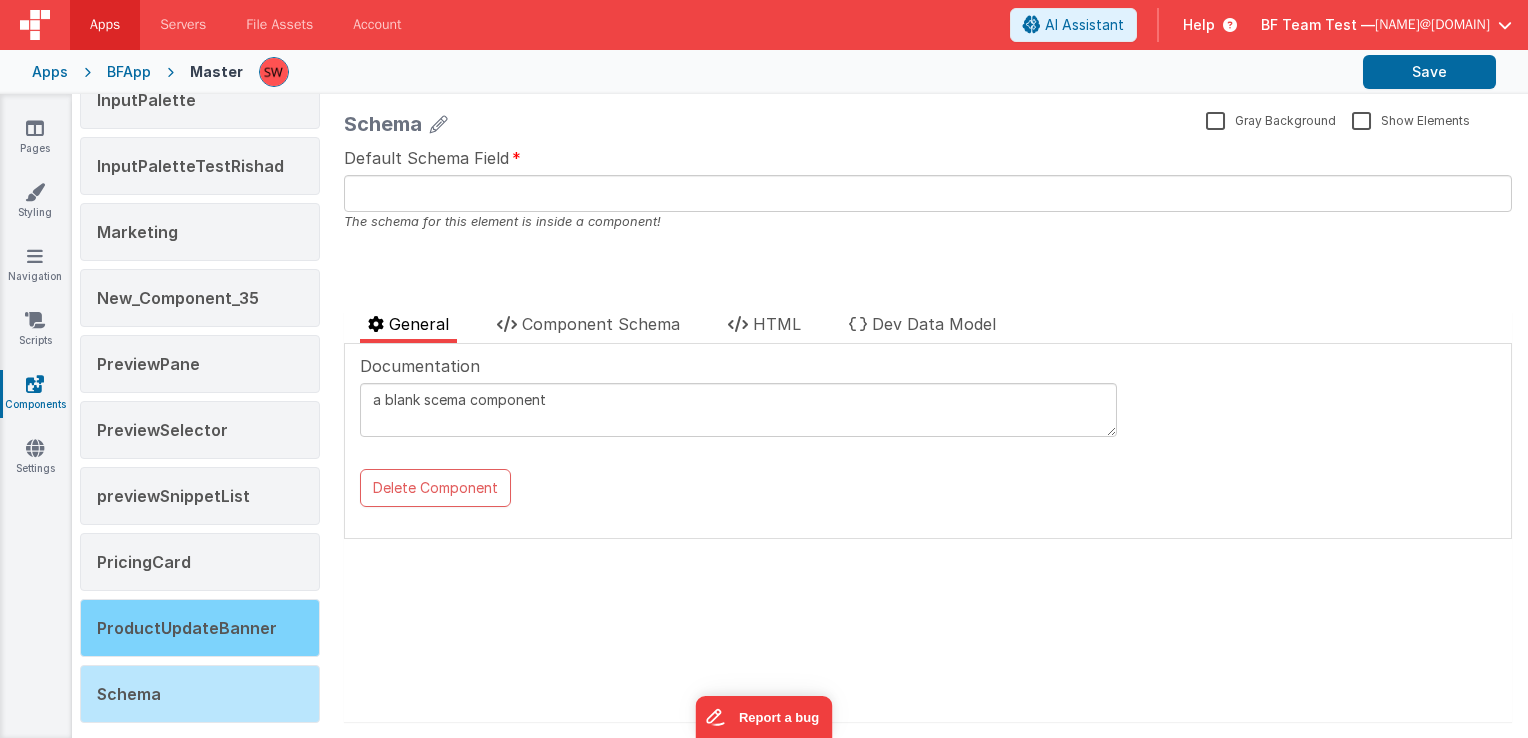 click on "ProductUpdateBanner" at bounding box center (200, 628) 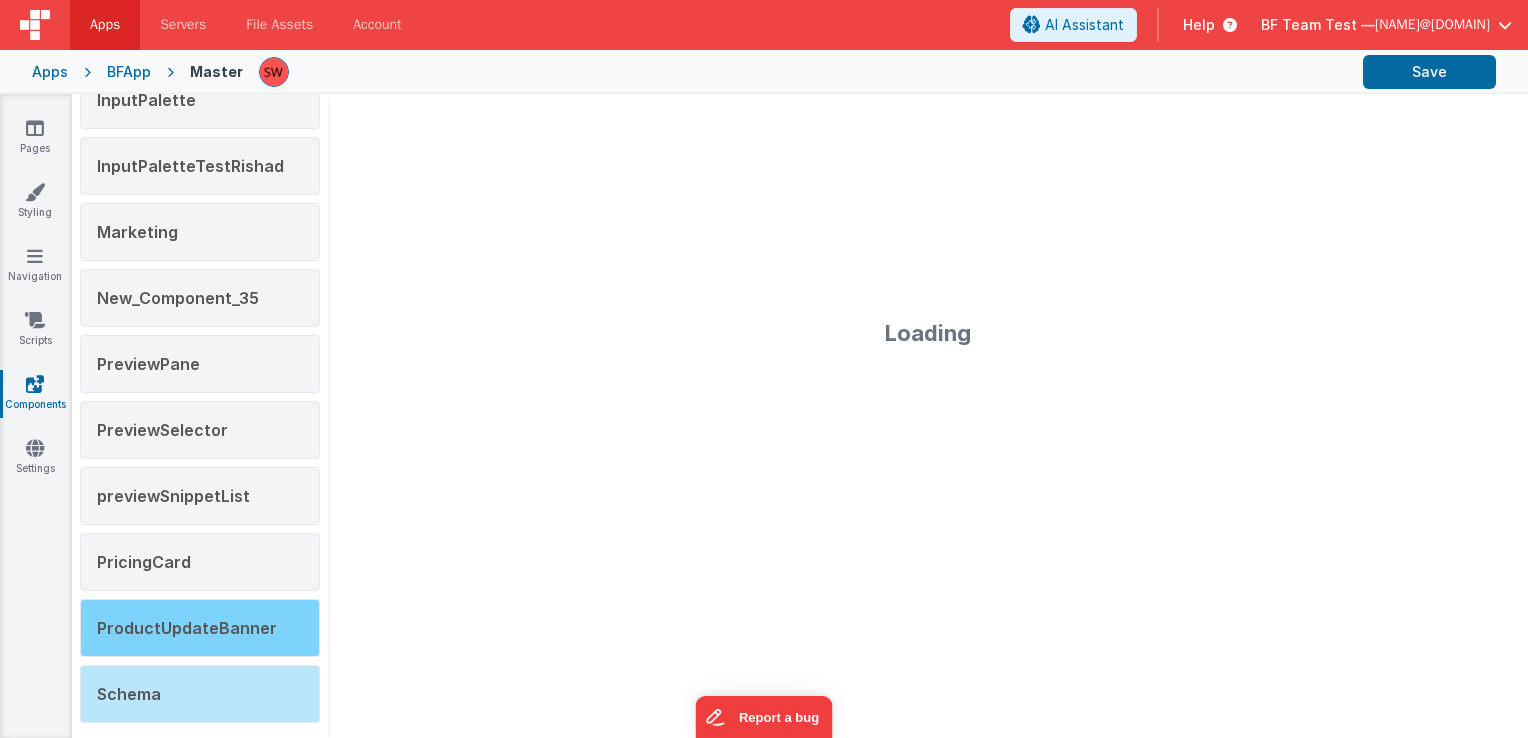 type on "cookie for state control" 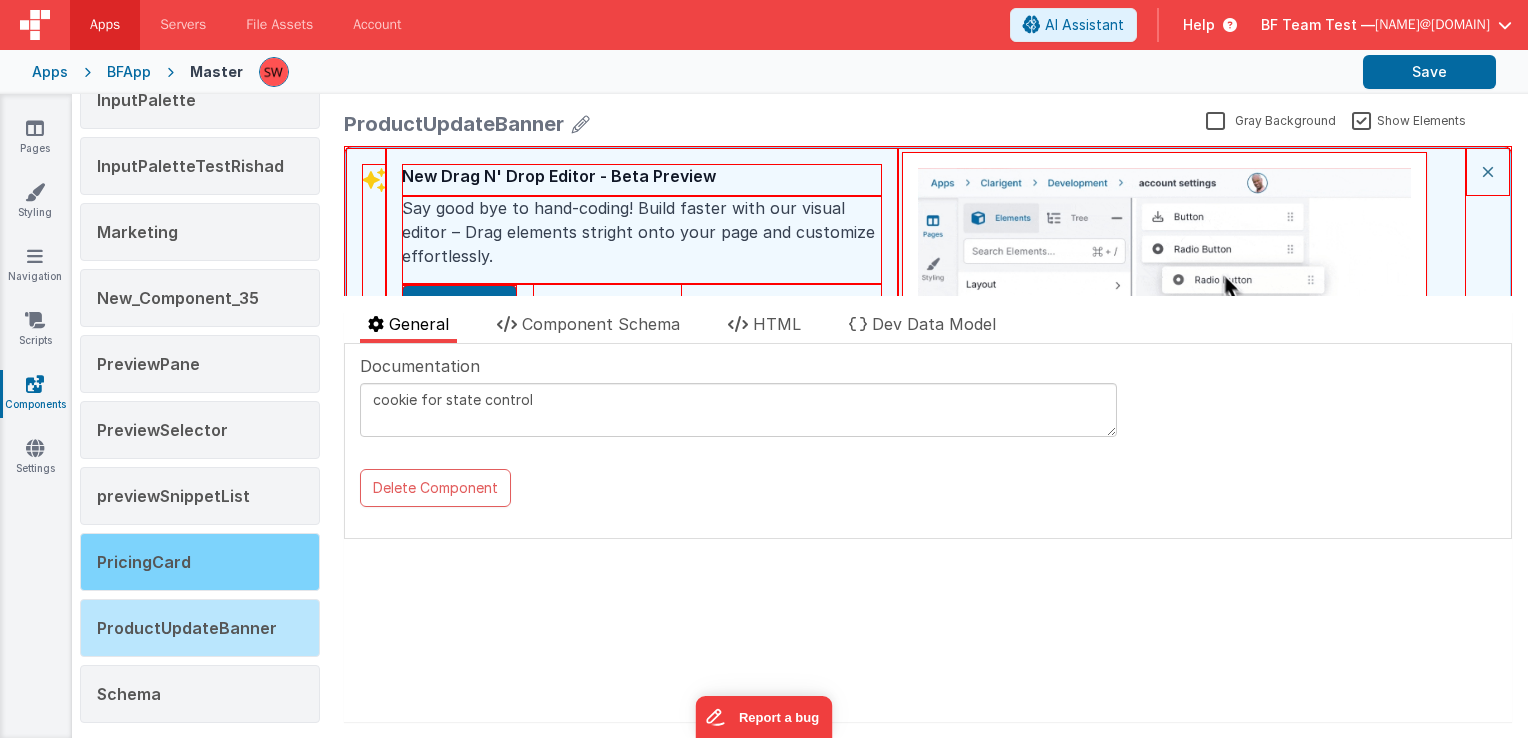 click on "PricingCard" at bounding box center (200, 562) 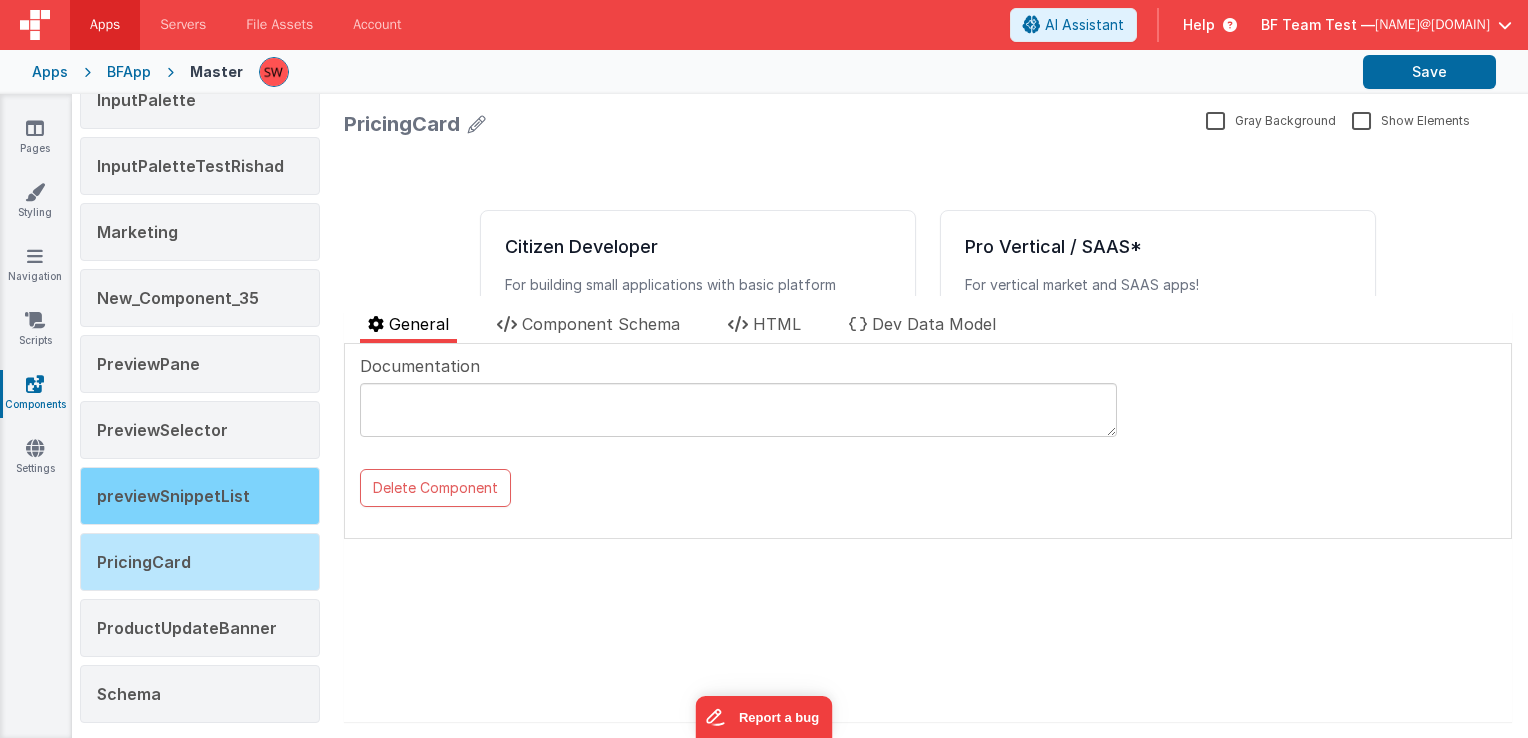 click on "previewSnippetList" at bounding box center [200, 496] 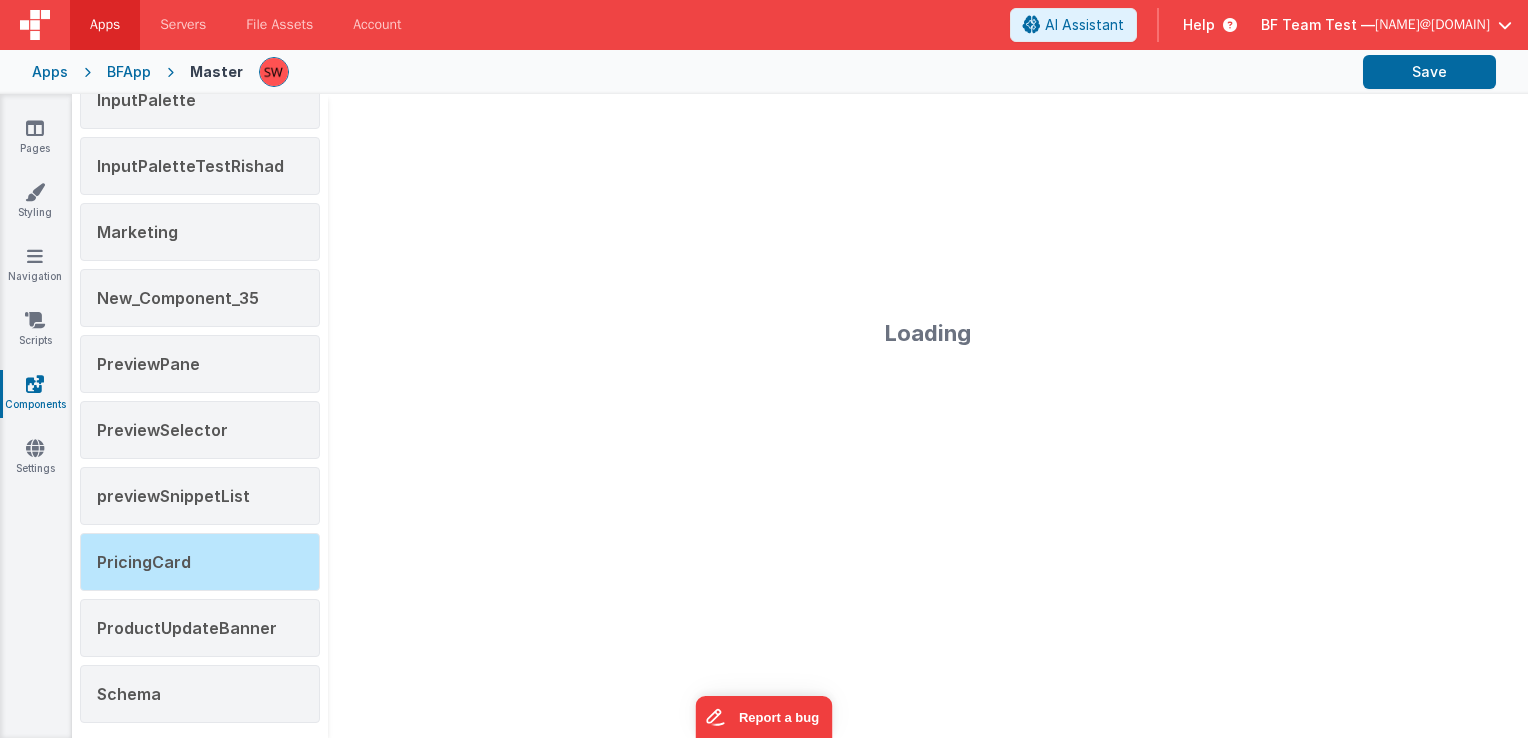 type 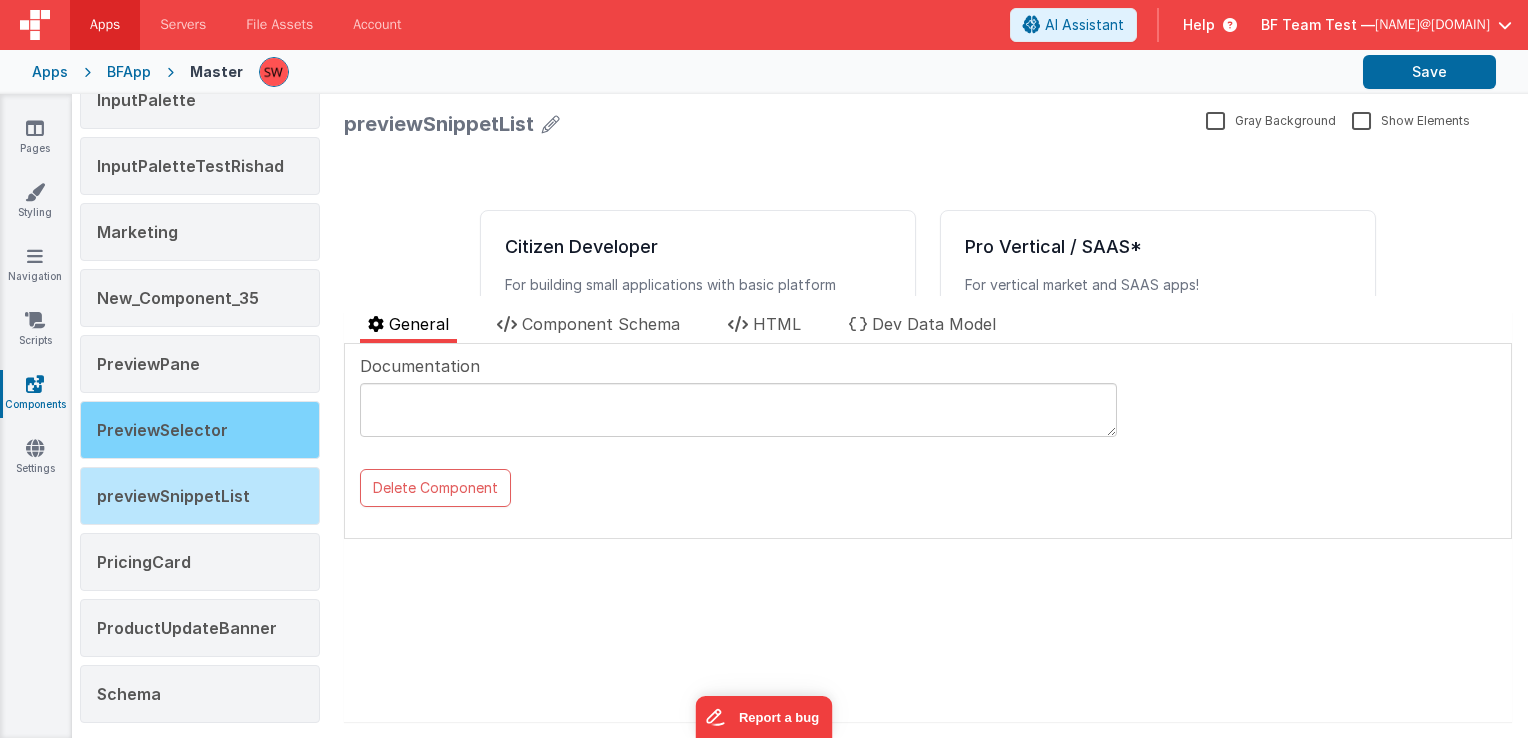click on "PreviewSelector" at bounding box center [200, 430] 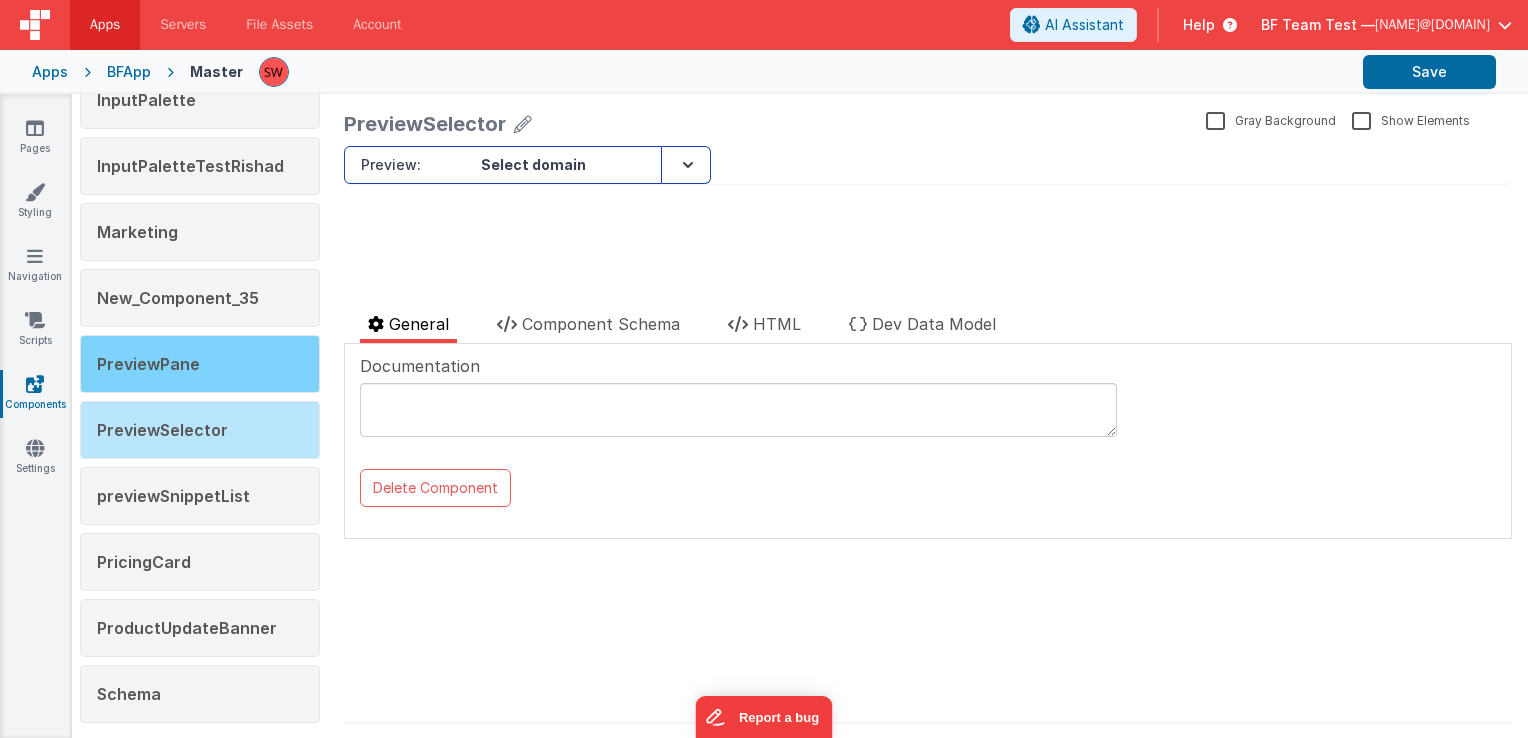click on "PreviewPane" at bounding box center (148, 364) 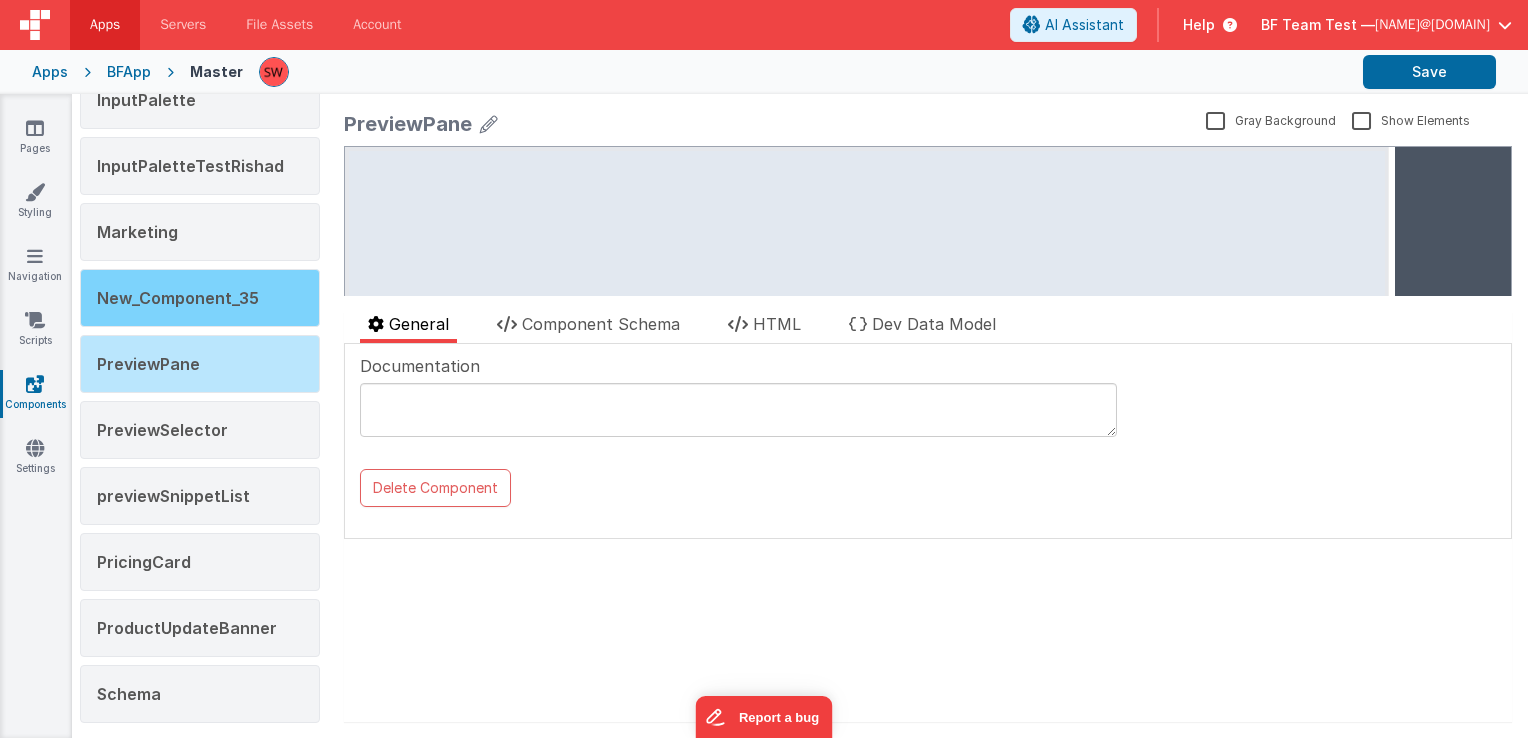 click on "New_Component_35" at bounding box center (178, 298) 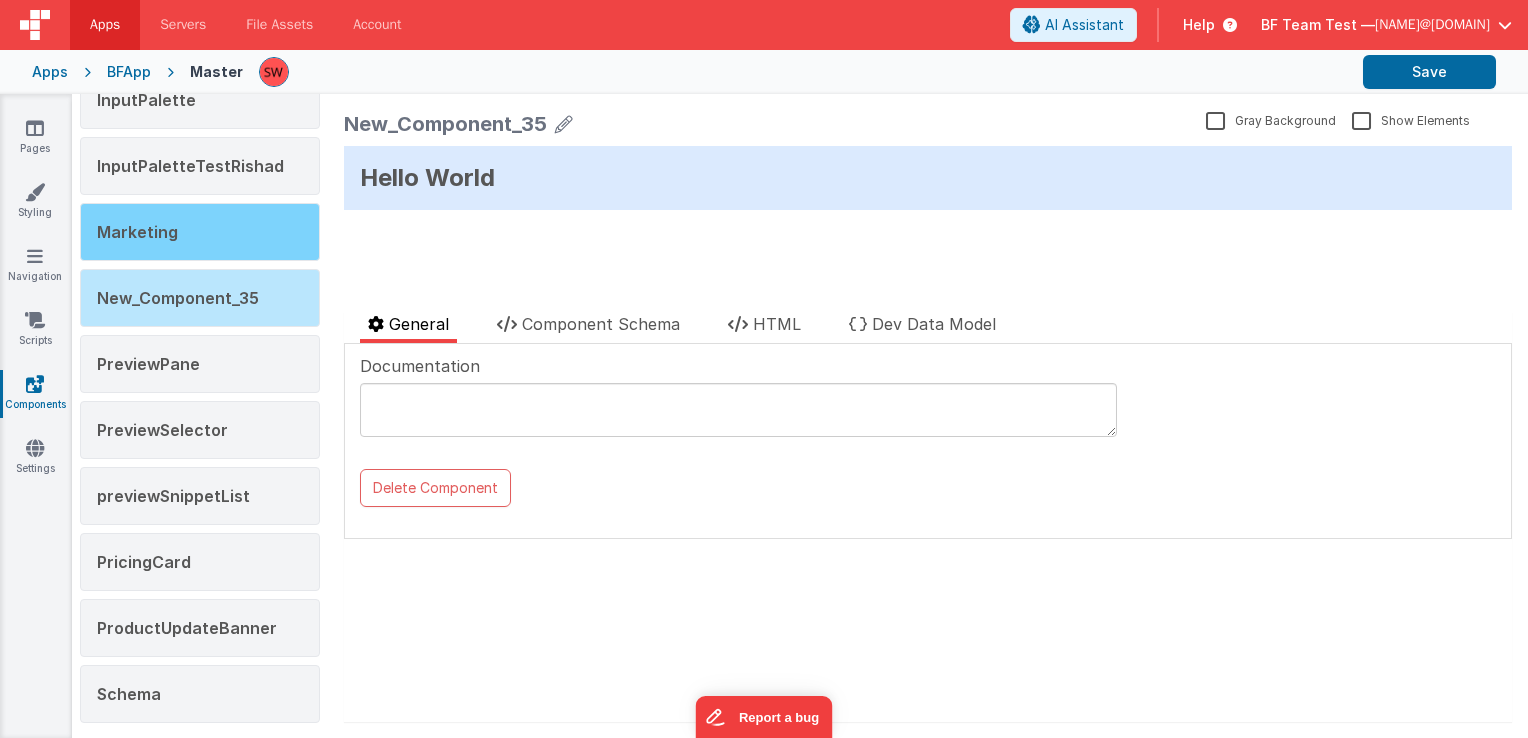 click on "Marketing" at bounding box center [200, 232] 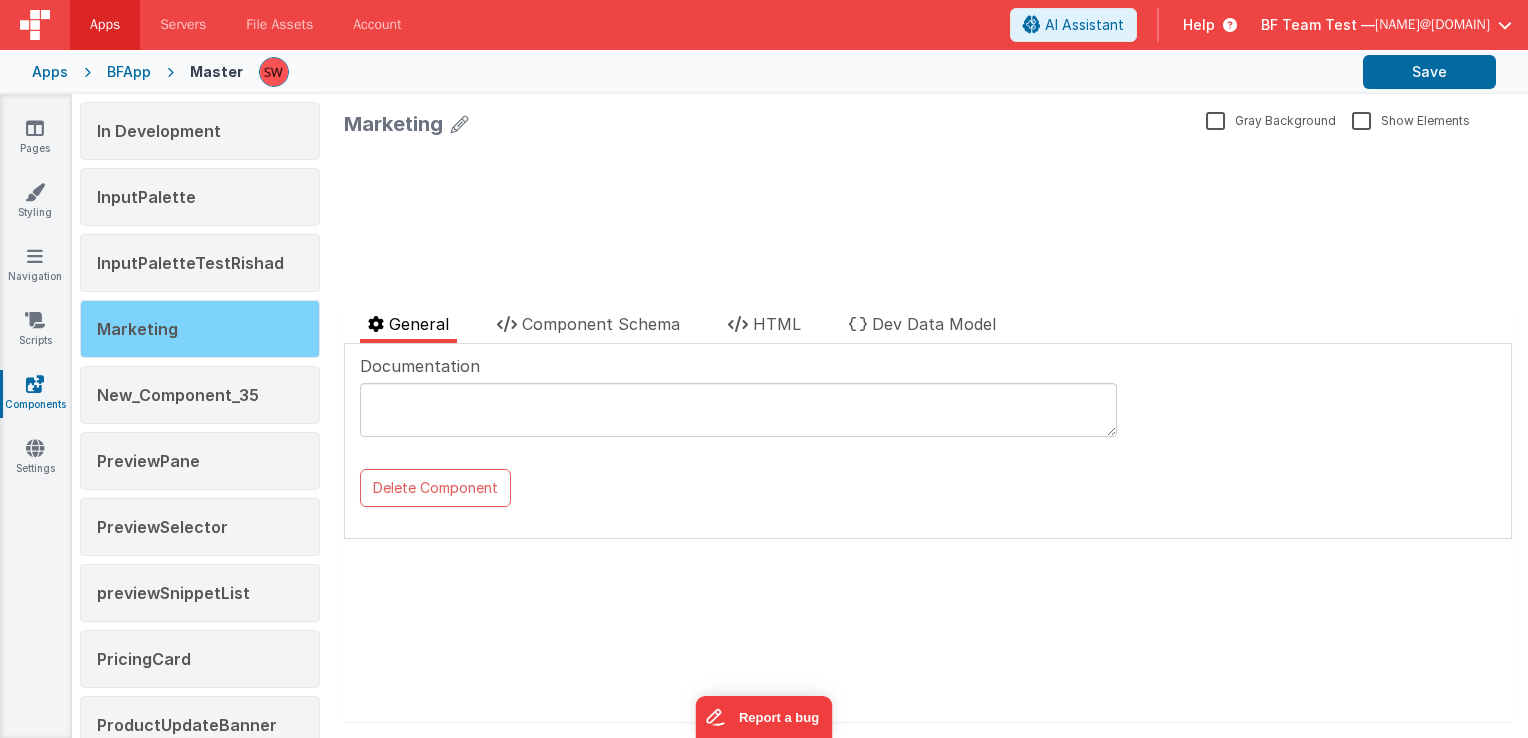 scroll, scrollTop: 1829, scrollLeft: 0, axis: vertical 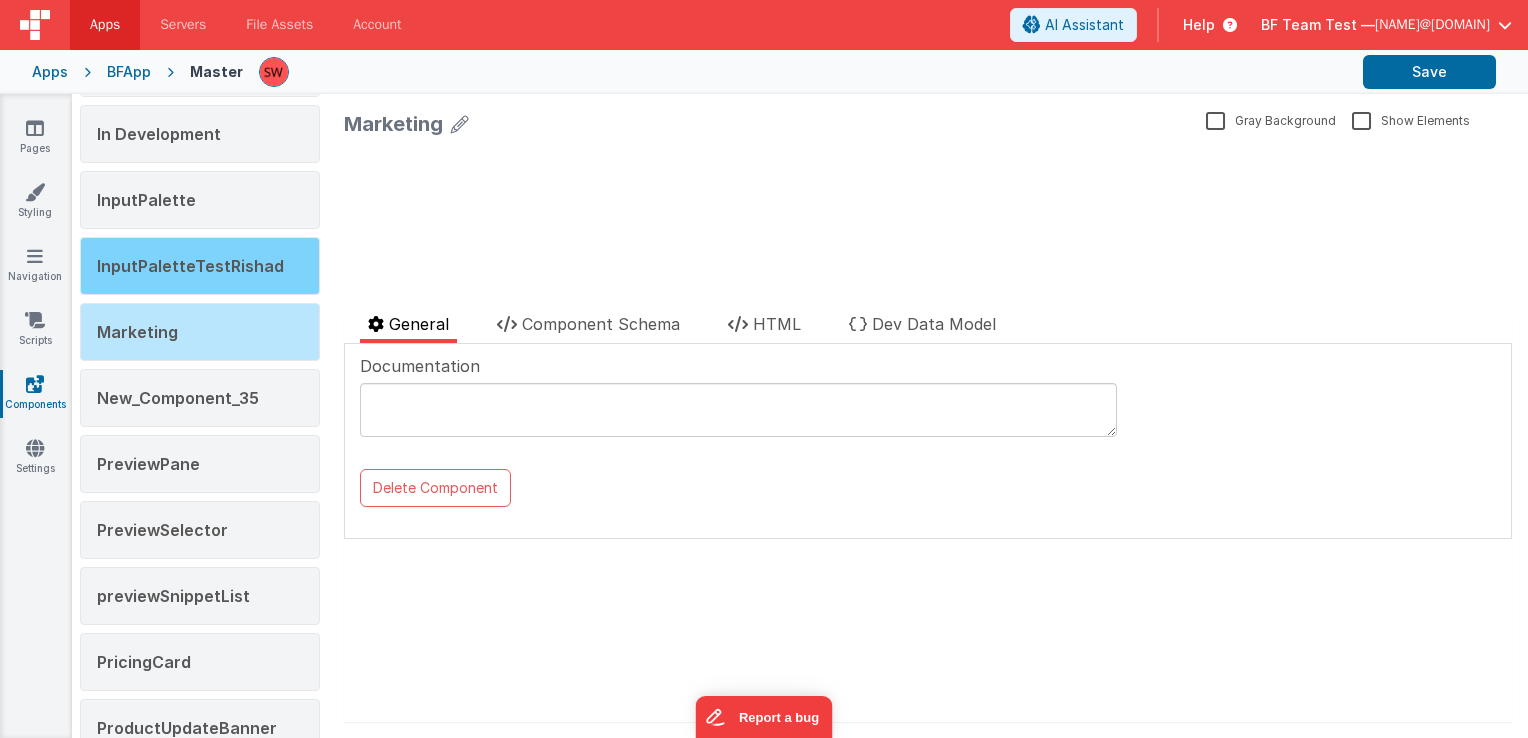 click on "InputPaletteTestRishad" at bounding box center (190, 266) 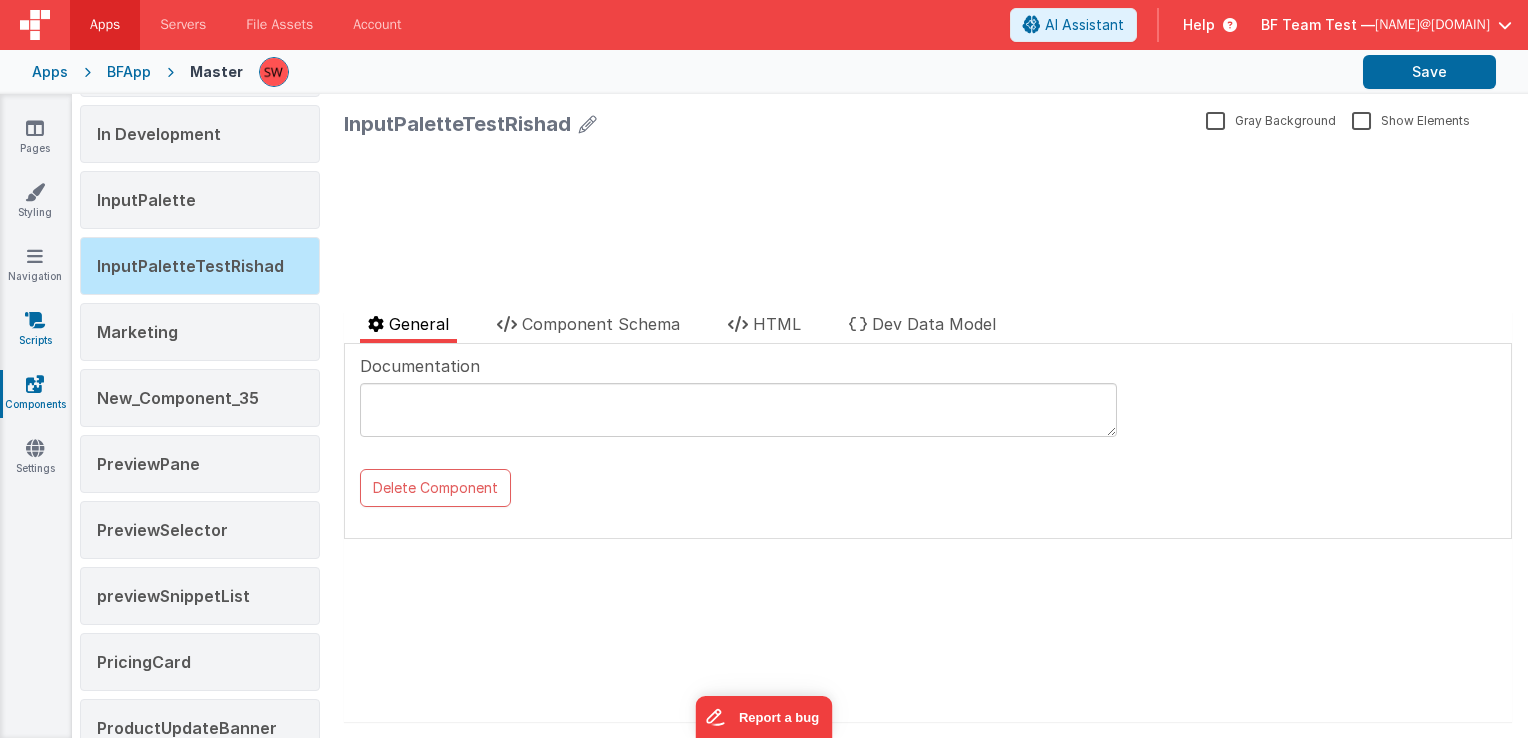 click on "Scripts" at bounding box center [35, 330] 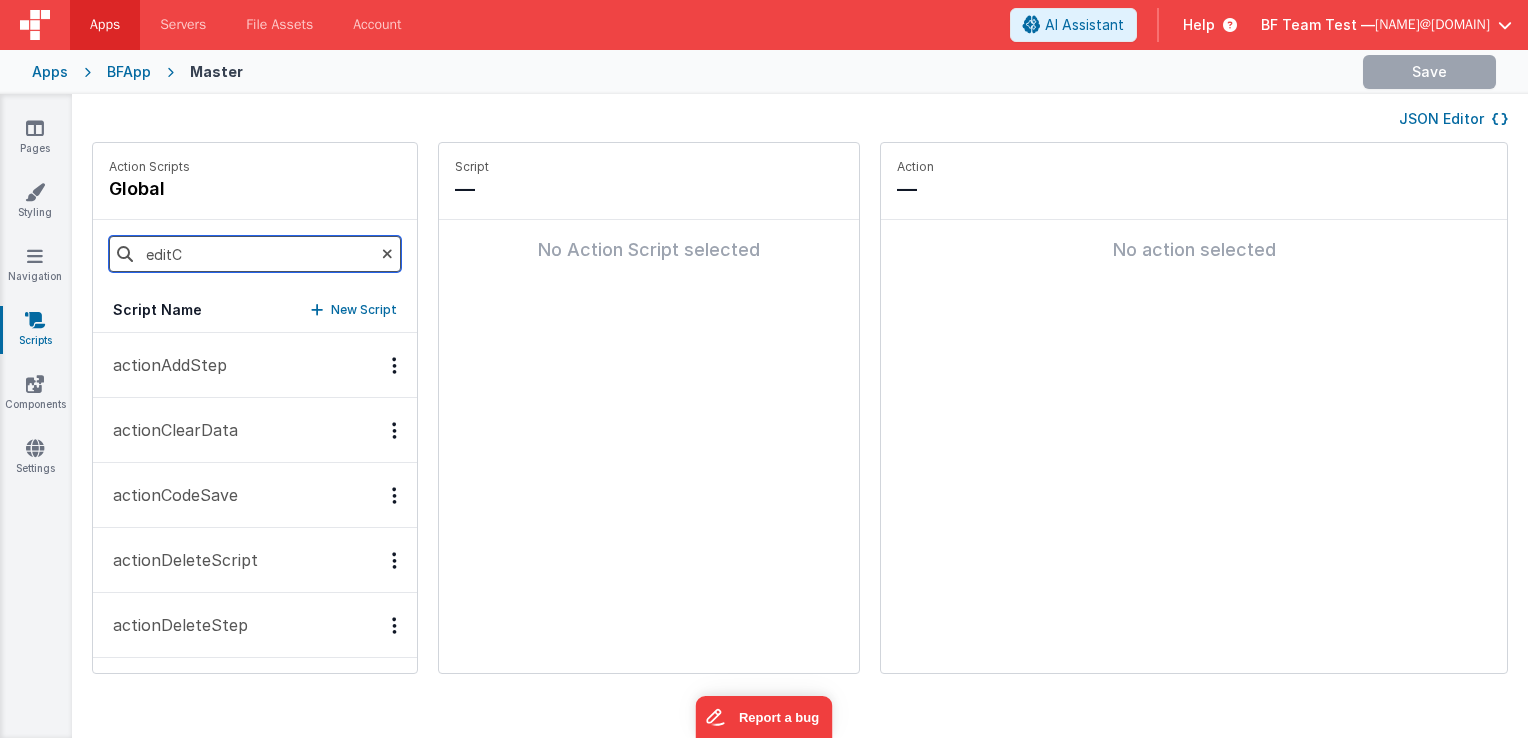 click on "editC" at bounding box center (255, 254) 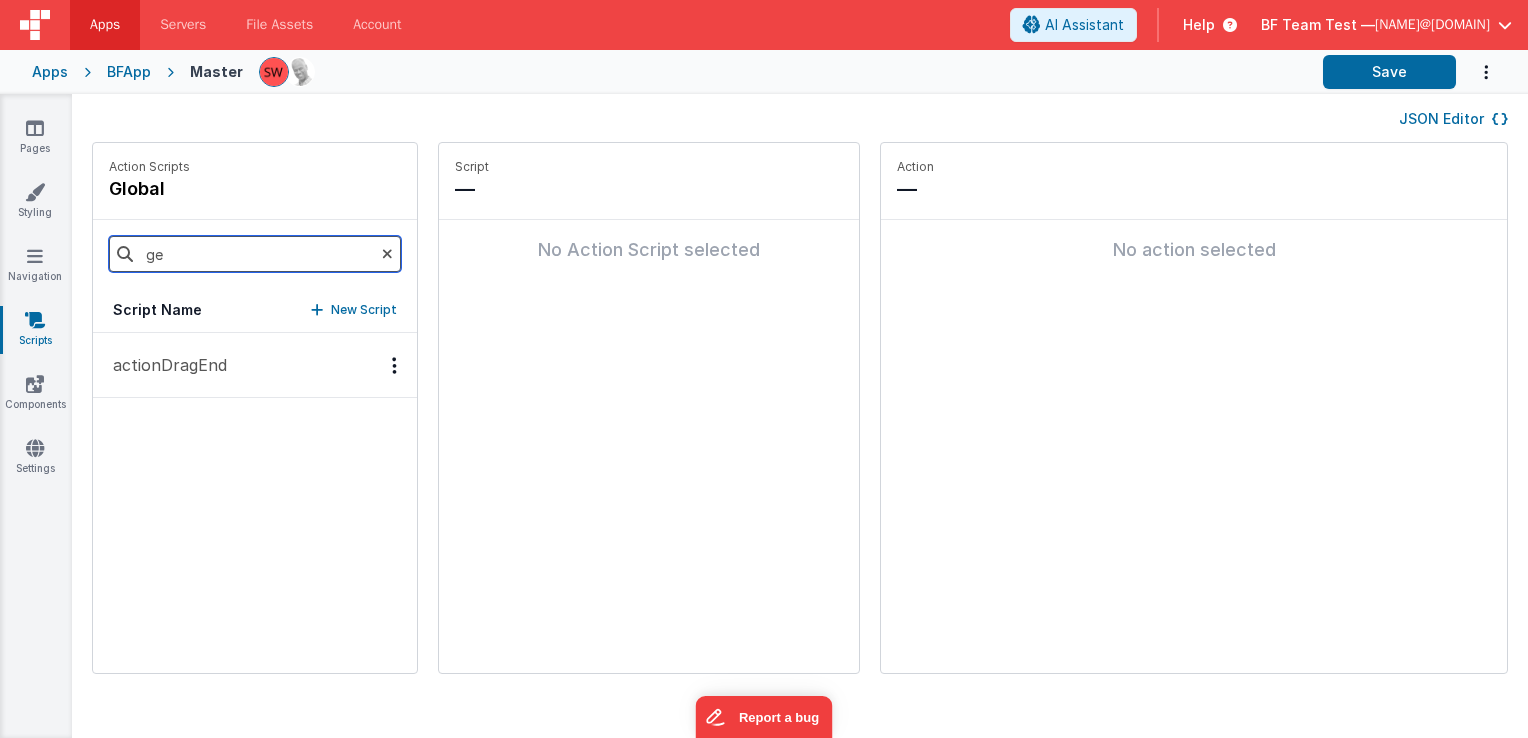 type on "g" 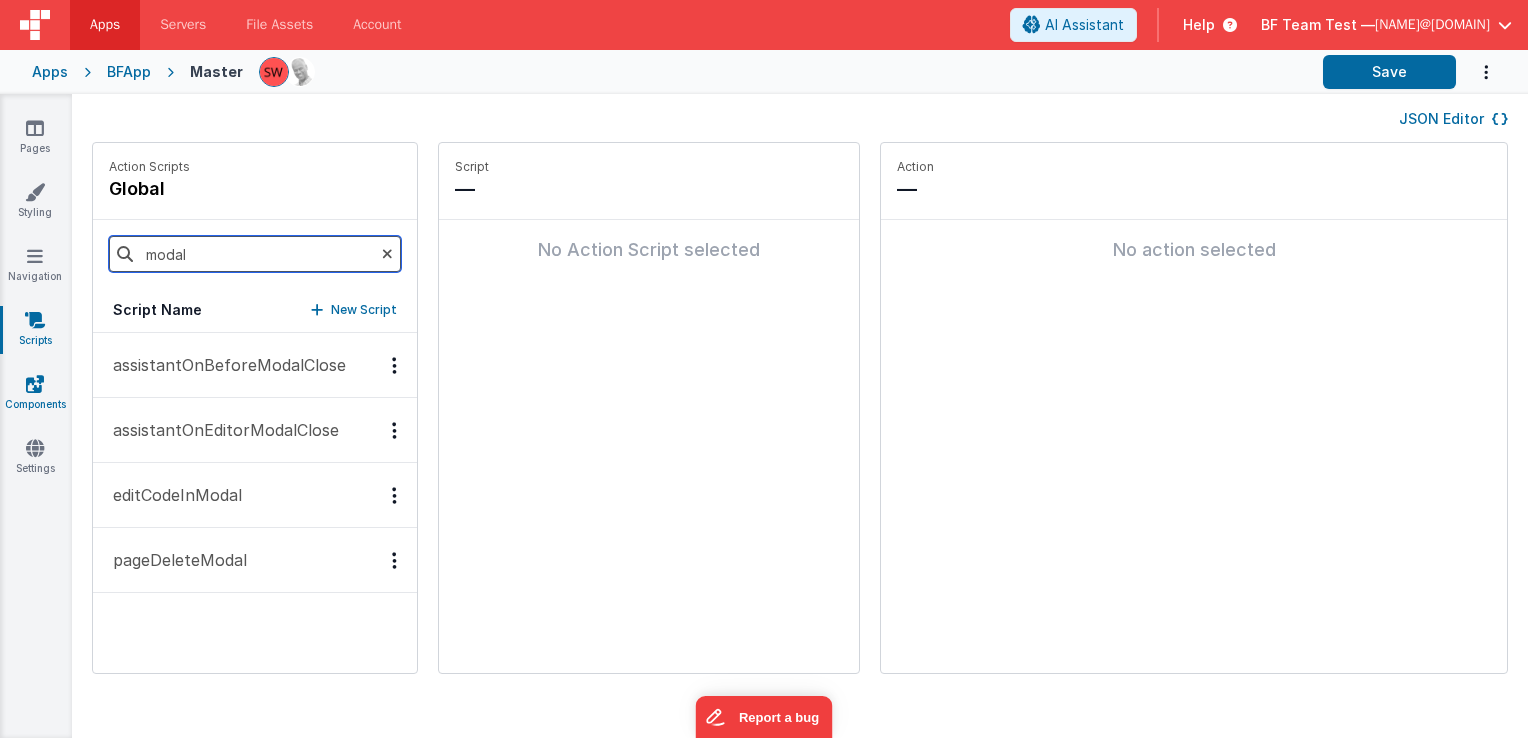 type on "modal" 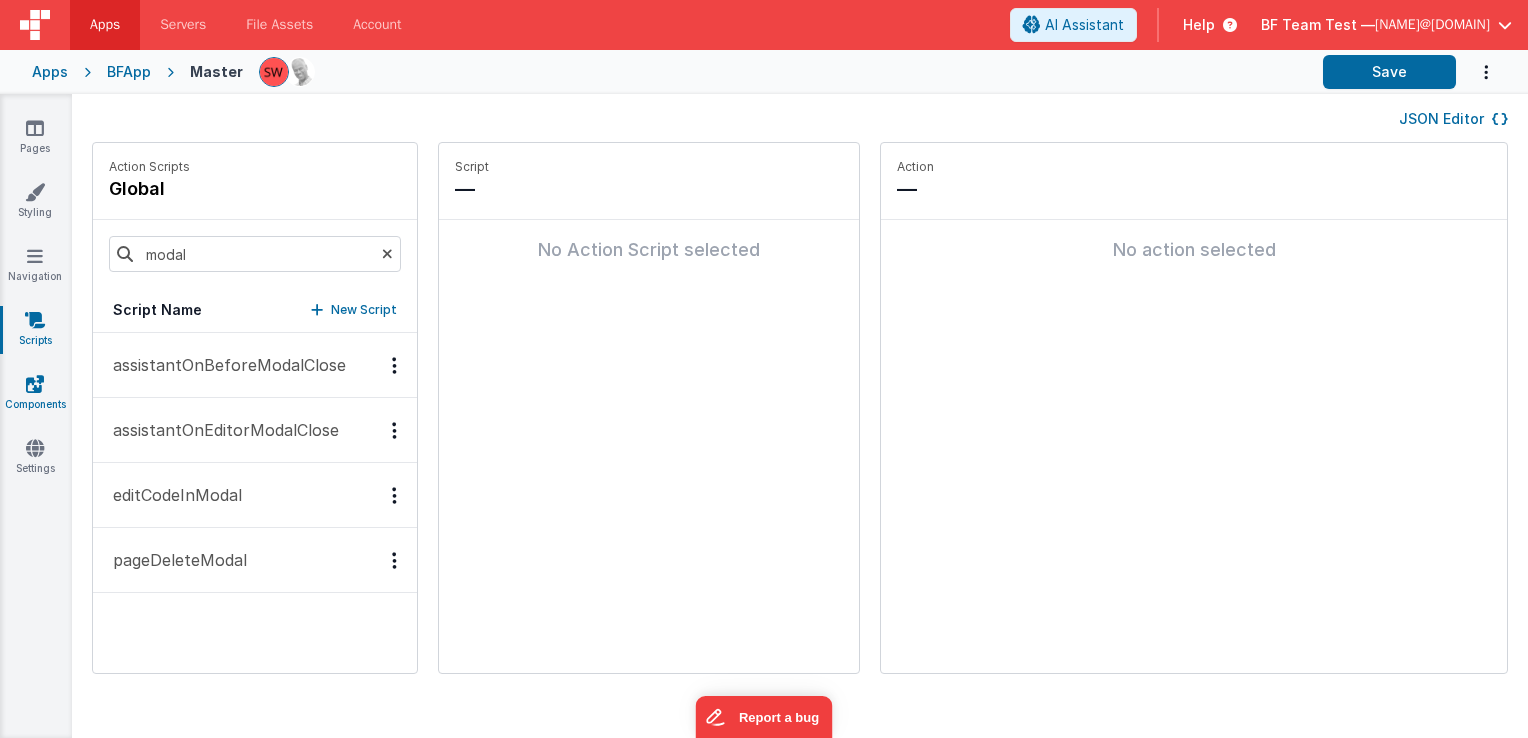 click on "Components" at bounding box center [35, 394] 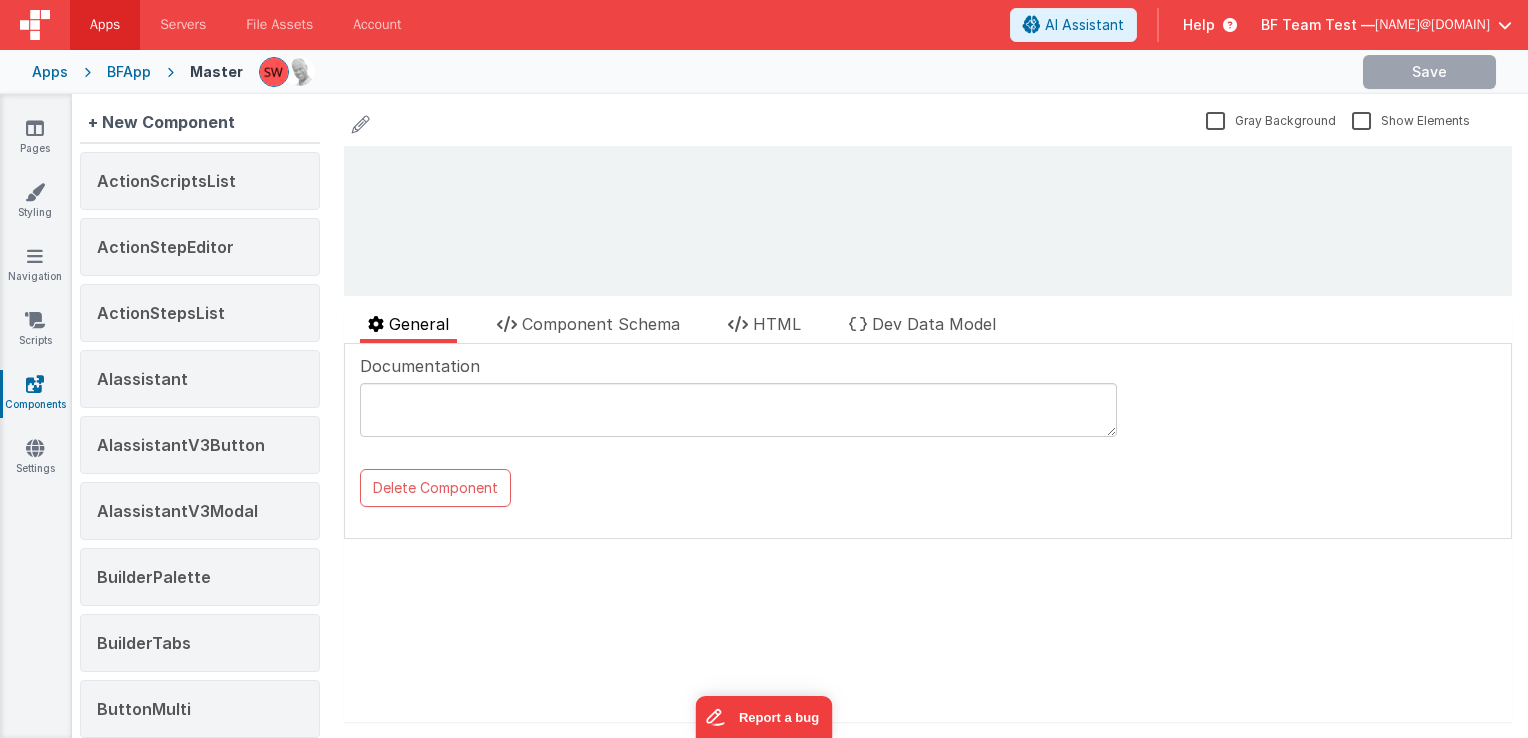 scroll, scrollTop: 0, scrollLeft: 0, axis: both 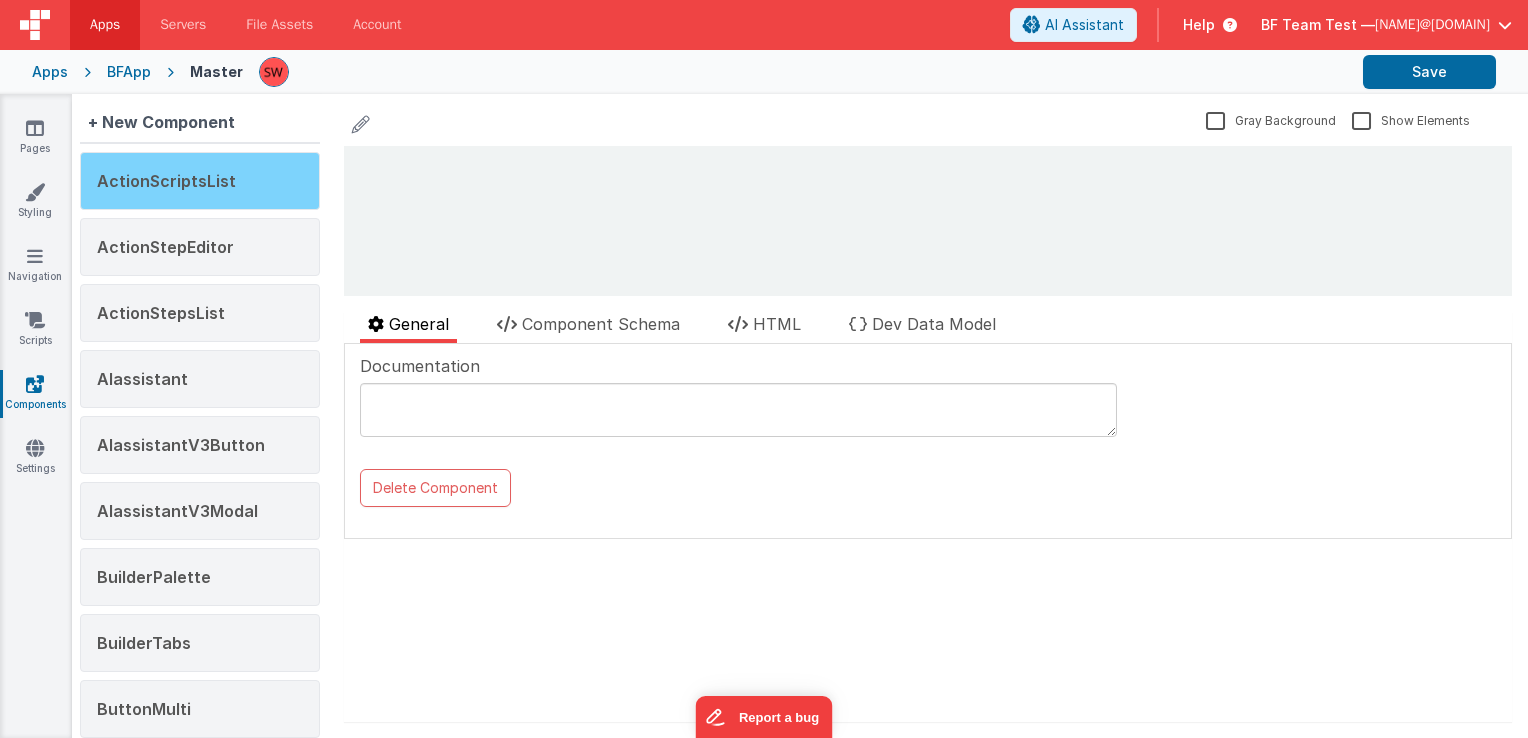 click on "ActionScriptsList" at bounding box center (166, 181) 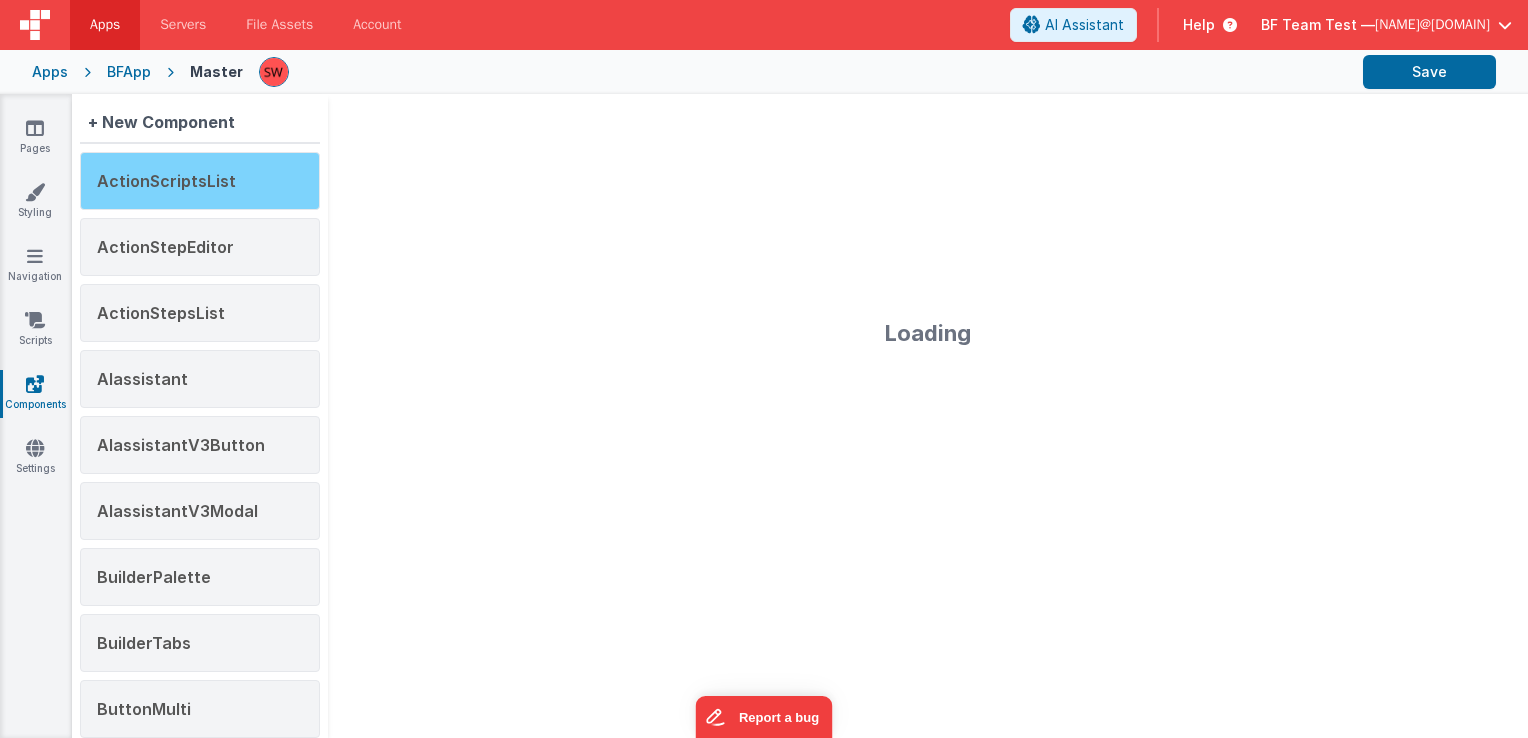 scroll, scrollTop: 0, scrollLeft: 0, axis: both 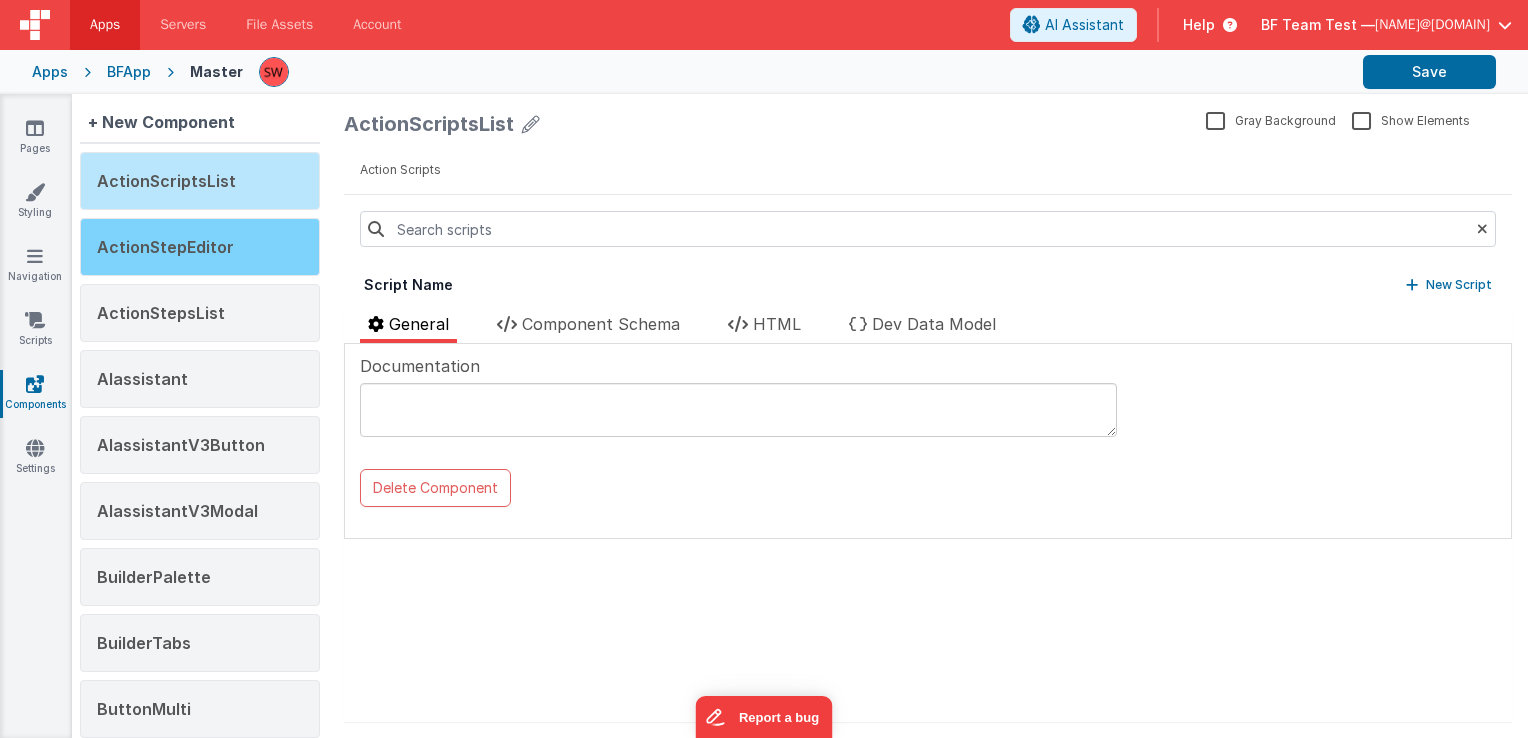 click on "ActionStepEditor" at bounding box center [200, 247] 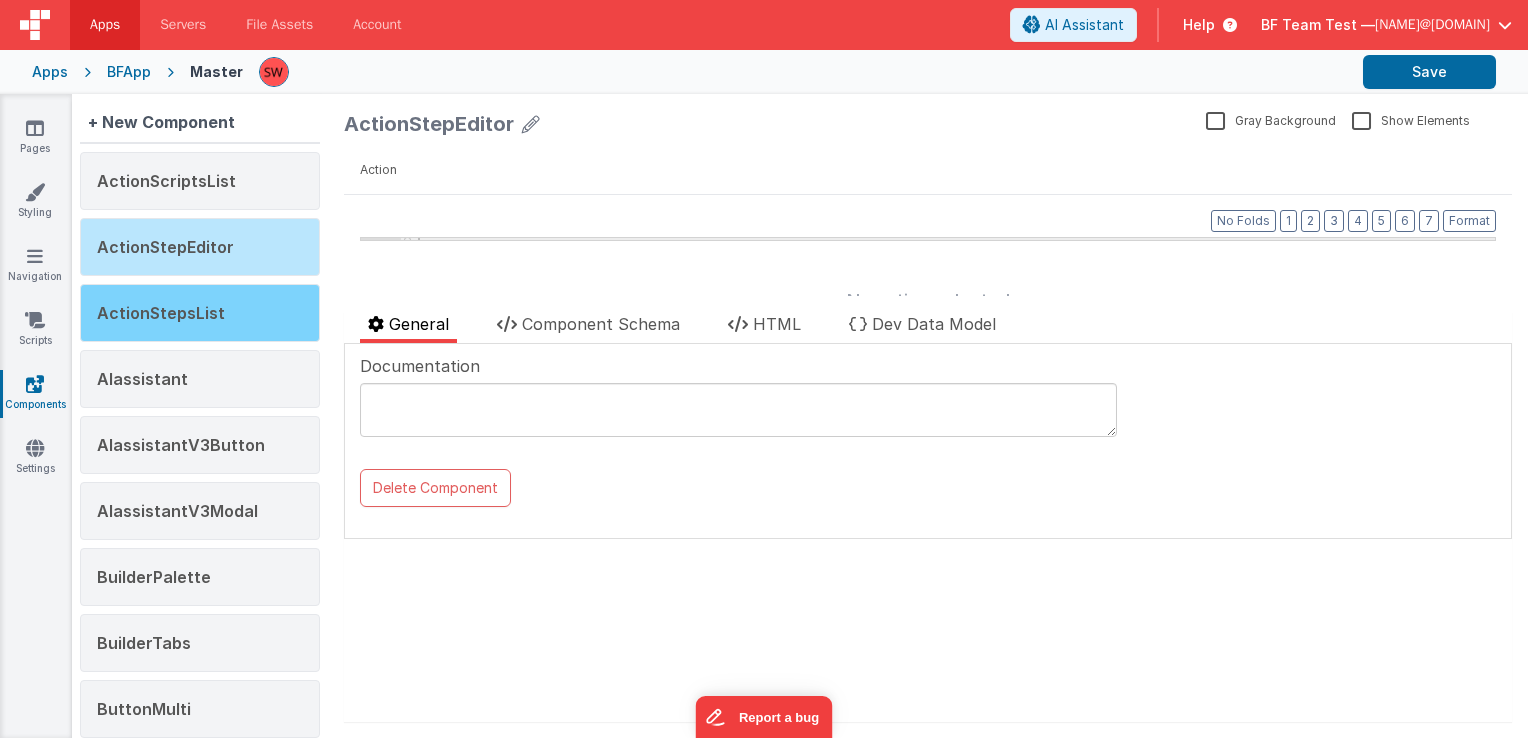 click on "ActionStepsList" at bounding box center (161, 313) 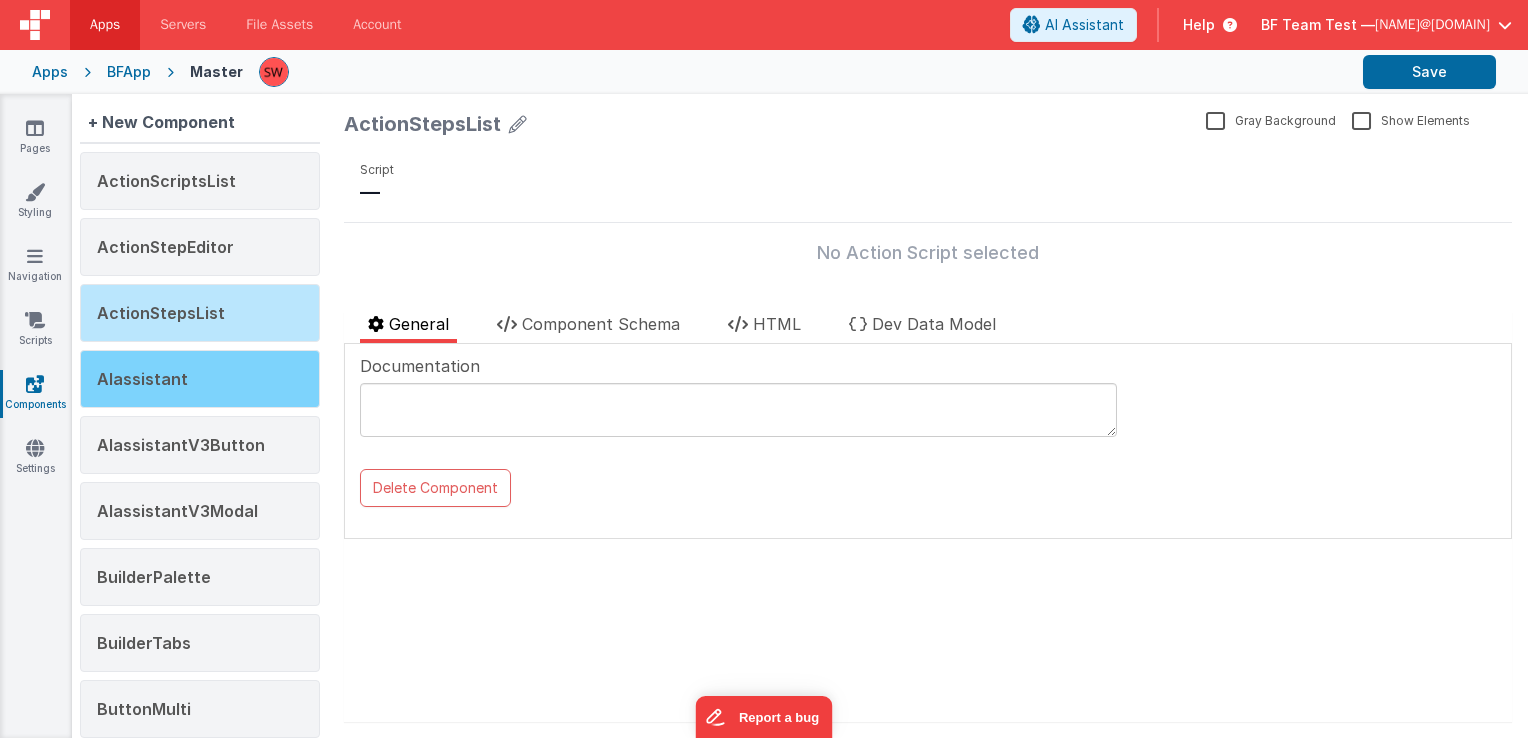 click on "AIassistant" at bounding box center [200, 379] 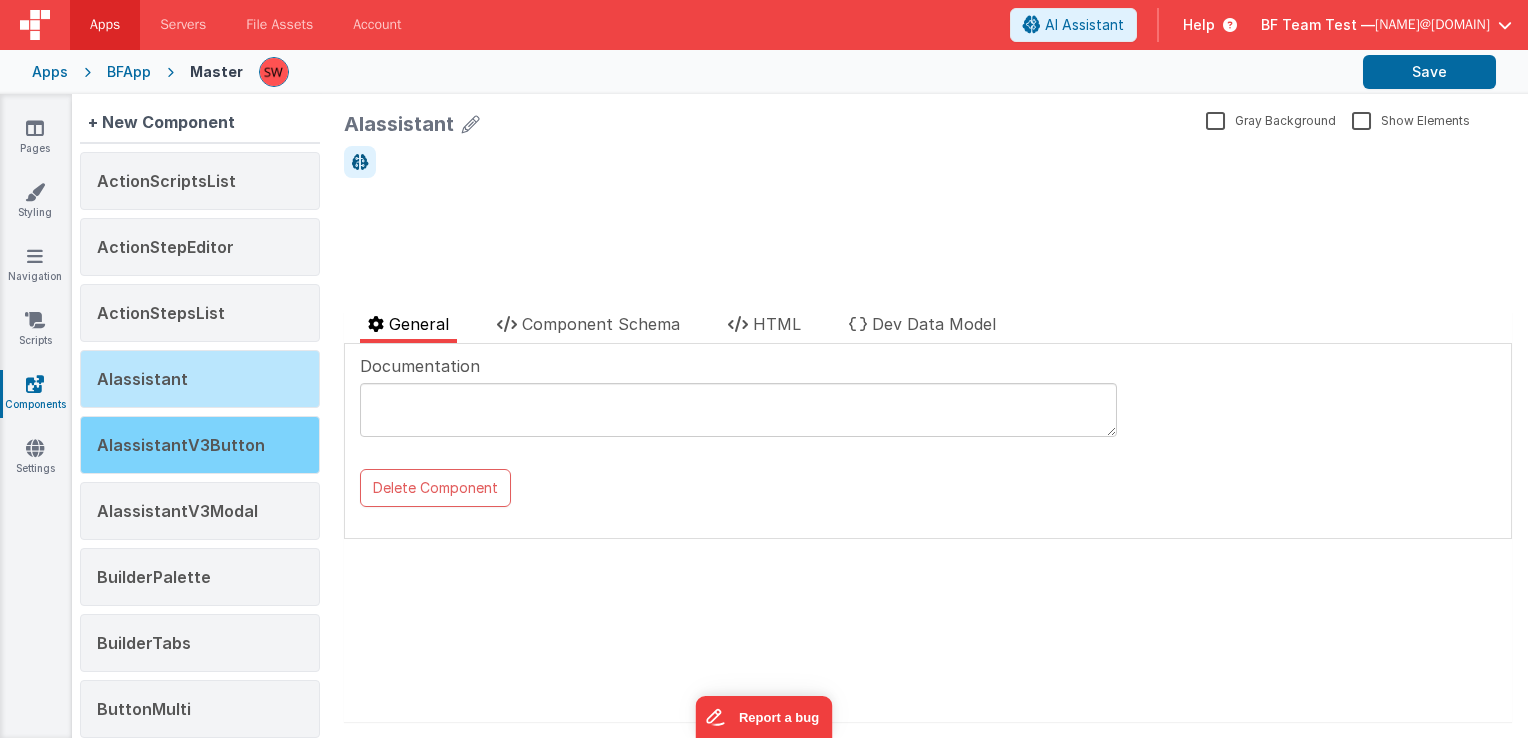 click on "AIassistantV3Button" at bounding box center [200, 445] 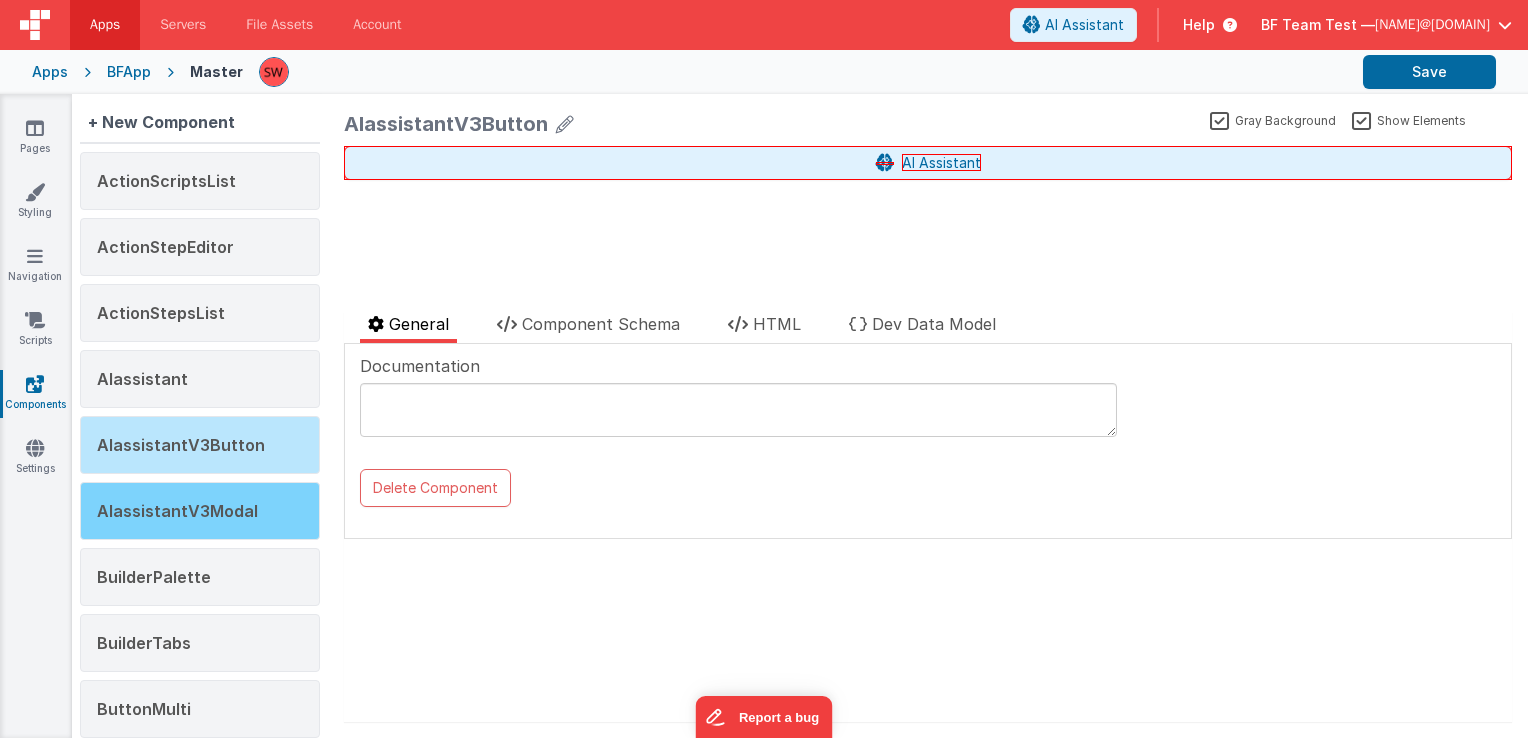 click on "AIassistantV3Modal" at bounding box center (177, 511) 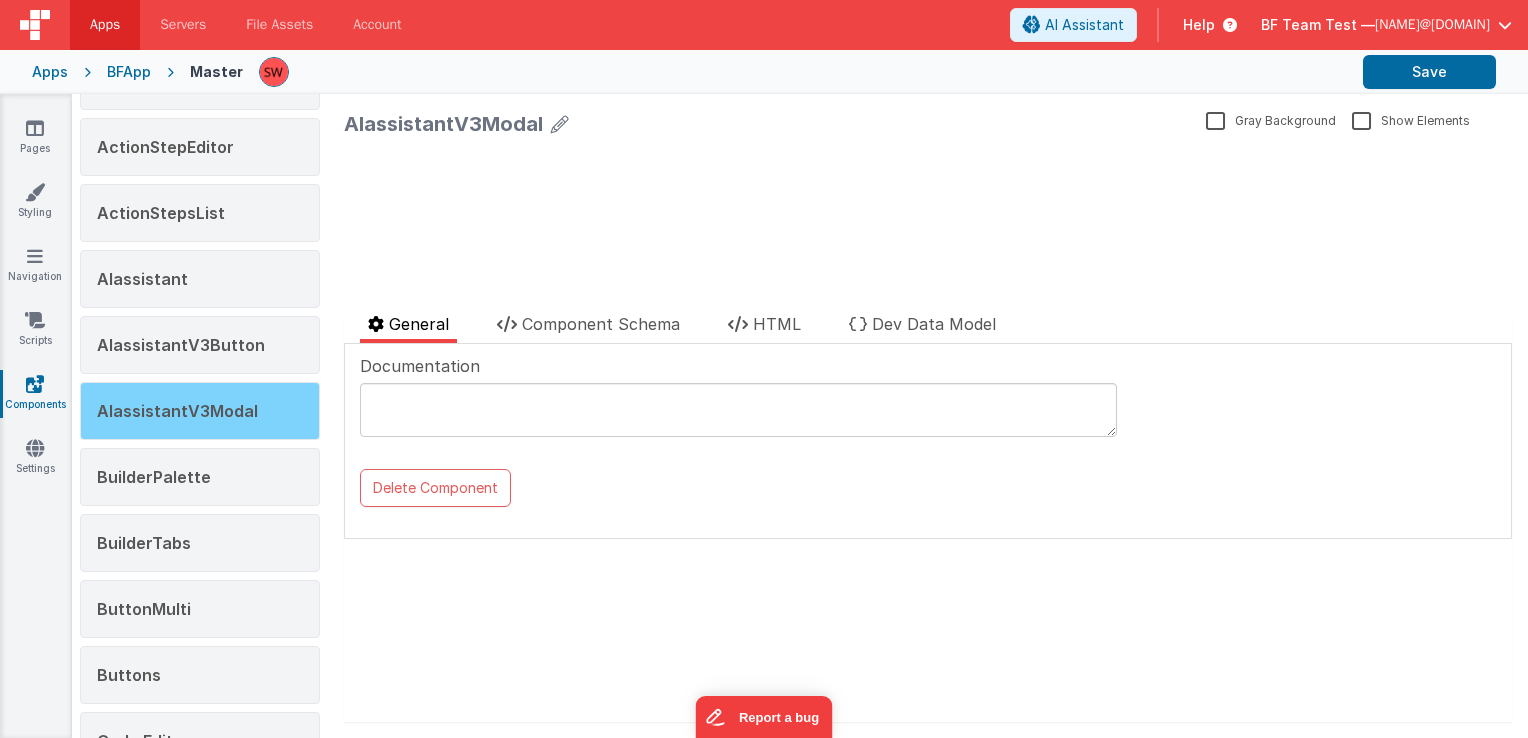 scroll, scrollTop: 200, scrollLeft: 0, axis: vertical 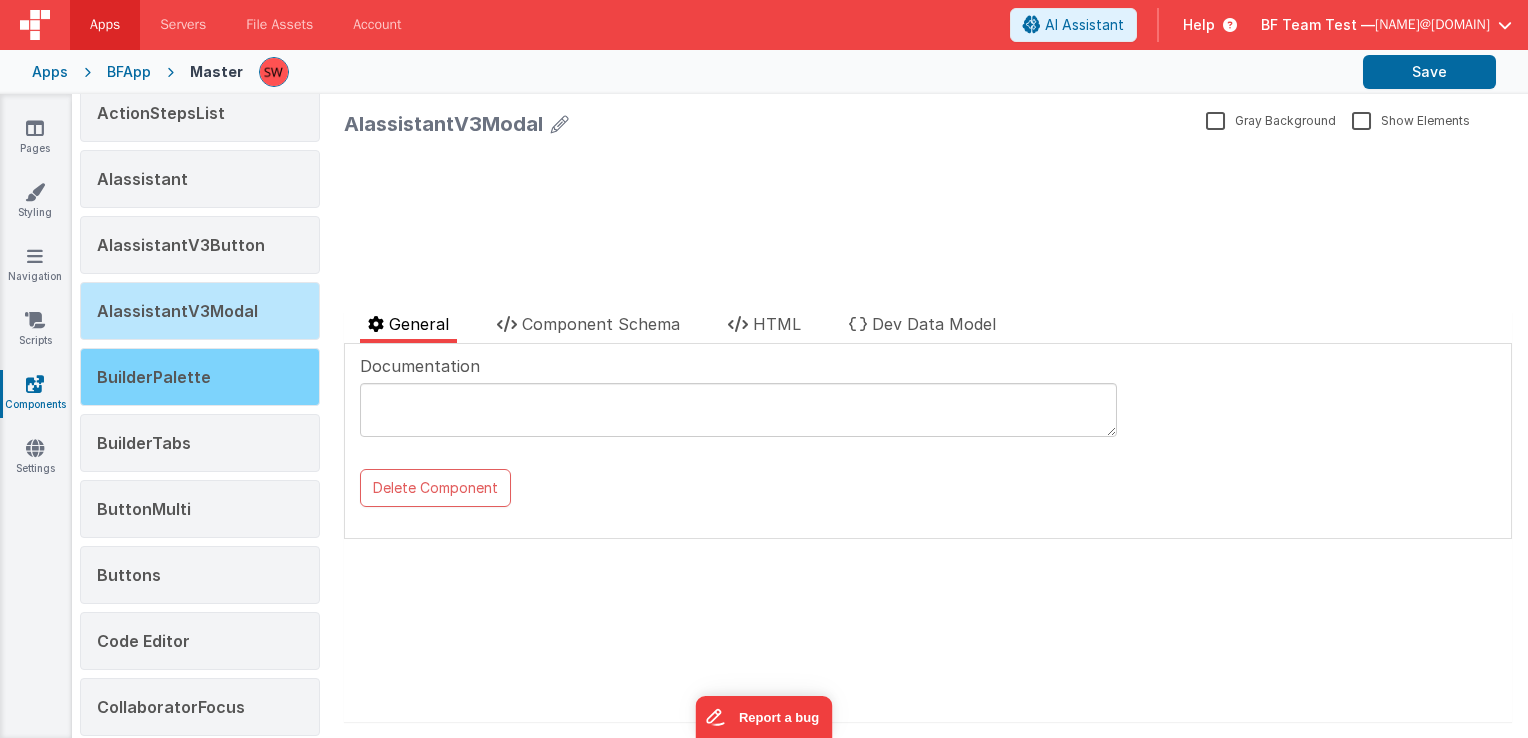 click on "BuilderPalette" at bounding box center (154, 377) 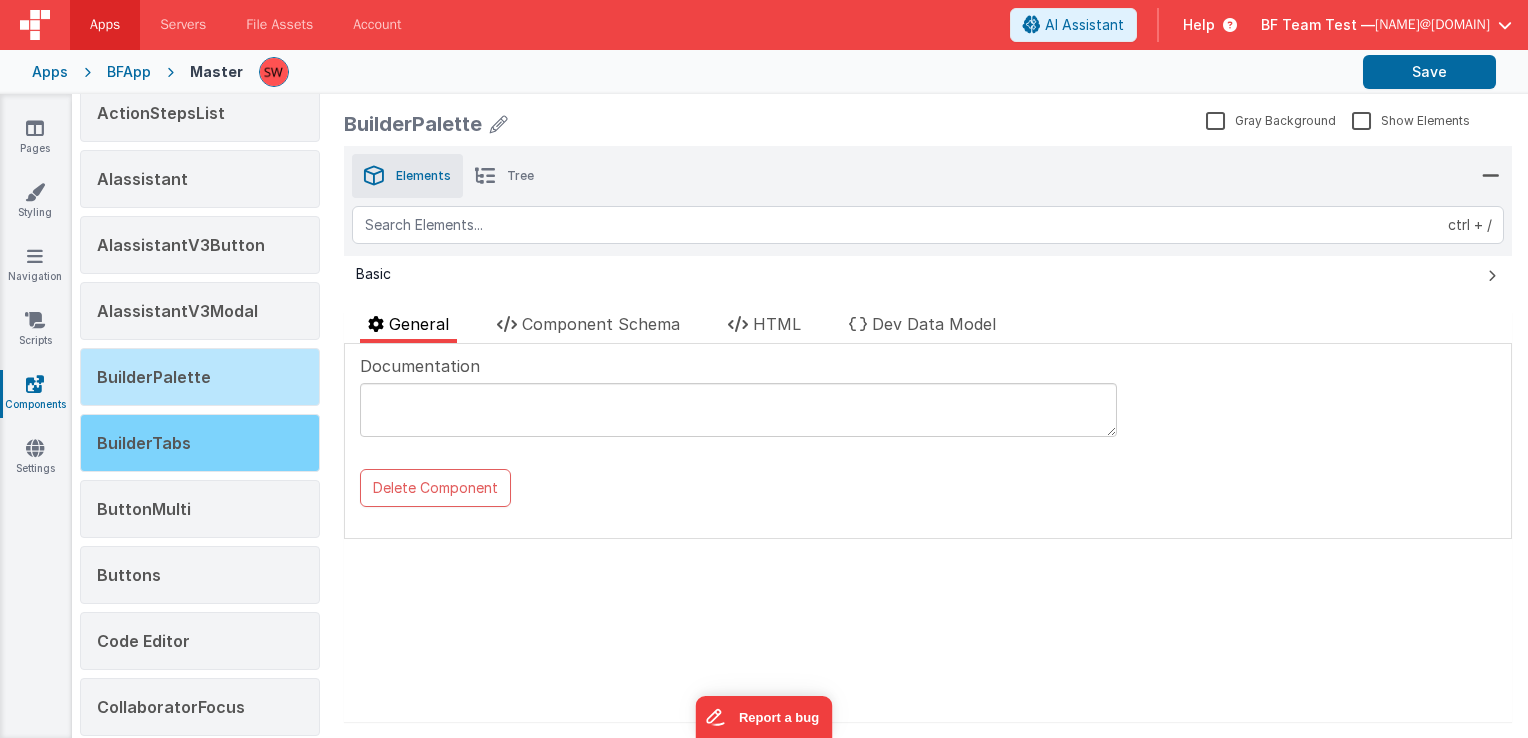 click on "BuilderTabs" at bounding box center (200, 443) 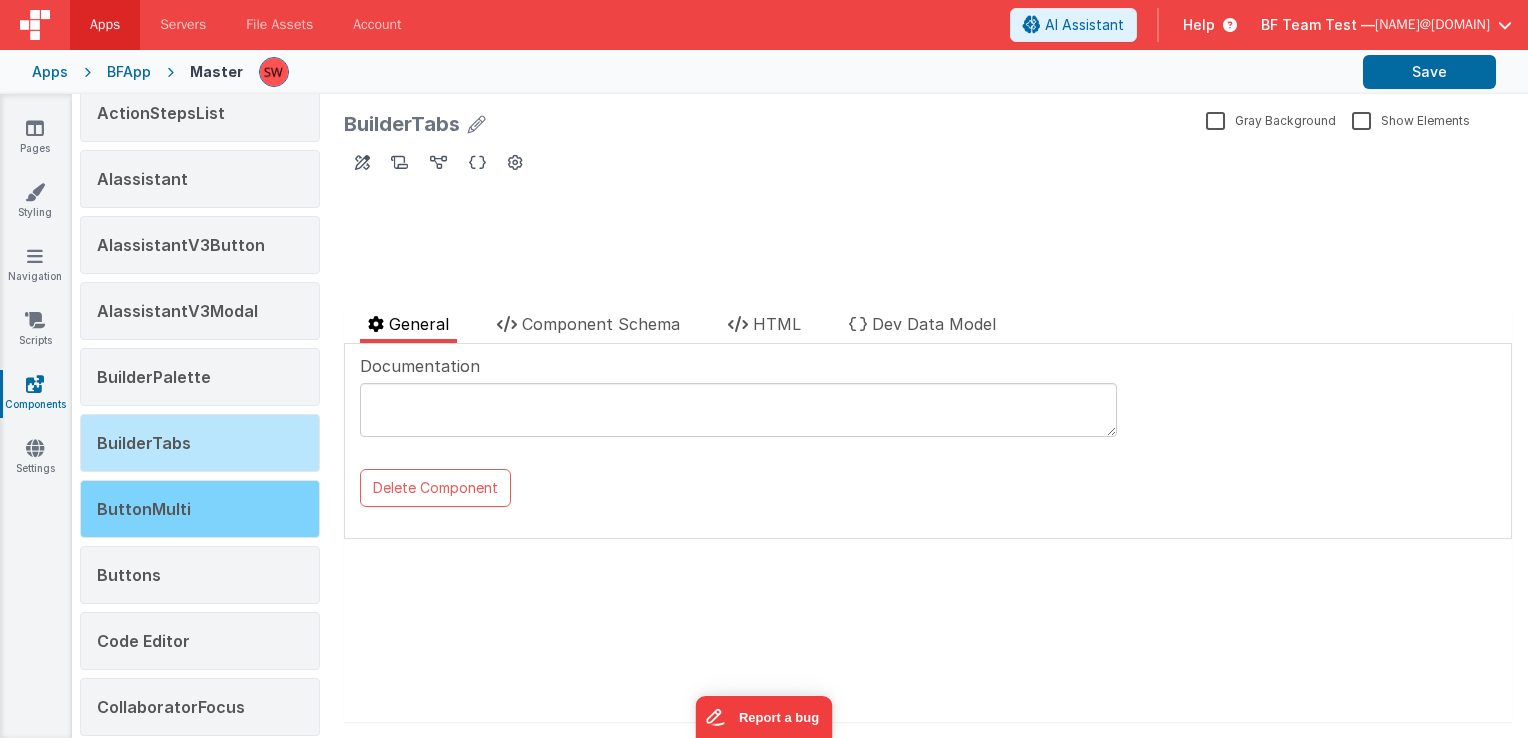 click on "ButtonMulti" at bounding box center (144, 509) 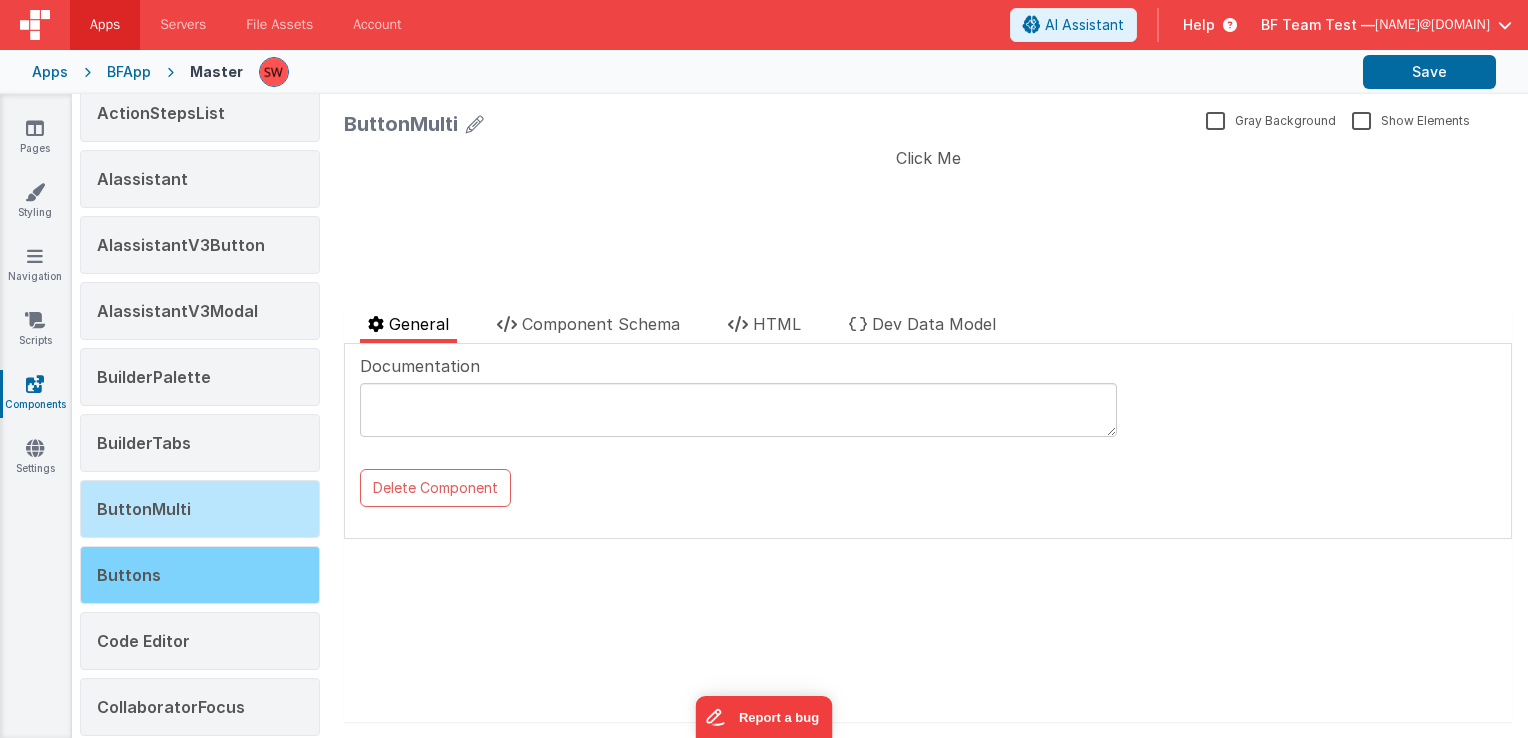 click on "Buttons" at bounding box center (200, 575) 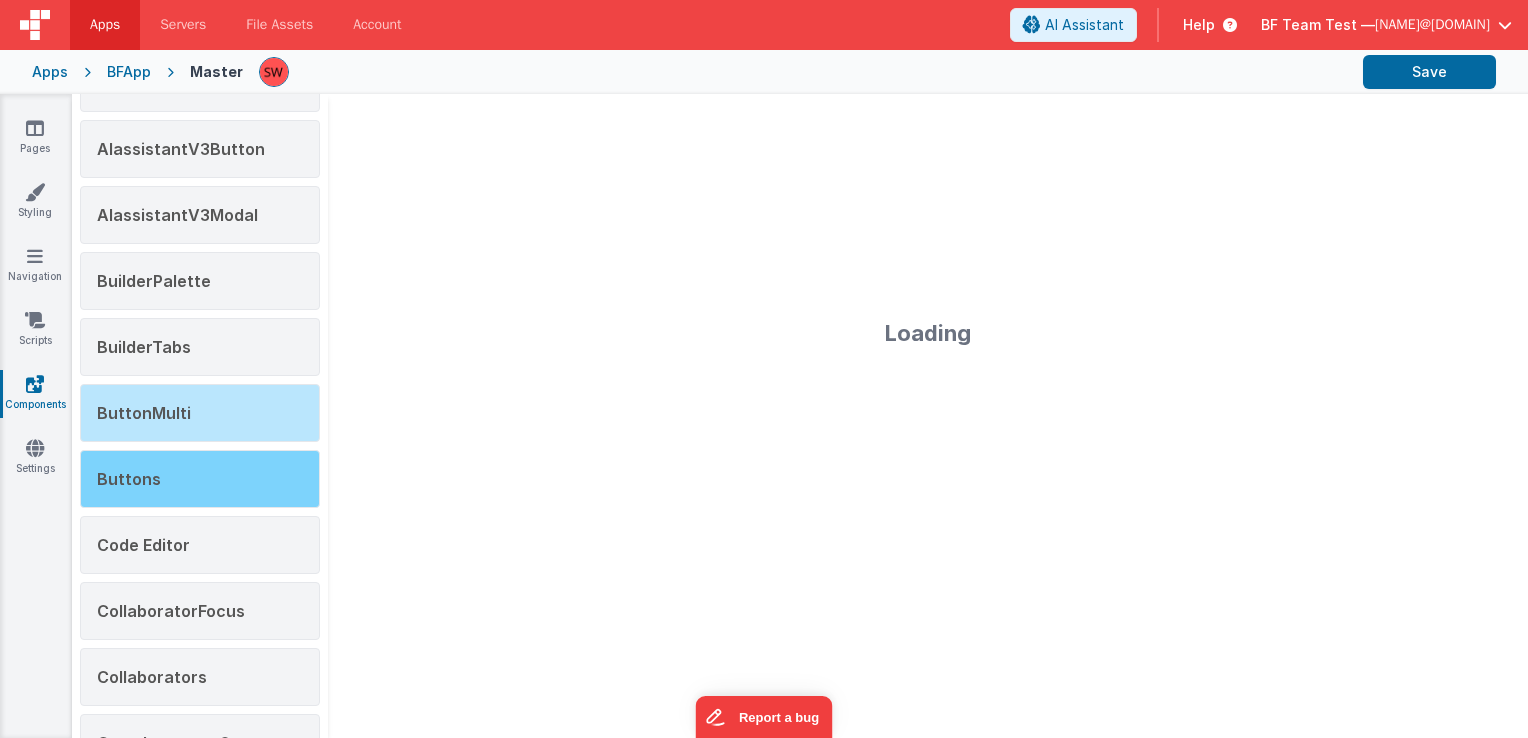 scroll, scrollTop: 300, scrollLeft: 0, axis: vertical 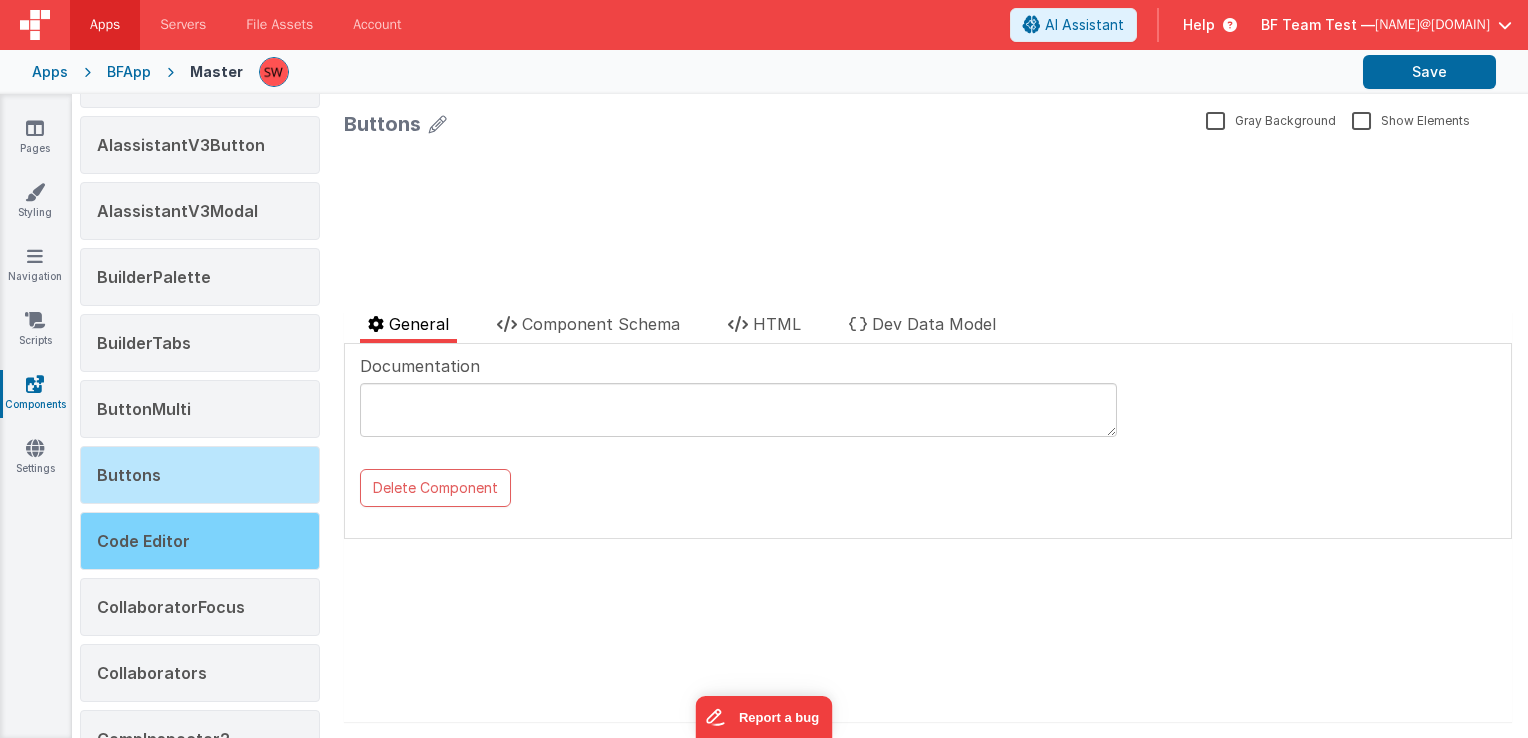 click on "Code Editor" at bounding box center [200, 541] 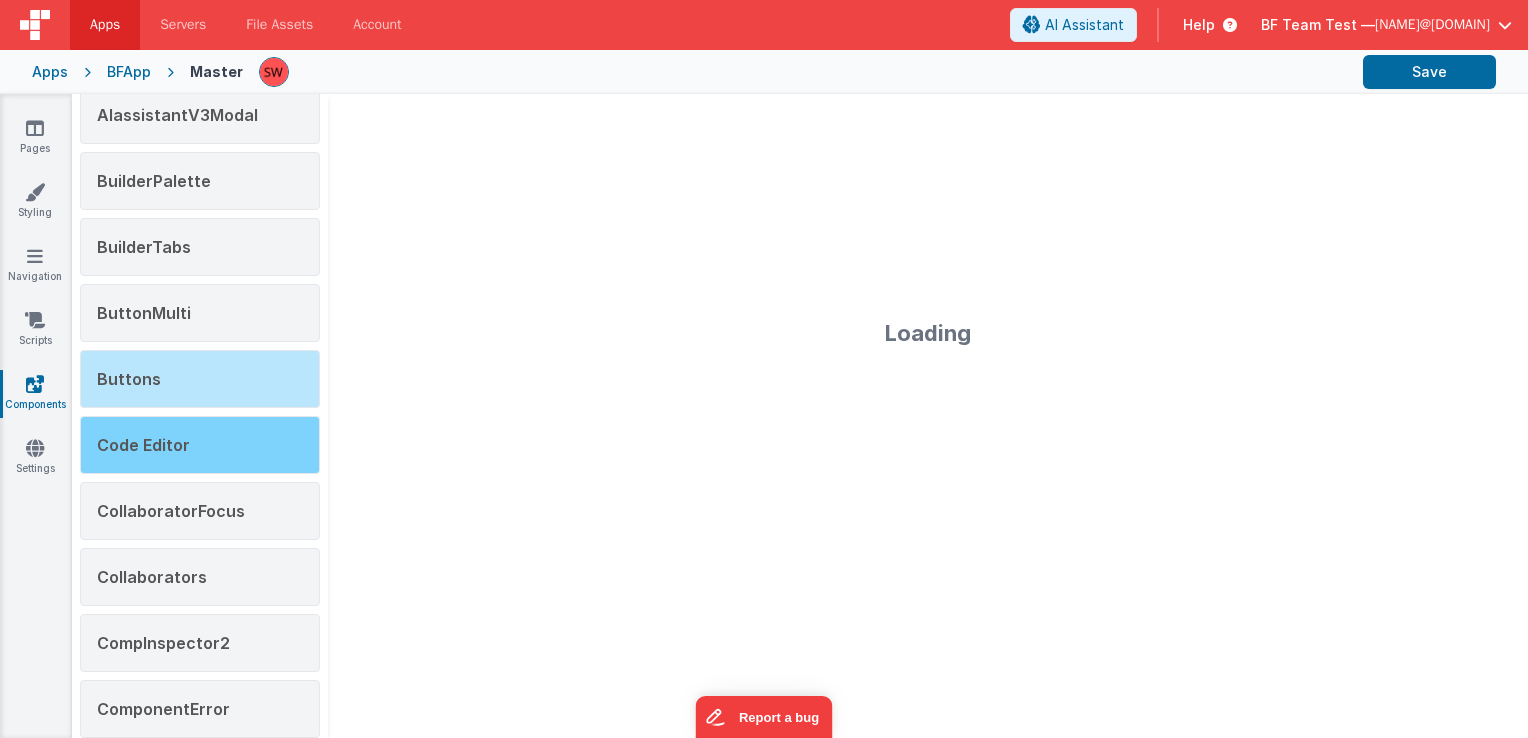 scroll, scrollTop: 400, scrollLeft: 0, axis: vertical 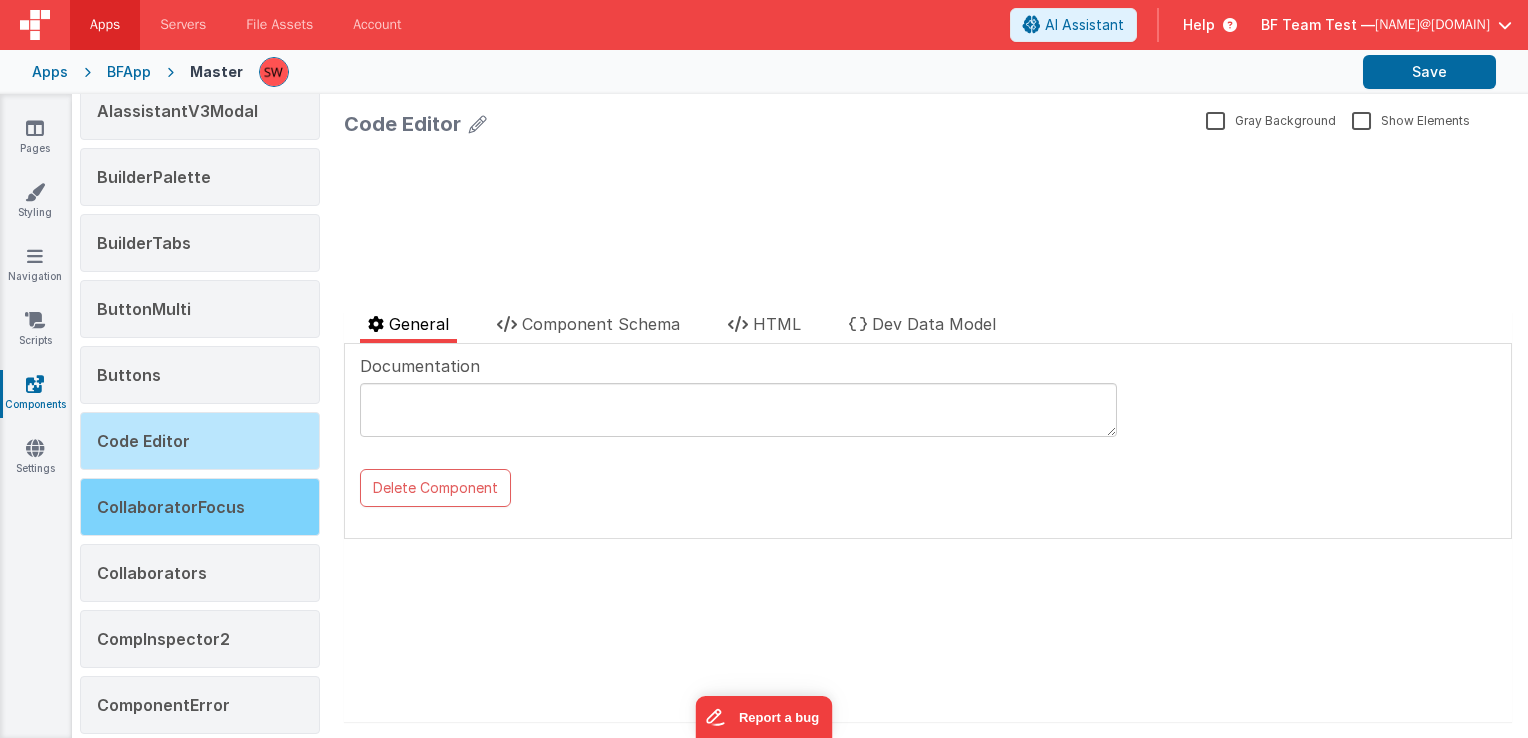click on "CollaboratorFocus" at bounding box center (171, 507) 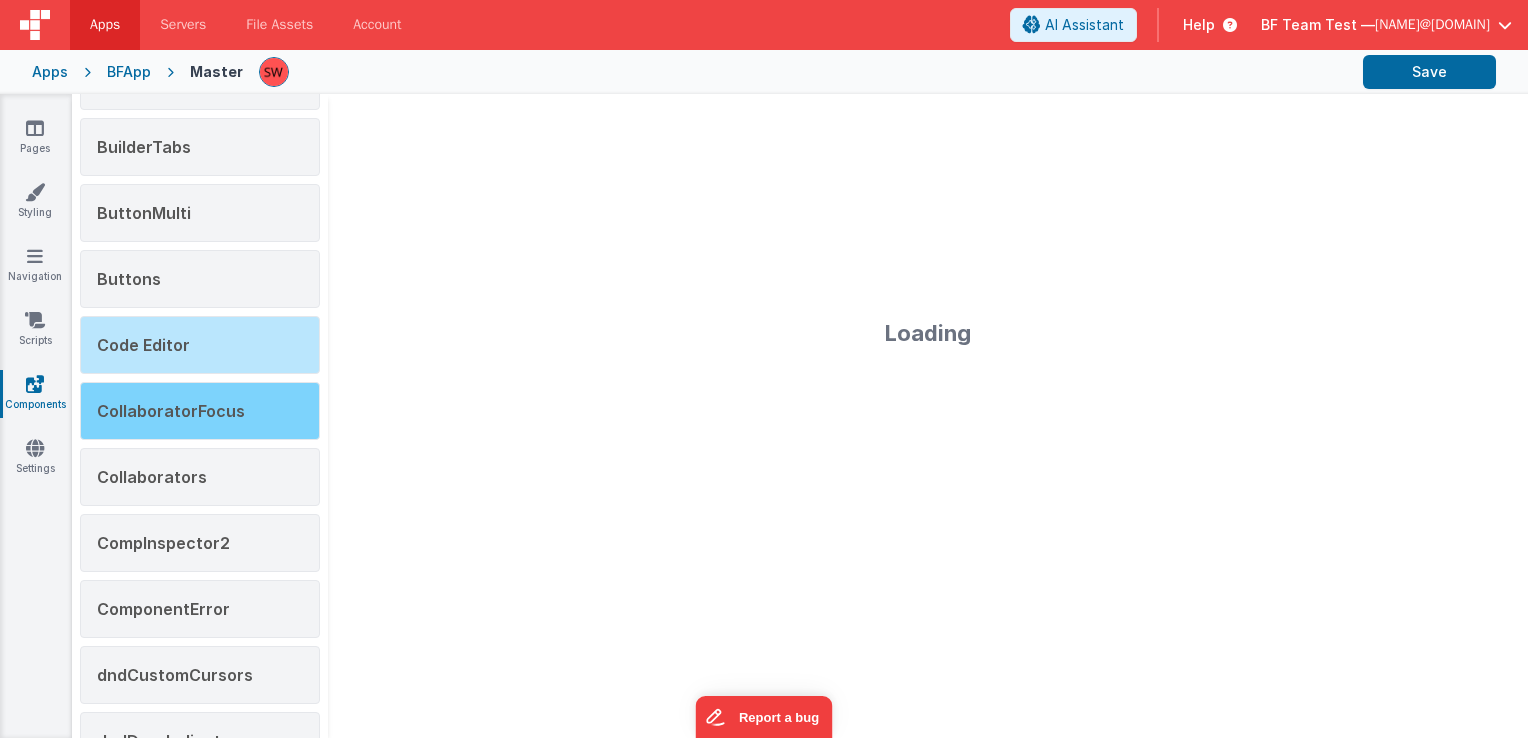 scroll, scrollTop: 500, scrollLeft: 0, axis: vertical 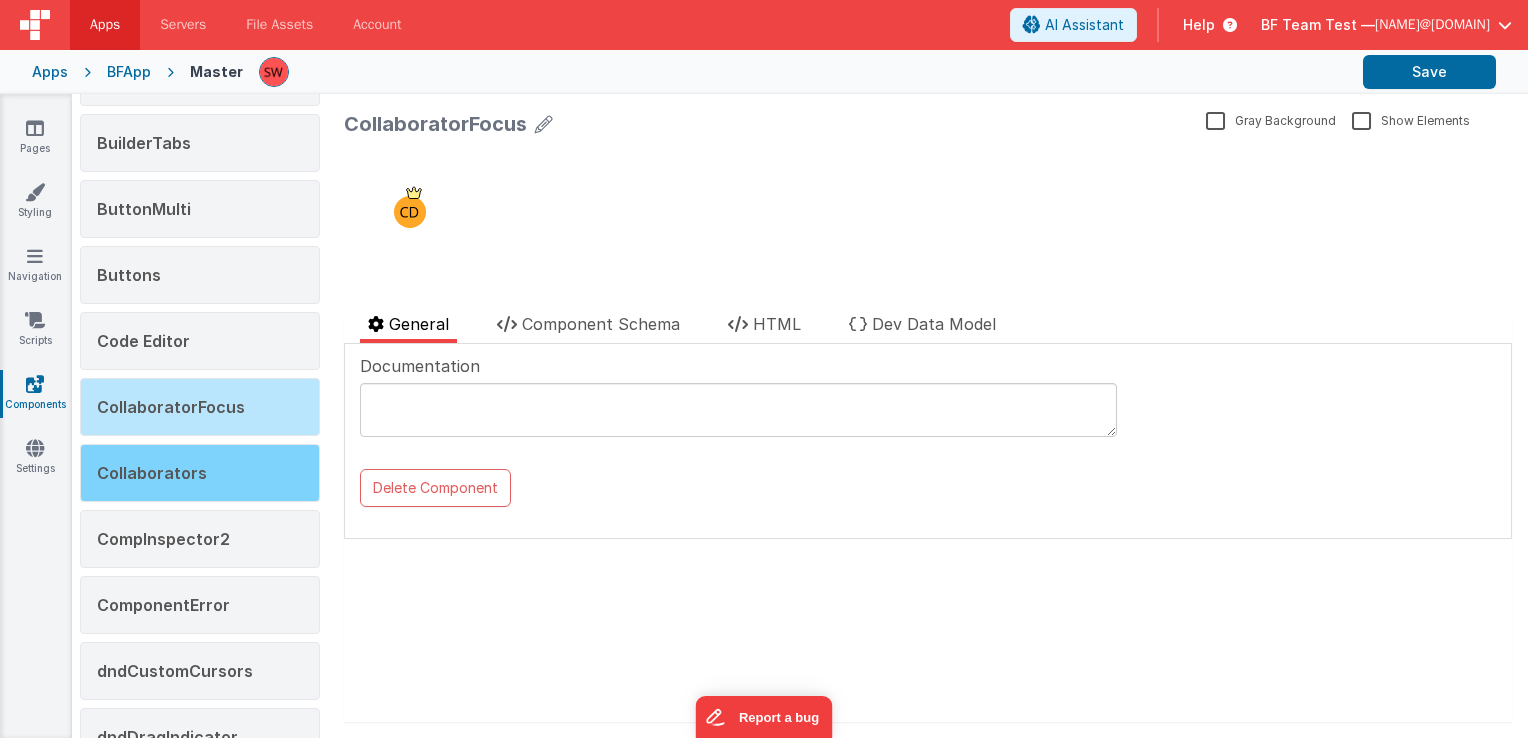 click on "Collaborators" at bounding box center (152, 473) 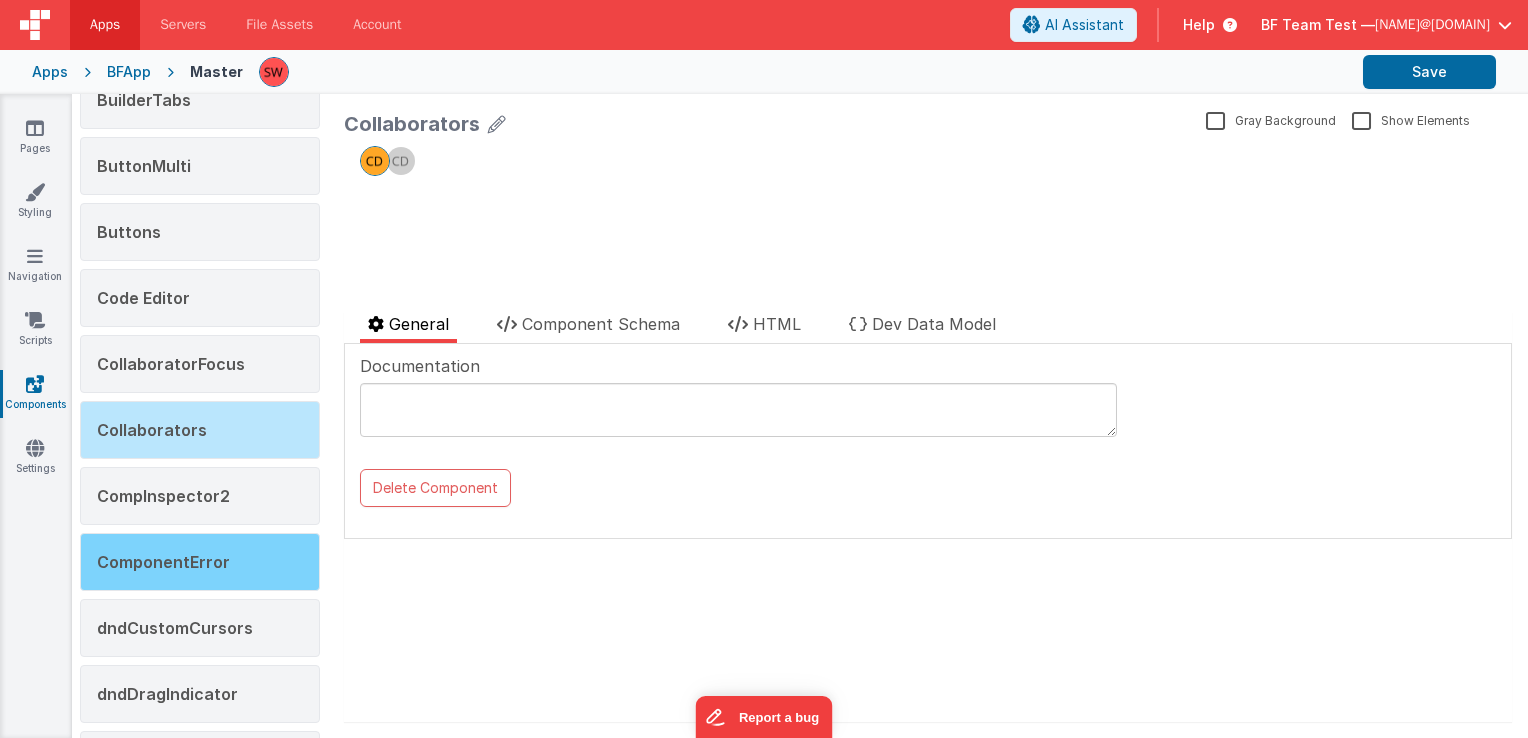scroll, scrollTop: 600, scrollLeft: 0, axis: vertical 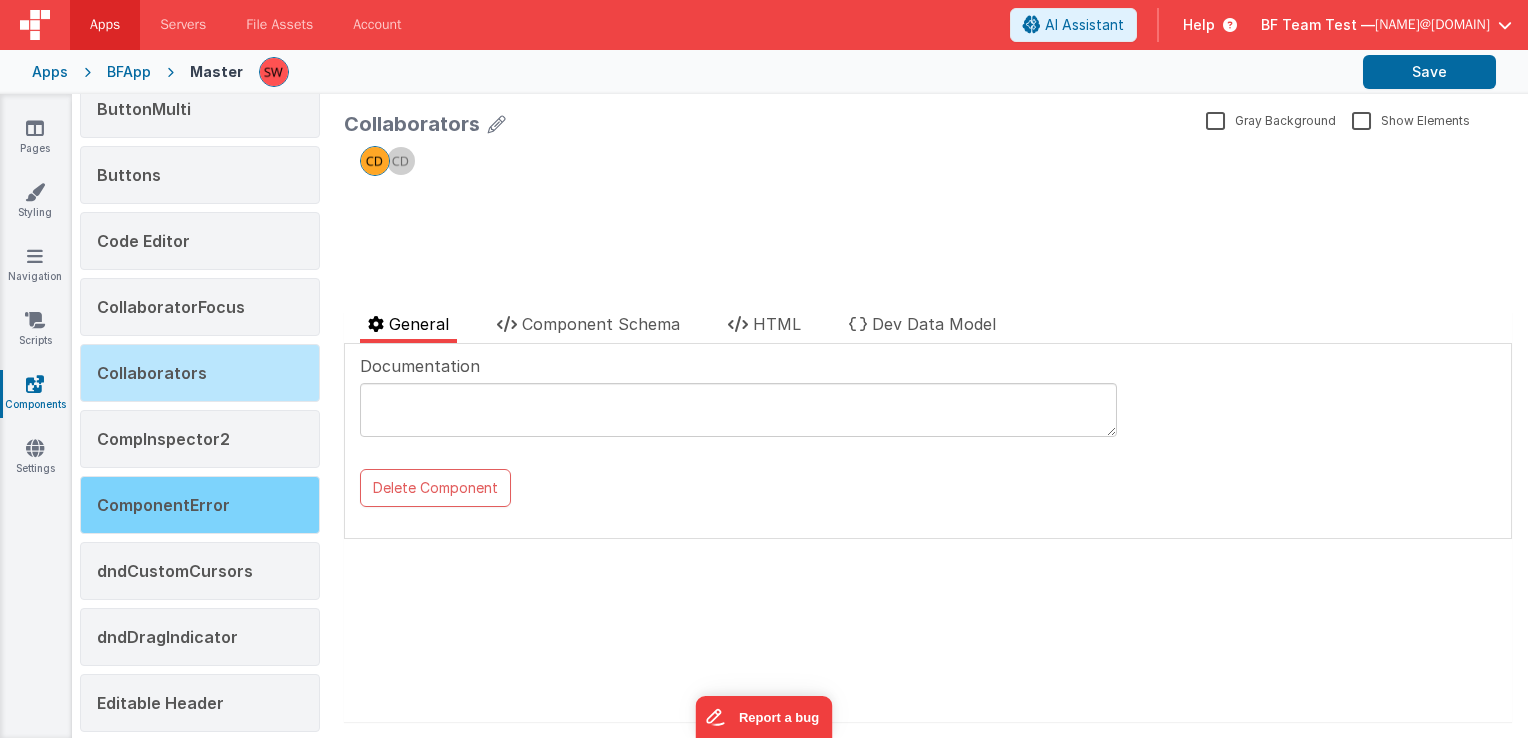 click on "ComponentError" at bounding box center [200, 505] 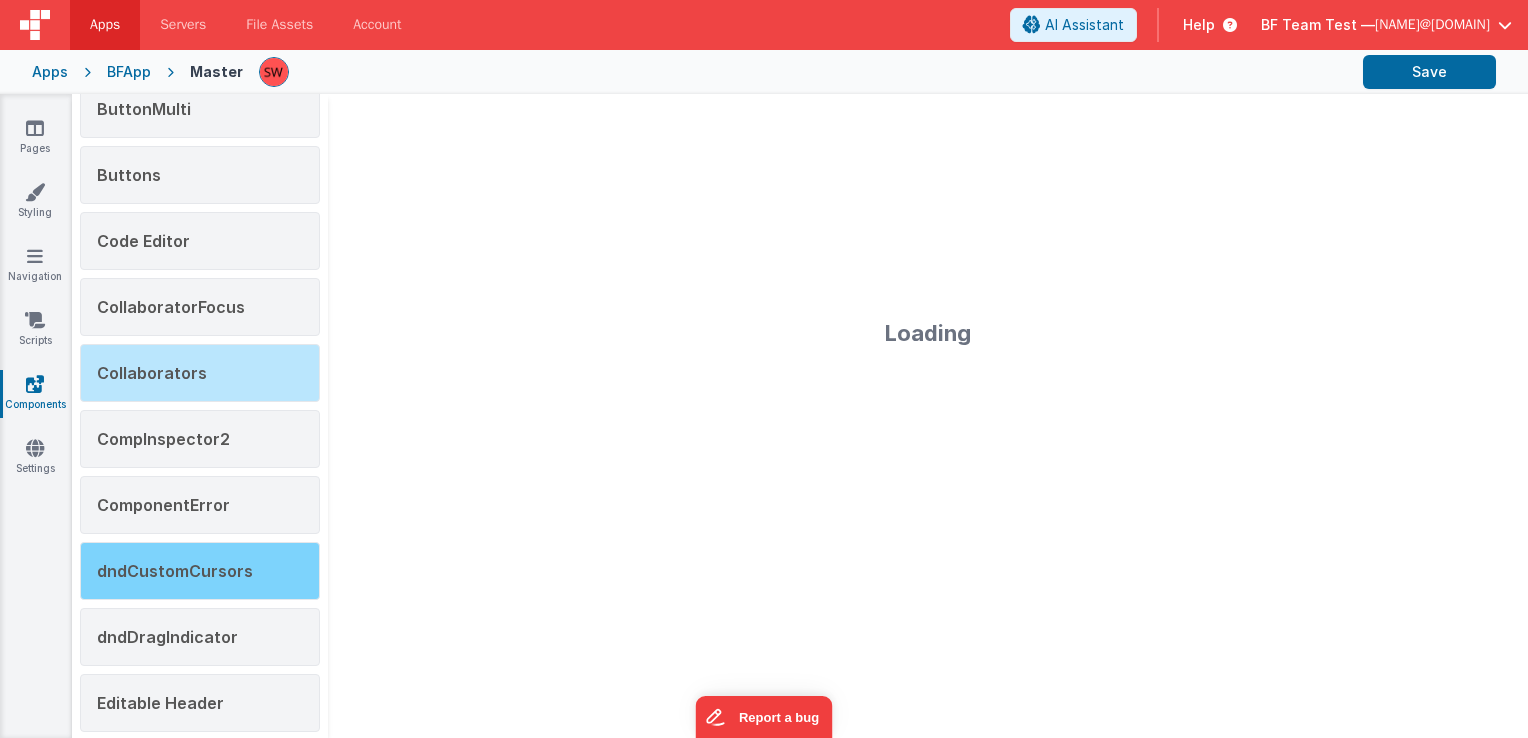 type on "This is not directly used for errored components, was juse used to generate the html" 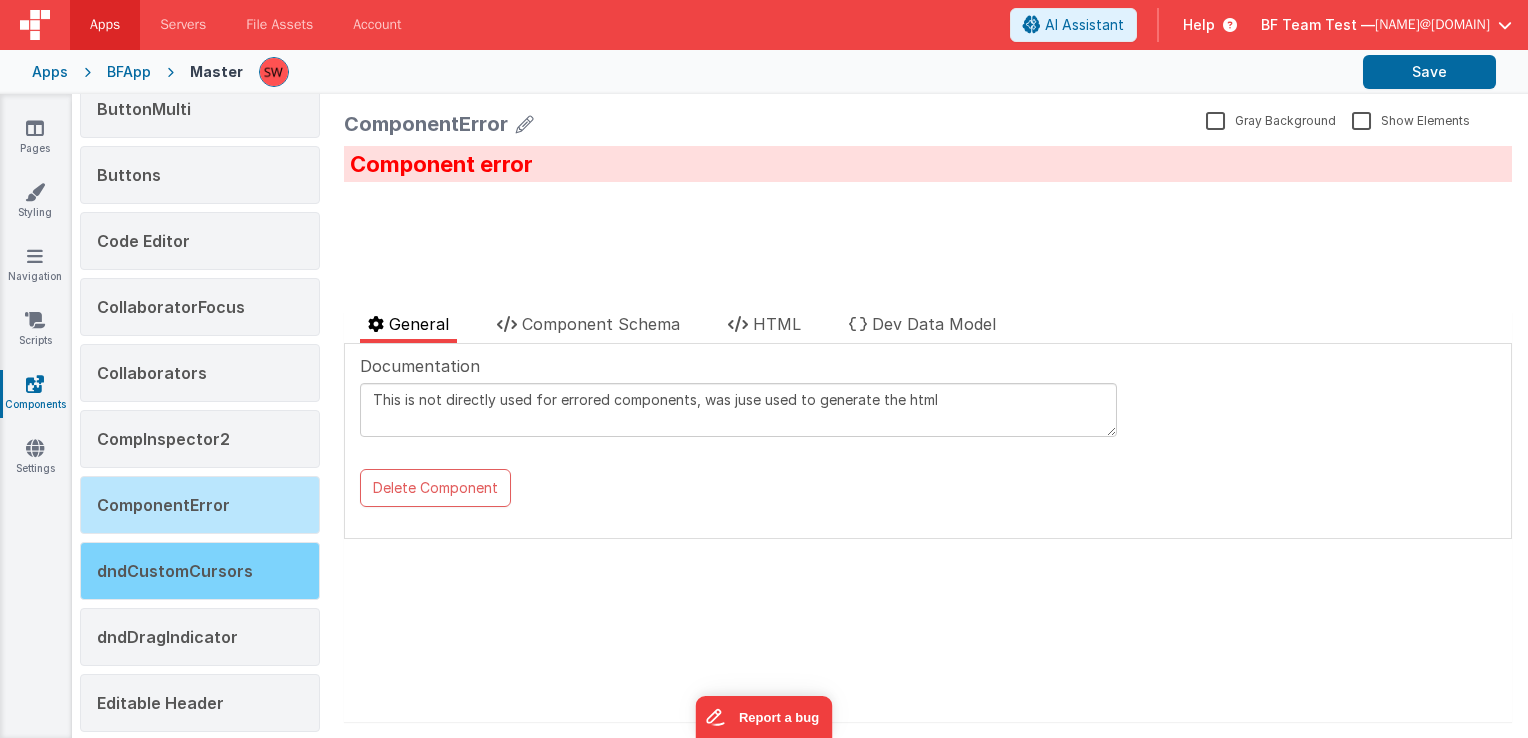 click on "dndCustomCursors" at bounding box center [200, 571] 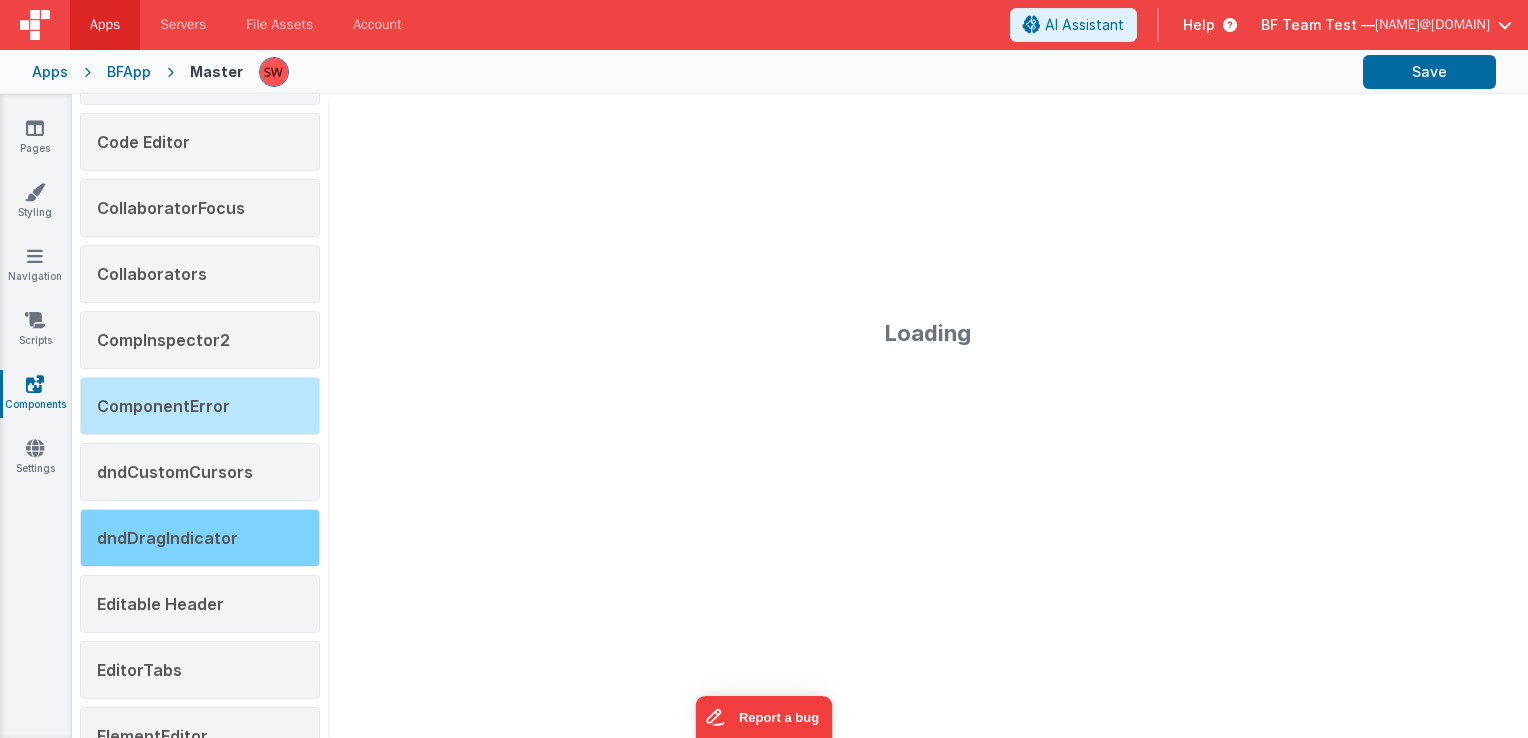 scroll, scrollTop: 700, scrollLeft: 0, axis: vertical 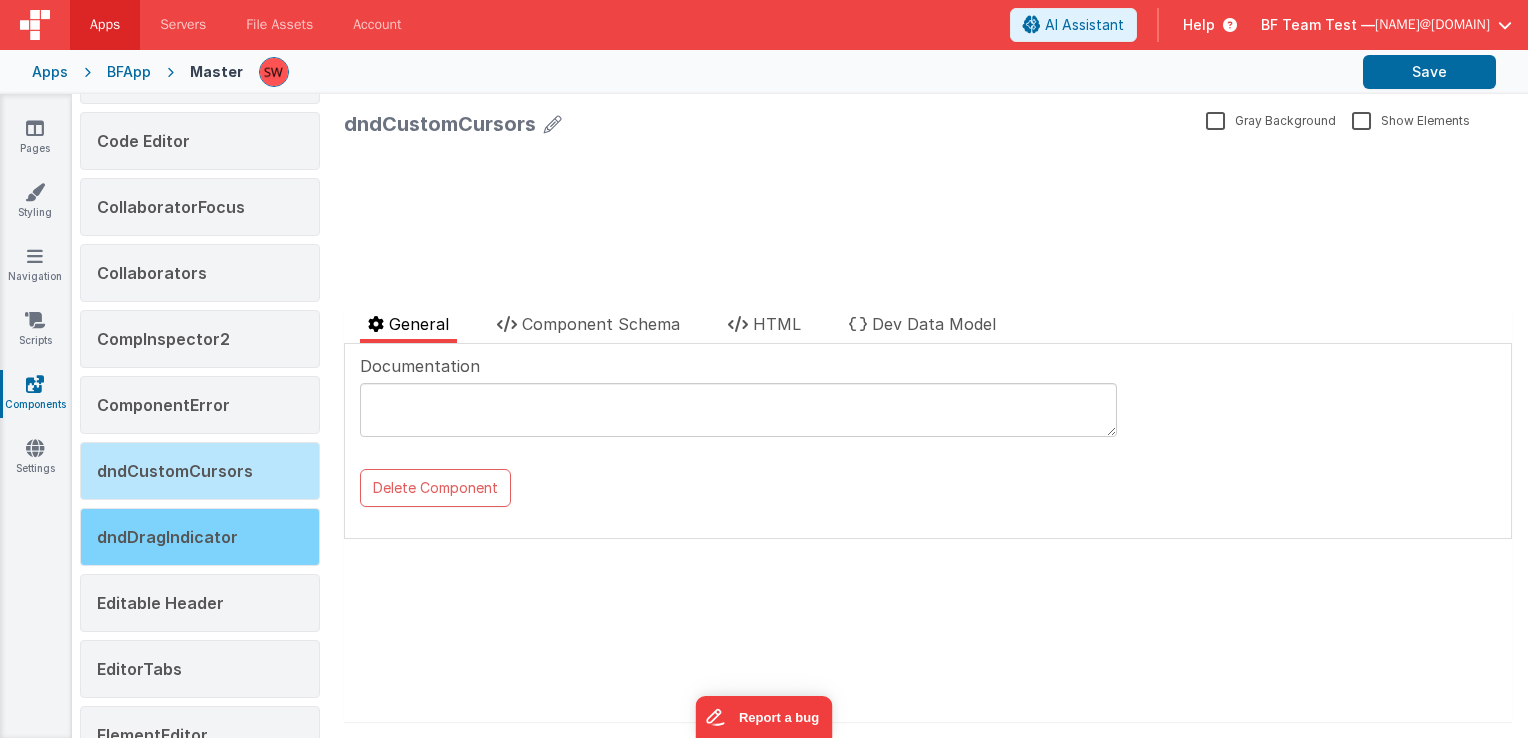 click on "dndDragIndicator" at bounding box center (167, 537) 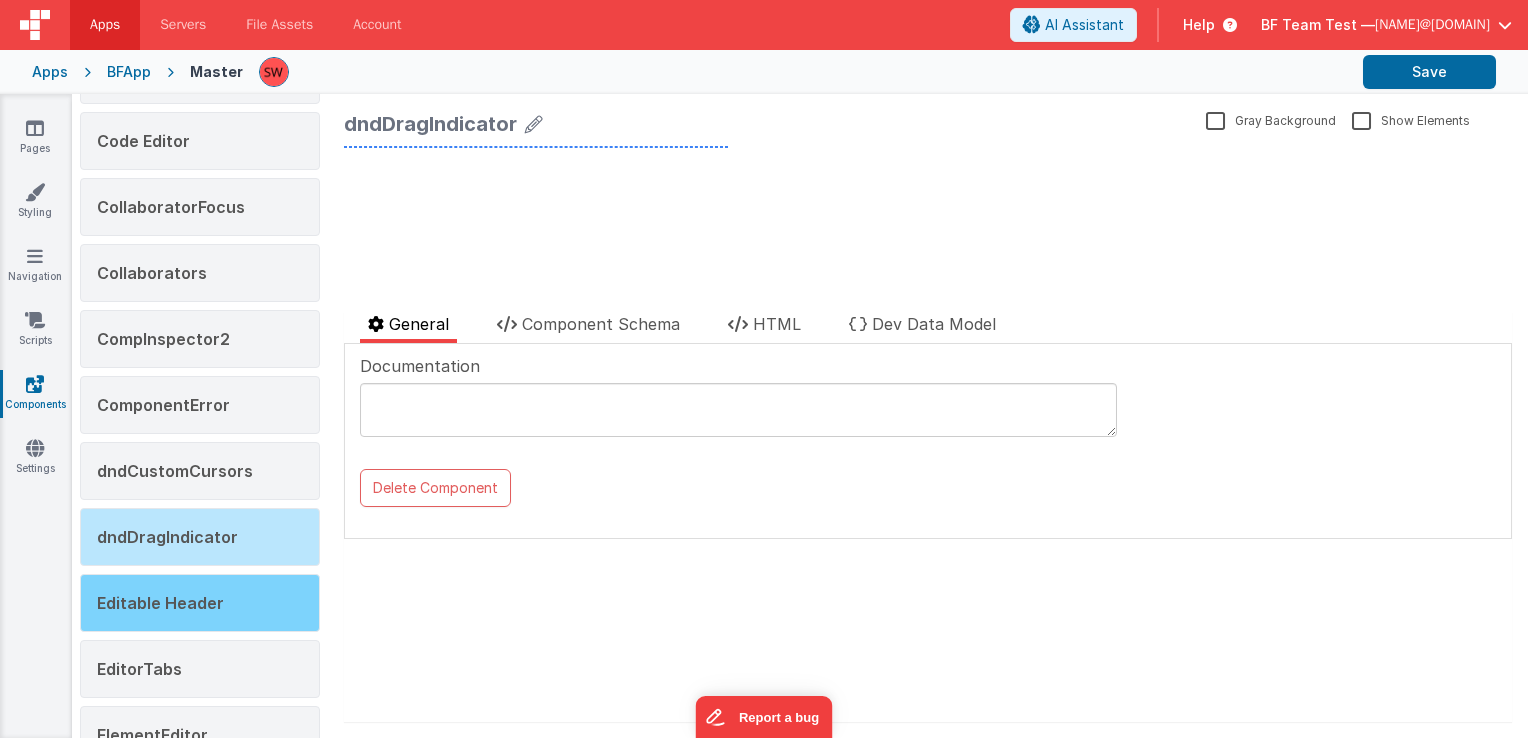 click on "Editable Header" at bounding box center (160, 603) 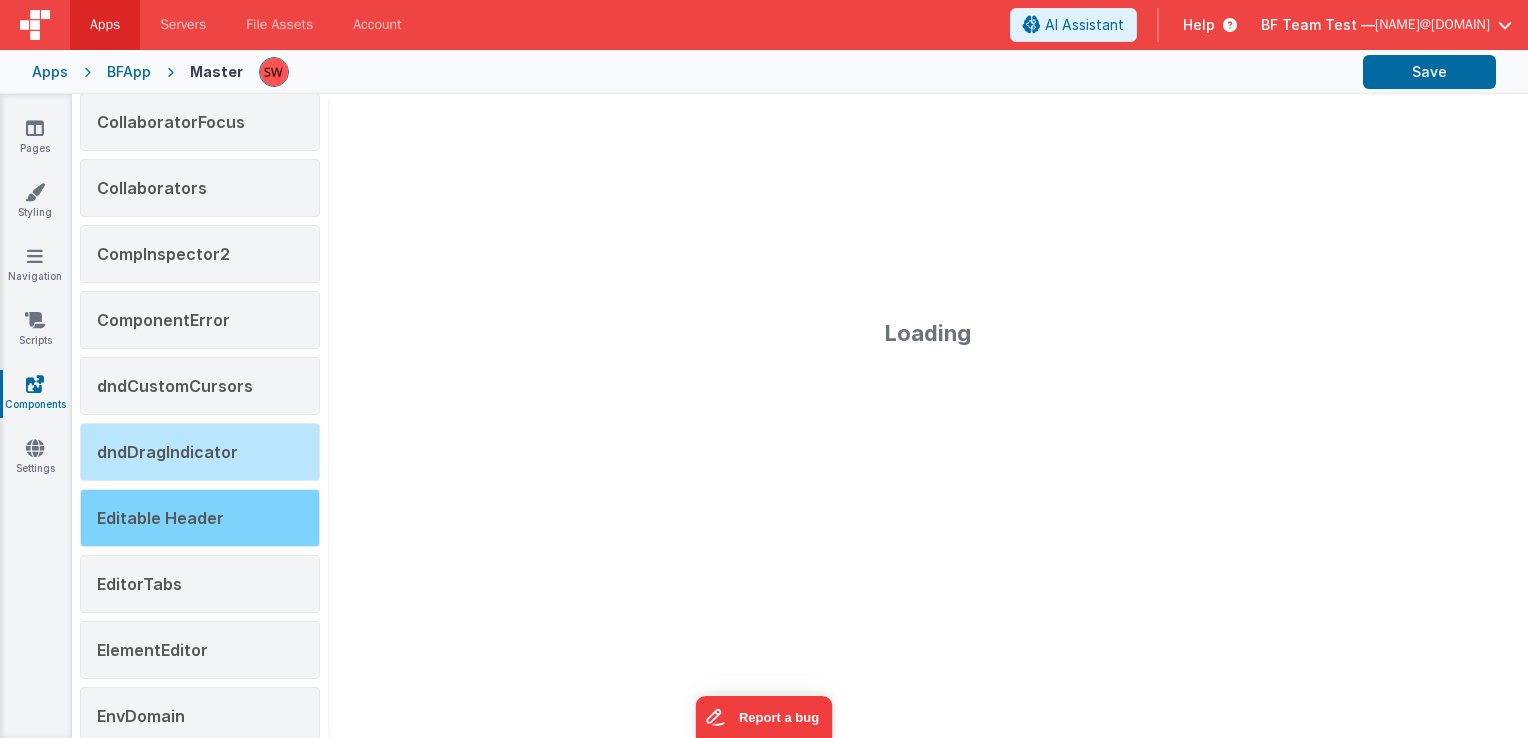 scroll, scrollTop: 800, scrollLeft: 0, axis: vertical 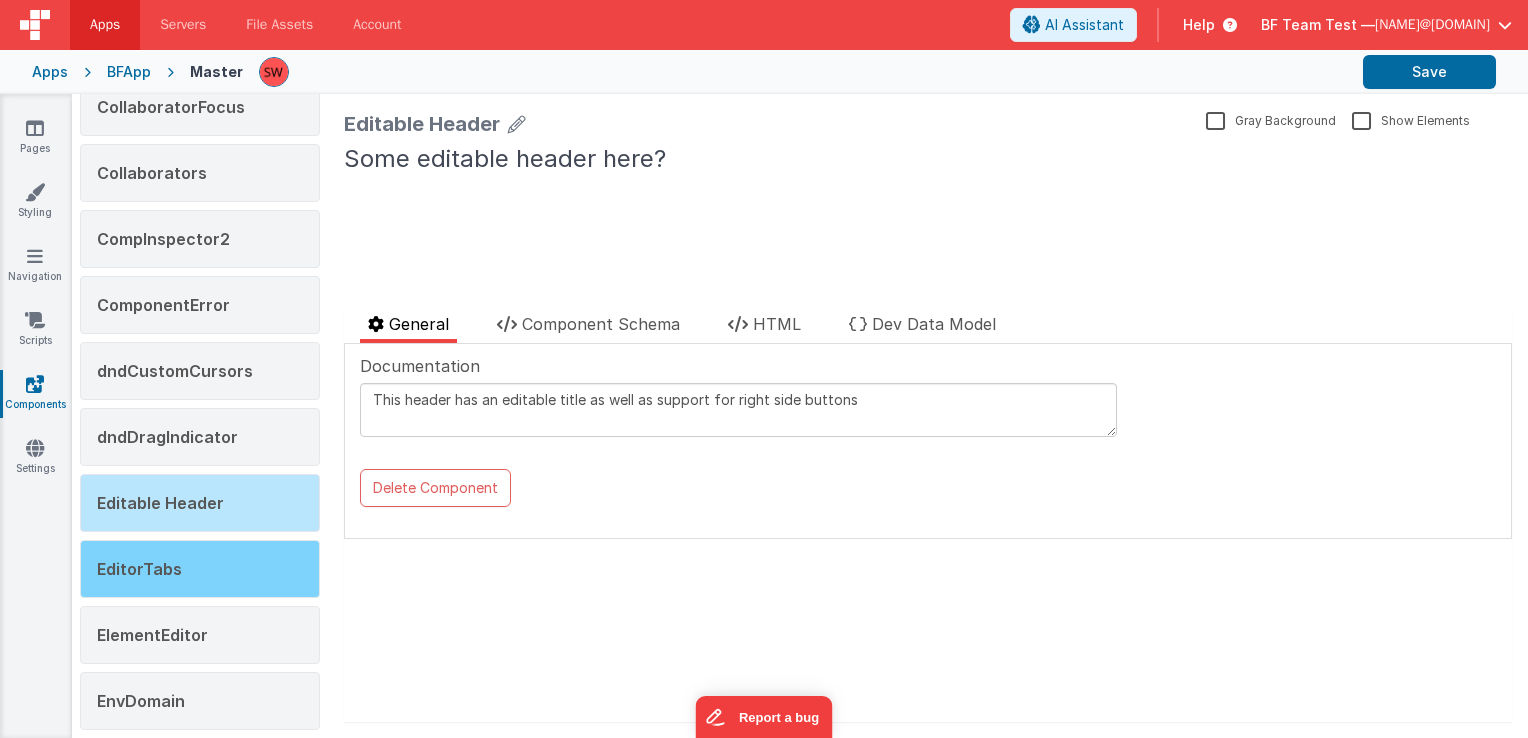 click on "EditorTabs" at bounding box center [139, 569] 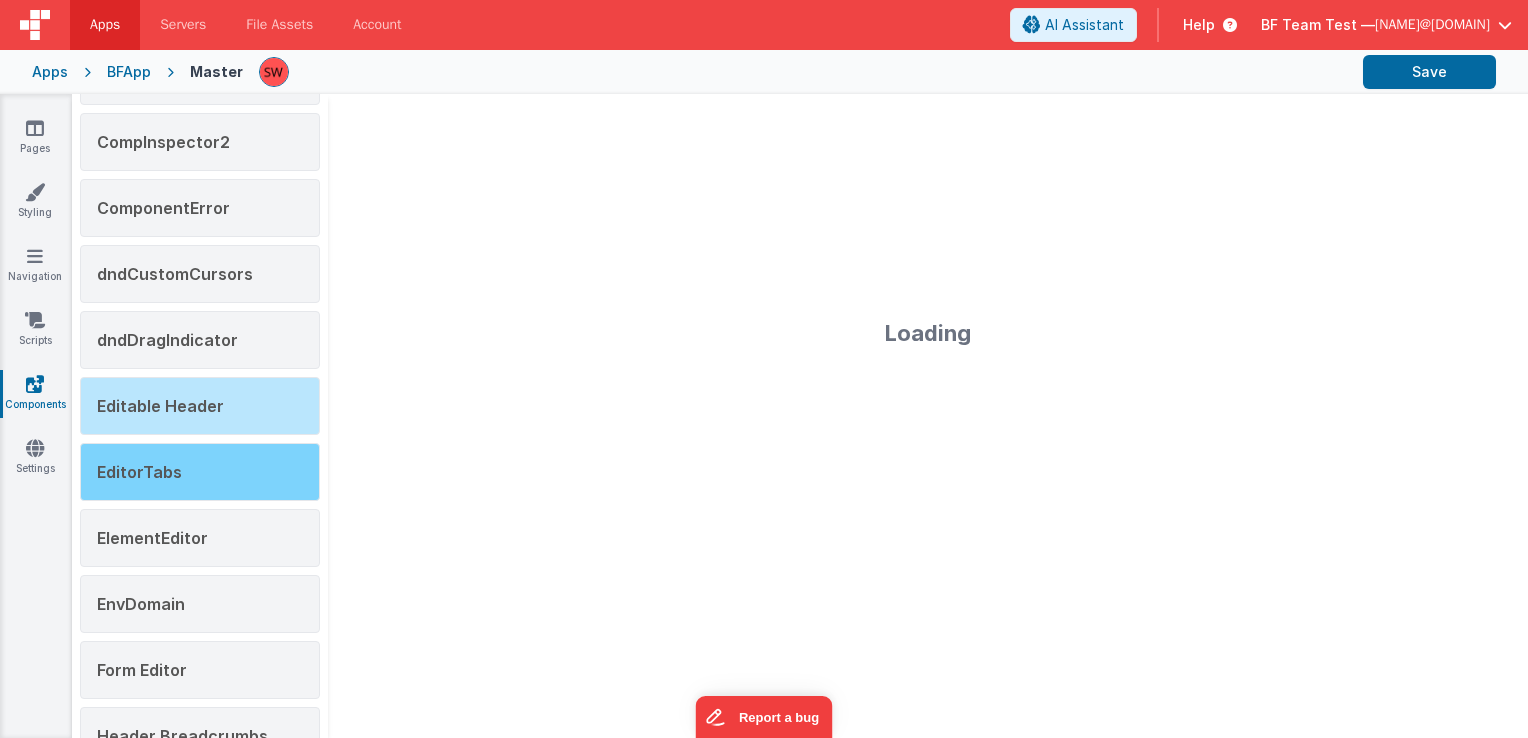 type on "Schema based tabs" 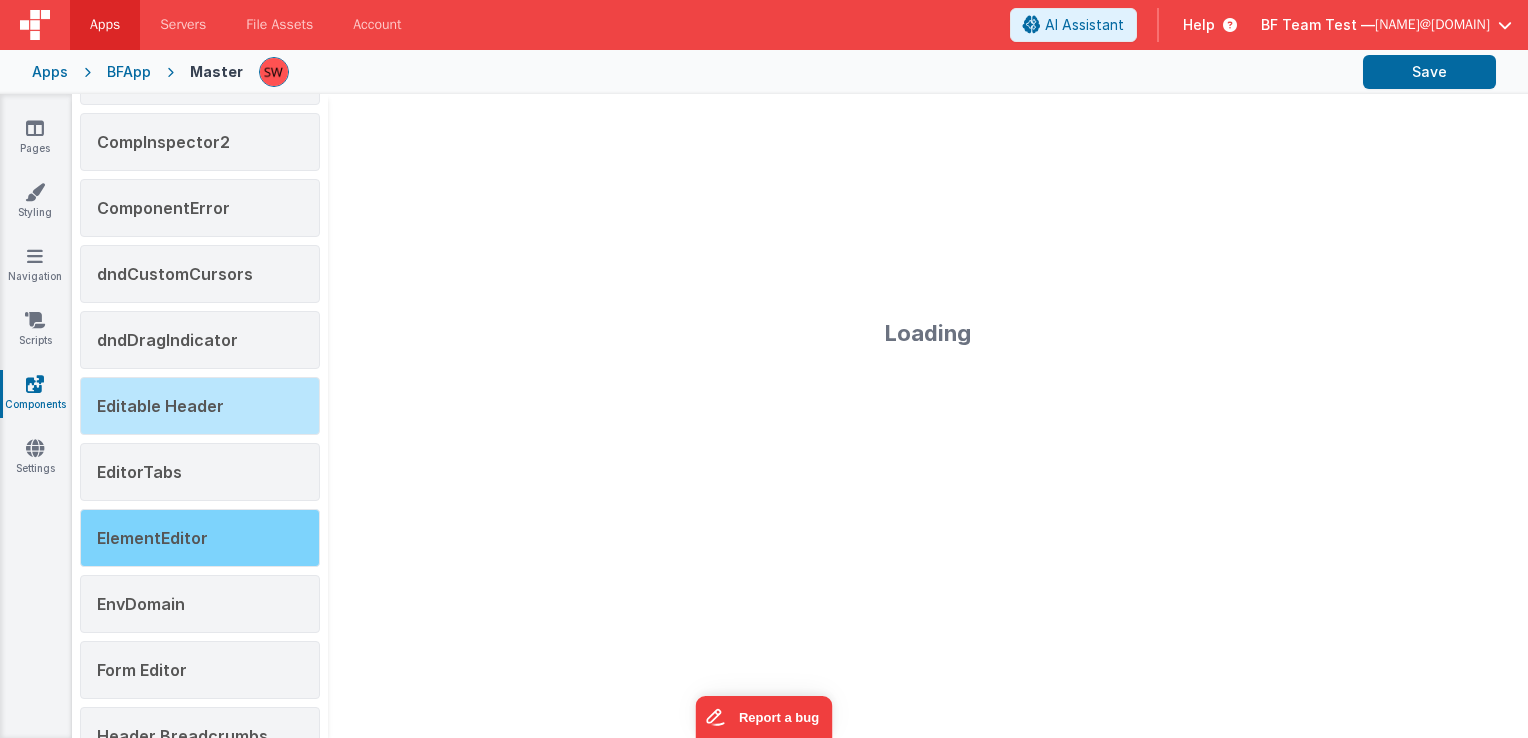 scroll, scrollTop: 900, scrollLeft: 0, axis: vertical 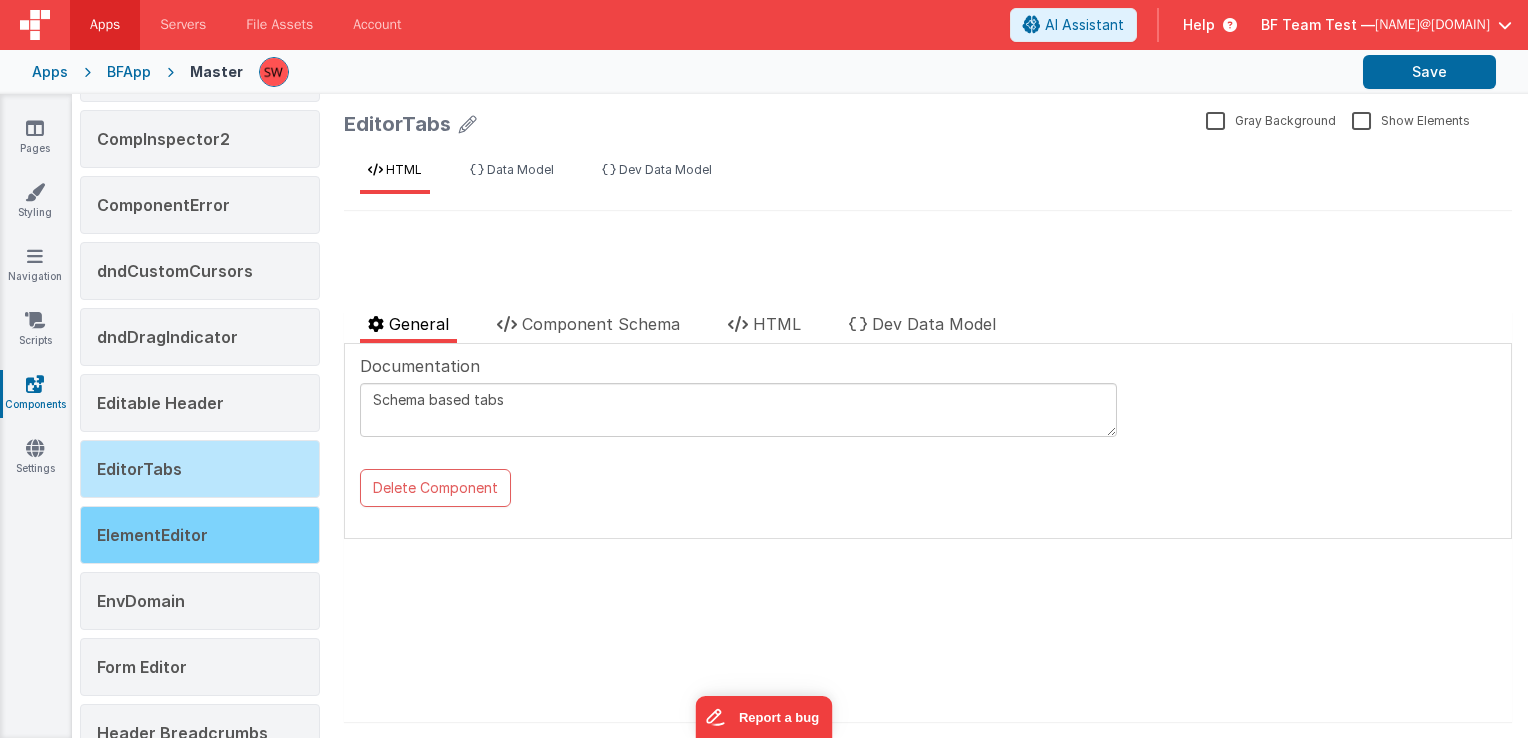 click on "ElementEditor" at bounding box center [152, 535] 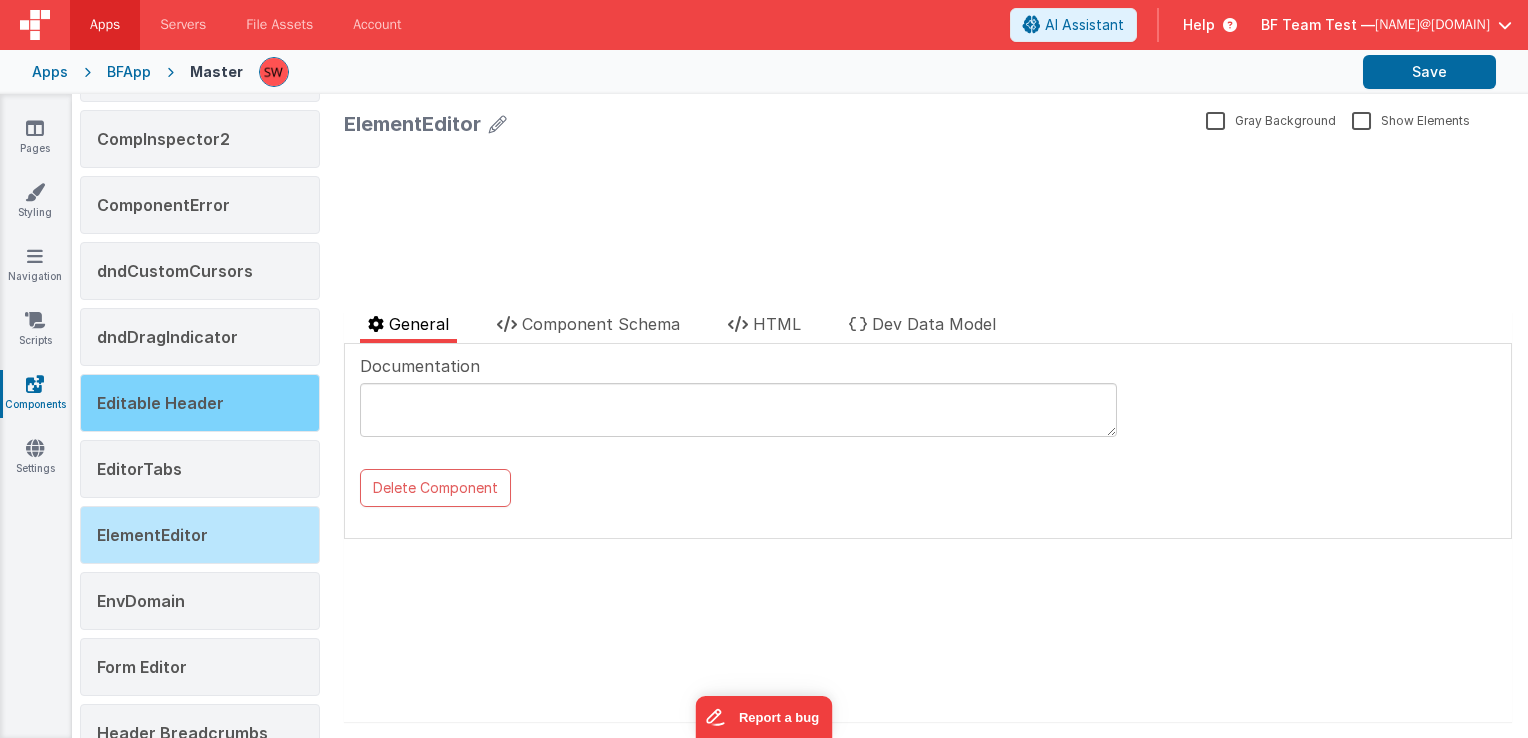 click on "Editable Header" at bounding box center (160, 403) 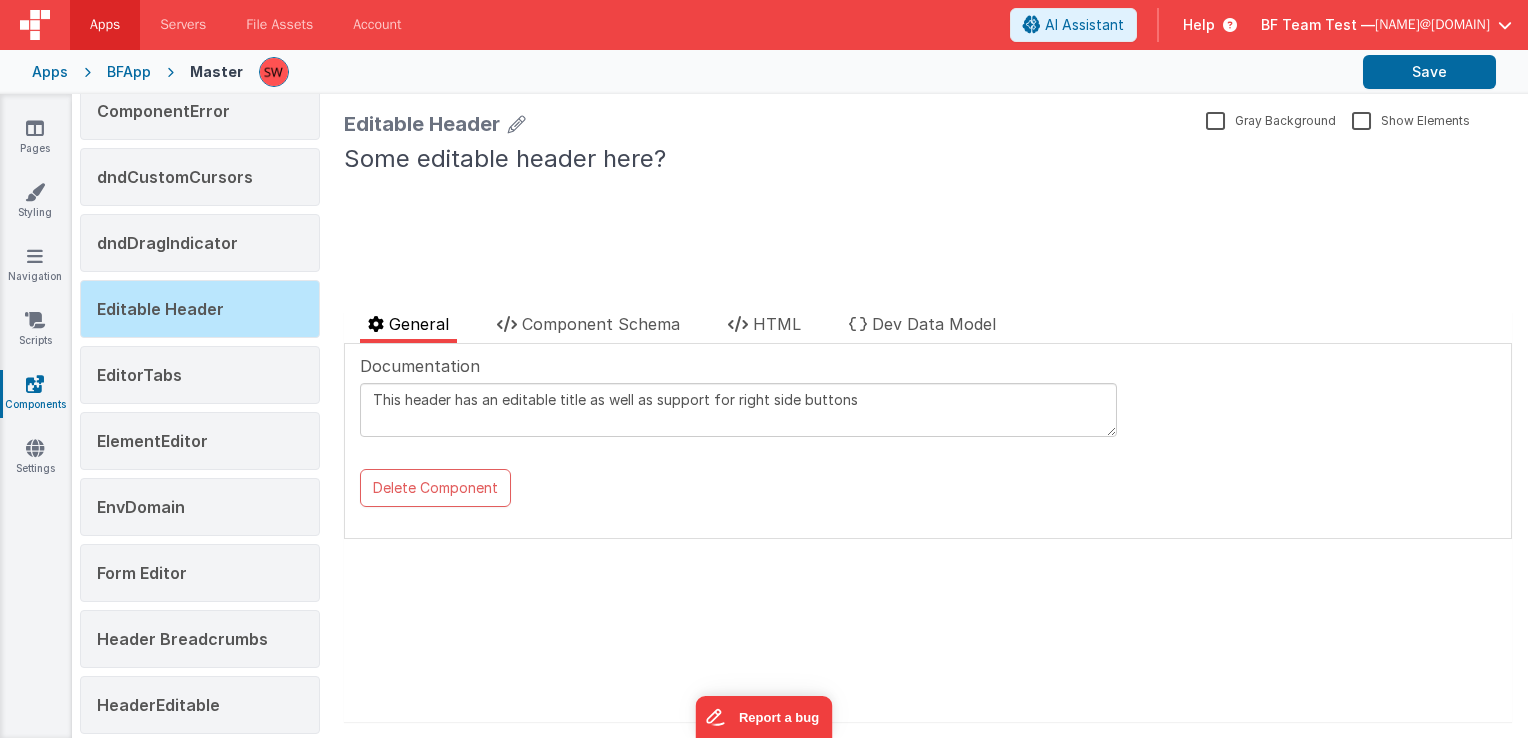 scroll, scrollTop: 1000, scrollLeft: 0, axis: vertical 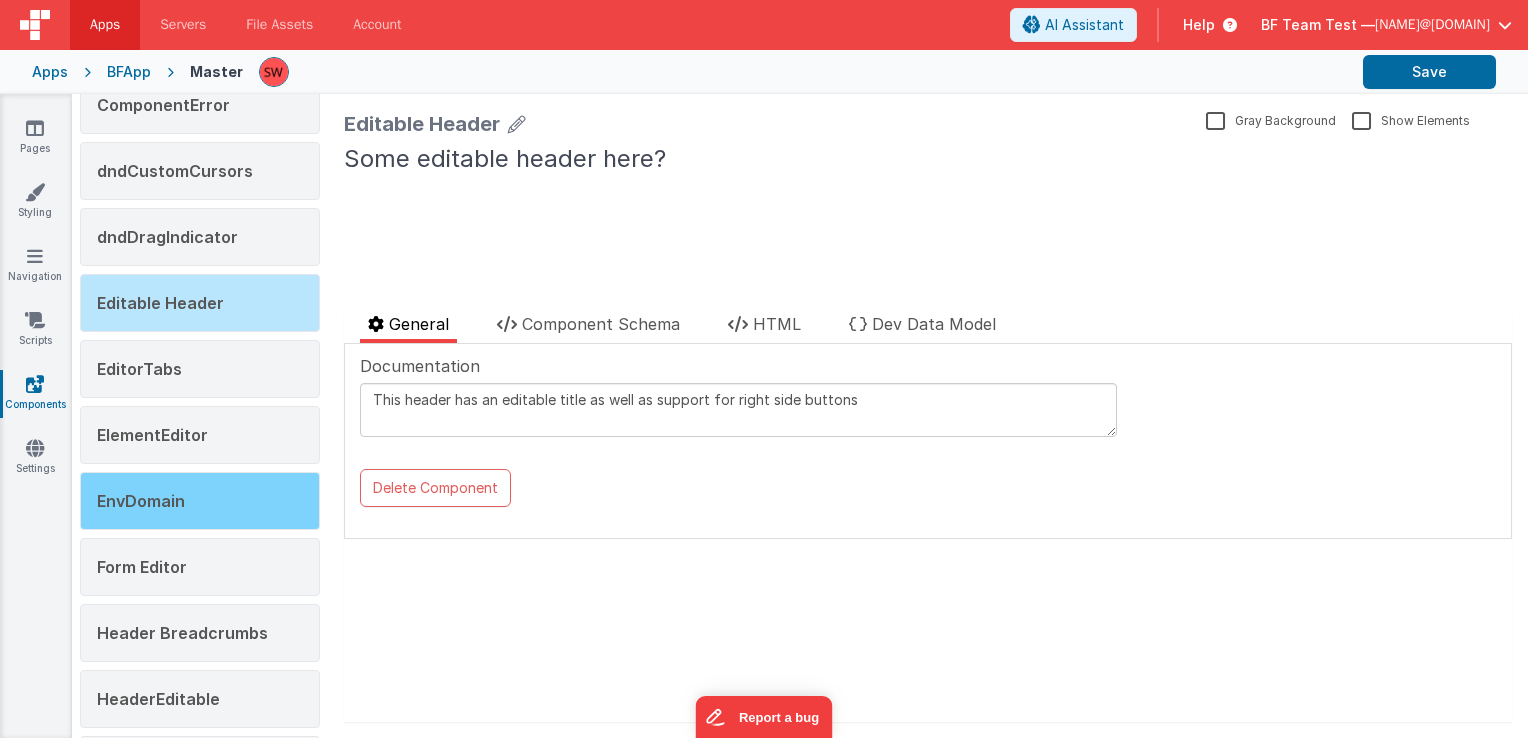 click on "EnvDomain" at bounding box center [200, 501] 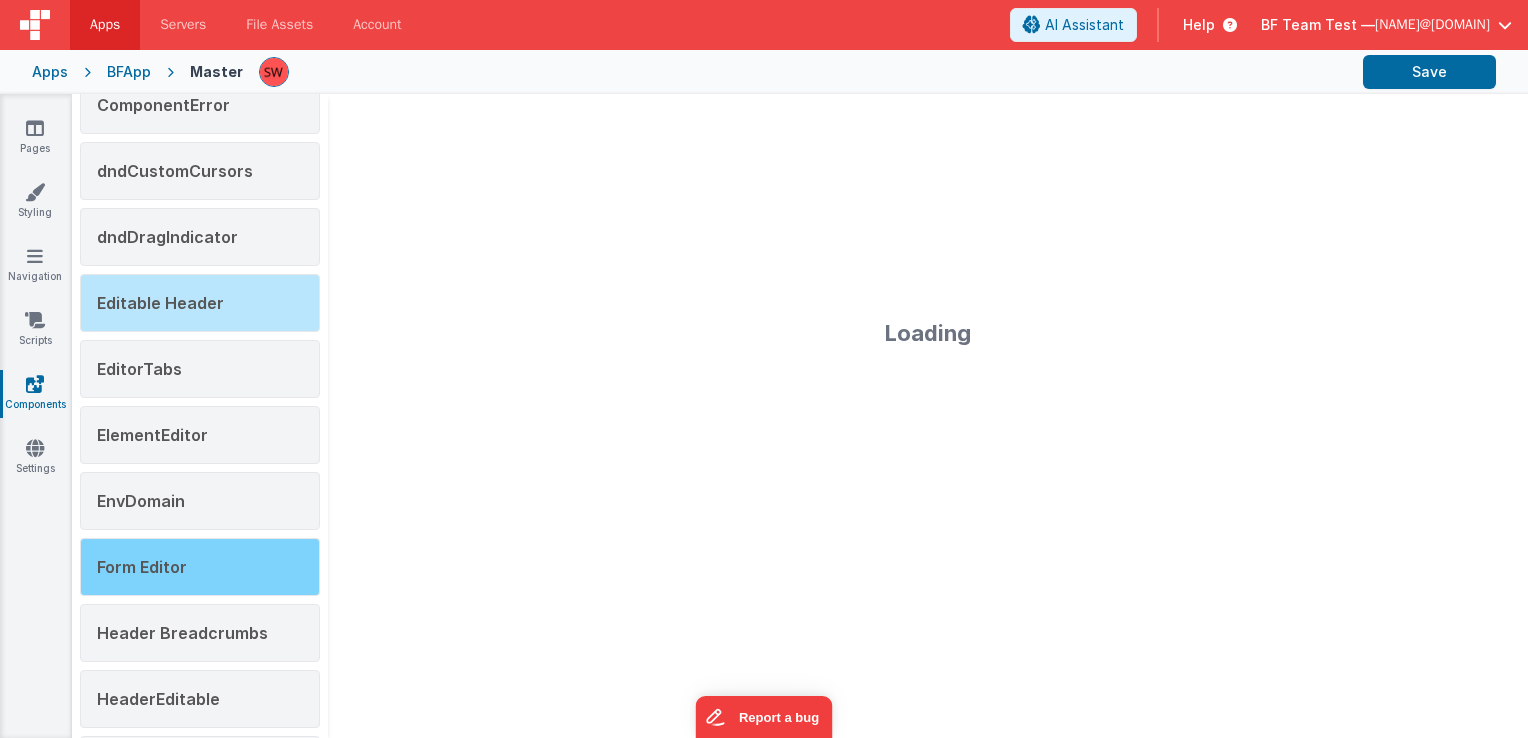 click on "Form Editor" at bounding box center (200, 567) 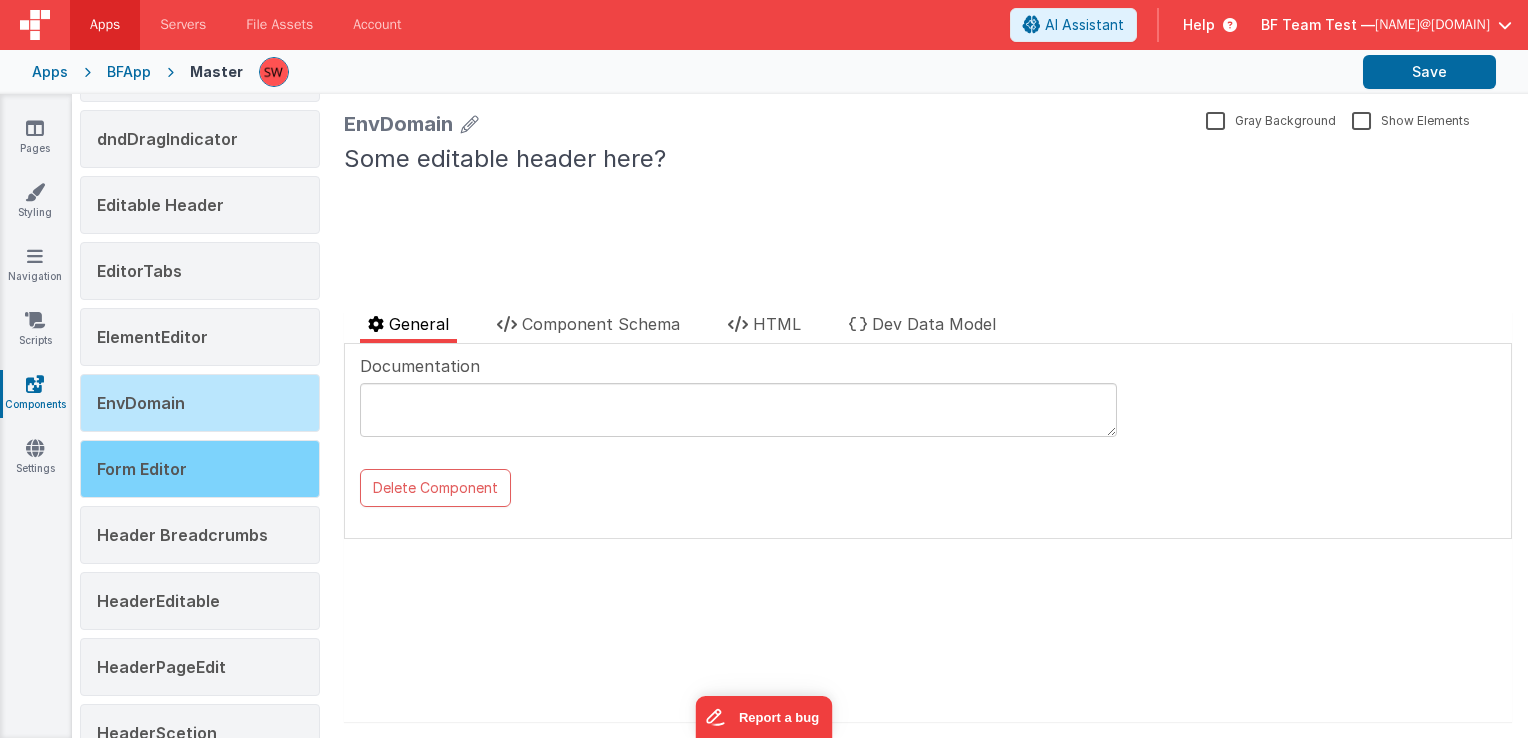 scroll, scrollTop: 1100, scrollLeft: 0, axis: vertical 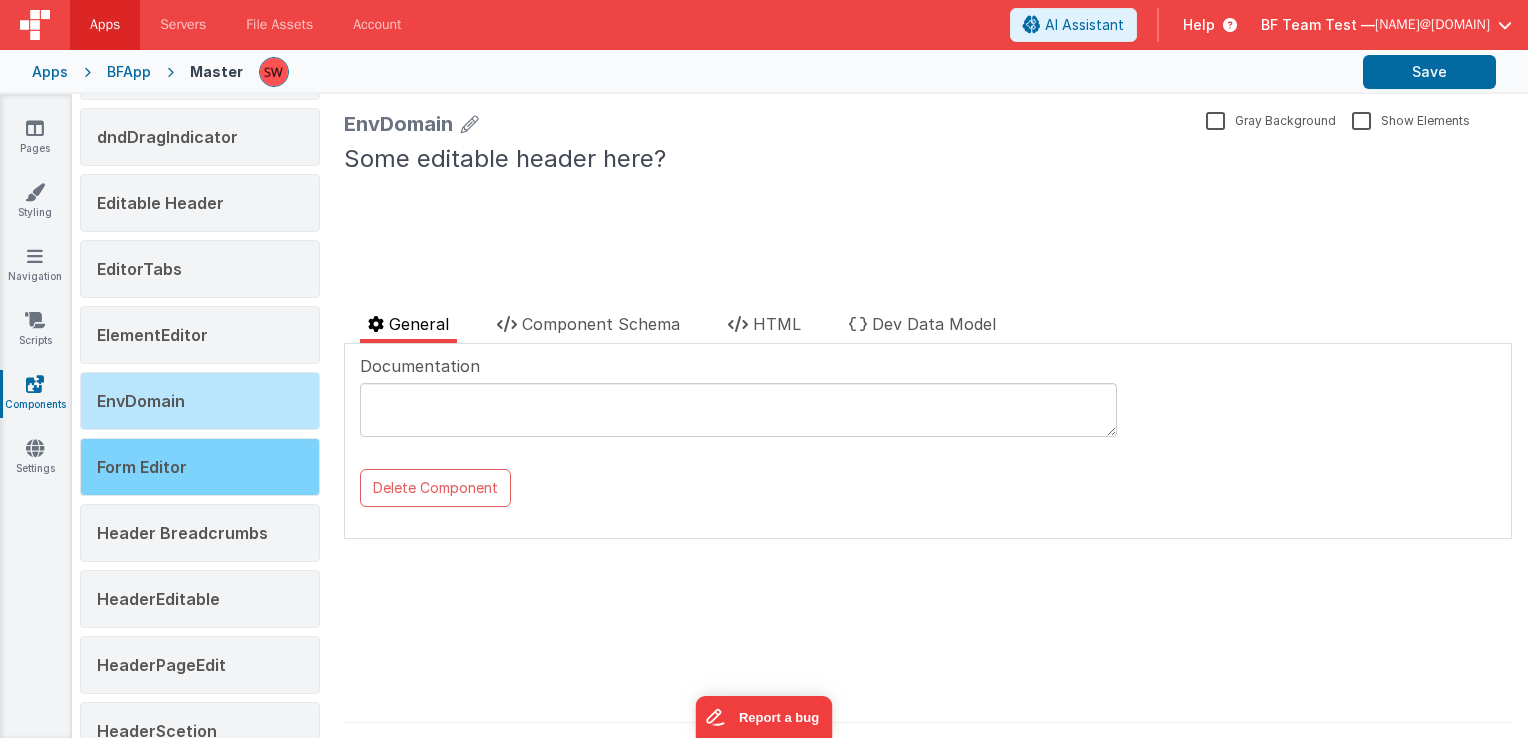 click on "Form Editor" at bounding box center [200, 467] 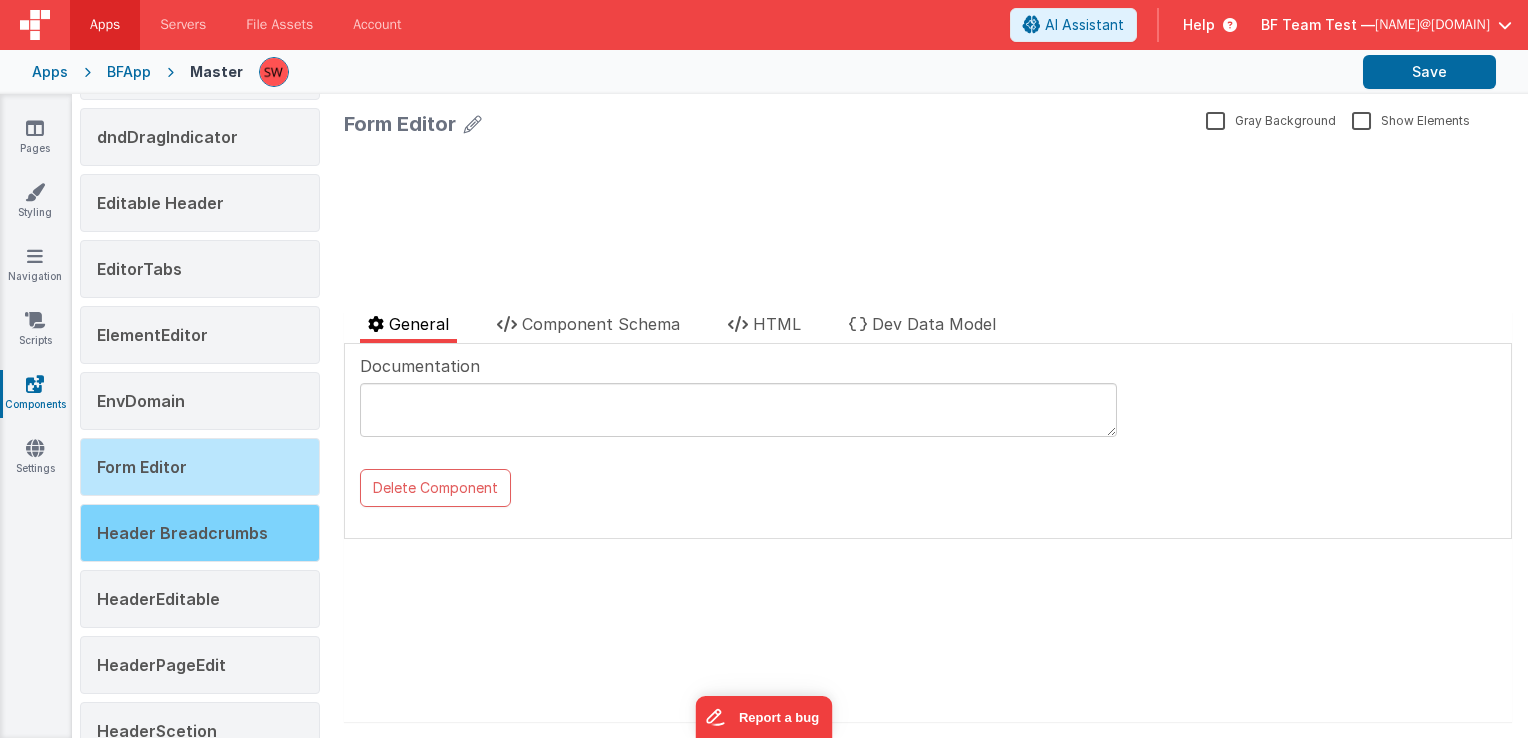 click on "Header Breadcrumbs" at bounding box center (200, 533) 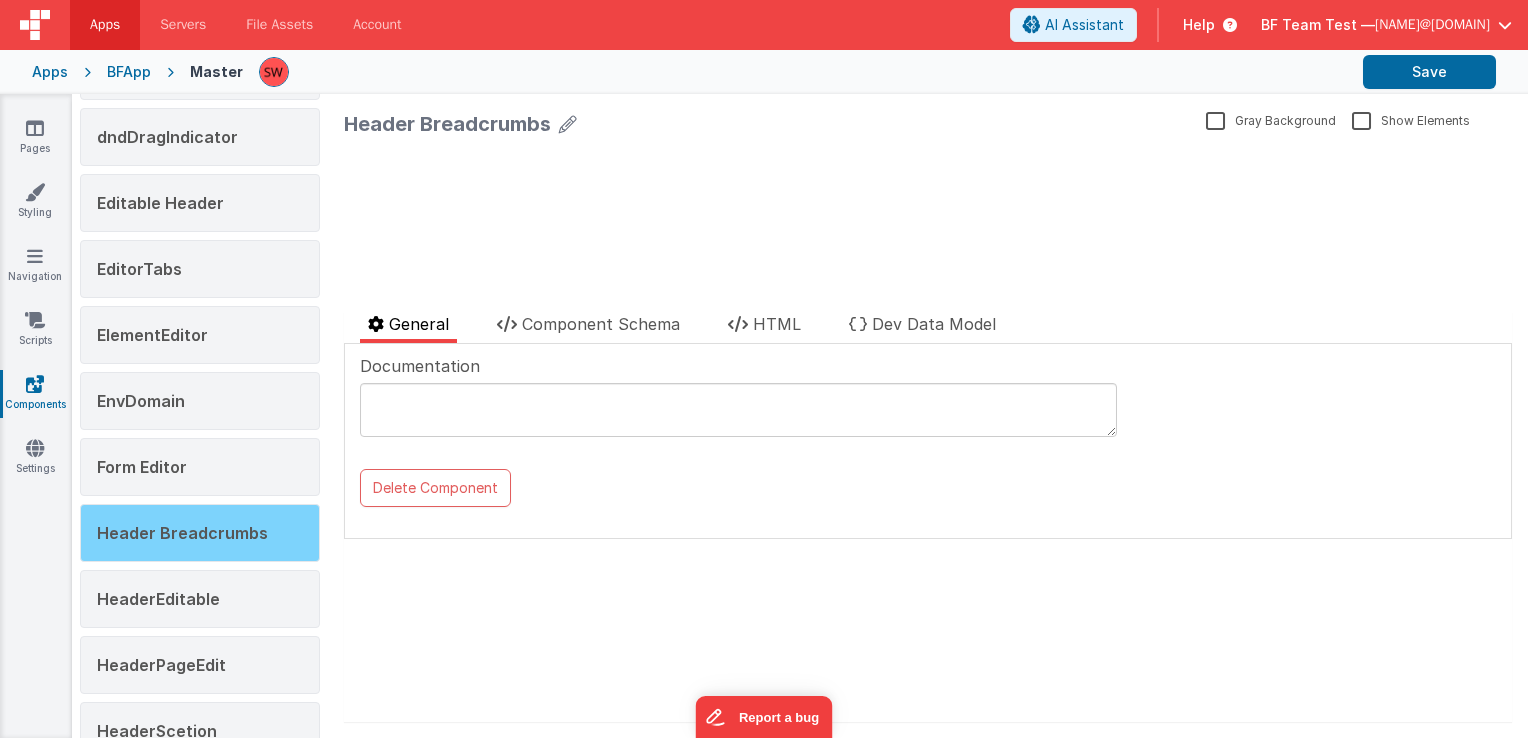 scroll, scrollTop: 1200, scrollLeft: 0, axis: vertical 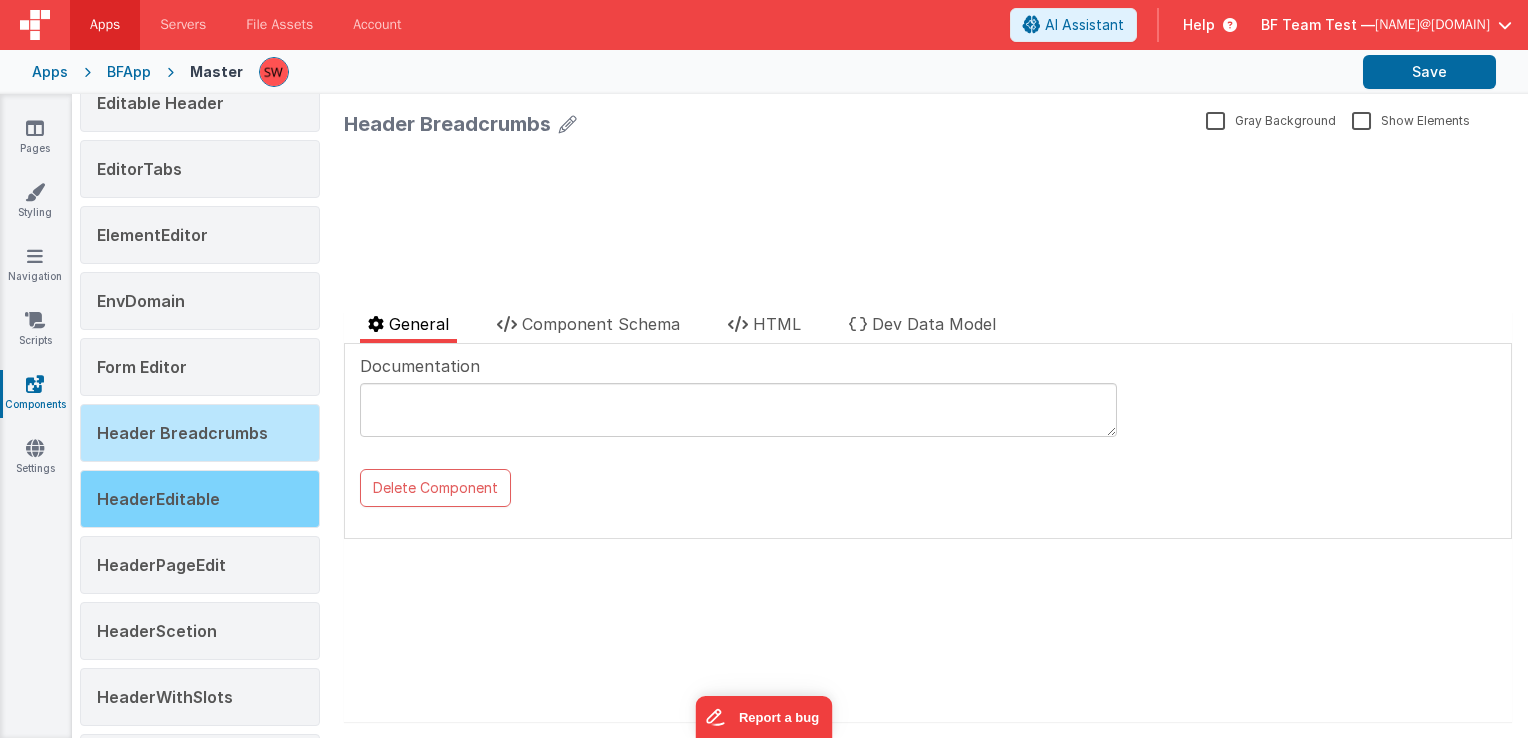 click on "HeaderEditable" at bounding box center [200, 499] 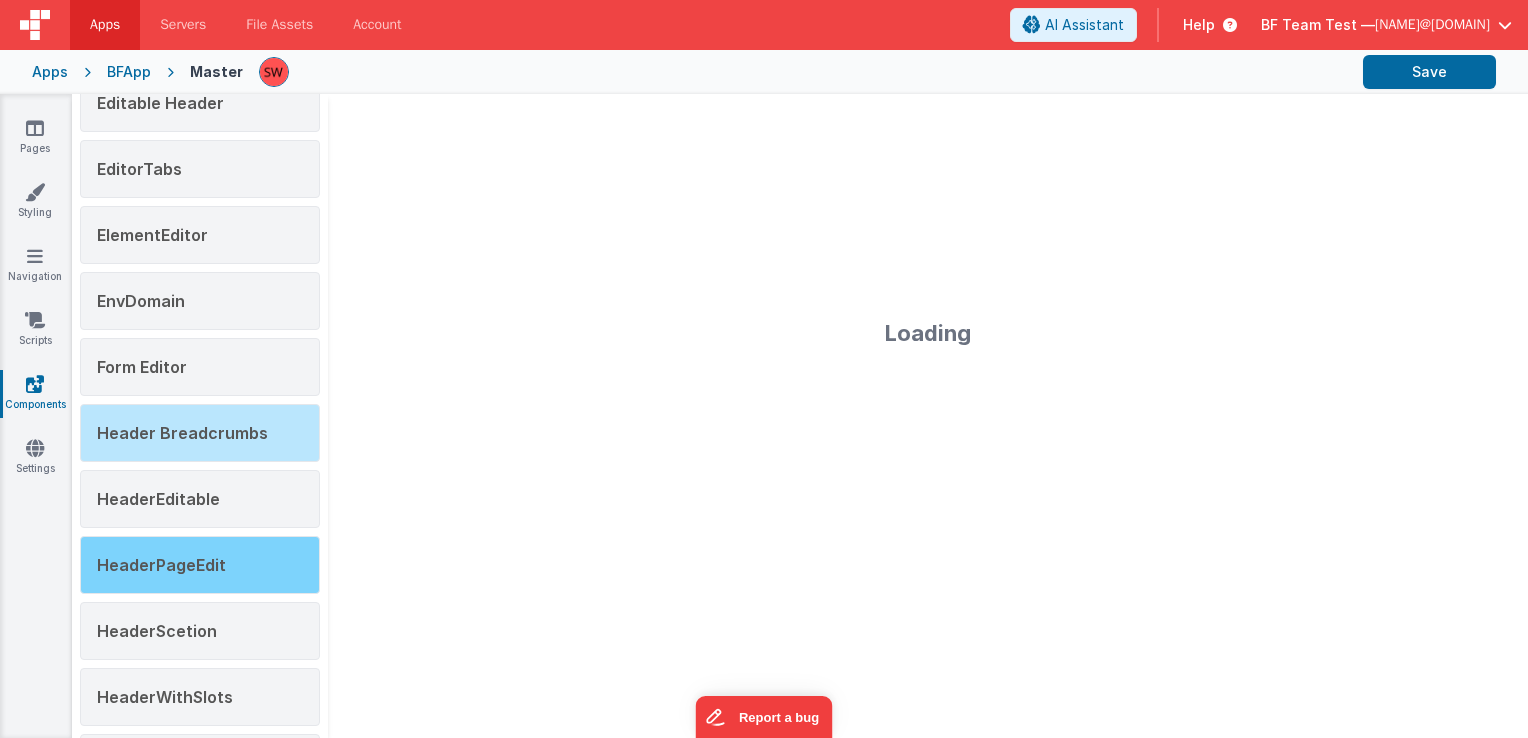 type on "A page header that has an editable header, T
Work in progress - c" 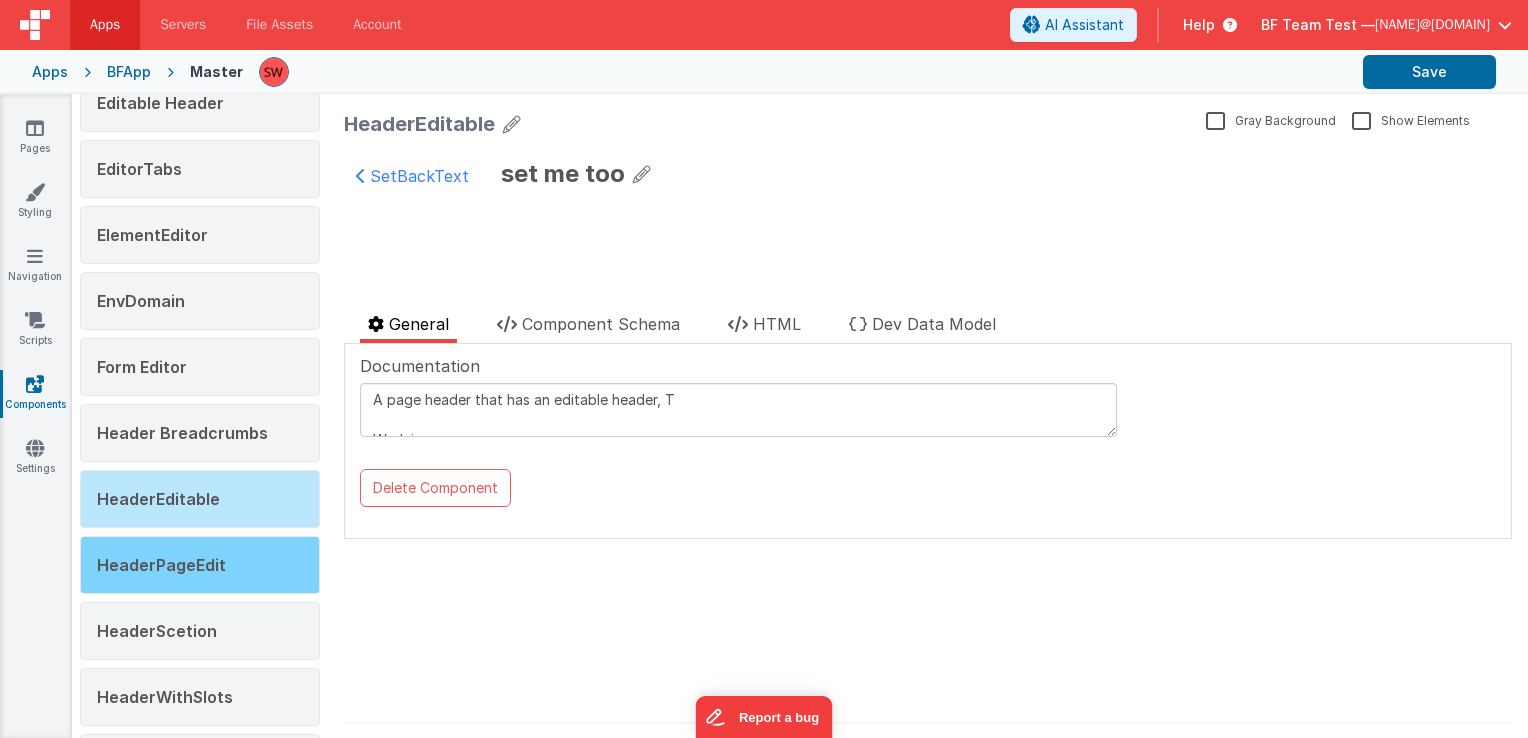 click on "HeaderPageEdit" at bounding box center (161, 565) 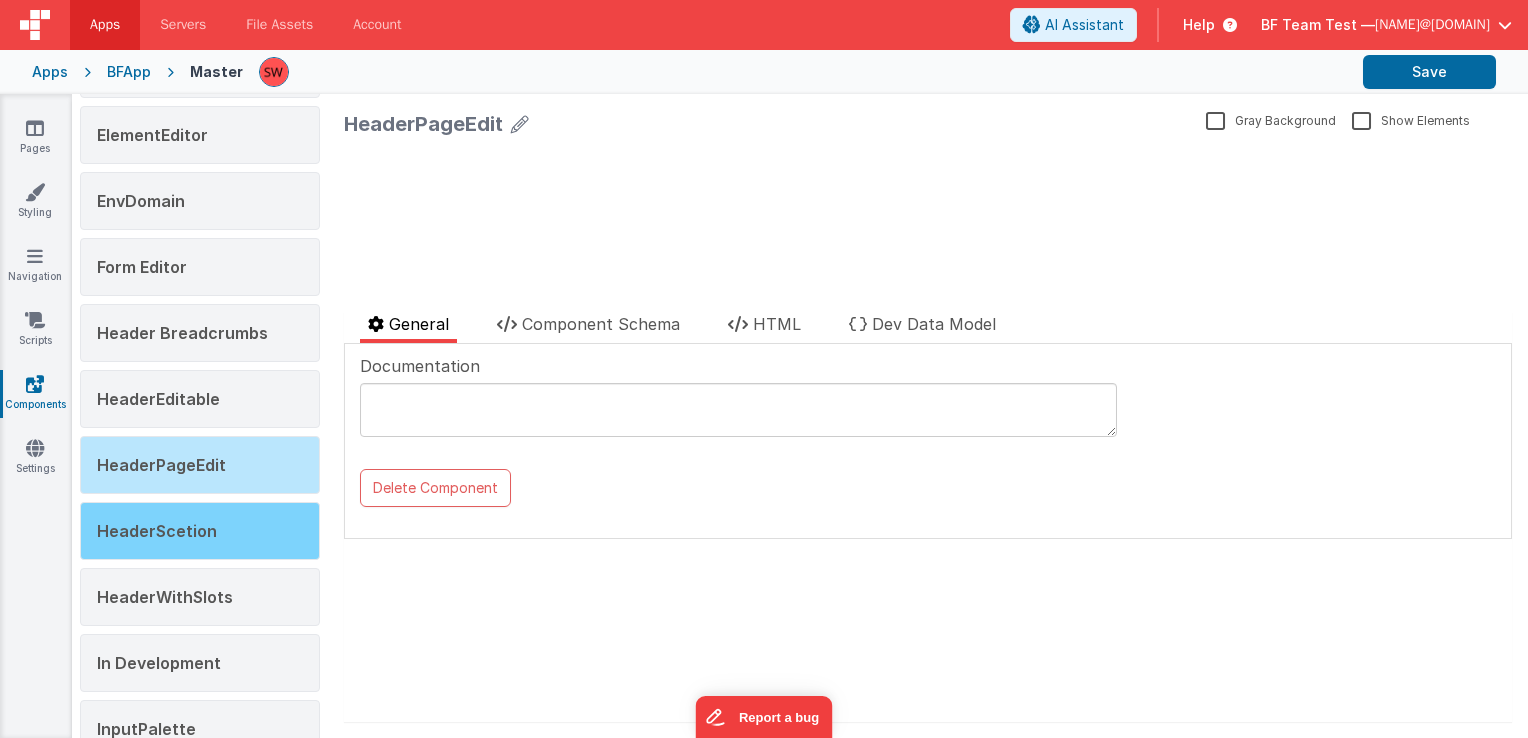 click on "HeaderScetion" at bounding box center (157, 531) 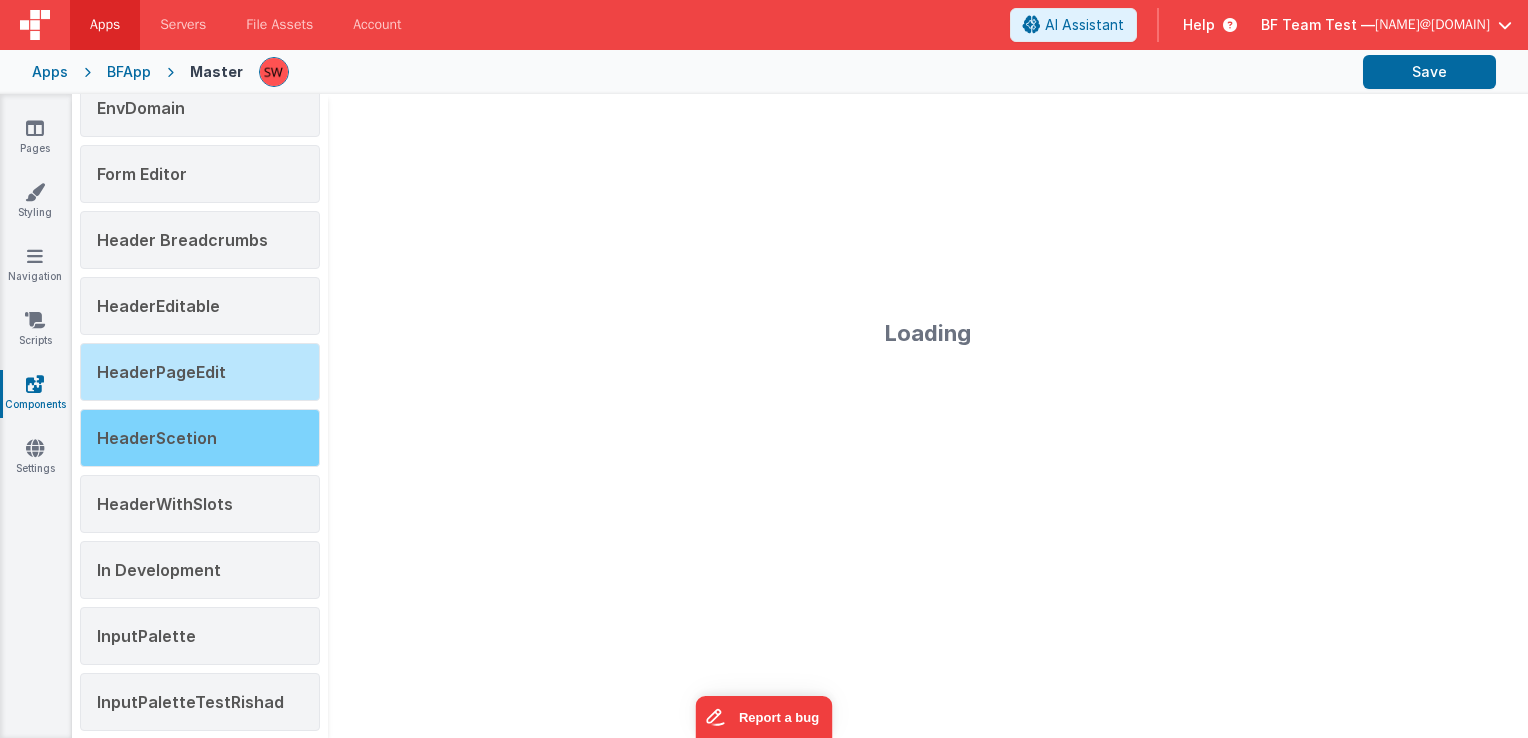 scroll, scrollTop: 1400, scrollLeft: 0, axis: vertical 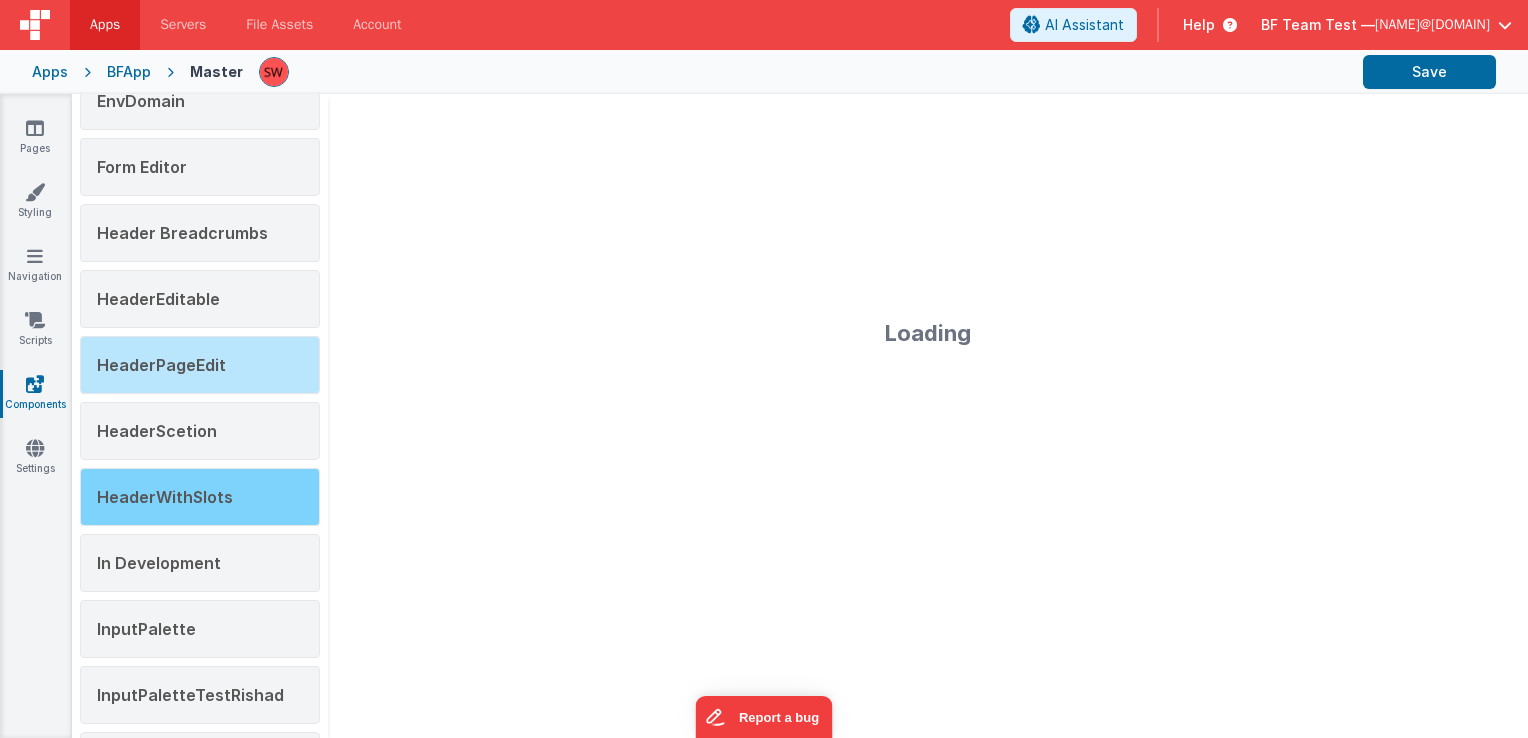 click on "HeaderWithSlots" at bounding box center [200, 497] 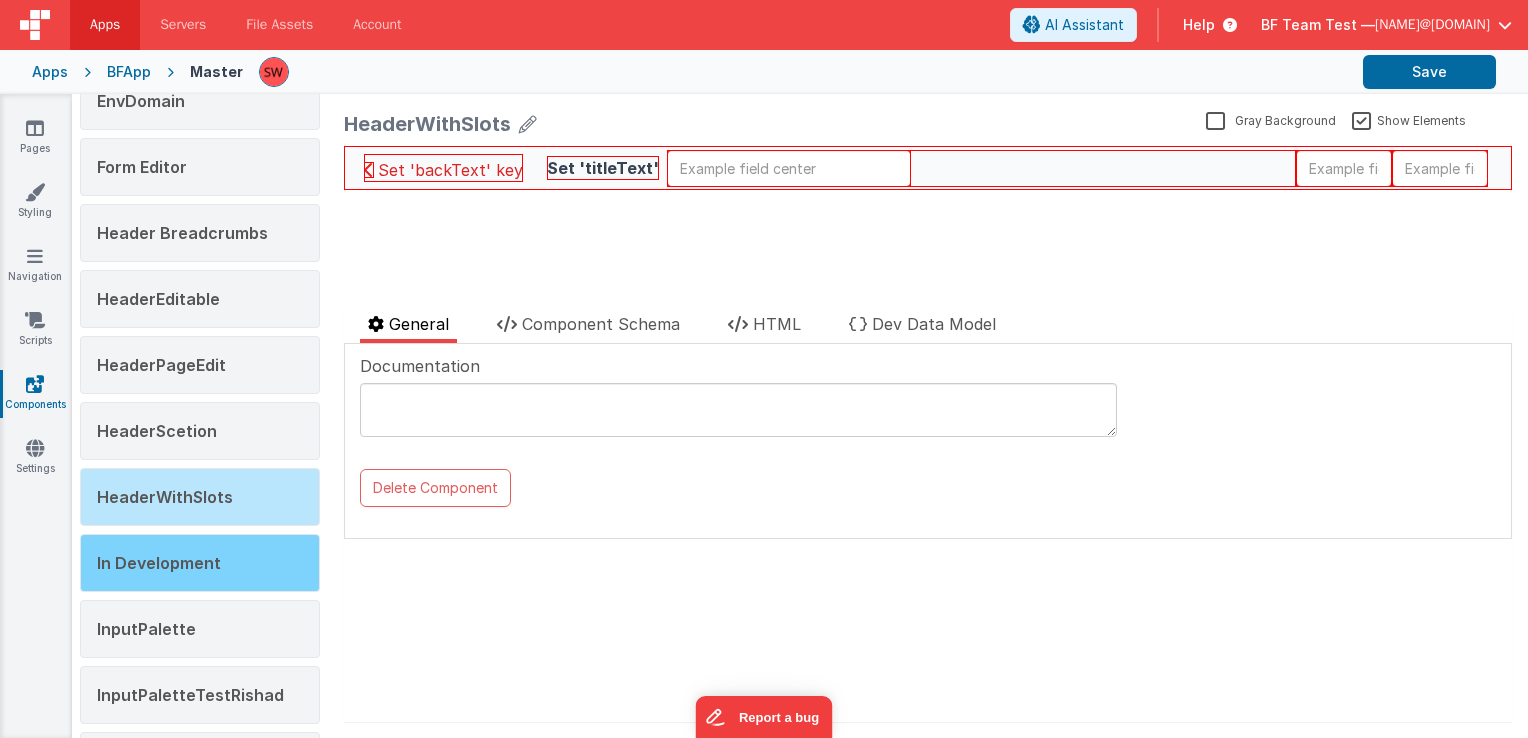 click on "In Development" at bounding box center (159, 563) 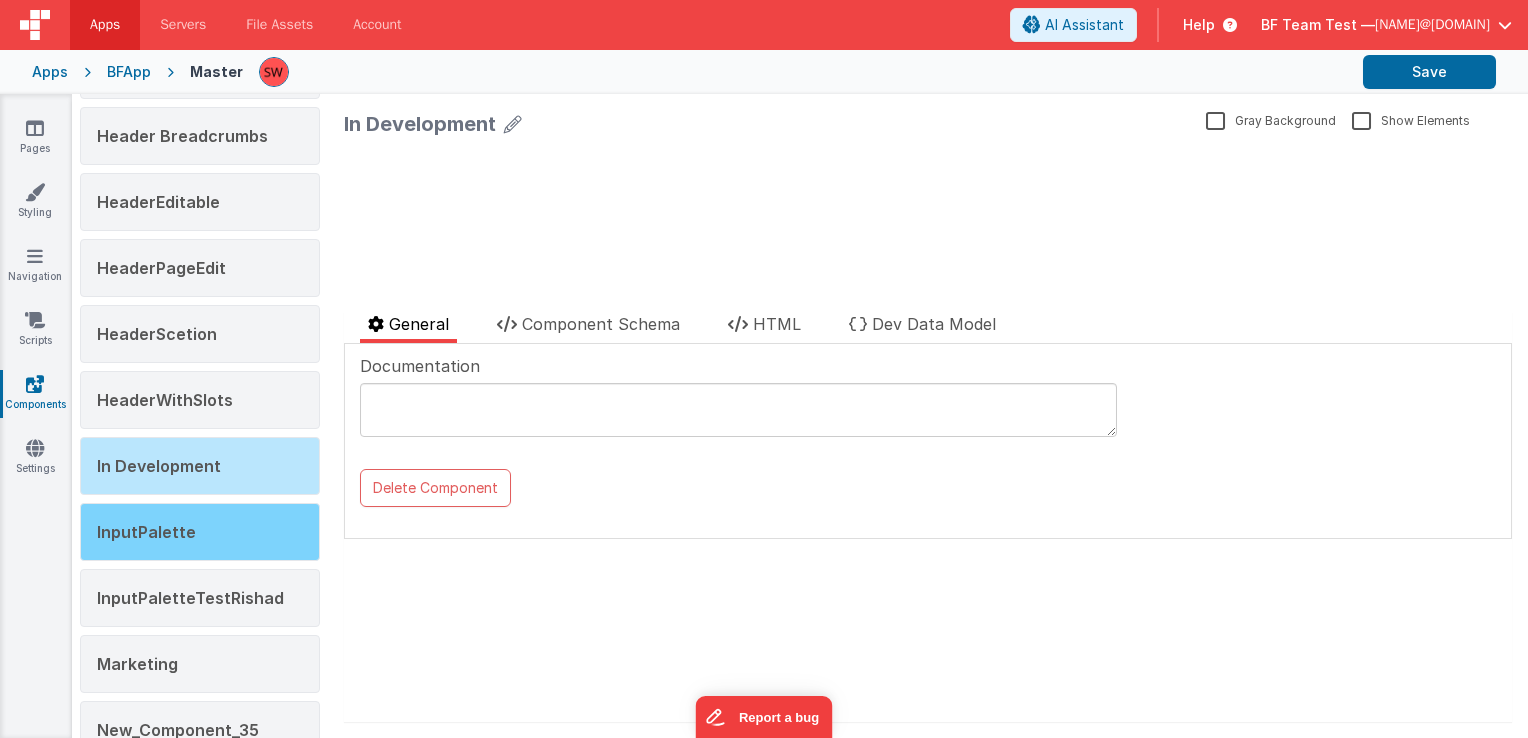 scroll, scrollTop: 1500, scrollLeft: 0, axis: vertical 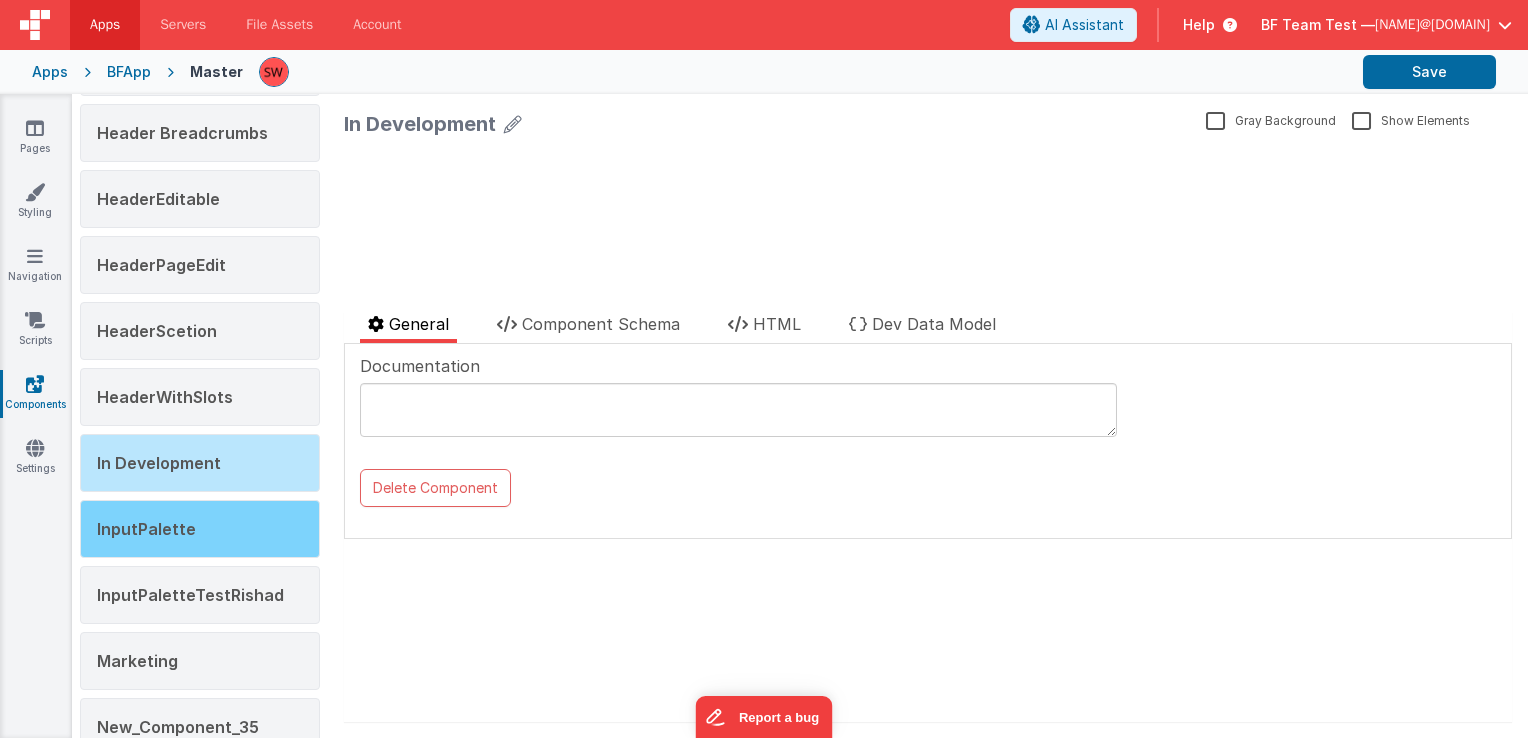 click on "InputPalette" at bounding box center (146, 529) 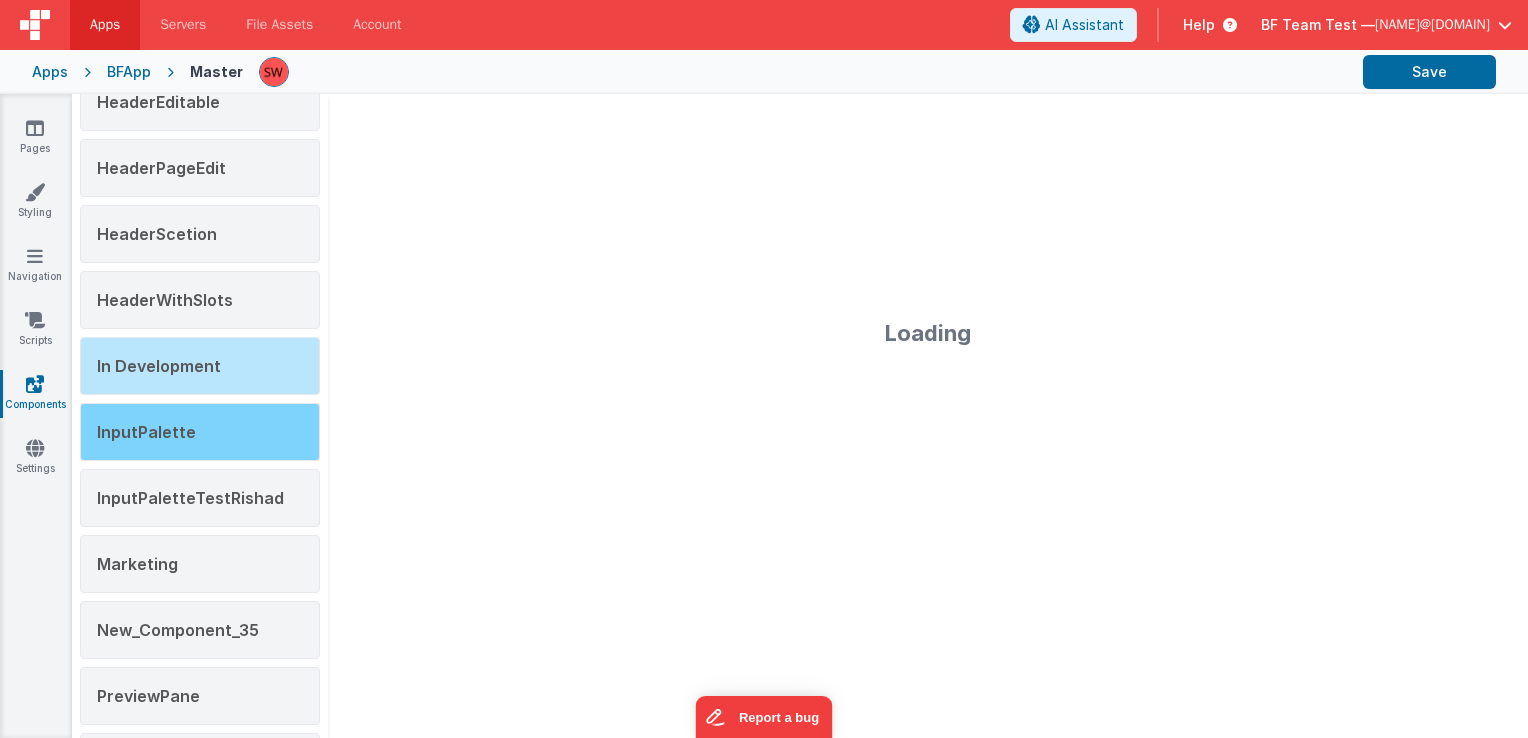 scroll, scrollTop: 1600, scrollLeft: 0, axis: vertical 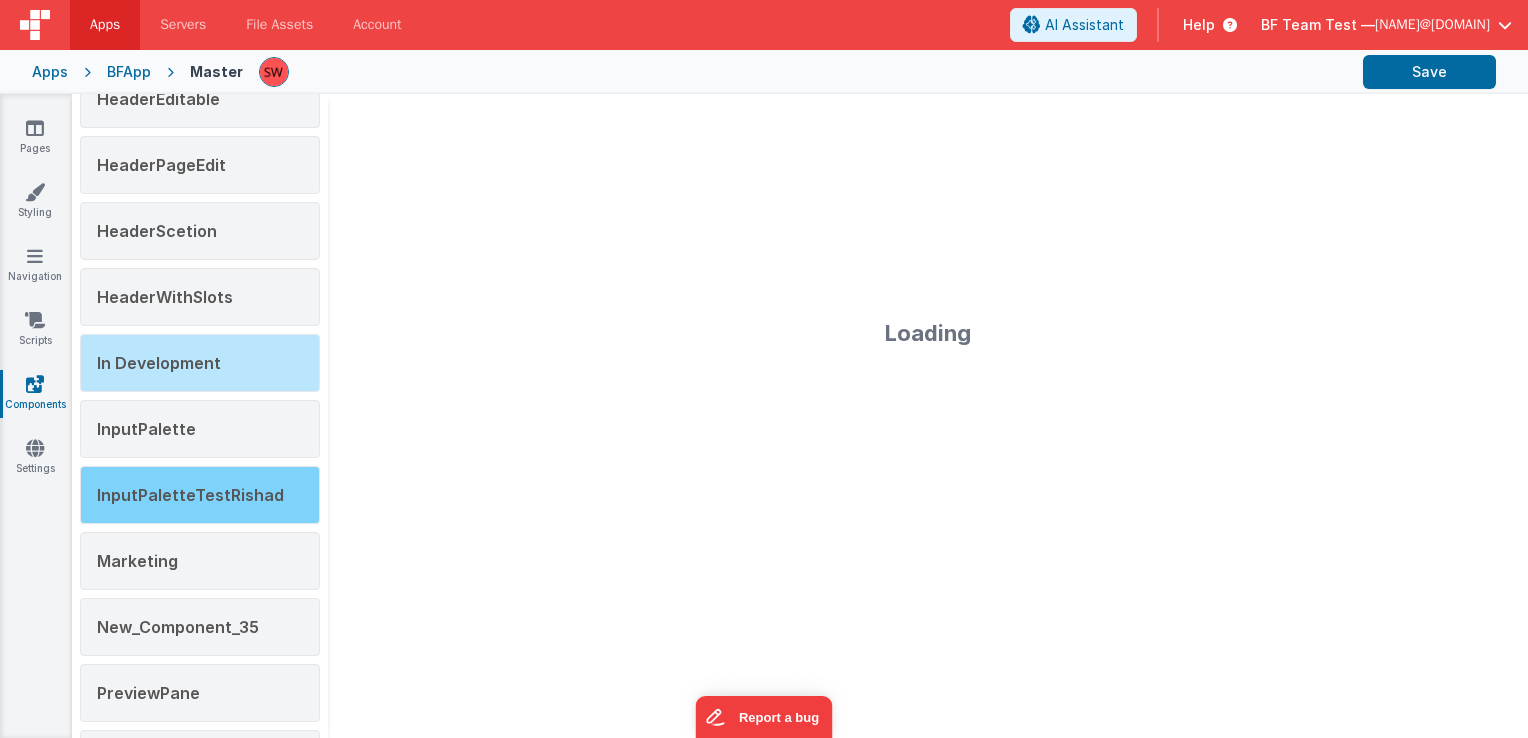 click on "InputPaletteTestRishad" at bounding box center (200, 495) 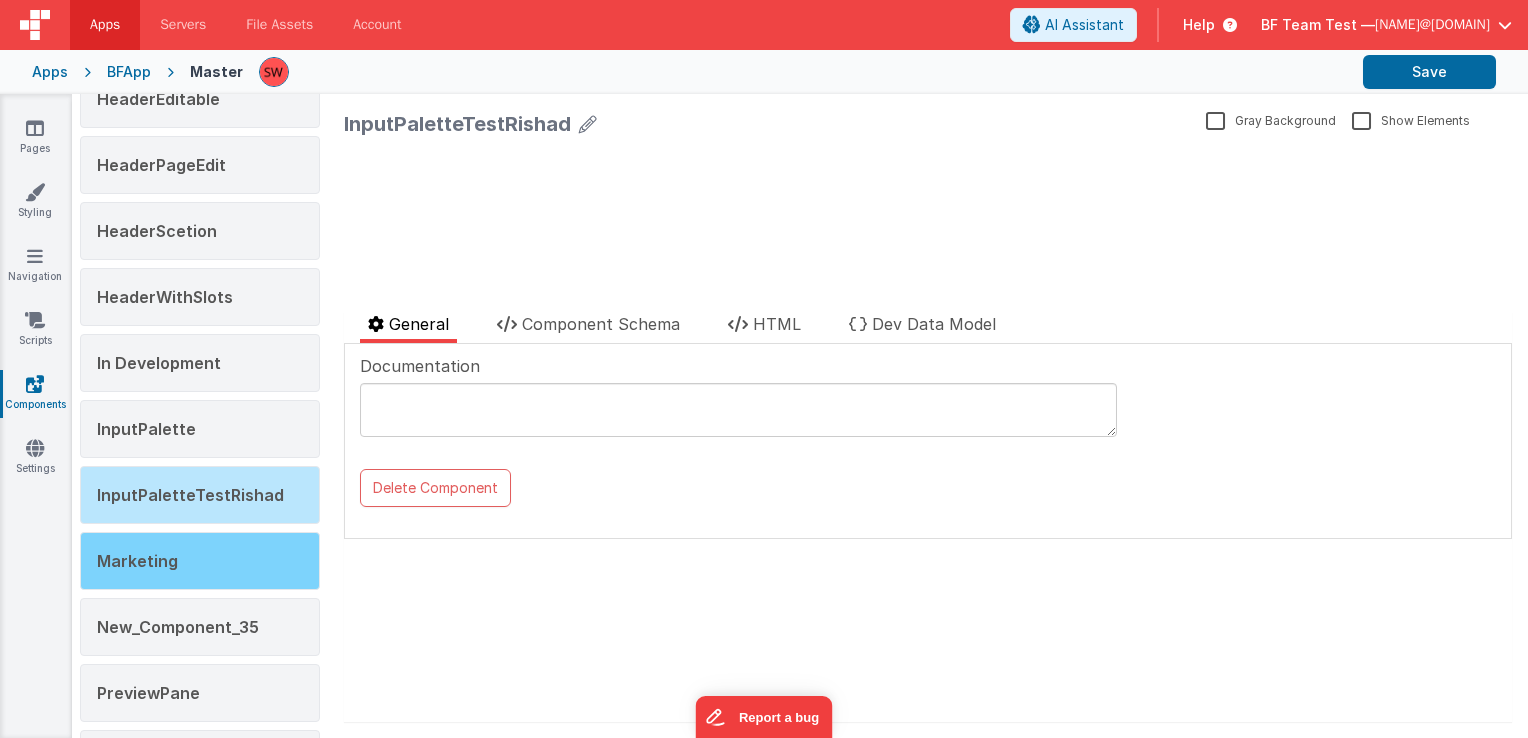 click on "Marketing" at bounding box center (137, 561) 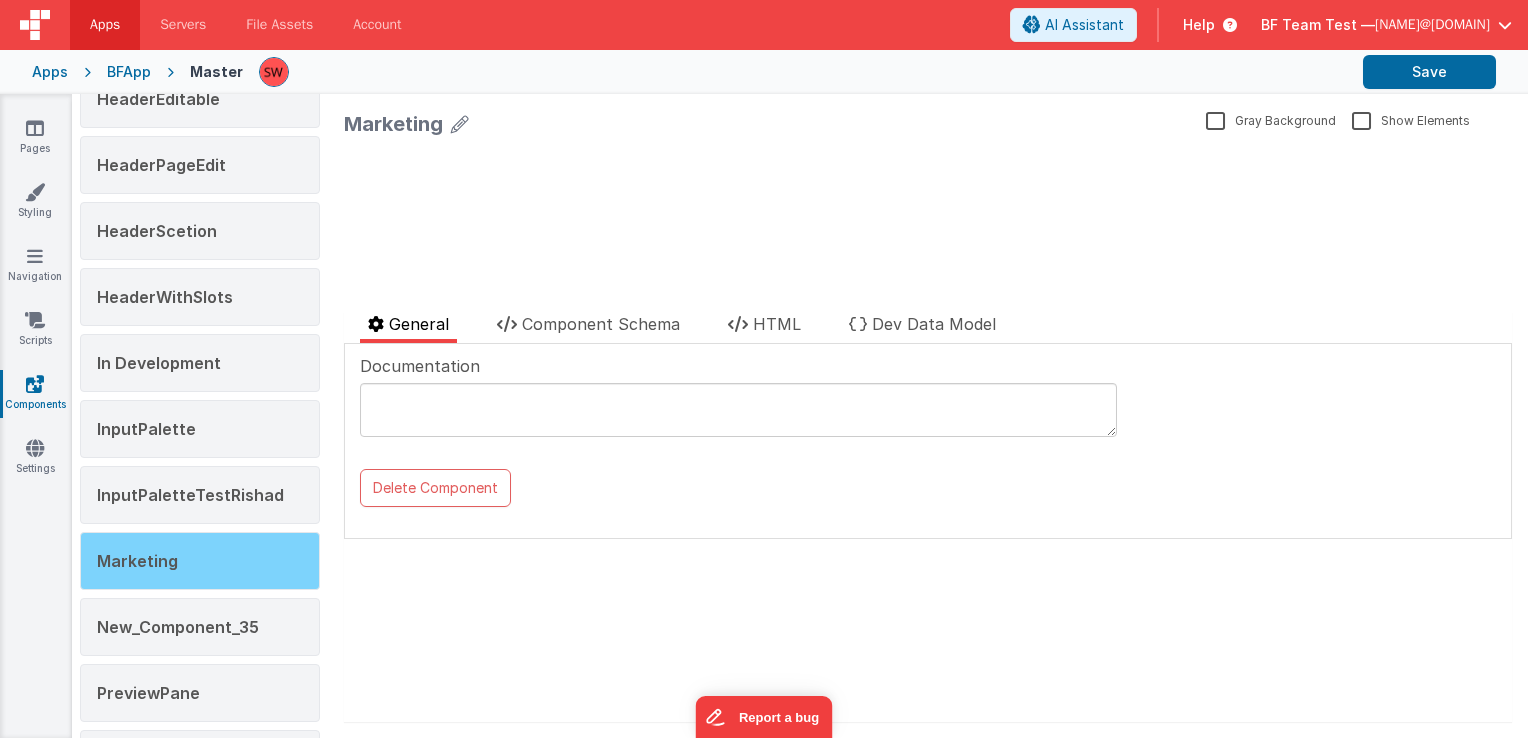 scroll, scrollTop: 1700, scrollLeft: 0, axis: vertical 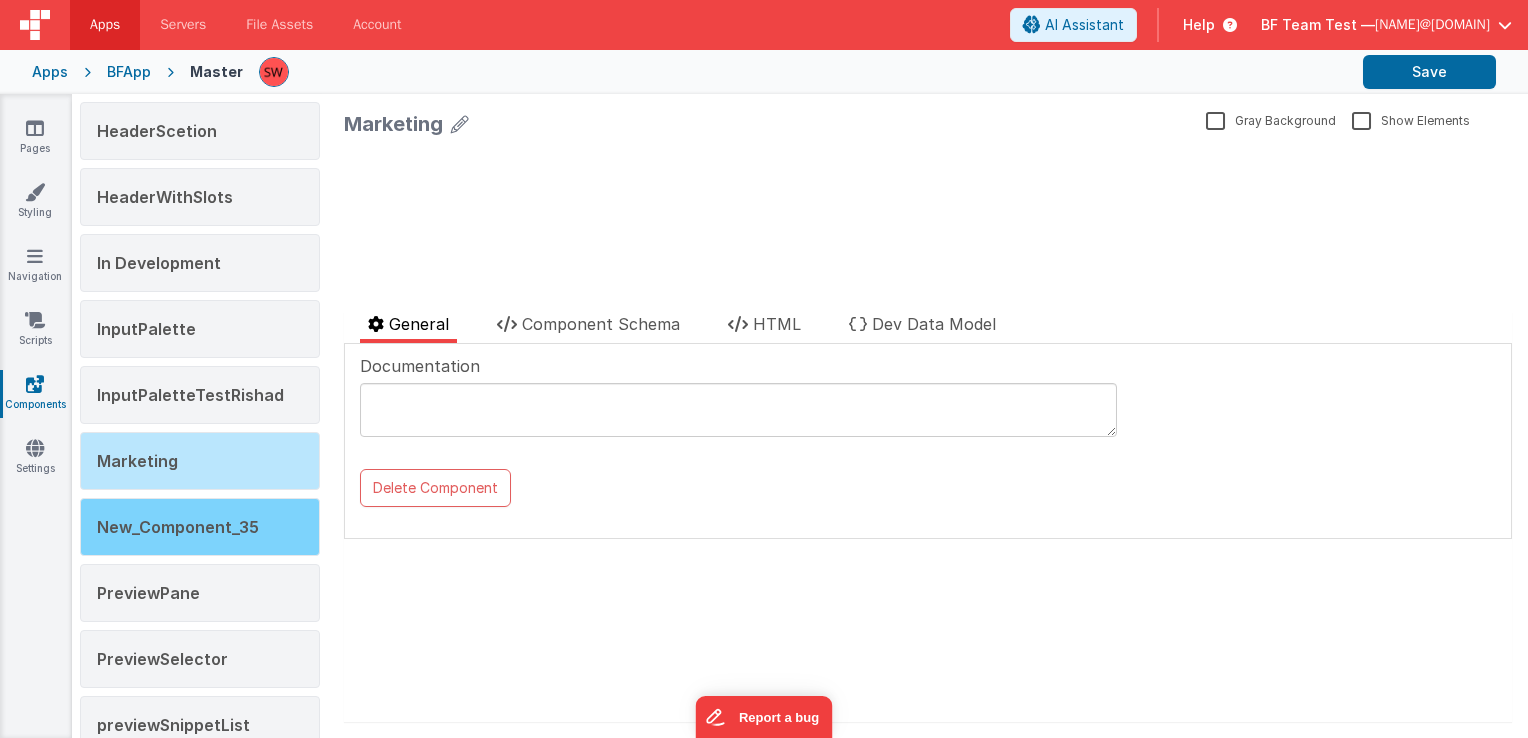 click on "New_Component_35" at bounding box center [200, 527] 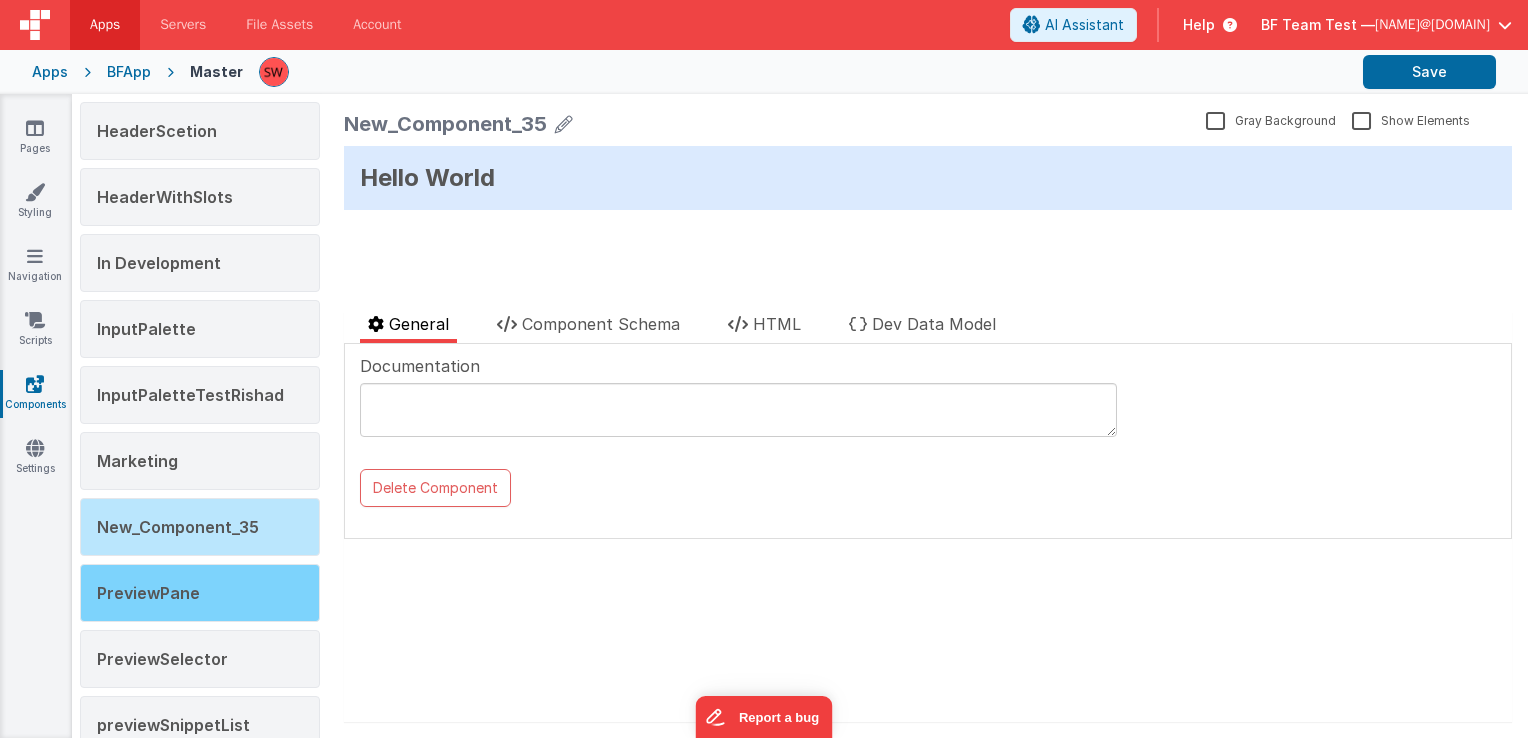 click on "PreviewPane" at bounding box center (200, 593) 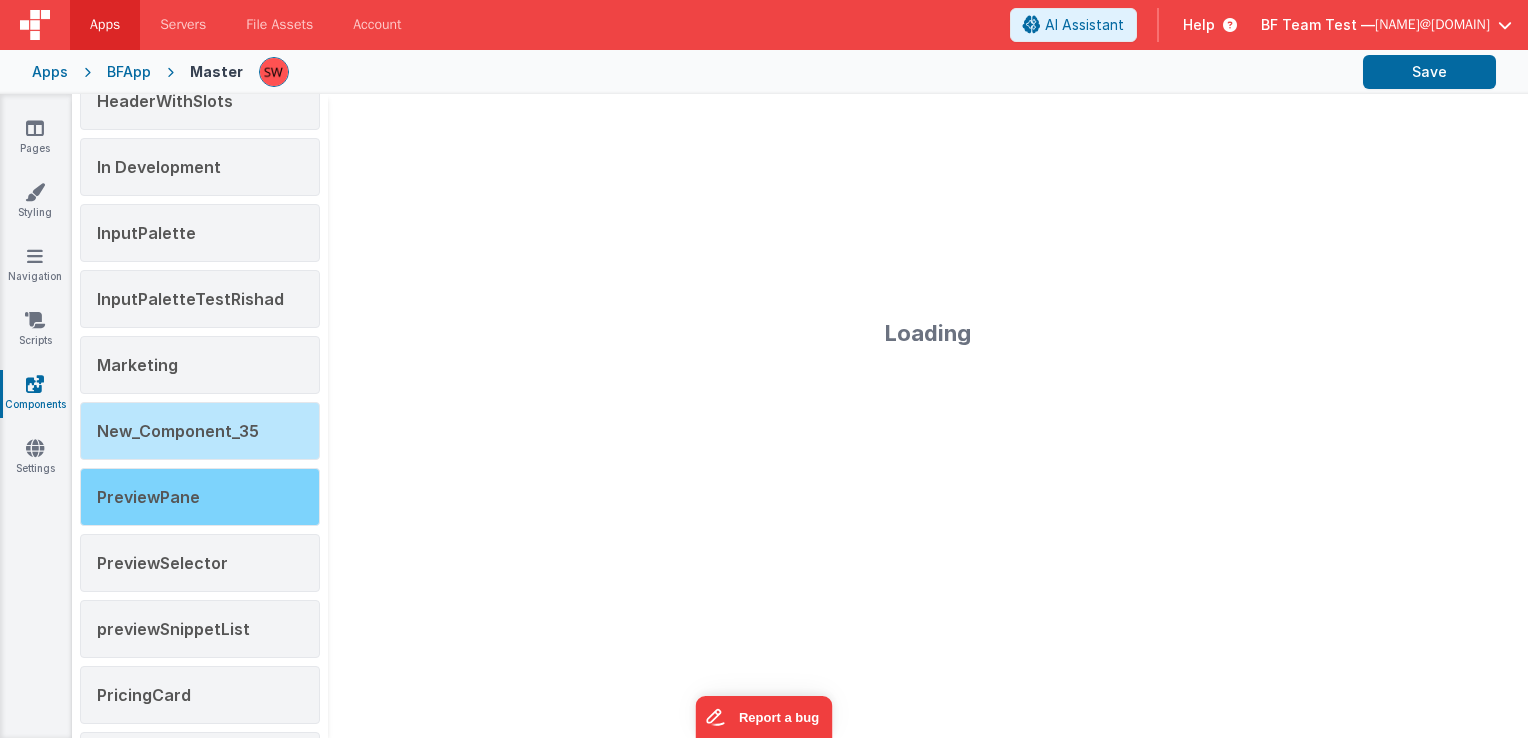 scroll, scrollTop: 1800, scrollLeft: 0, axis: vertical 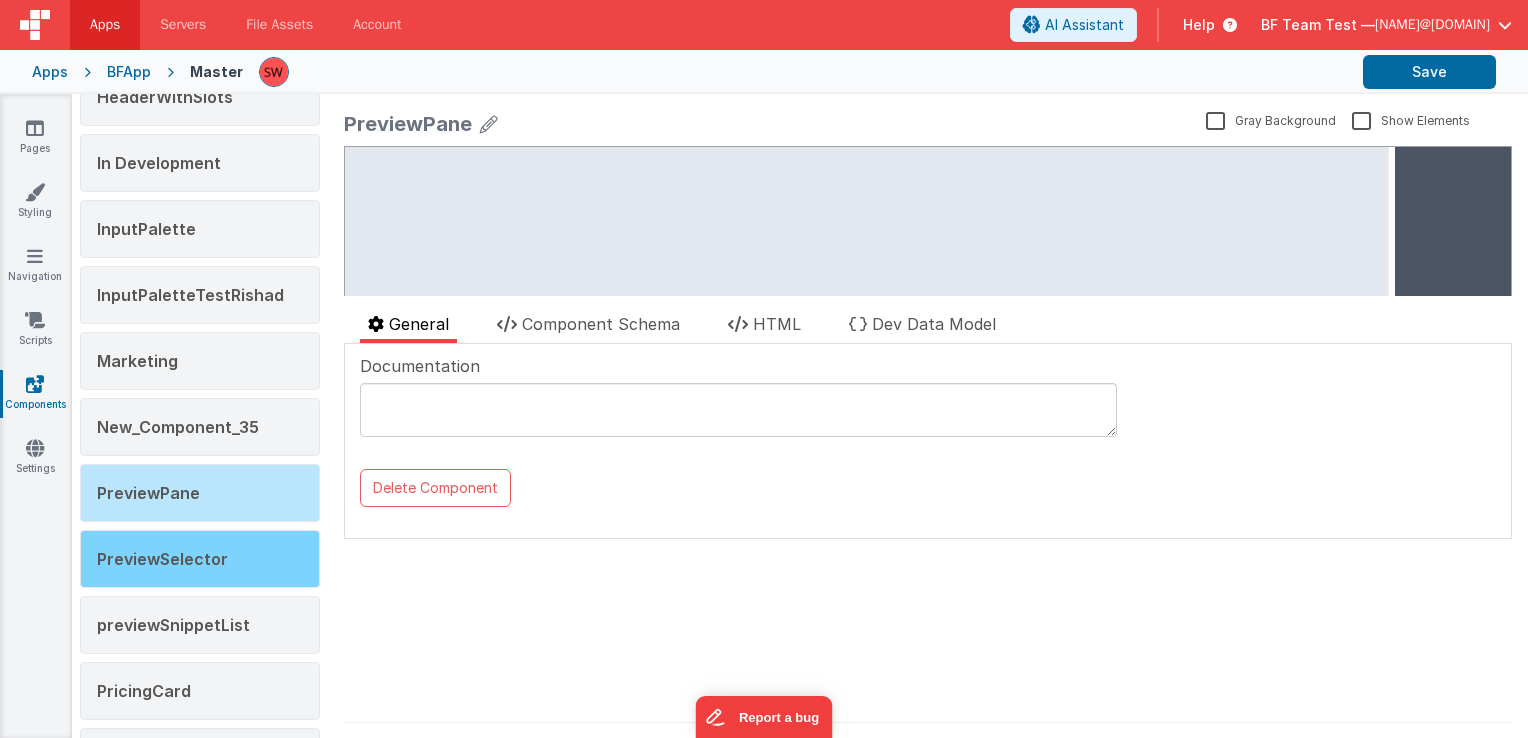 click on "PreviewSelector" at bounding box center [162, 559] 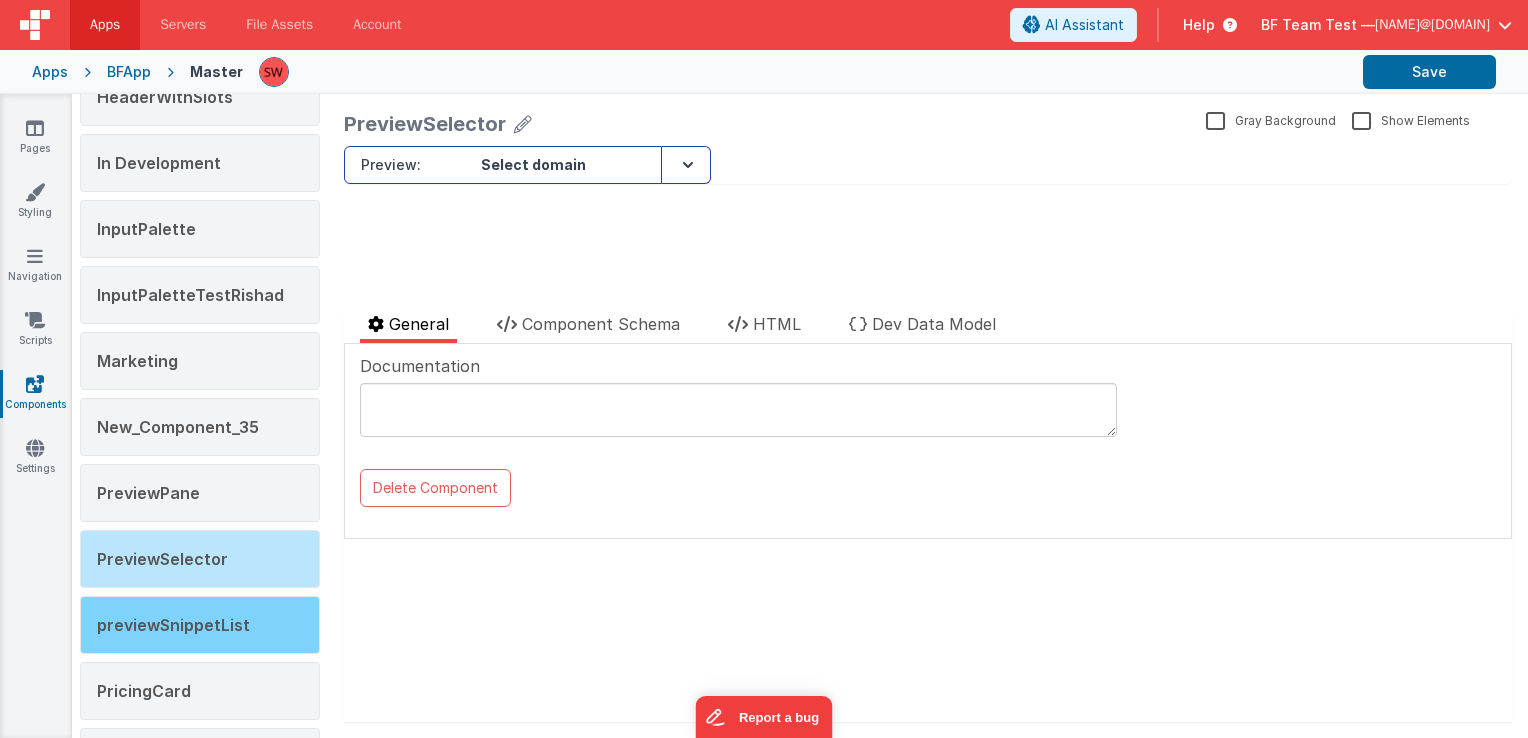 click on "previewSnippetList" at bounding box center [200, 625] 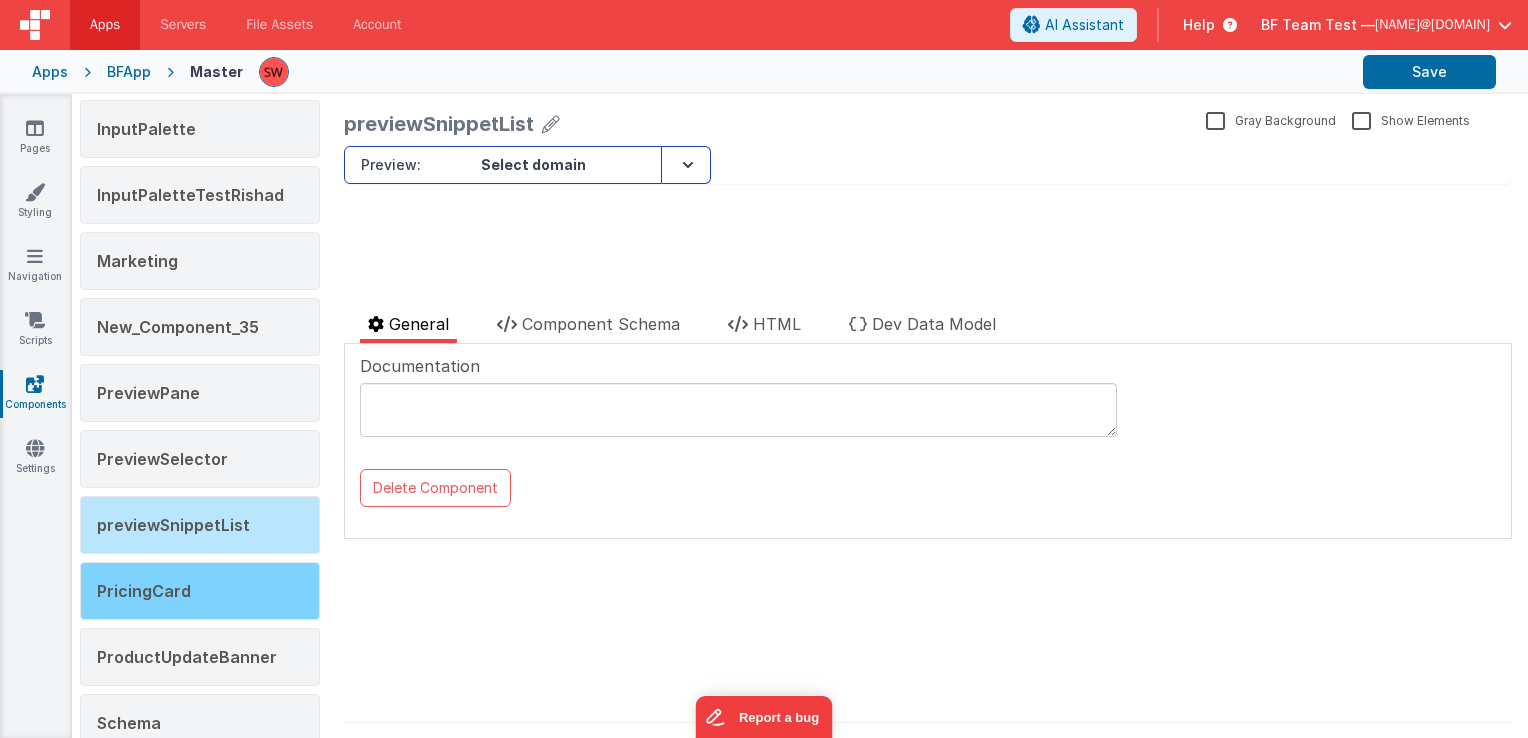 click on "PricingCard" at bounding box center [144, 591] 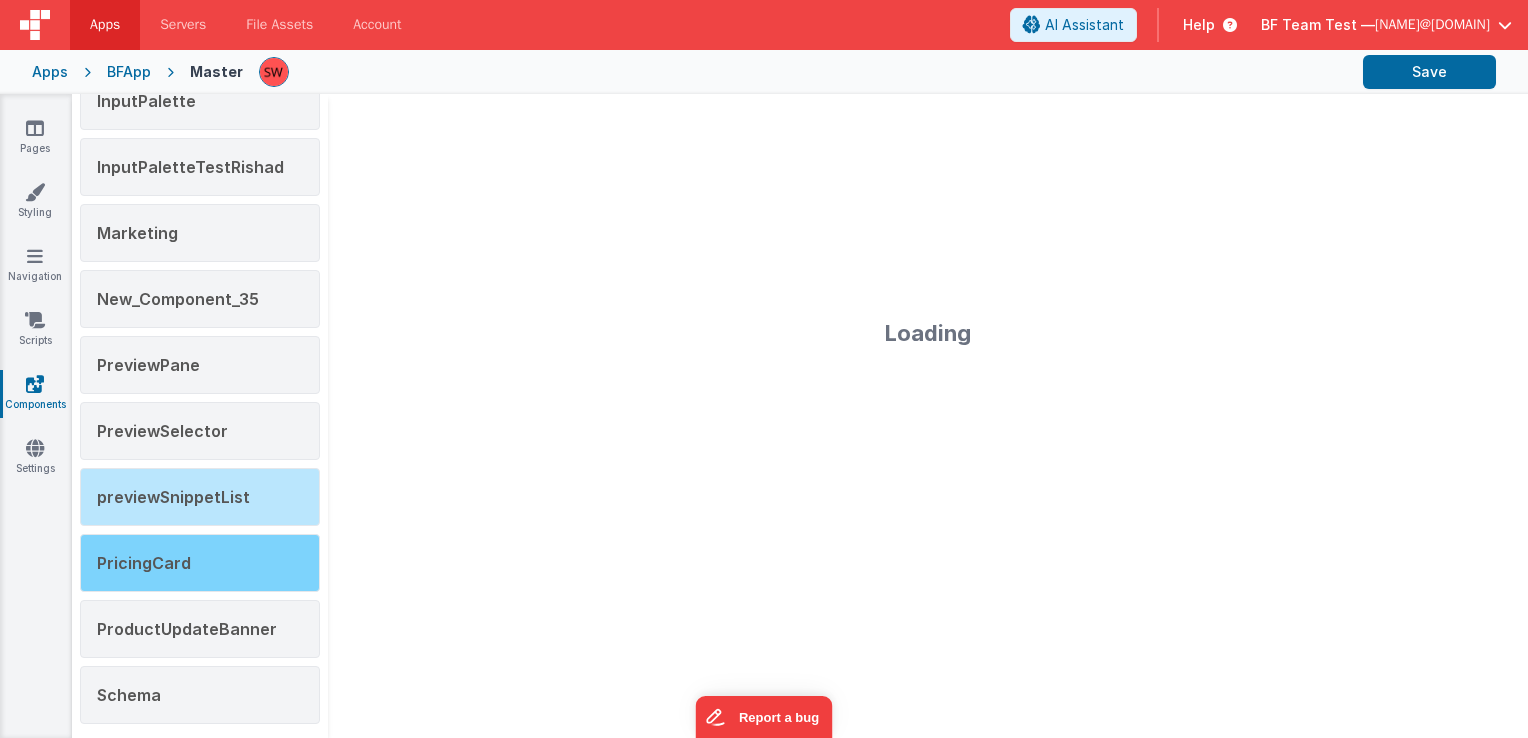 type 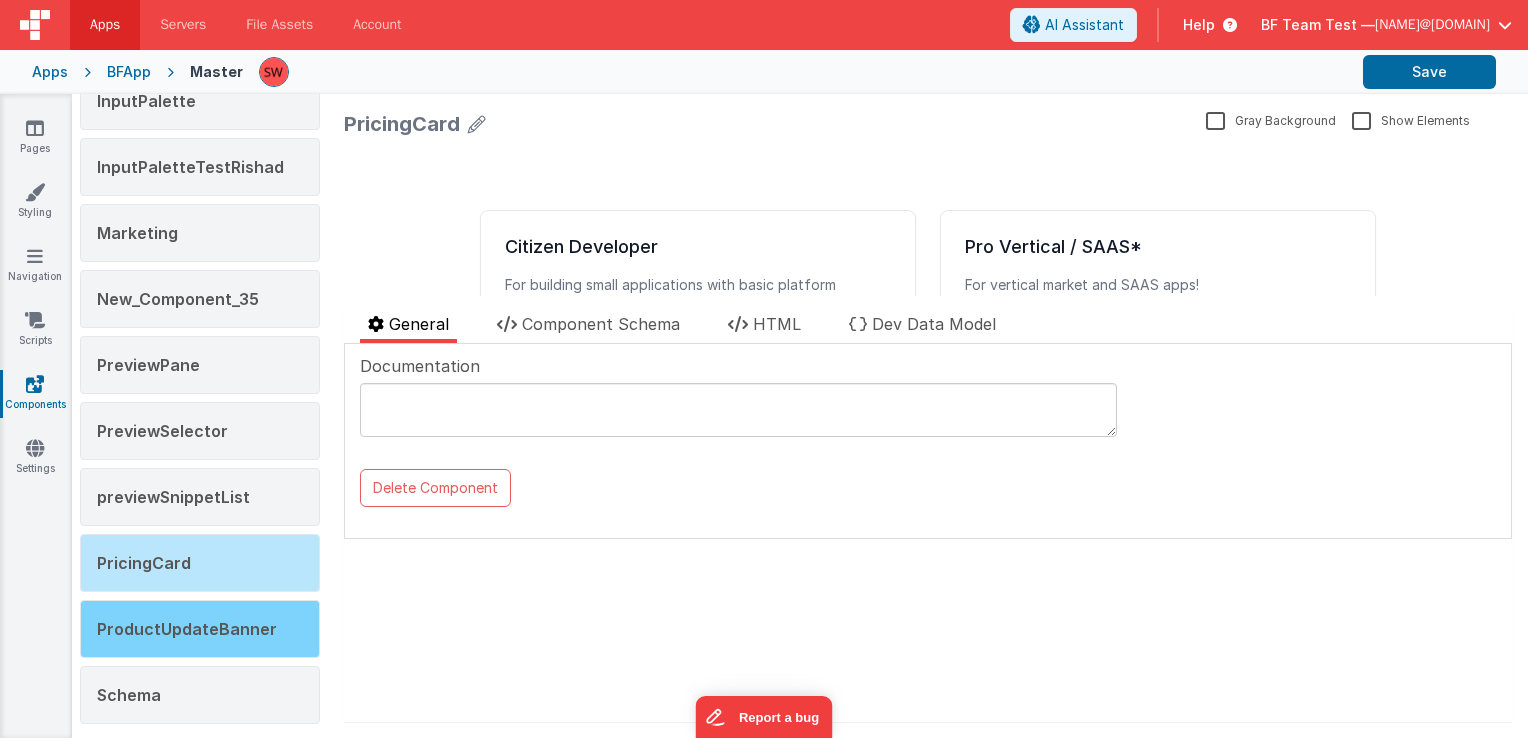 scroll, scrollTop: 1929, scrollLeft: 0, axis: vertical 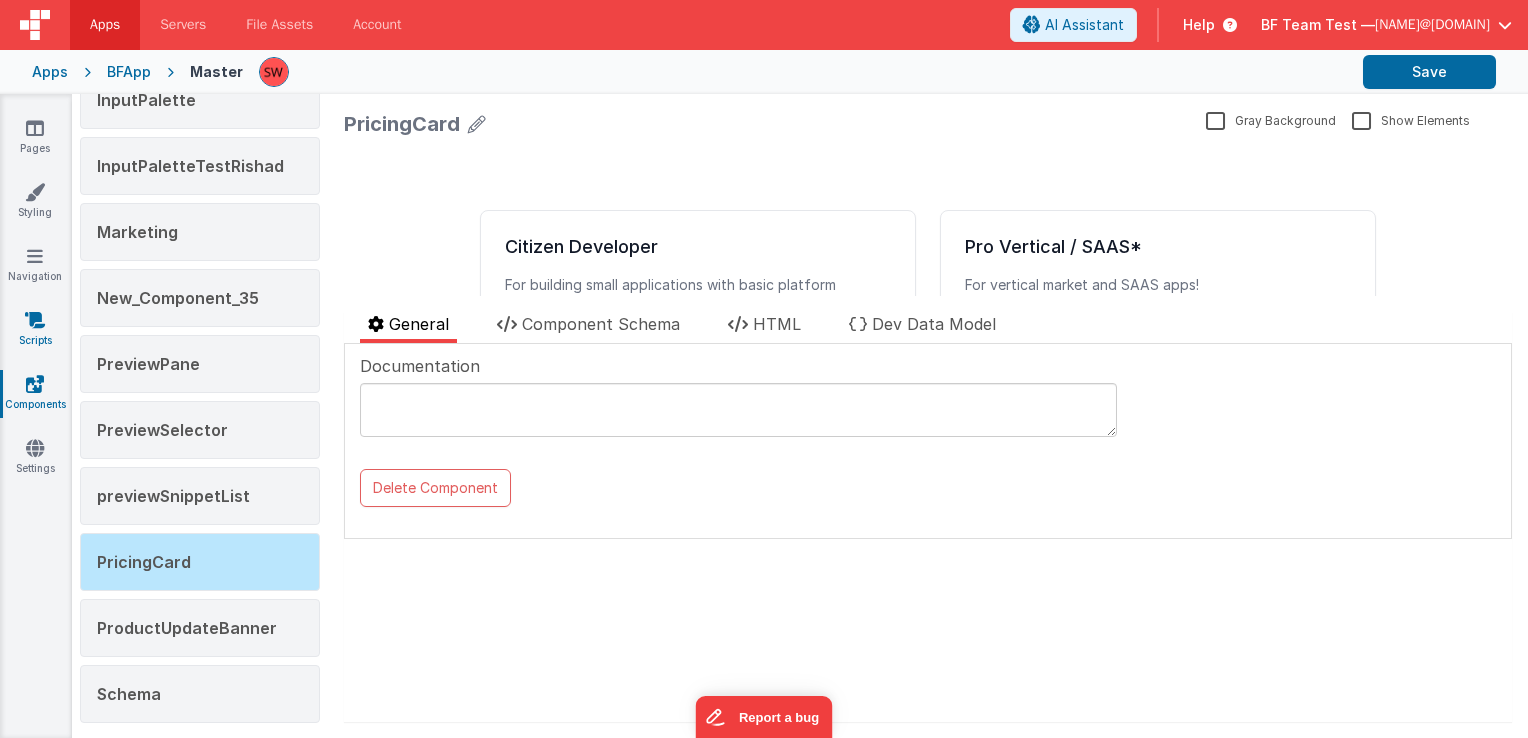click at bounding box center [35, 320] 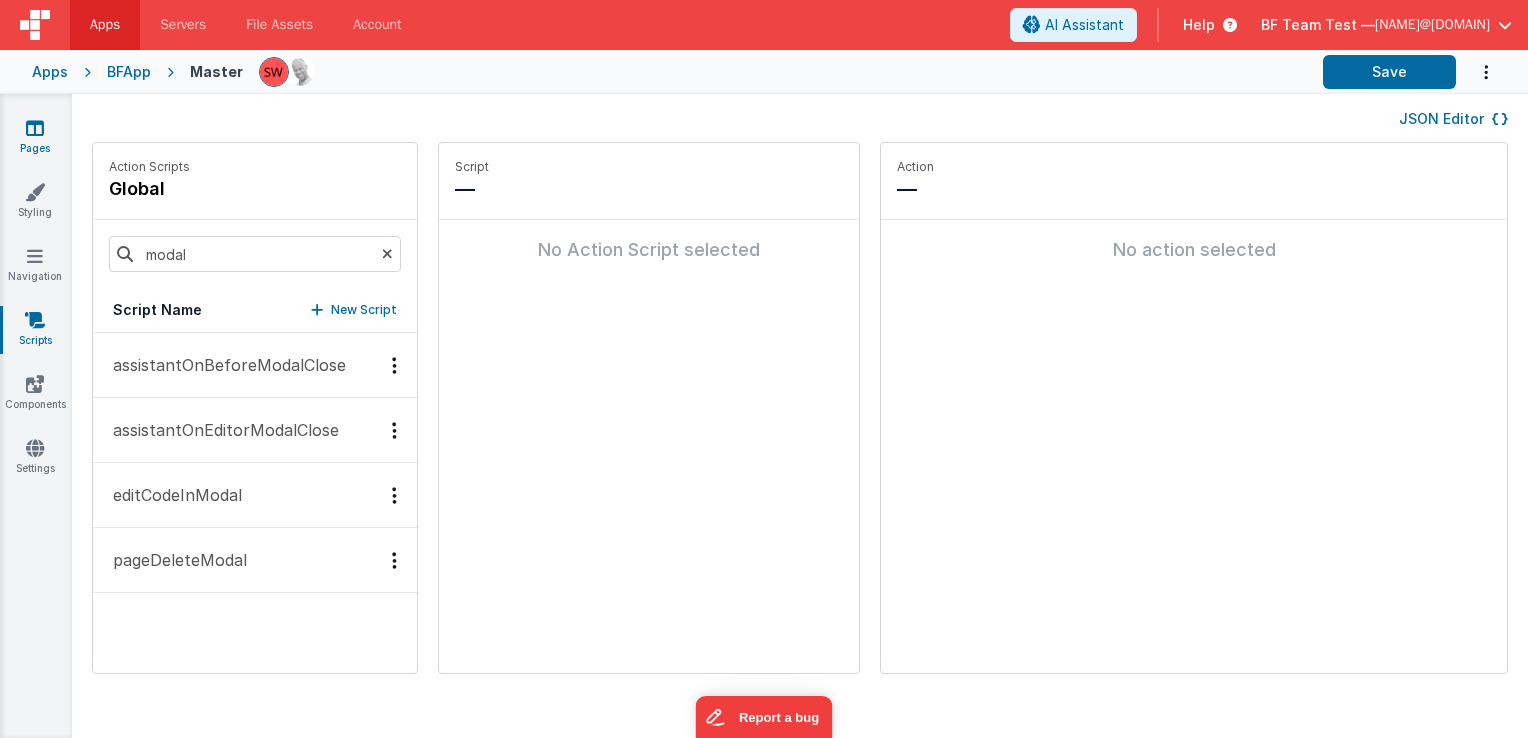 click on "Pages" at bounding box center (35, 138) 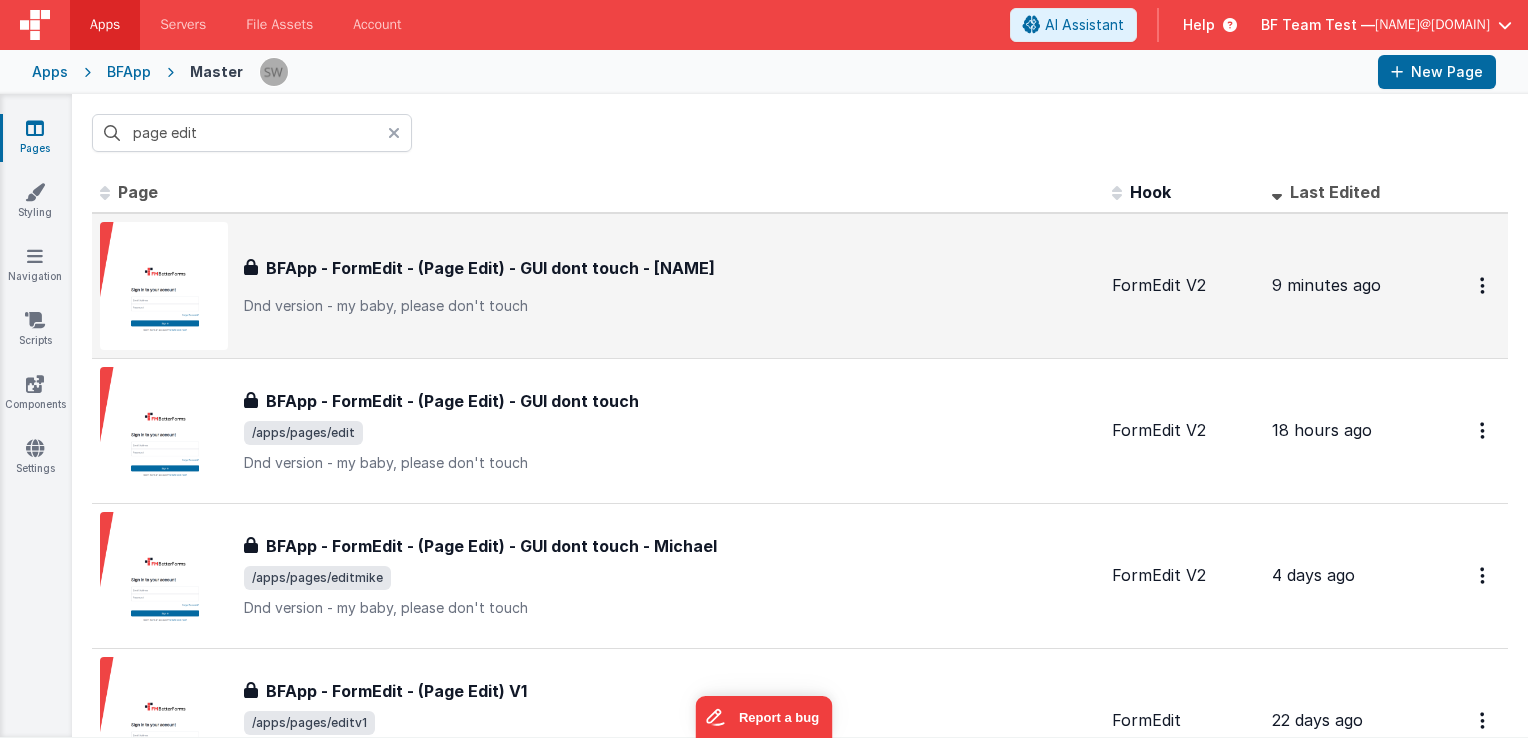 click on "Dnd version - my baby, please don't touch" at bounding box center (670, 306) 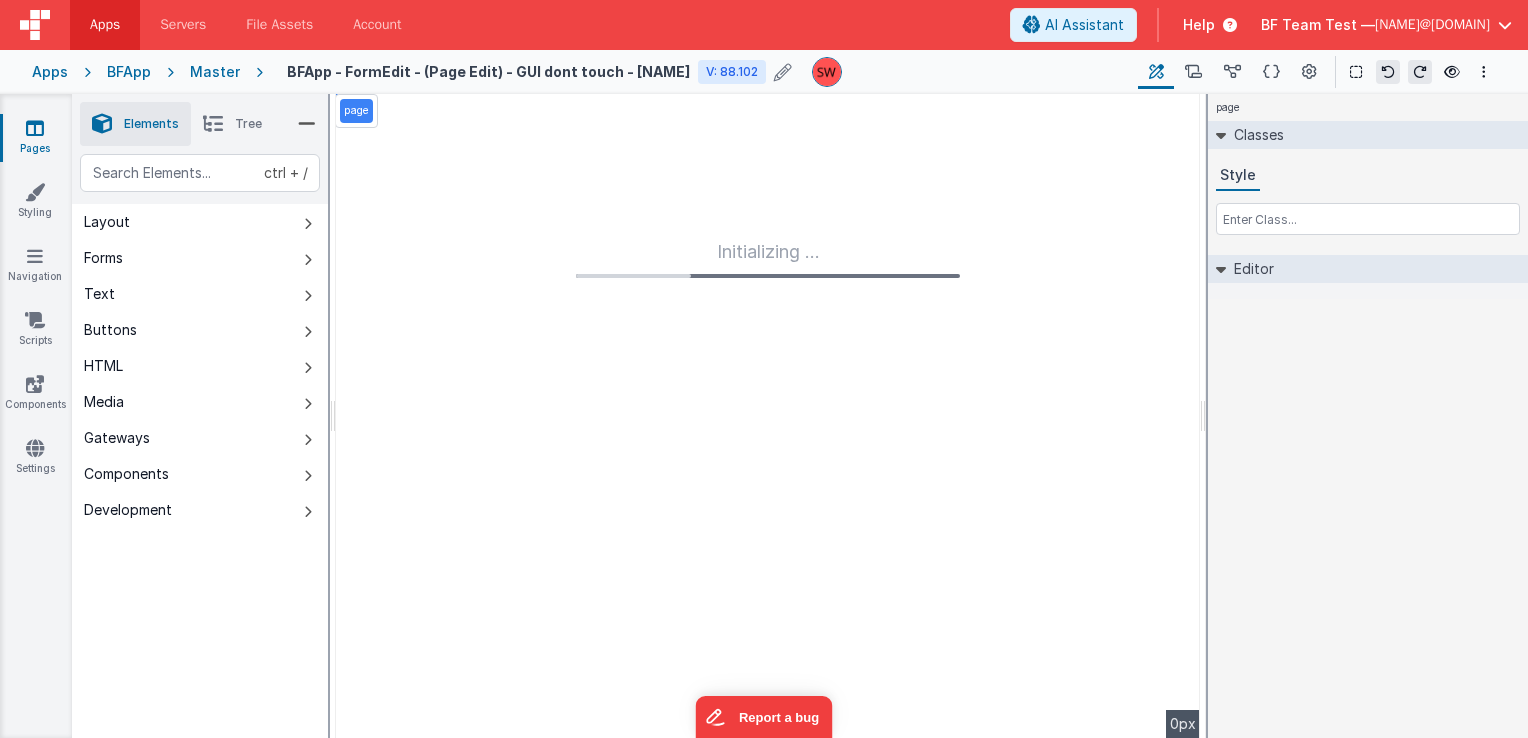 click on "BFApp - FormEdit - (Page Edit) - GUI dont touch - Silas" at bounding box center [488, 71] 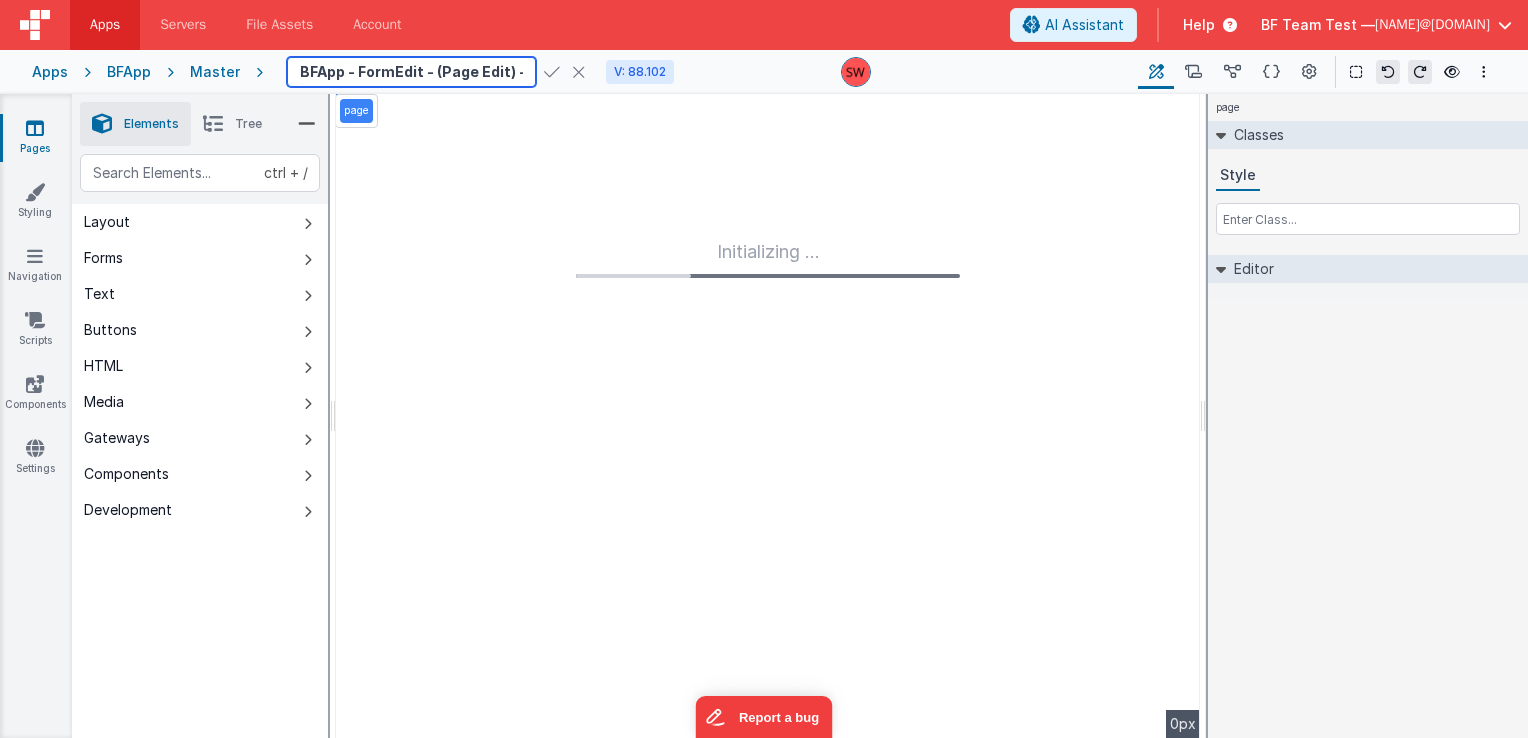 scroll, scrollTop: 0, scrollLeft: 165, axis: horizontal 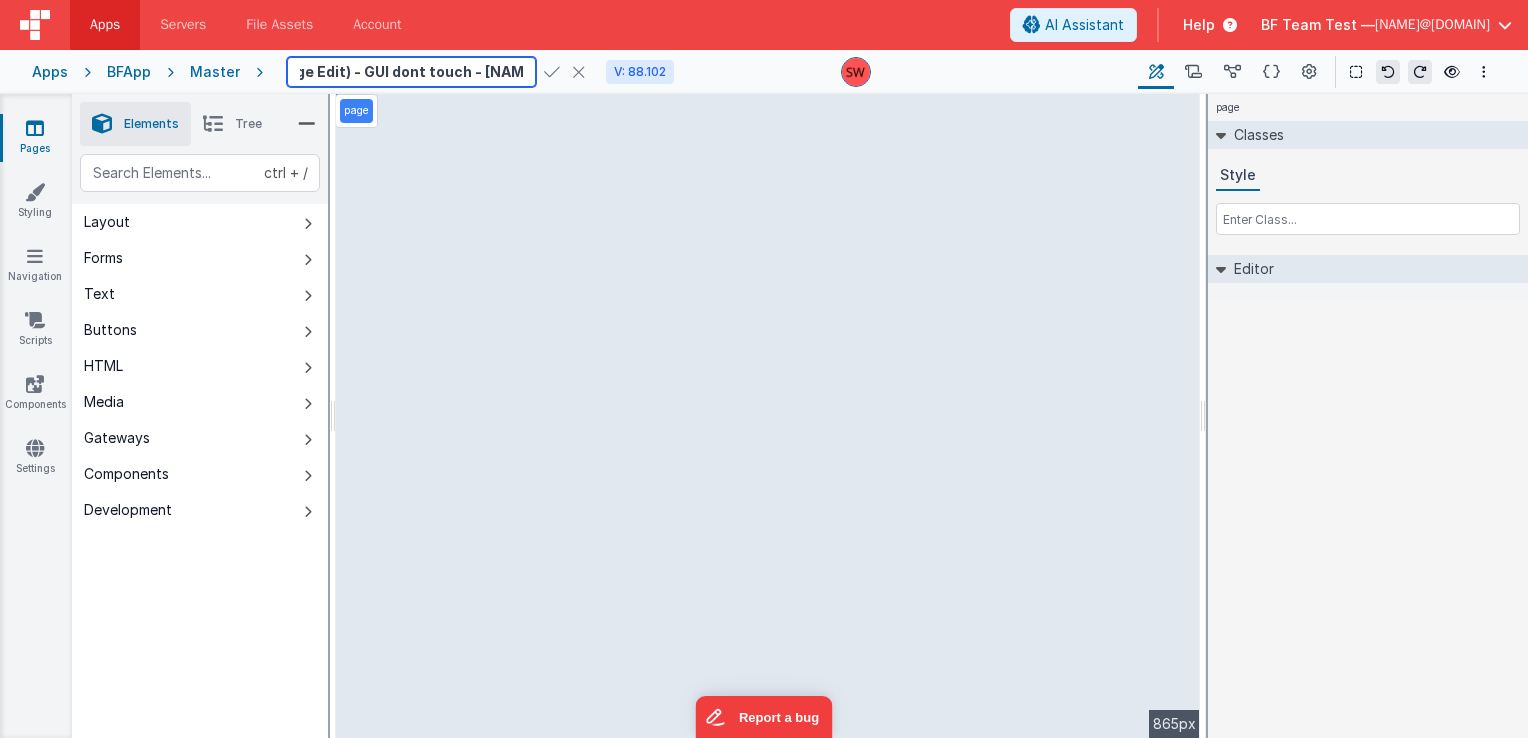 click on "BFApp - FormEdit - (Page Edit) - GUI dont touch - Silas" at bounding box center [411, 72] 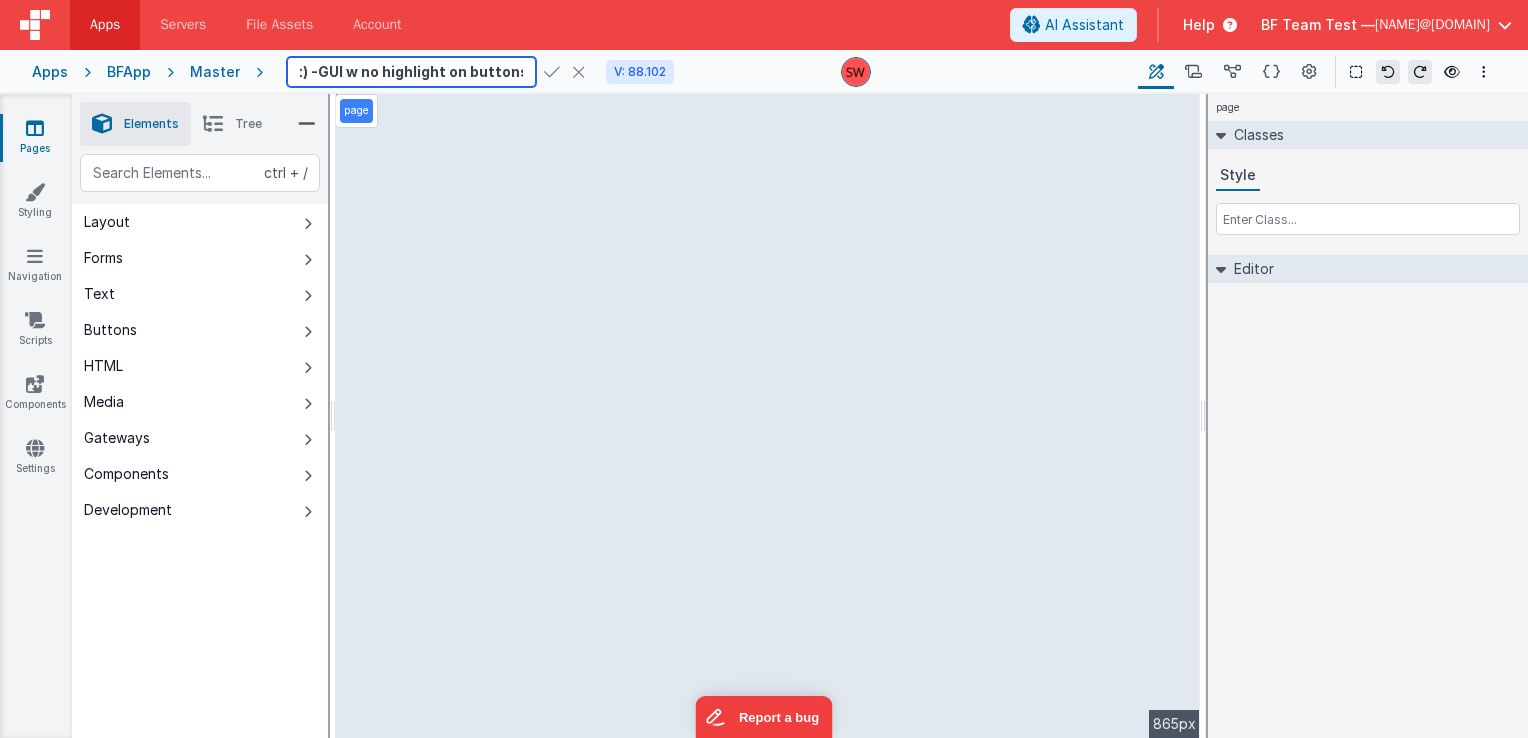 scroll, scrollTop: 0, scrollLeft: 215, axis: horizontal 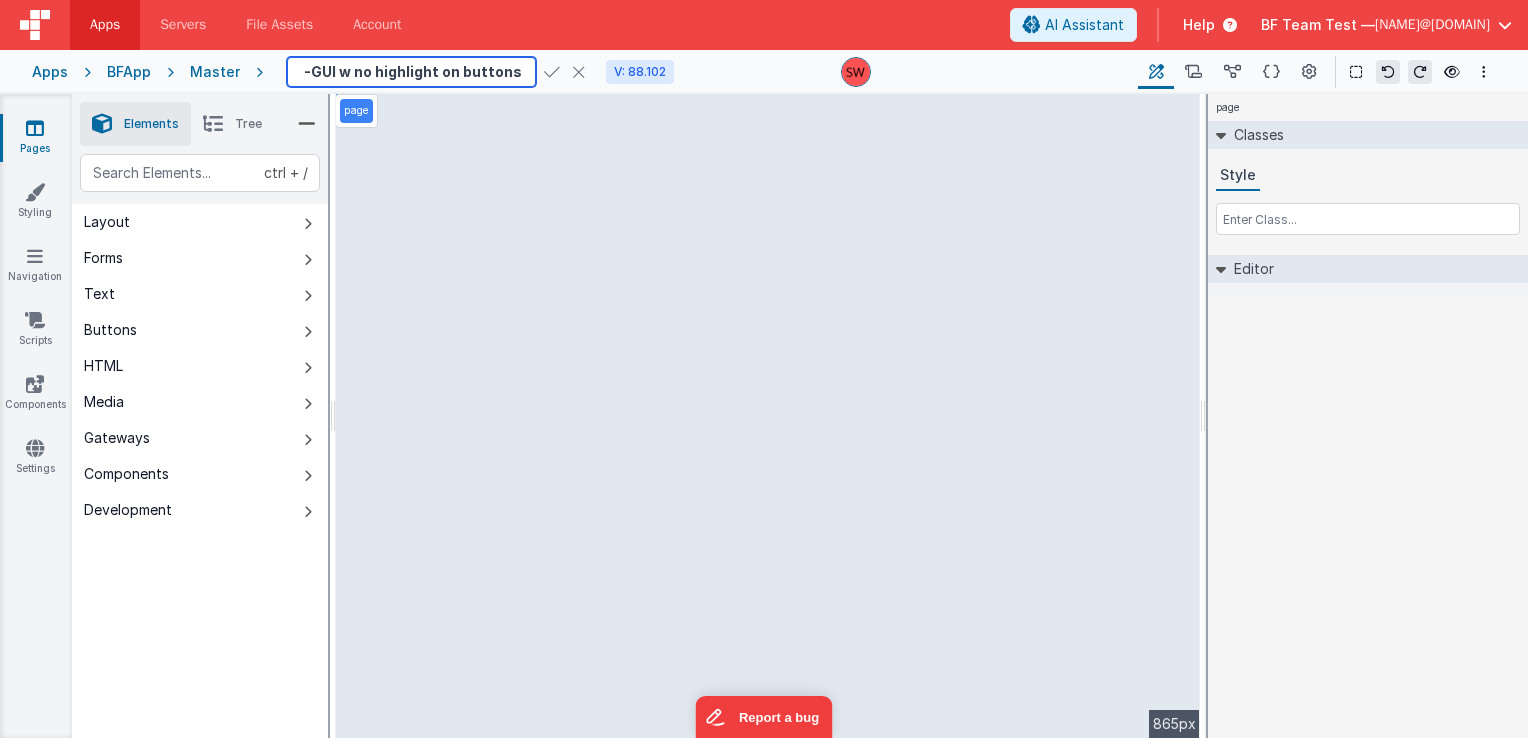 type on "BFApp - FormEdit - (Page Edit) -GUI w no highlight on buttons- Silas" 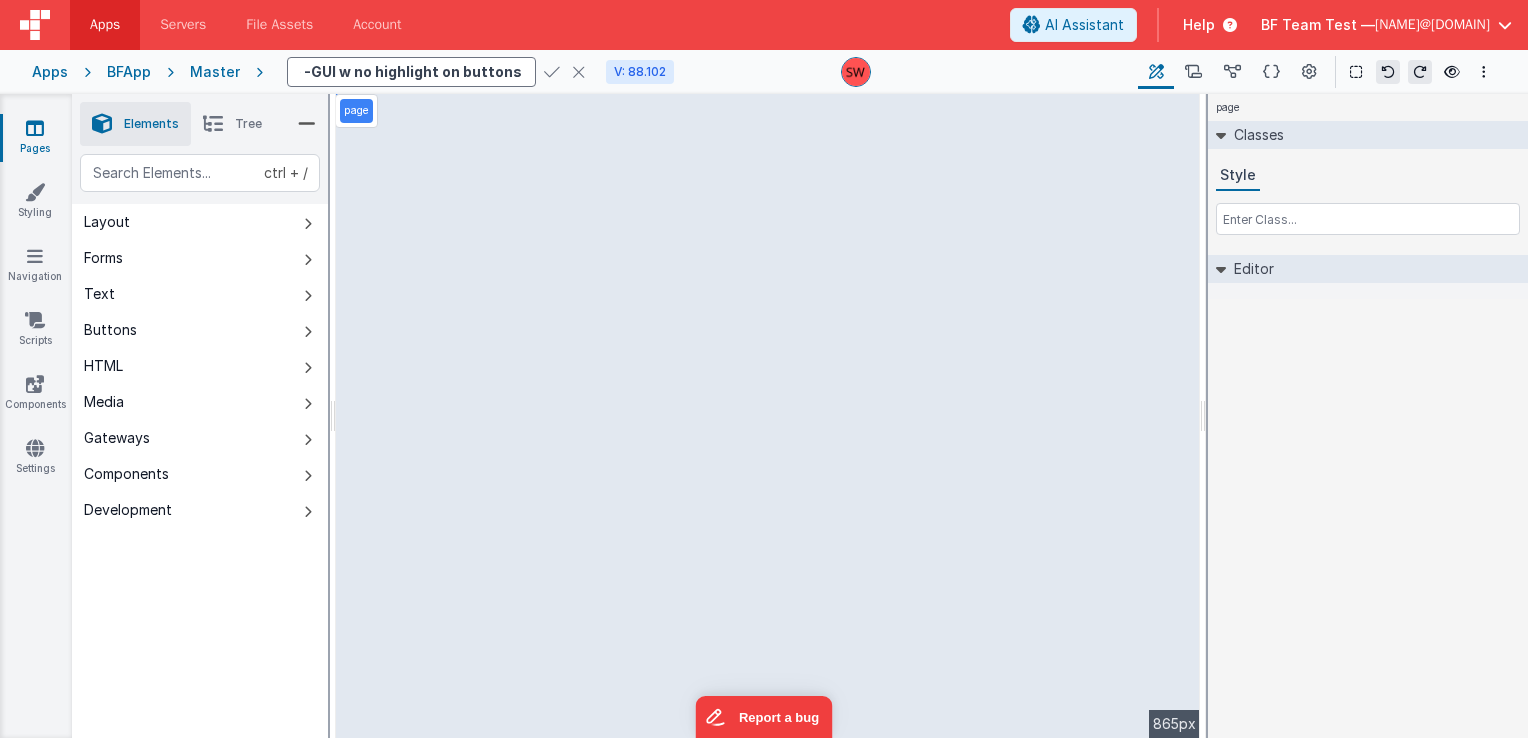 click at bounding box center (552, 72) 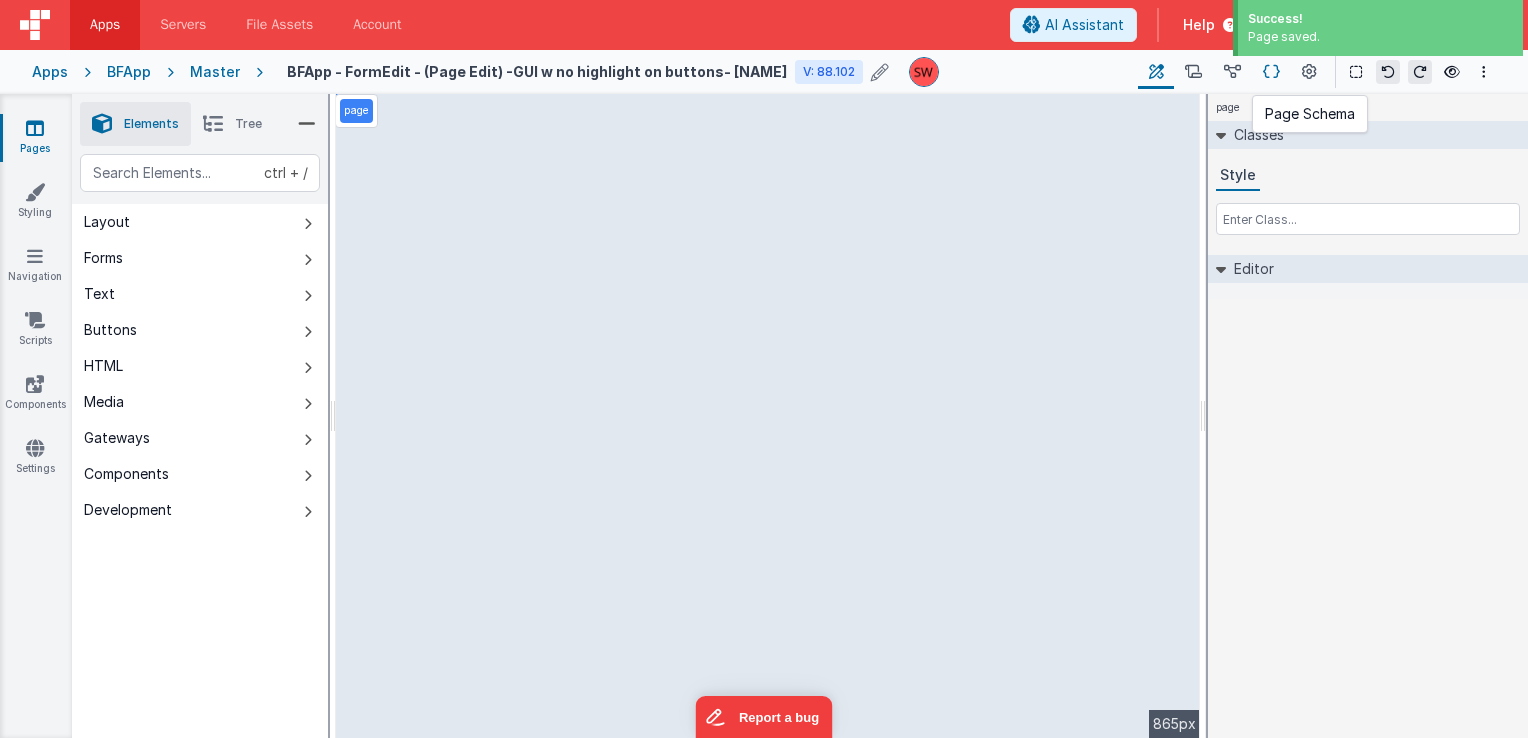 click at bounding box center [1271, 72] 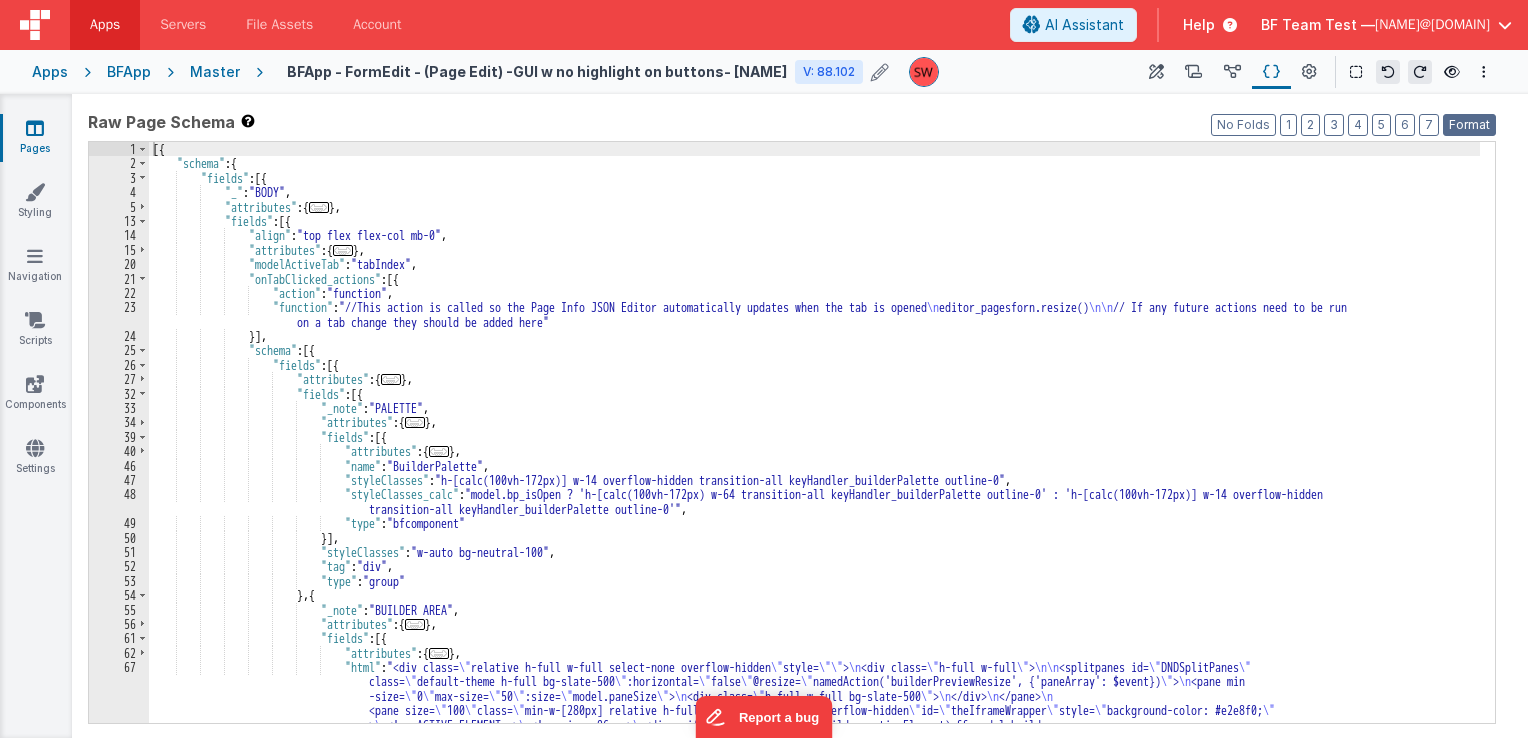 click on "Format" at bounding box center [1469, 125] 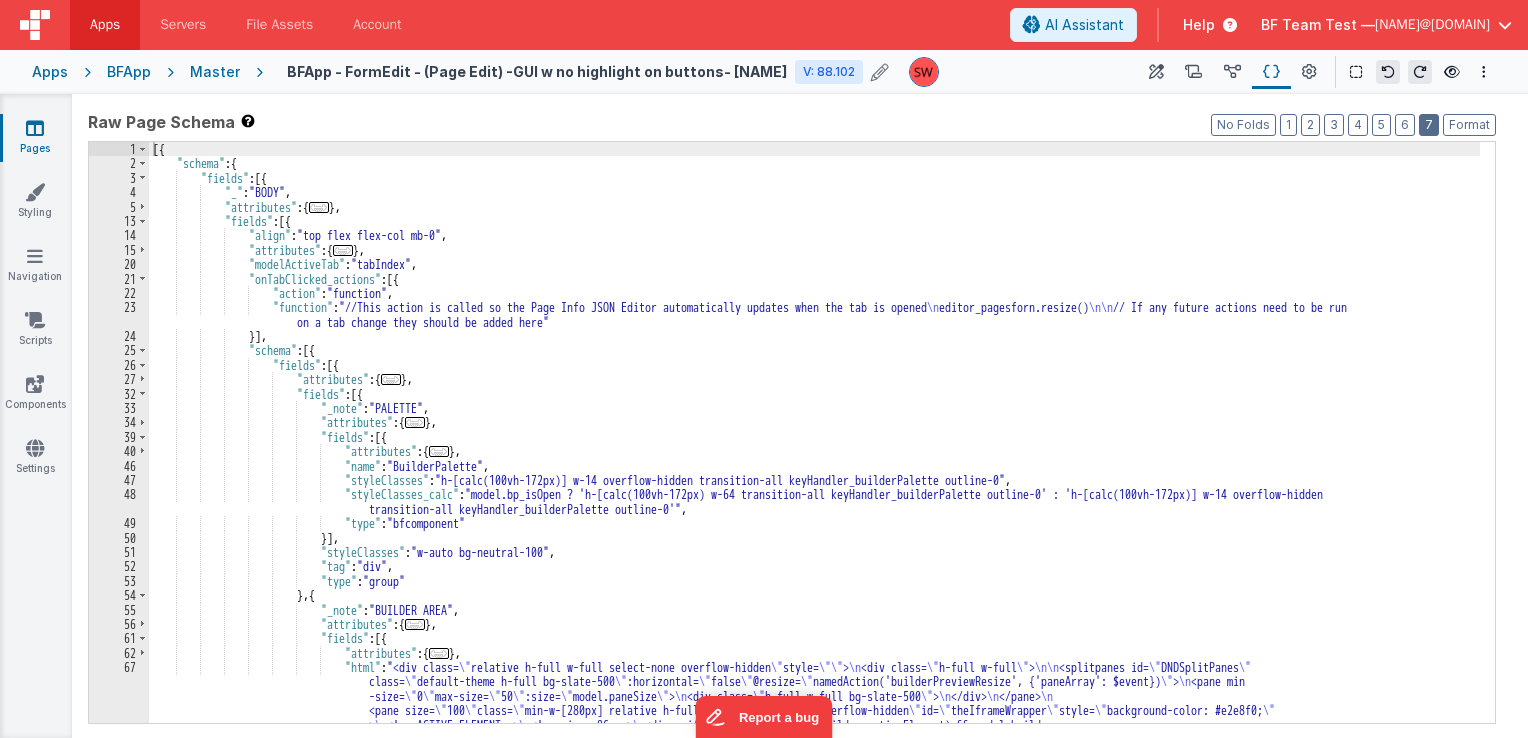 click on "7" at bounding box center [1429, 125] 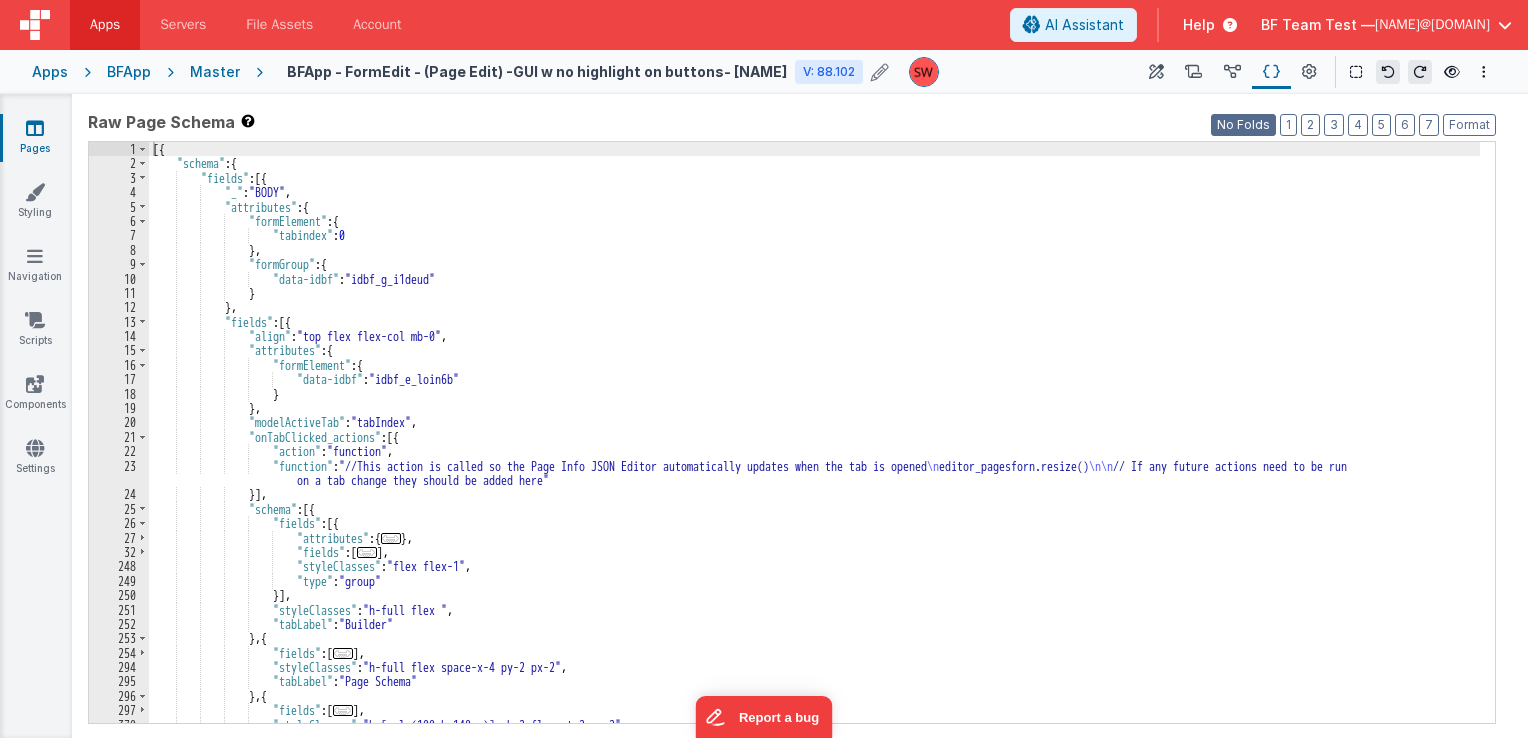 click on "No Folds" at bounding box center [1243, 125] 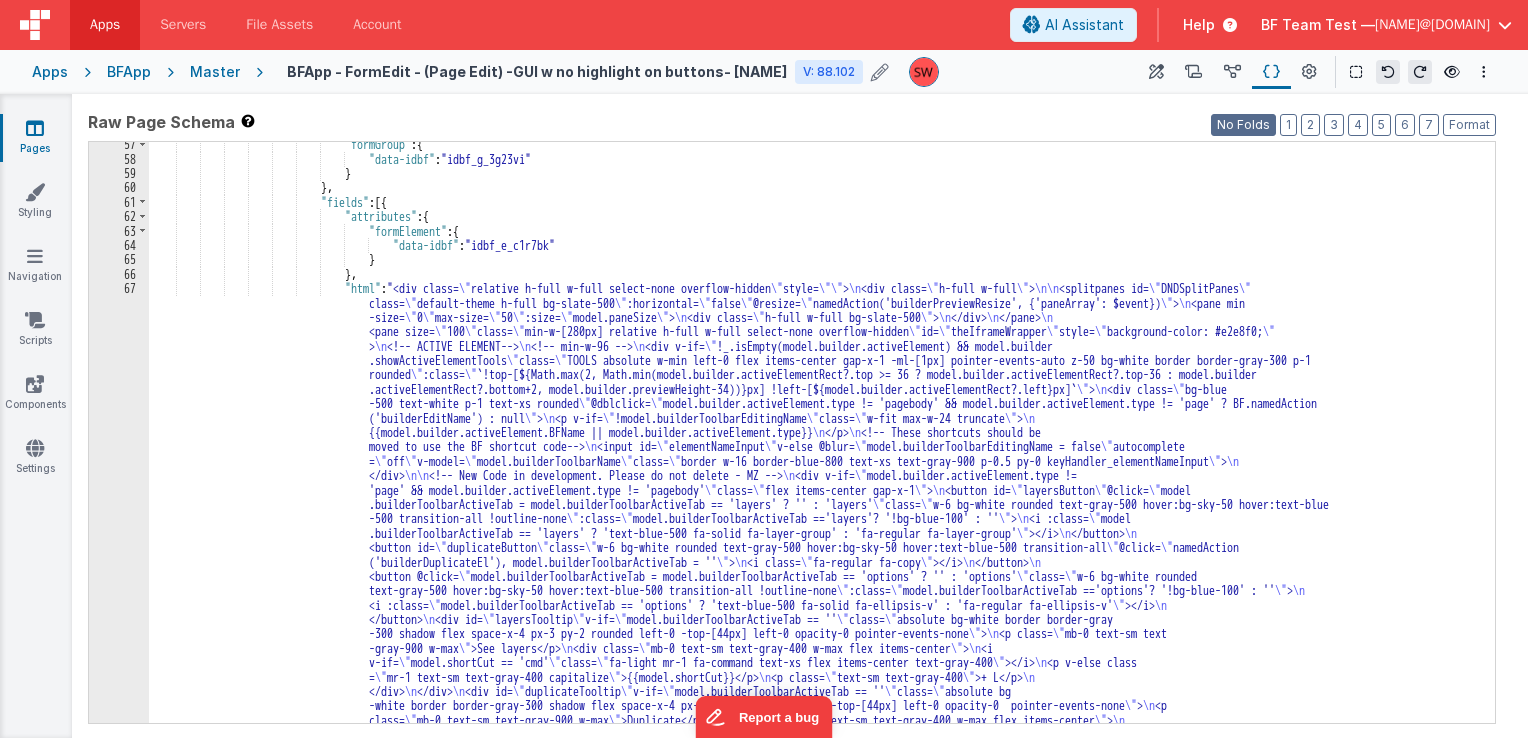scroll, scrollTop: 900, scrollLeft: 0, axis: vertical 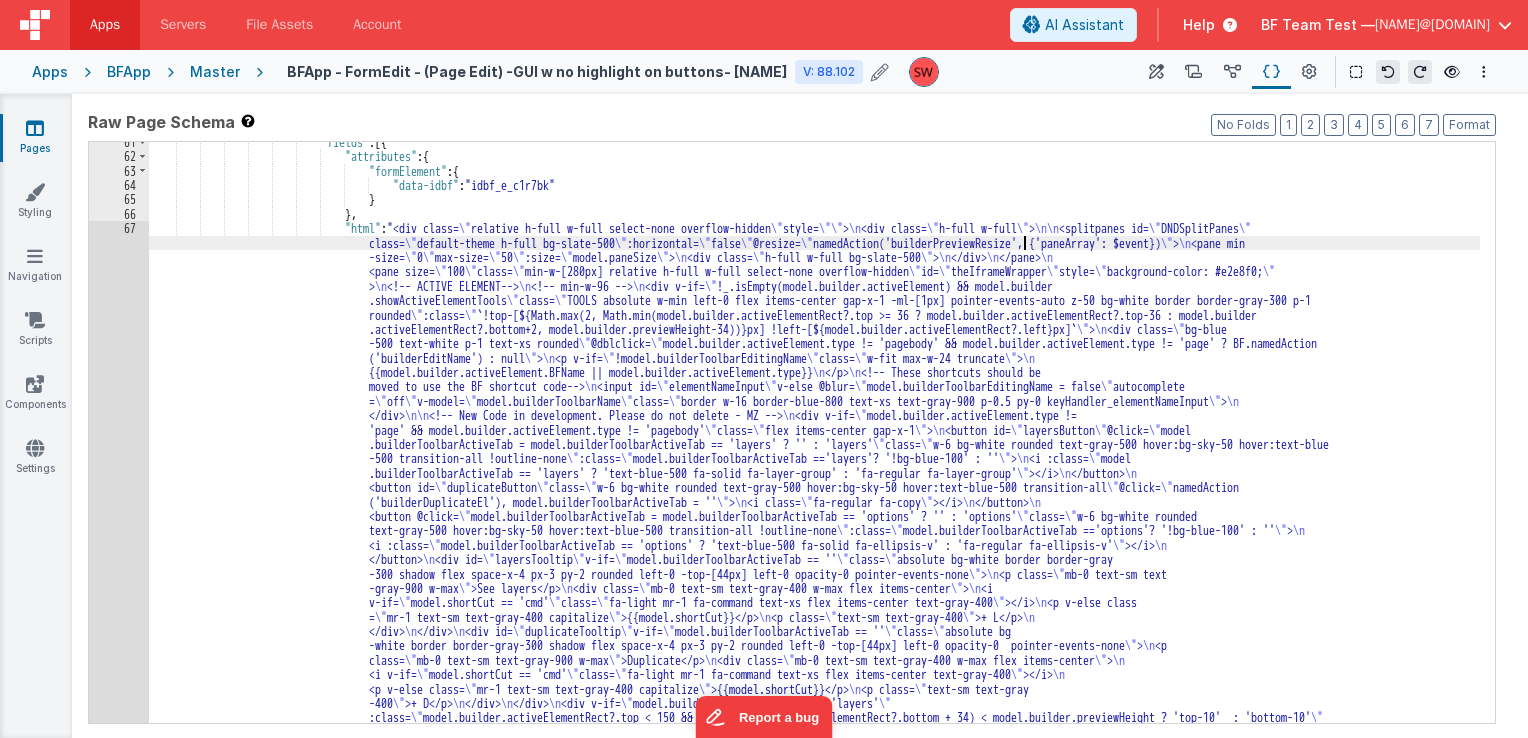 click on ""fields" :  [{                                         "attributes" :  {                                              "formElement" :  {                                                   "data-idbf" :  "idbf_e_c1r7bk"                                              }                                         } ,                                         "html" :  "<div class= \" relative h-full w-full select-none overflow-hidden \"  style= \"\" > \n     <div class= \" h-full w-full \" > \n\n         <splitpanes id= \" DNDSplitPanes \"                                        class= \" default-theme h-full bg-slate-500 \"  :horizontal= \" false \"  @resize= \" namedAction('builderPreviewResize', {'paneArray': $event}) \" > \n             <pane min                                      -size= \" 0 \"  max-size= \" 50 \"  :size= \" model.paneSize \" > \n                 <div class= \" h-full w-full bg-slate-500 \" >" at bounding box center [814, 1405] 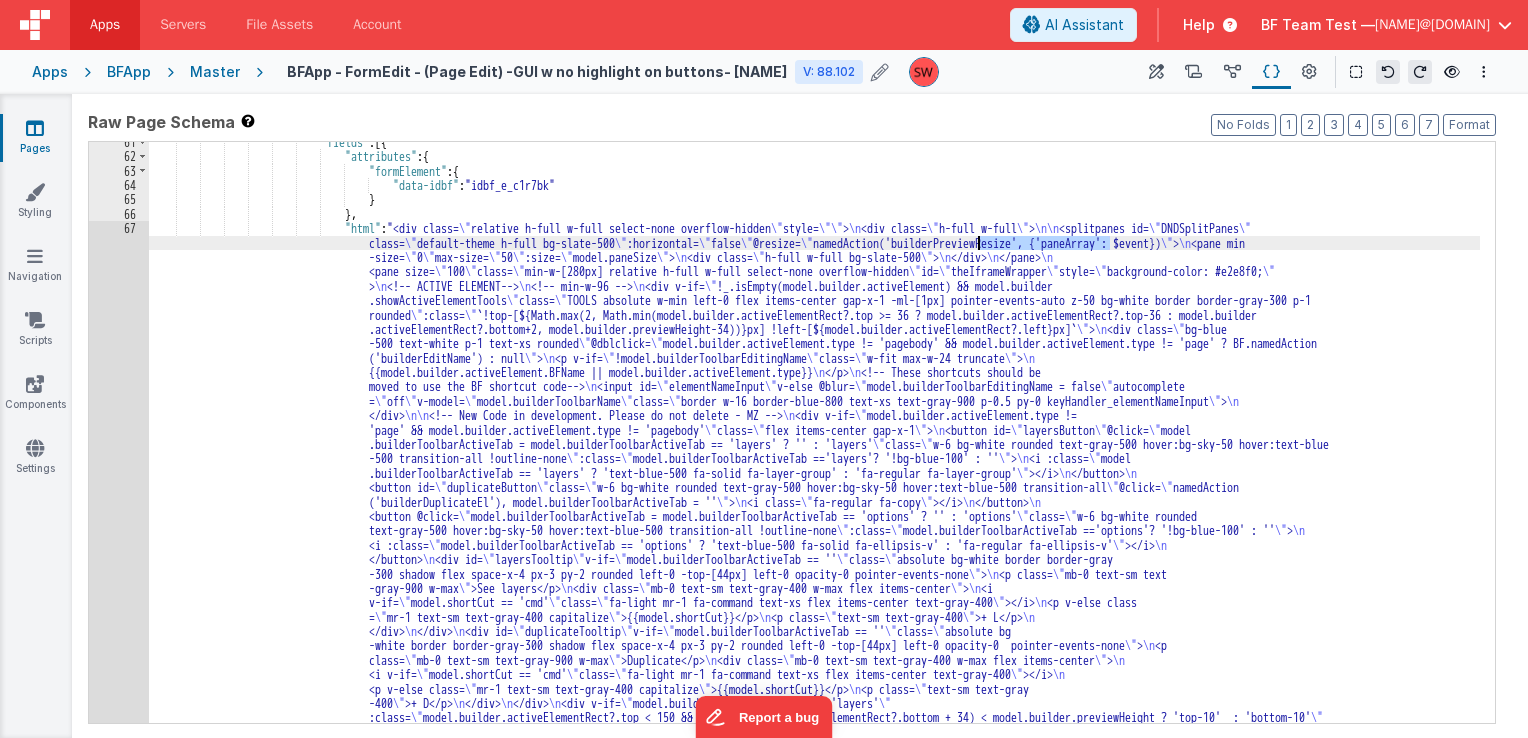 click on ""fields" :  [{                                         "attributes" :  {                                              "formElement" :  {                                                   "data-idbf" :  "idbf_e_c1r7bk"                                              }                                         } ,                                         "html" :  "<div class= \" relative h-full w-full select-none overflow-hidden \"  style= \"\" > \n     <div class= \" h-full w-full \" > \n\n         <splitpanes id= \" DNDSplitPanes \"                                        class= \" default-theme h-full bg-slate-500 \"  :horizontal= \" false \"  @resize= \" namedAction('builderPreviewResize', {'paneArray': $event}) \" > \n             <pane min                                      -size= \" 0 \"  max-size= \" 50 \"  :size= \" model.paneSize \" > \n                 <div class= \" h-full w-full bg-slate-500 \" >" at bounding box center [814, 1405] 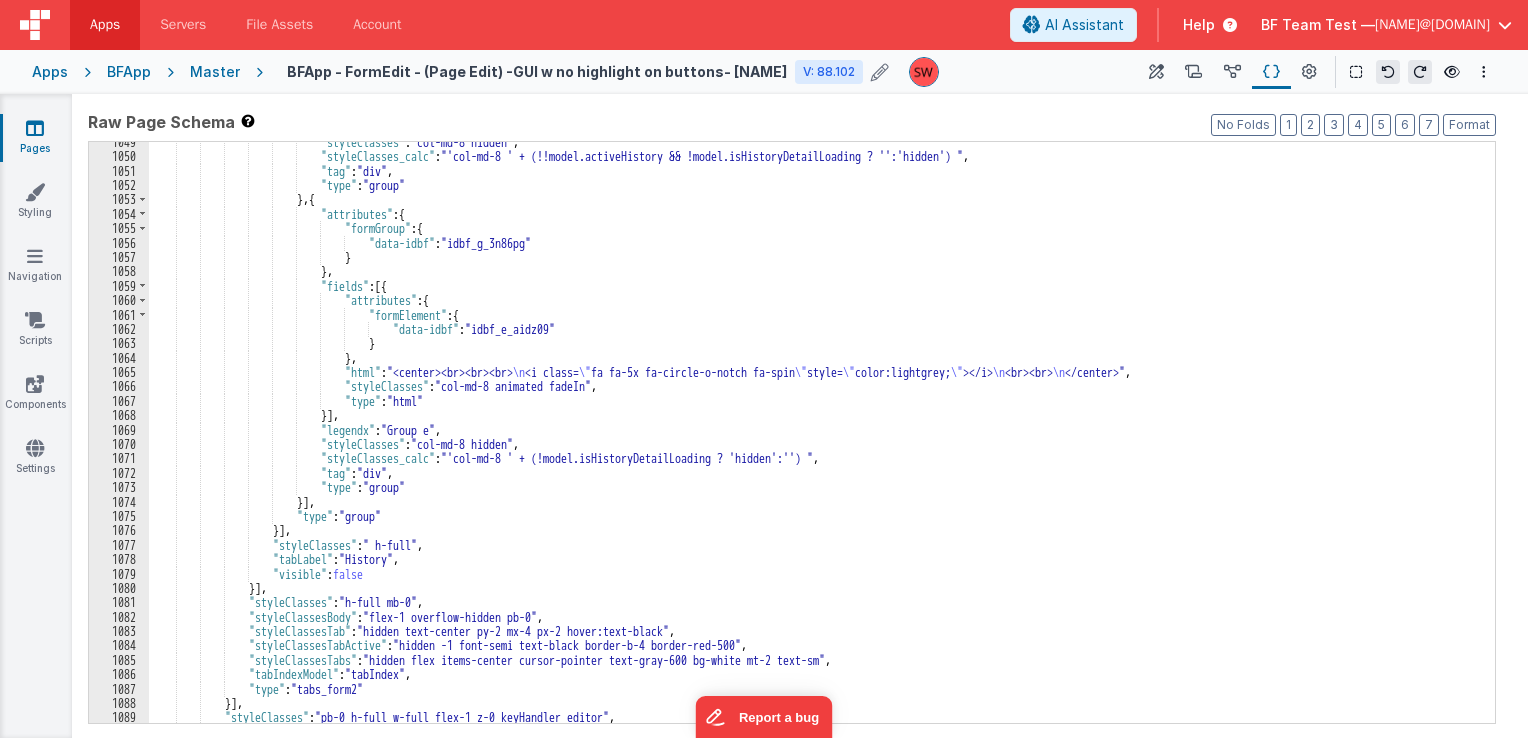 scroll, scrollTop: 18973, scrollLeft: 0, axis: vertical 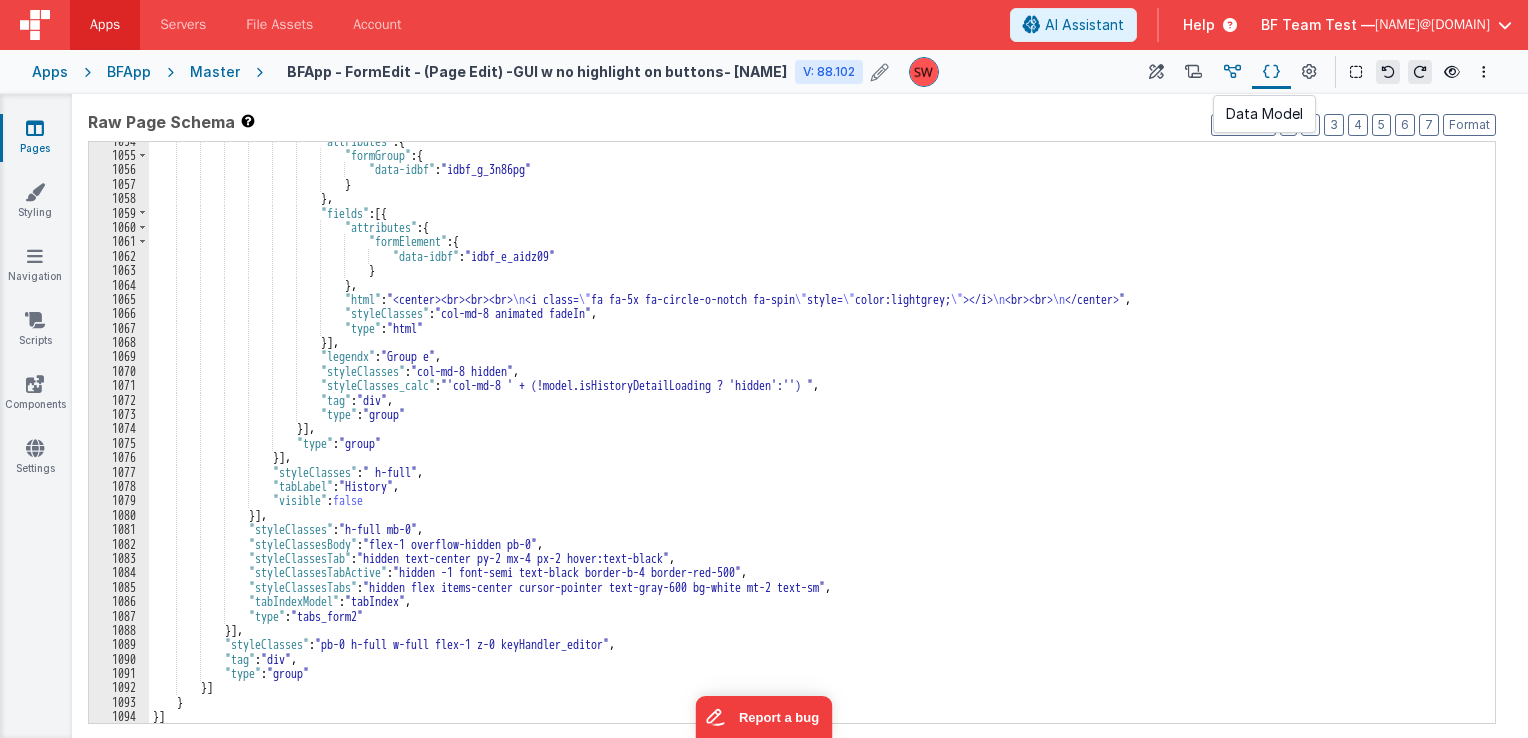 click at bounding box center (1232, 72) 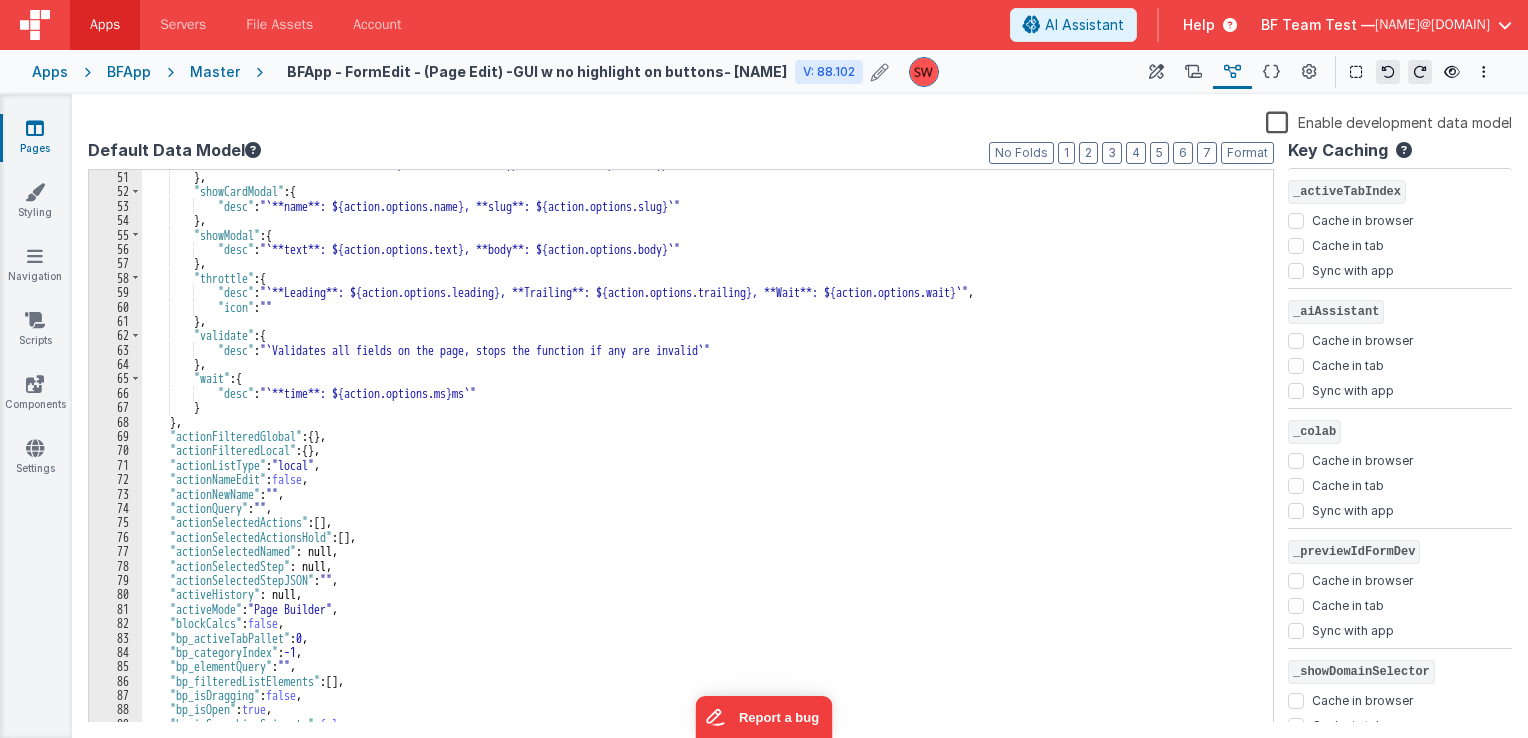 scroll, scrollTop: 660, scrollLeft: 0, axis: vertical 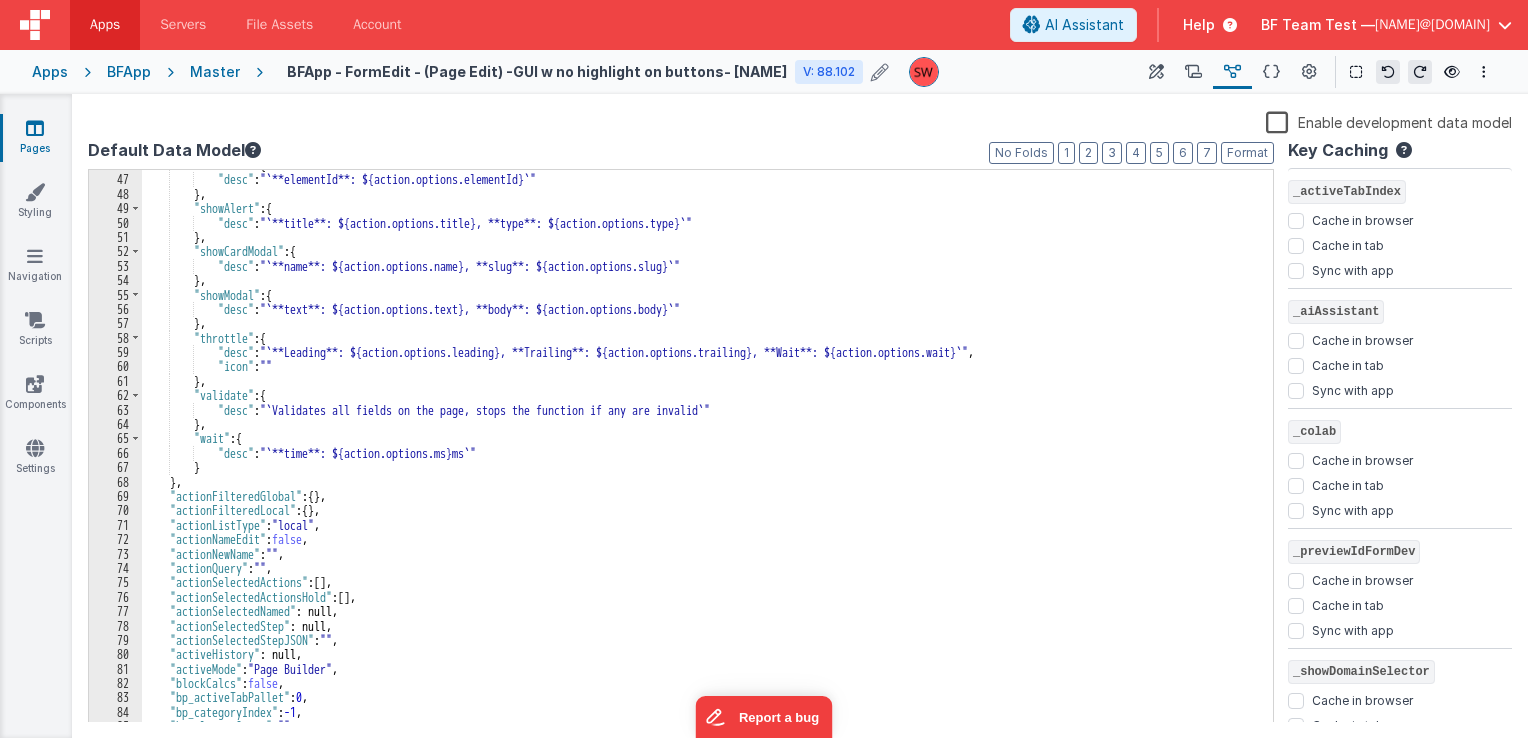 click on ""setFocus" :  {                "desc" :  "`**elementId**: ${action.options.elementId}`"           } ,           "showAlert" :  {                "desc" :  "`**title**: ${action.options.title}, **type**: ${action.options.type}`"           } ,           "showCardModal" :  {                "desc" :  "`**name**: ${action.options.name}, **slug**: ${action.options.slug}`"           } ,           "showModal" :  {                "desc" :  "`**text**: ${action.options.text}, **body**: ${action.options.body}`"           } ,           "throttle" :  {                "desc" :  "`**Leading**: ${action.options.leading}, **Trailing**: ${action.options.trailing}, **Wait**: ${action.options.wait}`" ,                "icon" :  ""           } ,           "validate" :  {                "desc" :  "`Validates all fields on the page, stops the function if any are invalid`"           } ,           "wait" :  {                "desc" :  "`**time**: ${action.options.ms}ms`"           }      } ,      "actionFilteredGlobal" :  { }" at bounding box center [700, 449] 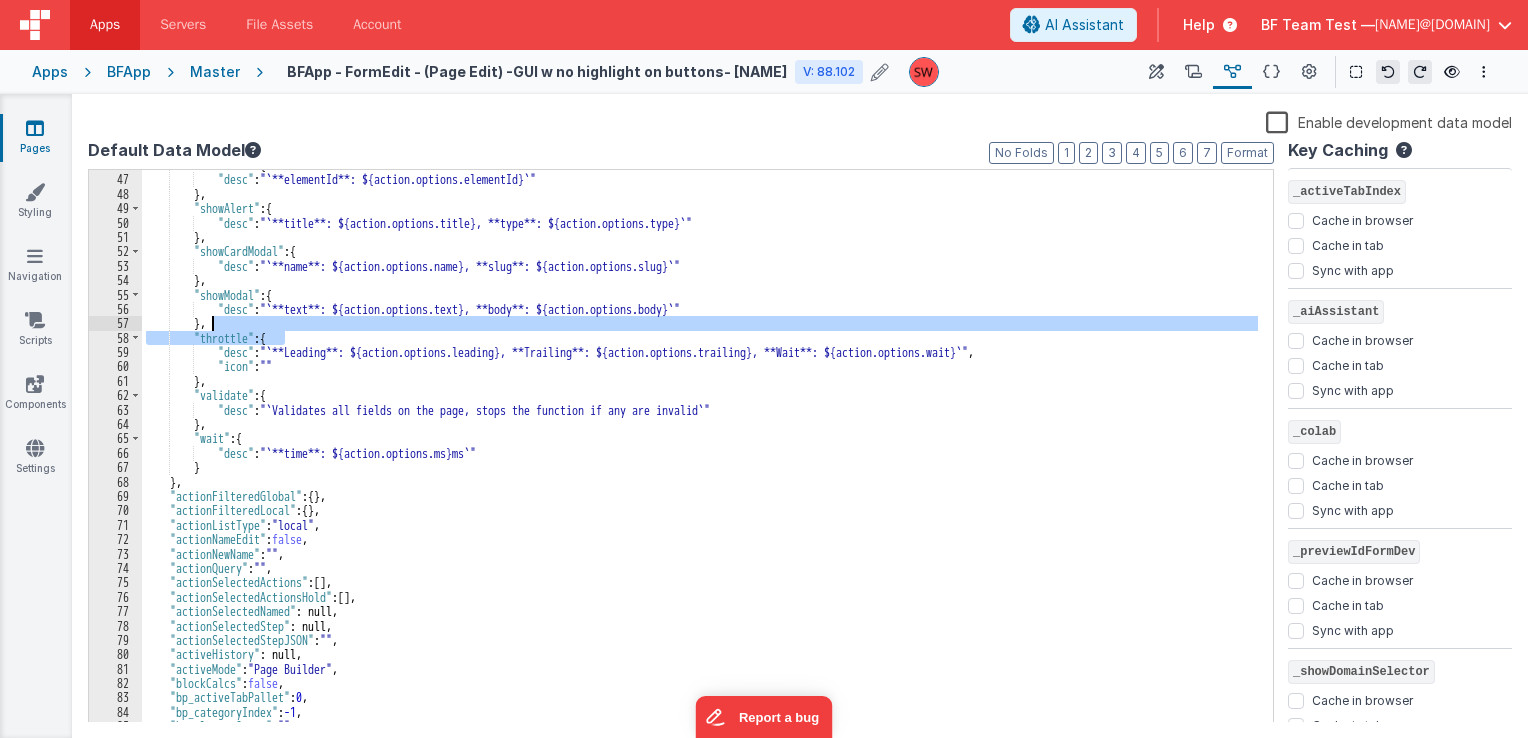 click on ""setFocus" :  {                "desc" :  "`**elementId**: ${action.options.elementId}`"           } ,           "showAlert" :  {                "desc" :  "`**title**: ${action.options.title}, **type**: ${action.options.type}`"           } ,           "showCardModal" :  {                "desc" :  "`**name**: ${action.options.name}, **slug**: ${action.options.slug}`"           } ,           "showModal" :  {                "desc" :  "`**text**: ${action.options.text}, **body**: ${action.options.body}`"           } ,           "throttle" :  {                "desc" :  "`**Leading**: ${action.options.leading}, **Trailing**: ${action.options.trailing}, **Wait**: ${action.options.wait}`" ,                "icon" :  ""           } ,           "validate" :  {                "desc" :  "`Validates all fields on the page, stops the function if any are invalid`"           } ,           "wait" :  {                "desc" :  "`**time**: ${action.options.ms}ms`"           }      } ,      "actionFilteredGlobal" :  { }" at bounding box center [700, 446] 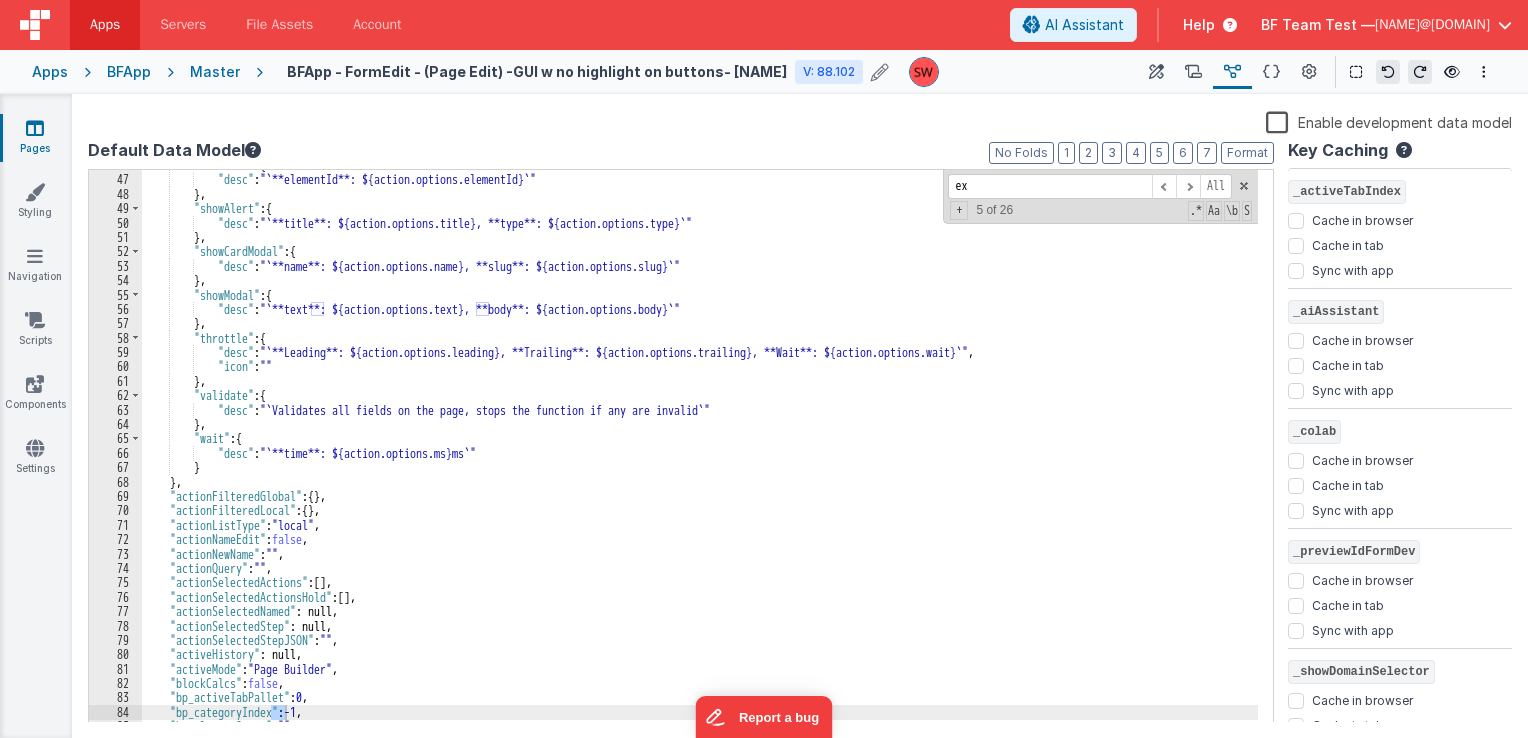 type on "e" 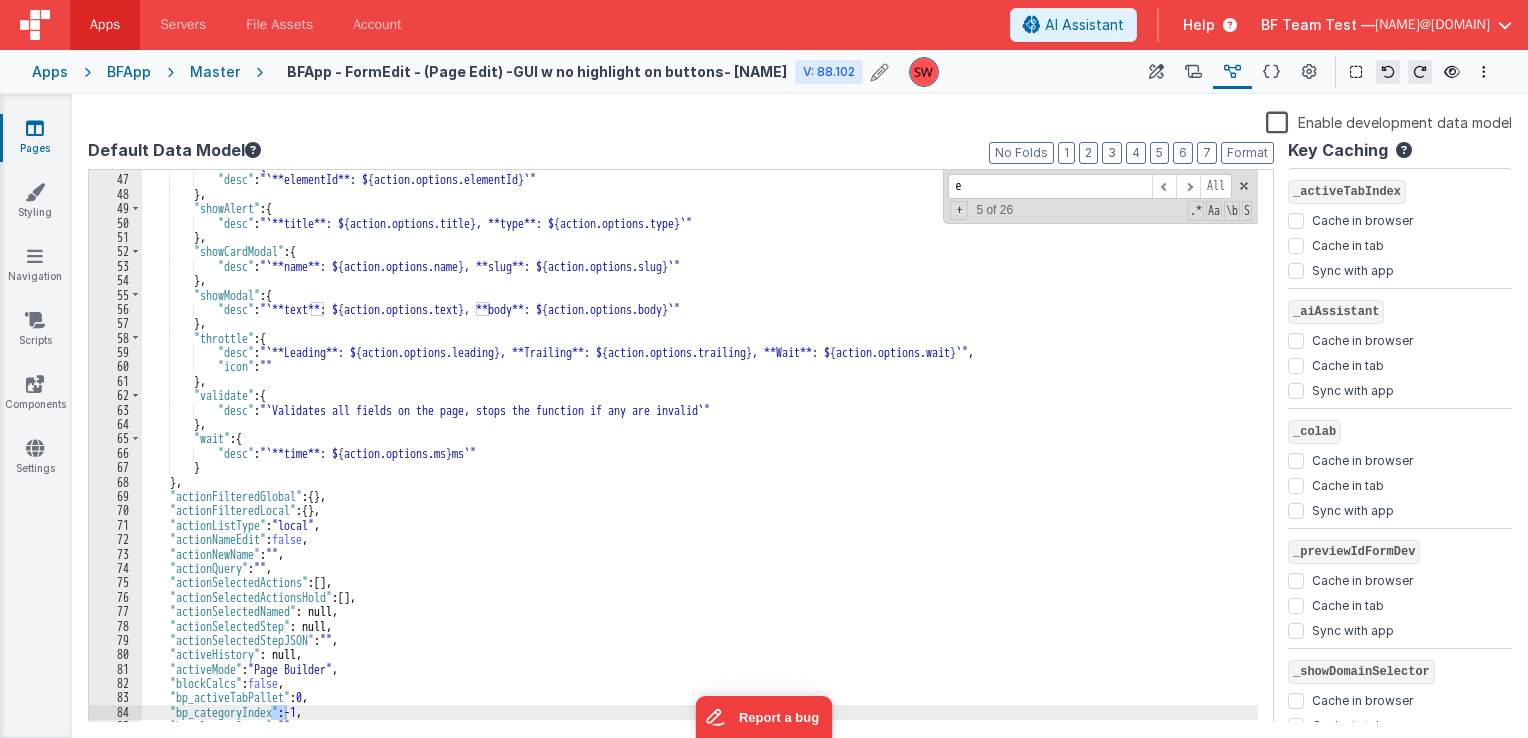 type 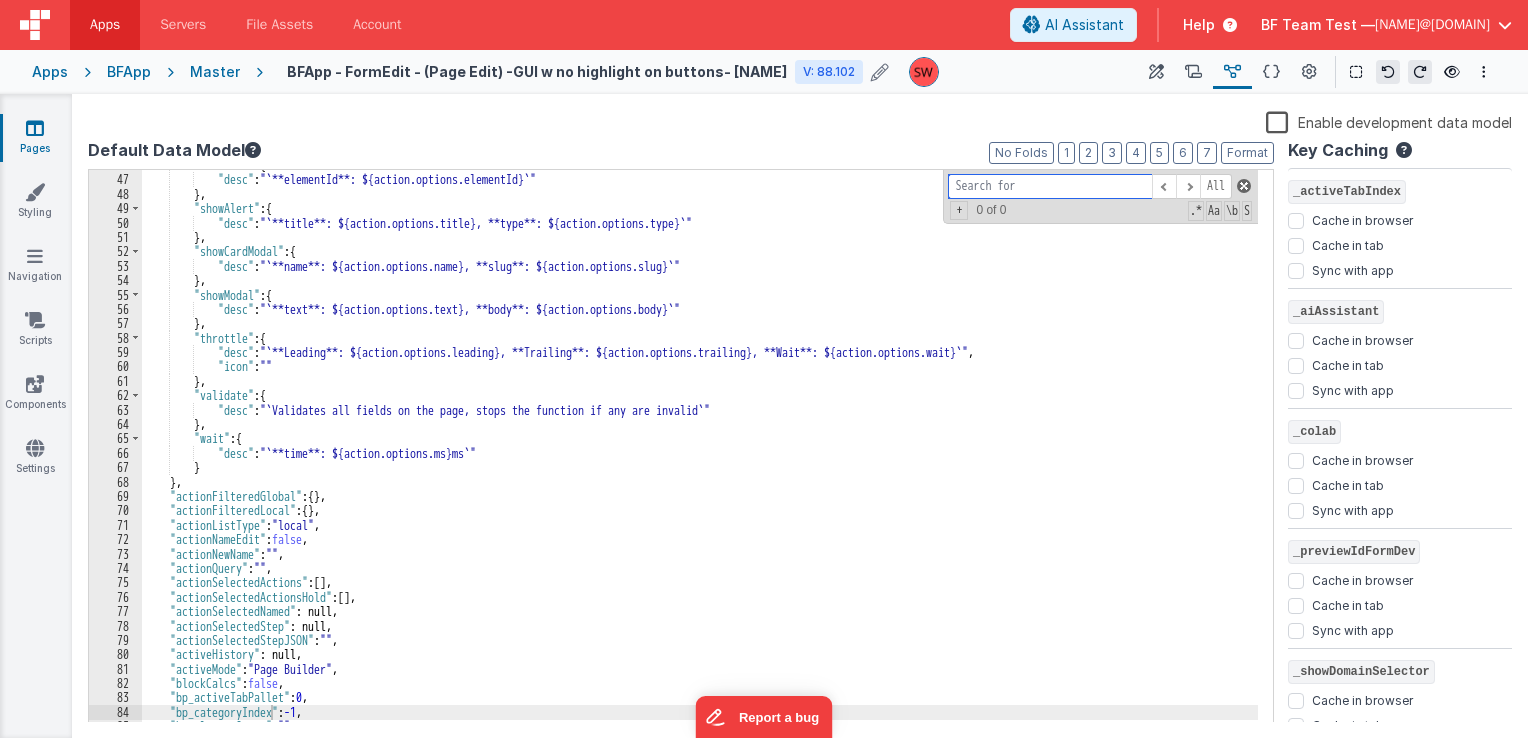 click at bounding box center (1244, 186) 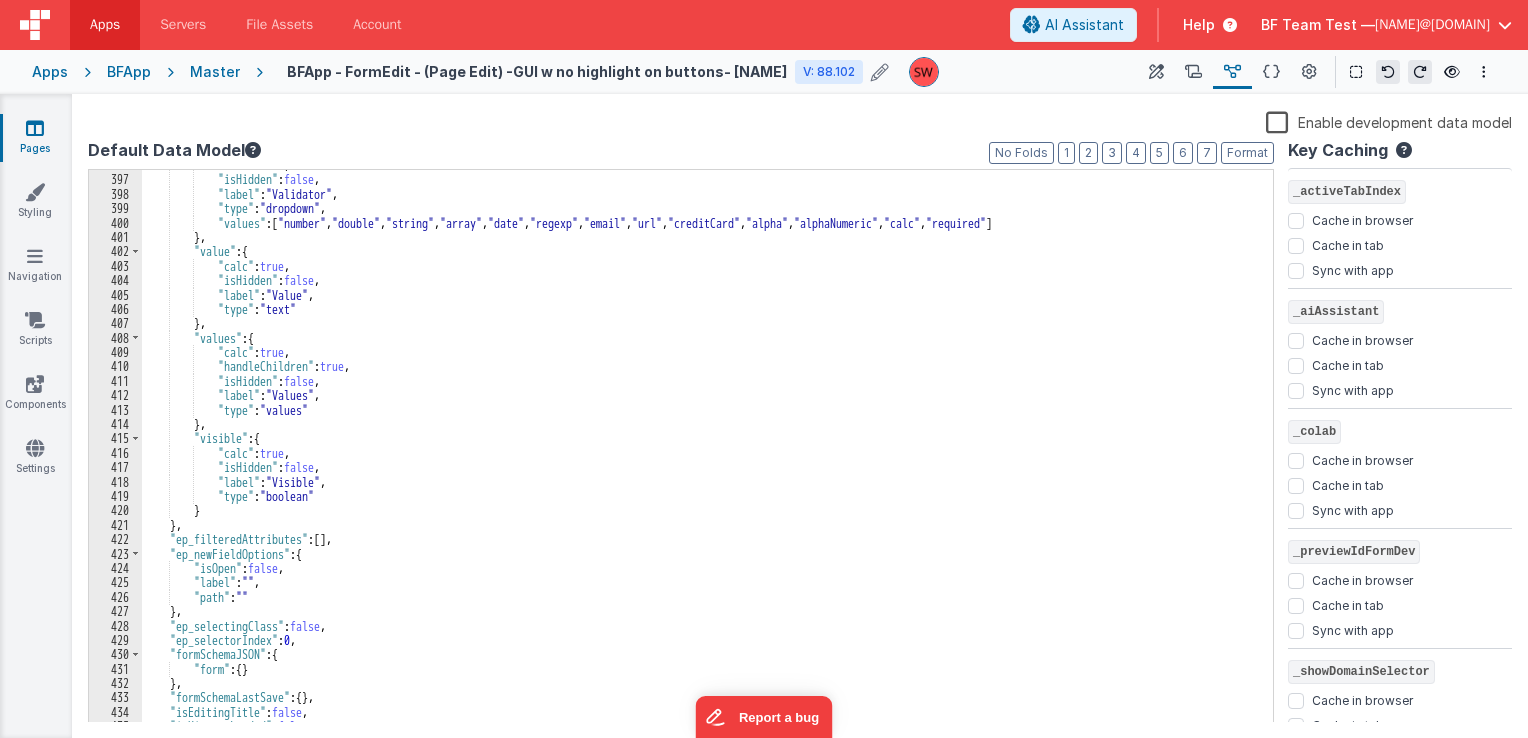 scroll, scrollTop: 5926, scrollLeft: 0, axis: vertical 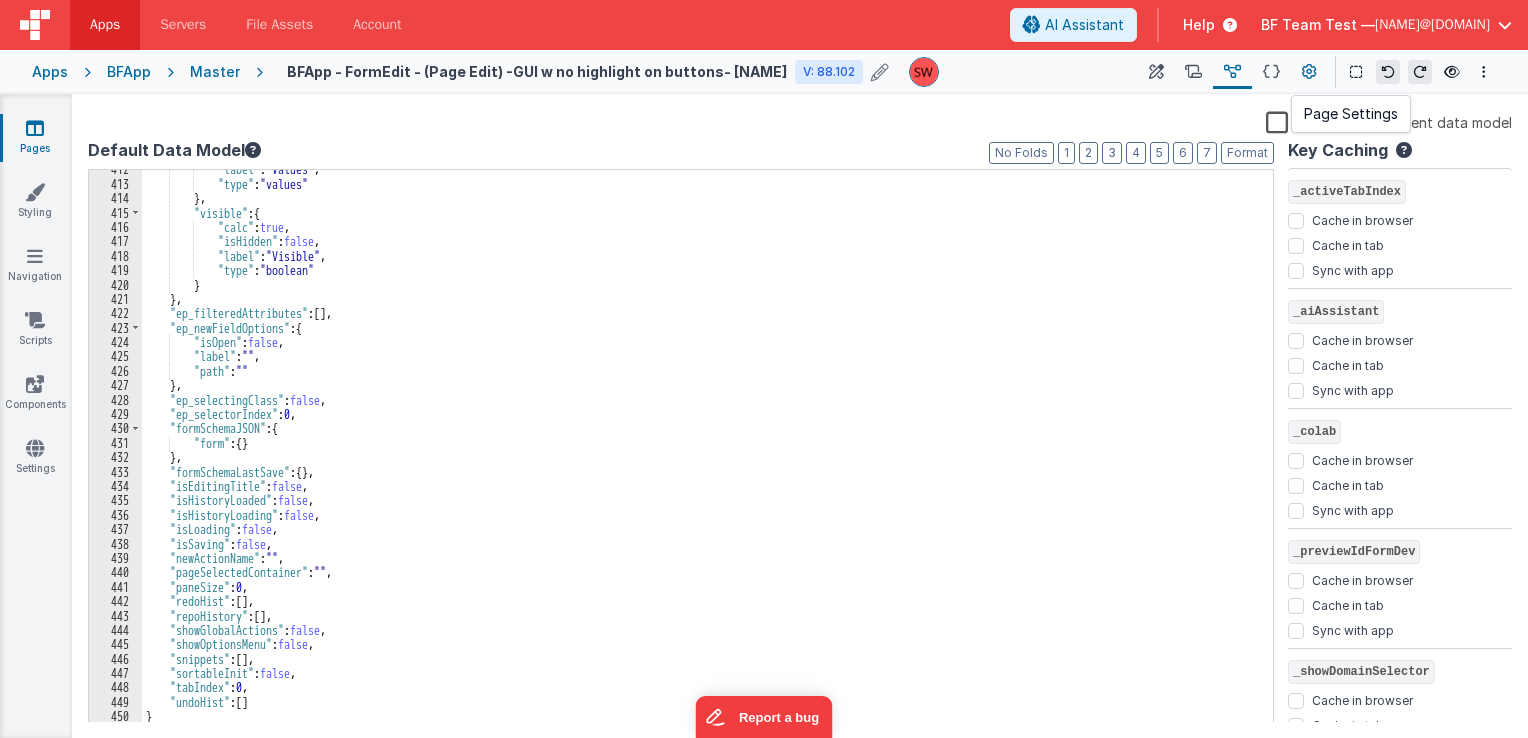 click at bounding box center [1309, 72] 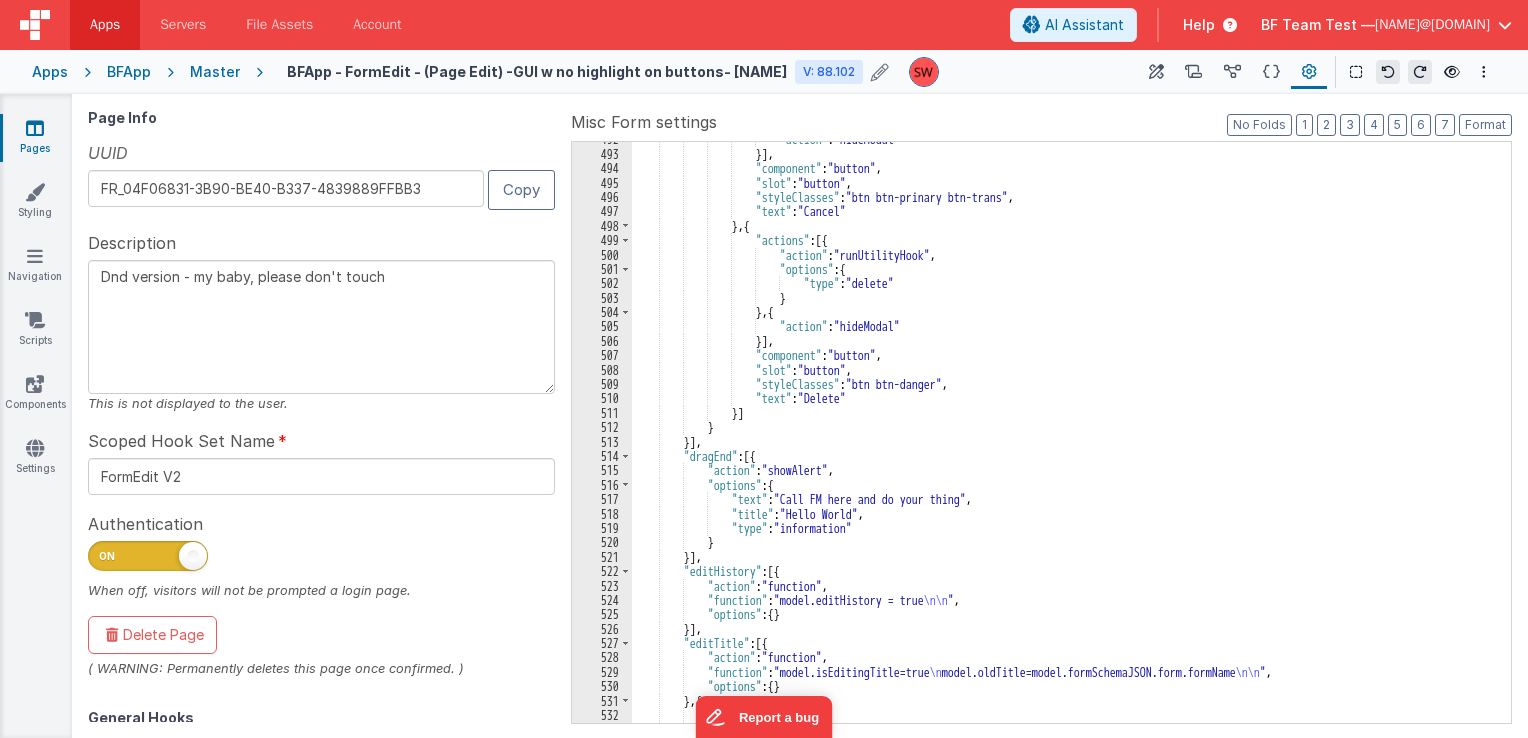 scroll, scrollTop: 17160, scrollLeft: 0, axis: vertical 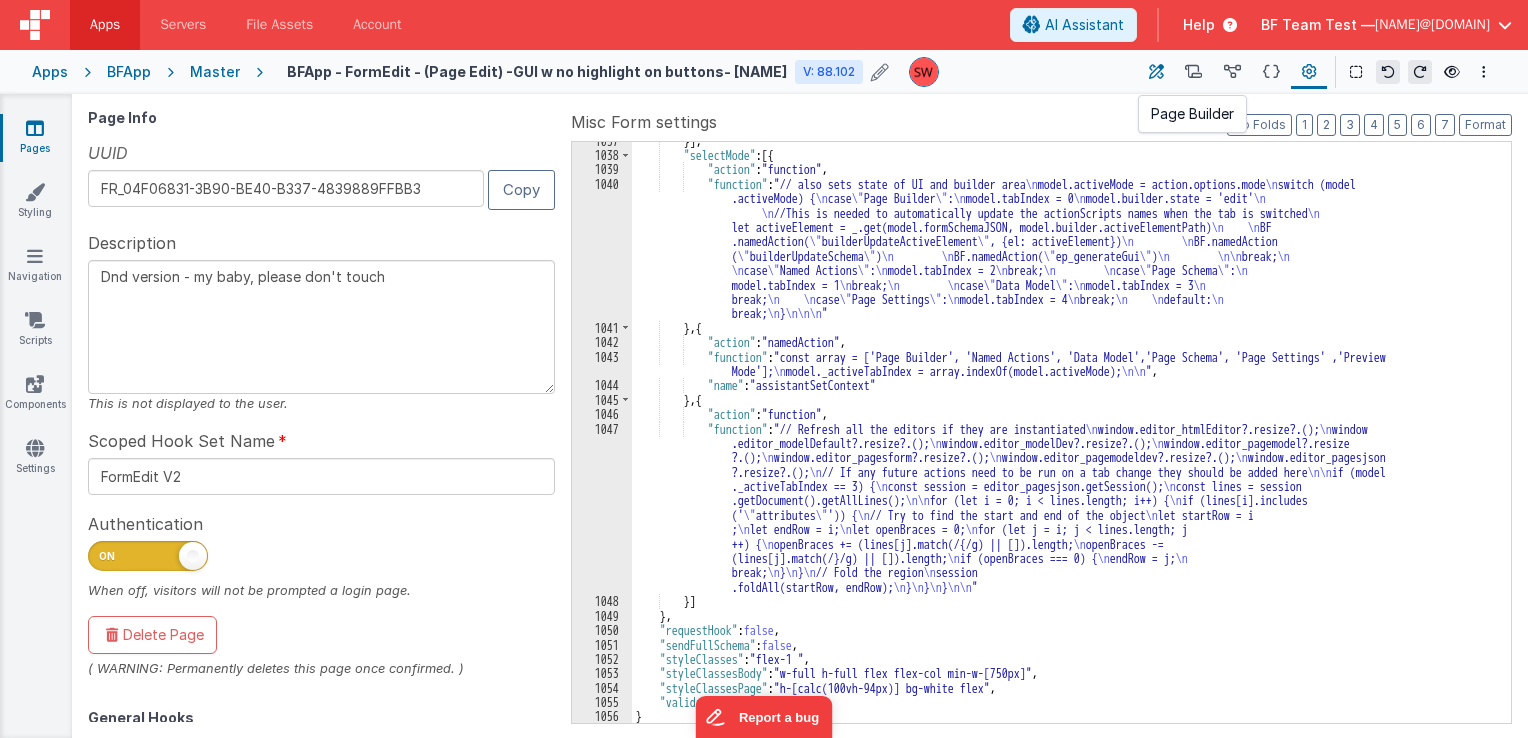 click at bounding box center (1156, 72) 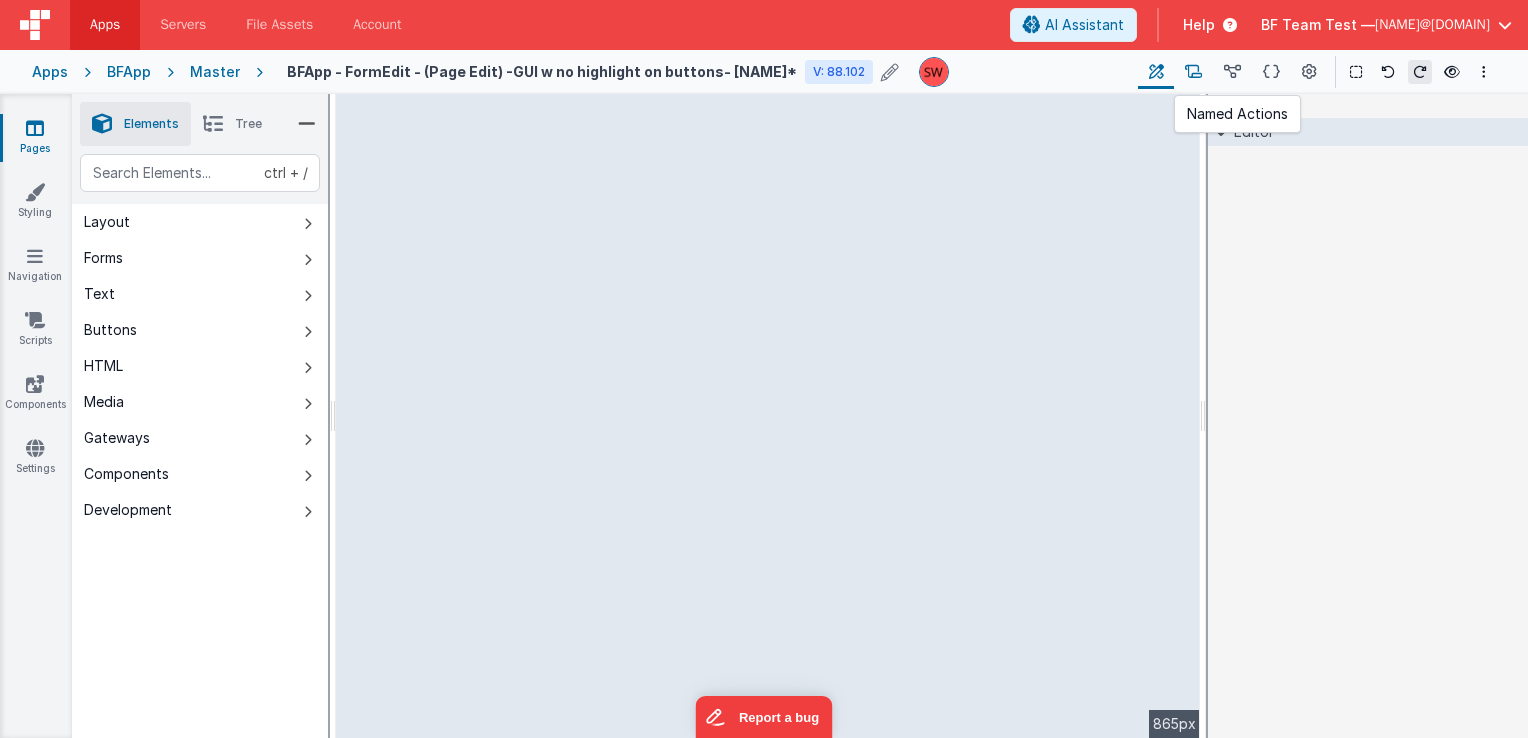click at bounding box center (1193, 72) 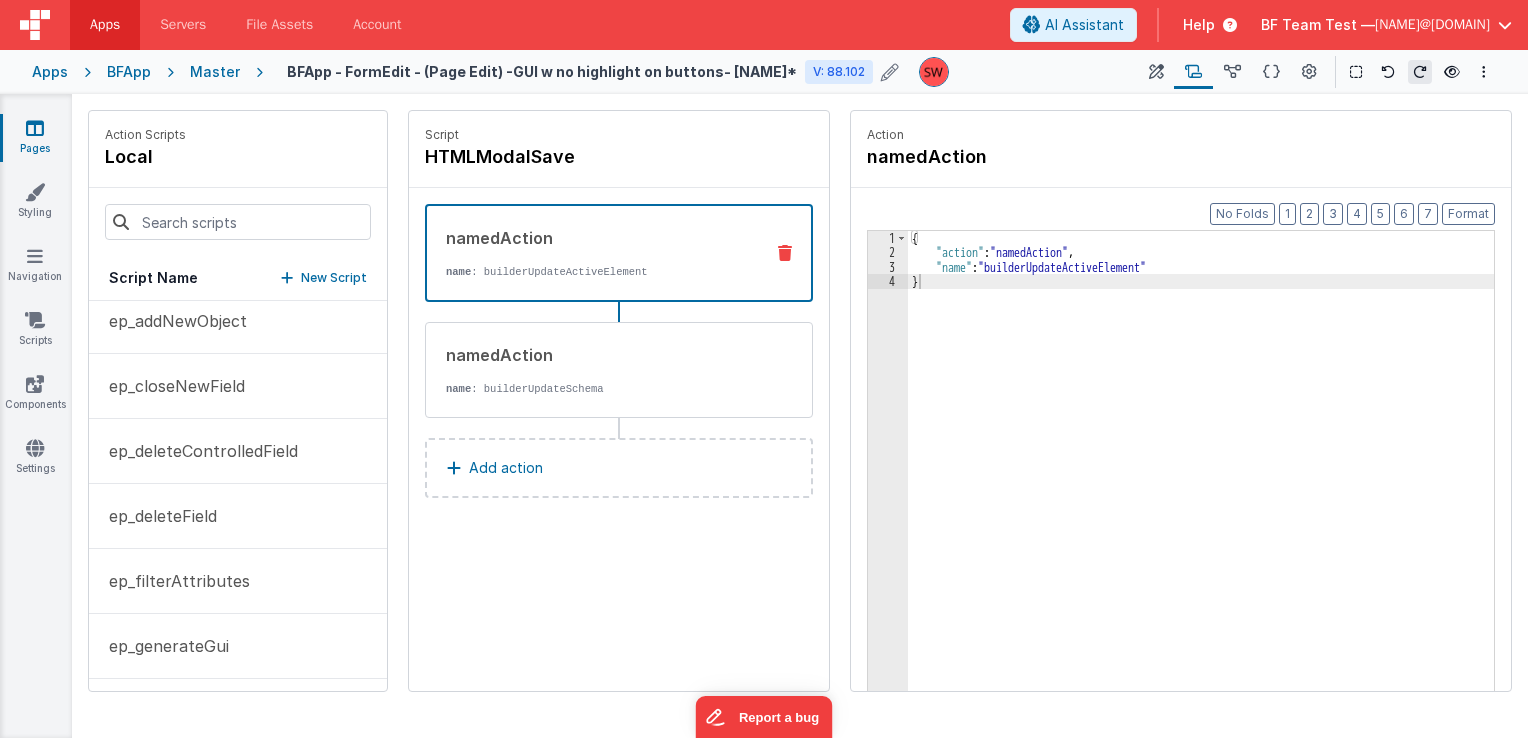 scroll, scrollTop: 4500, scrollLeft: 0, axis: vertical 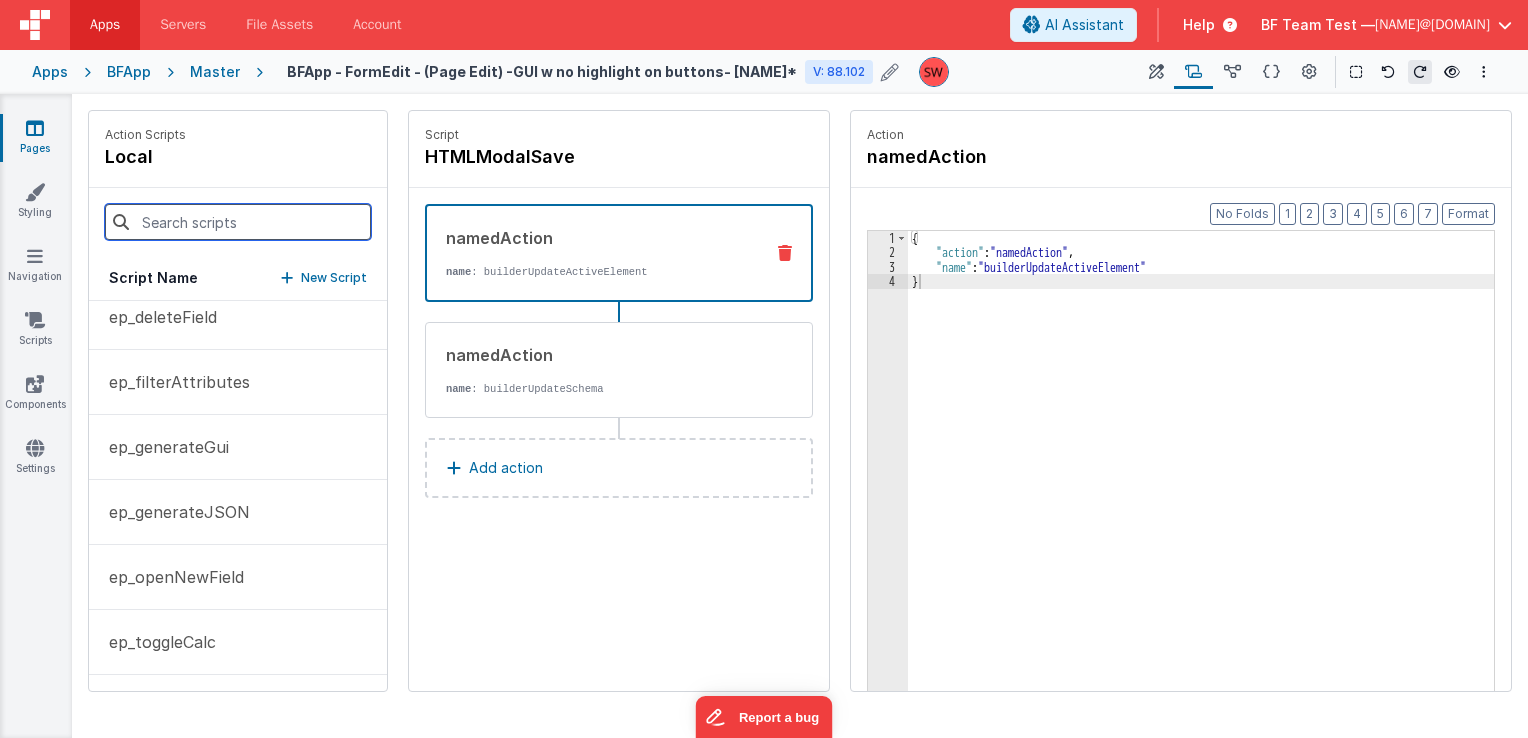 click at bounding box center [238, 222] 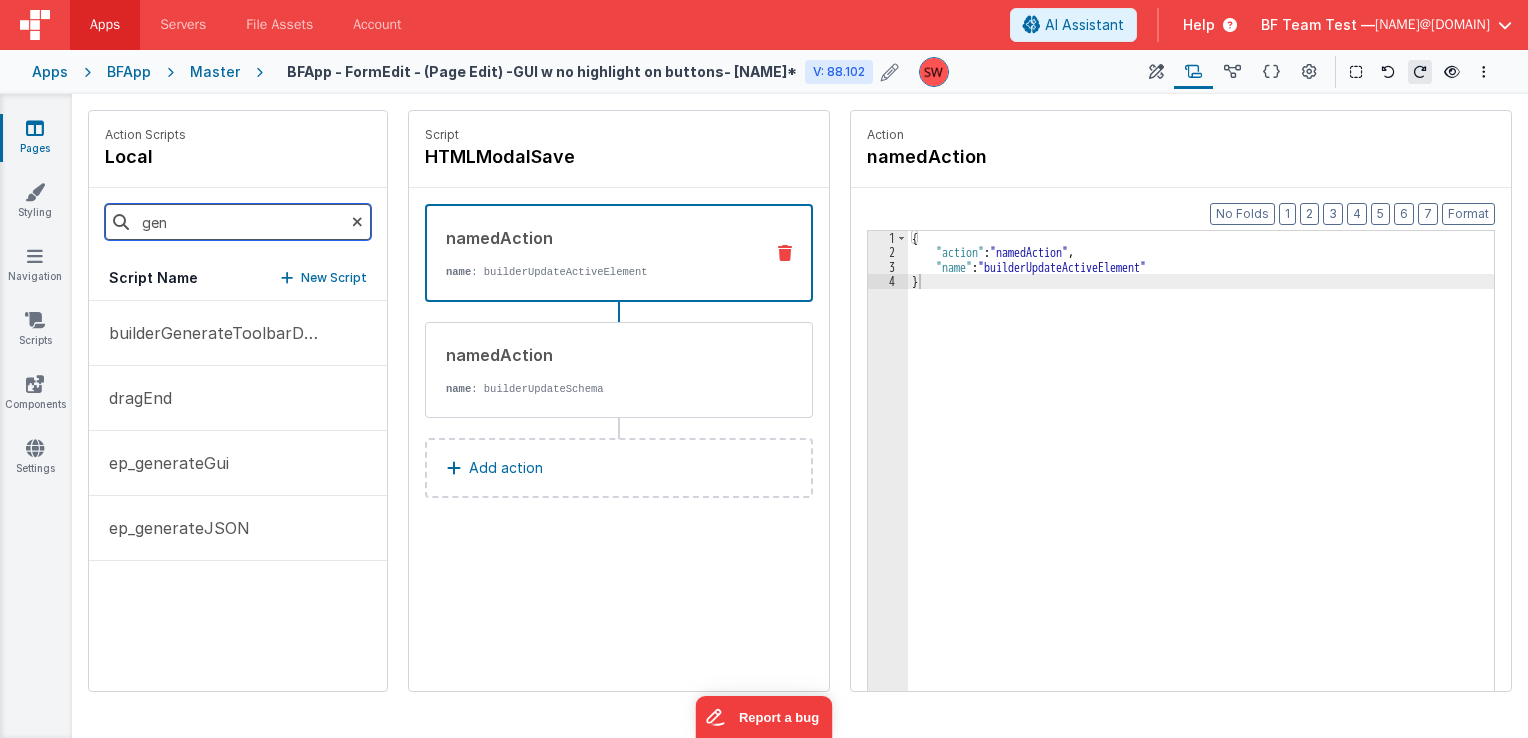 scroll, scrollTop: 0, scrollLeft: 0, axis: both 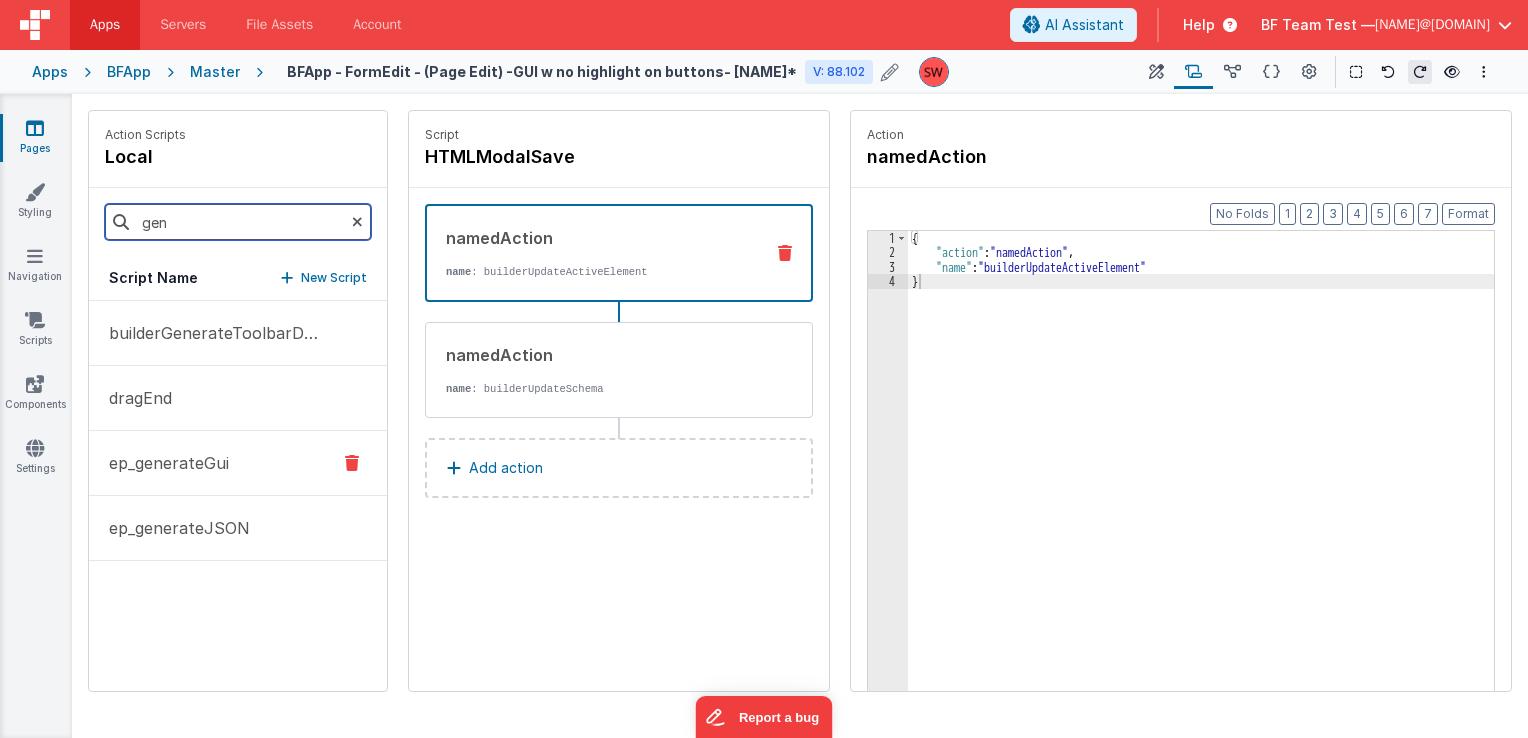 type on "gen" 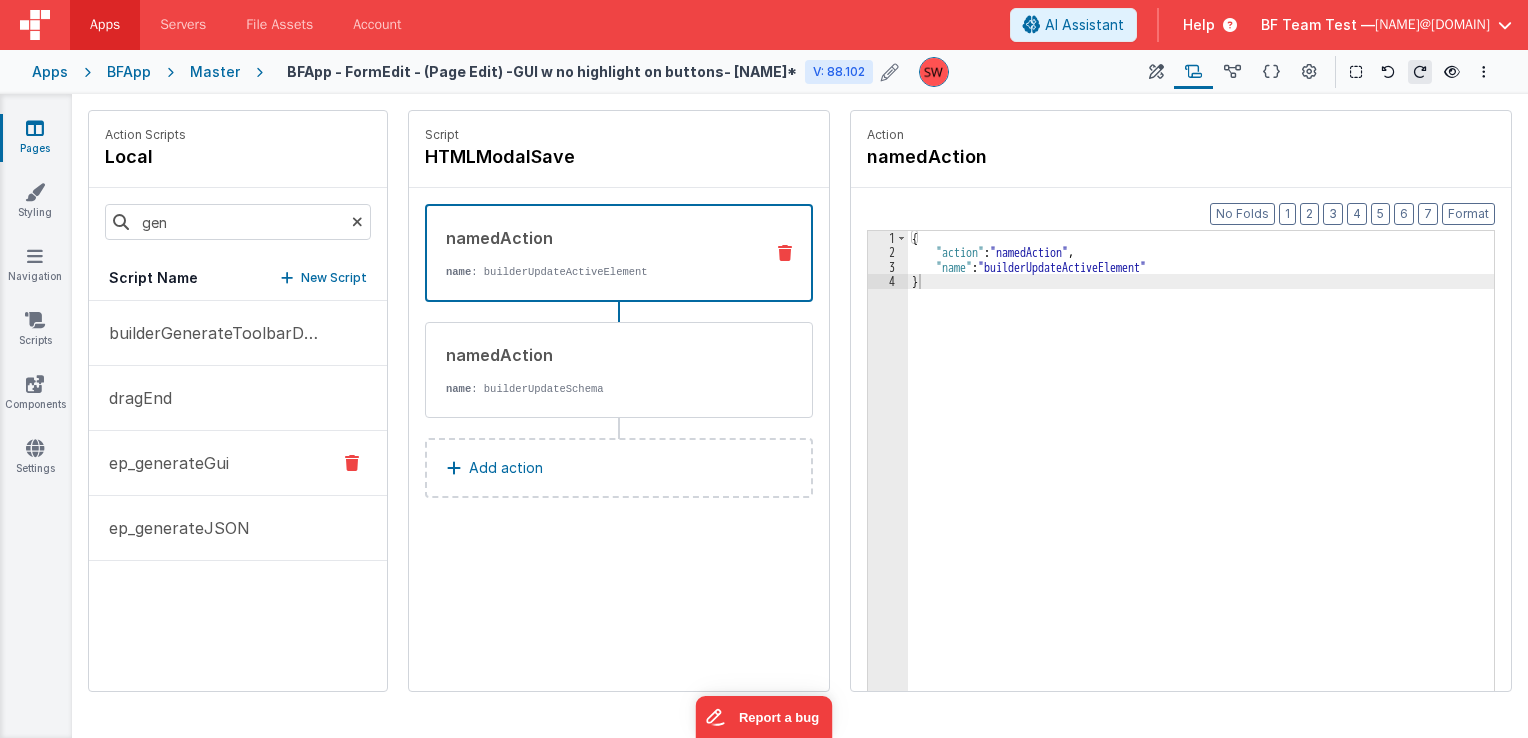 click on "ep_generateGui" at bounding box center [238, 463] 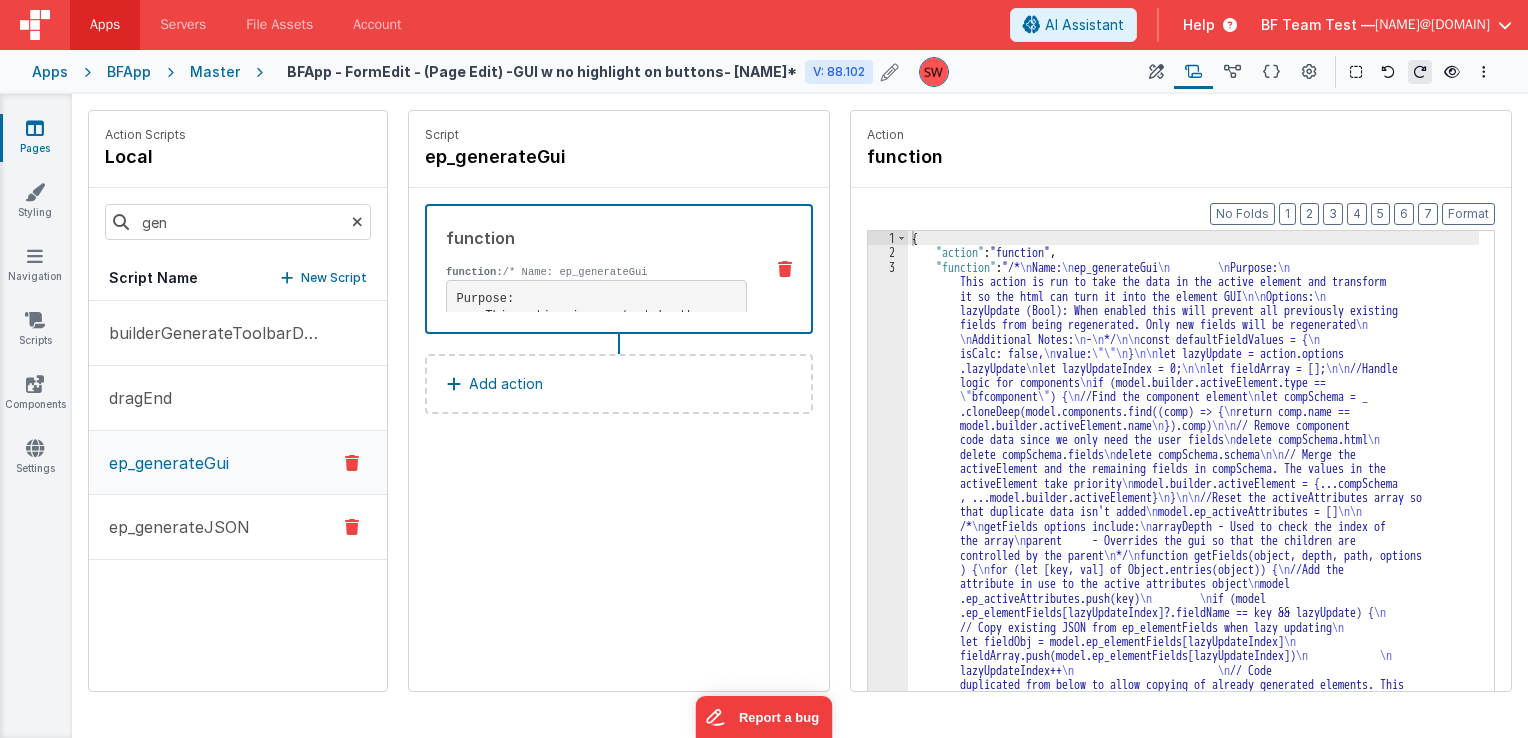click on "ep_generateJSON" at bounding box center (173, 527) 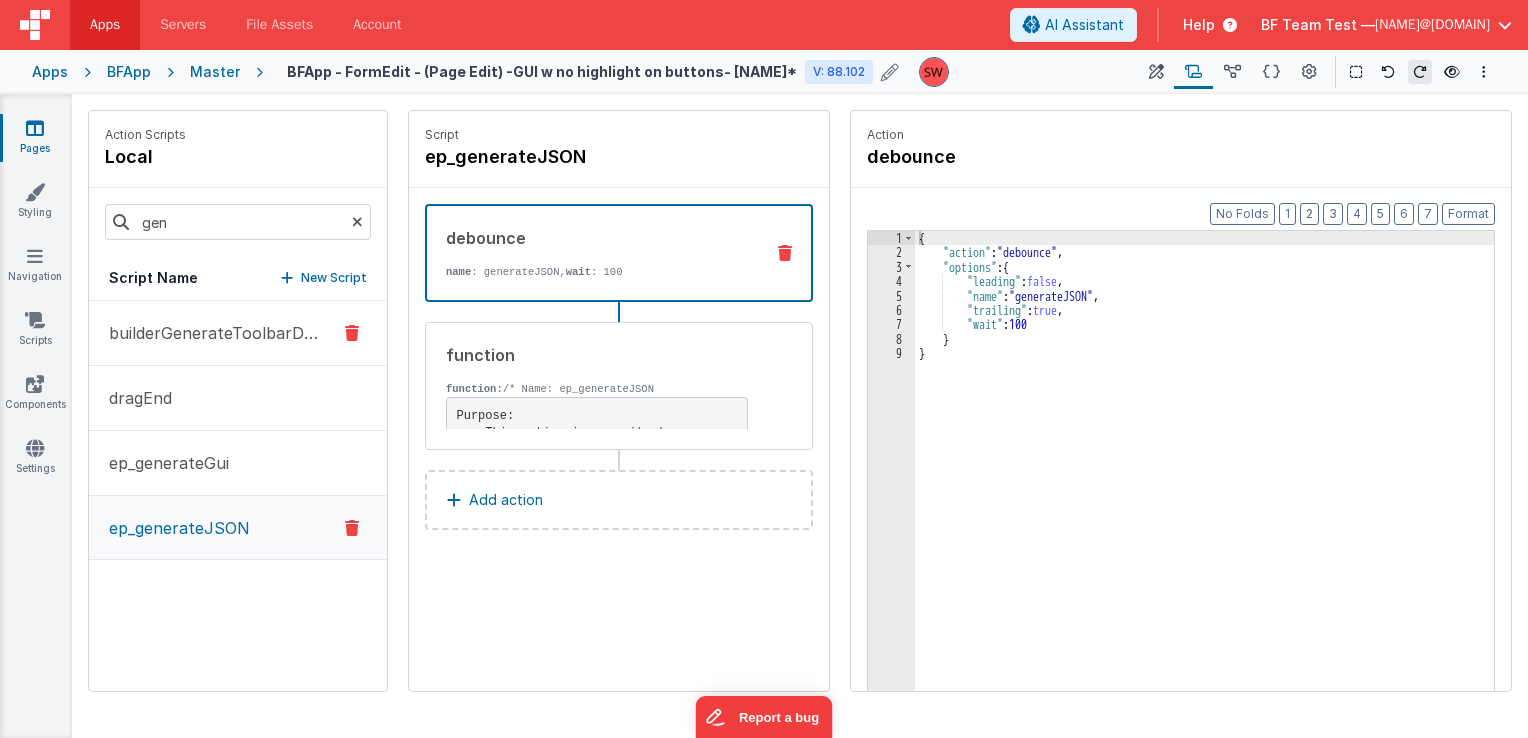 click on "builderGenerateToolbarData" at bounding box center (211, 333) 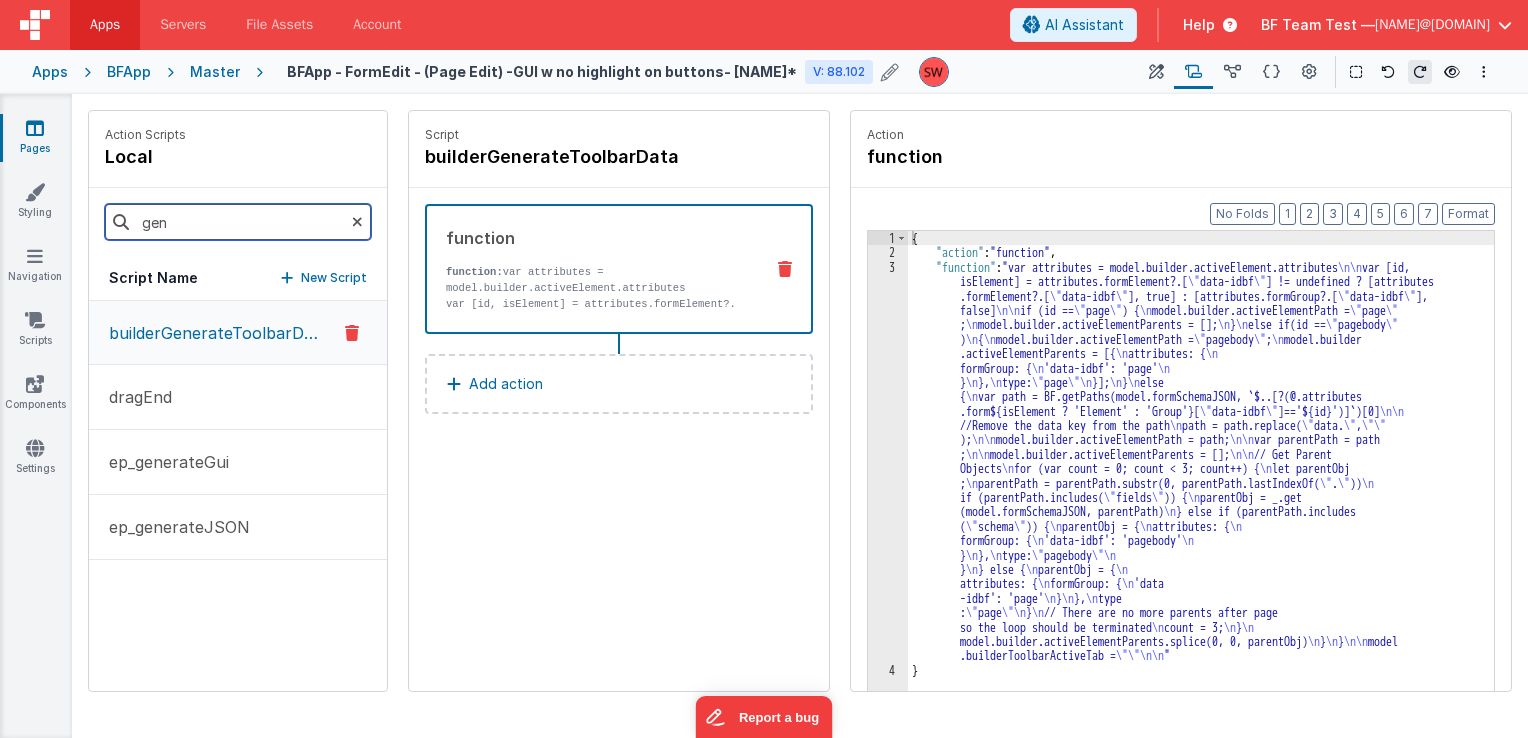 click on "gen" at bounding box center [238, 222] 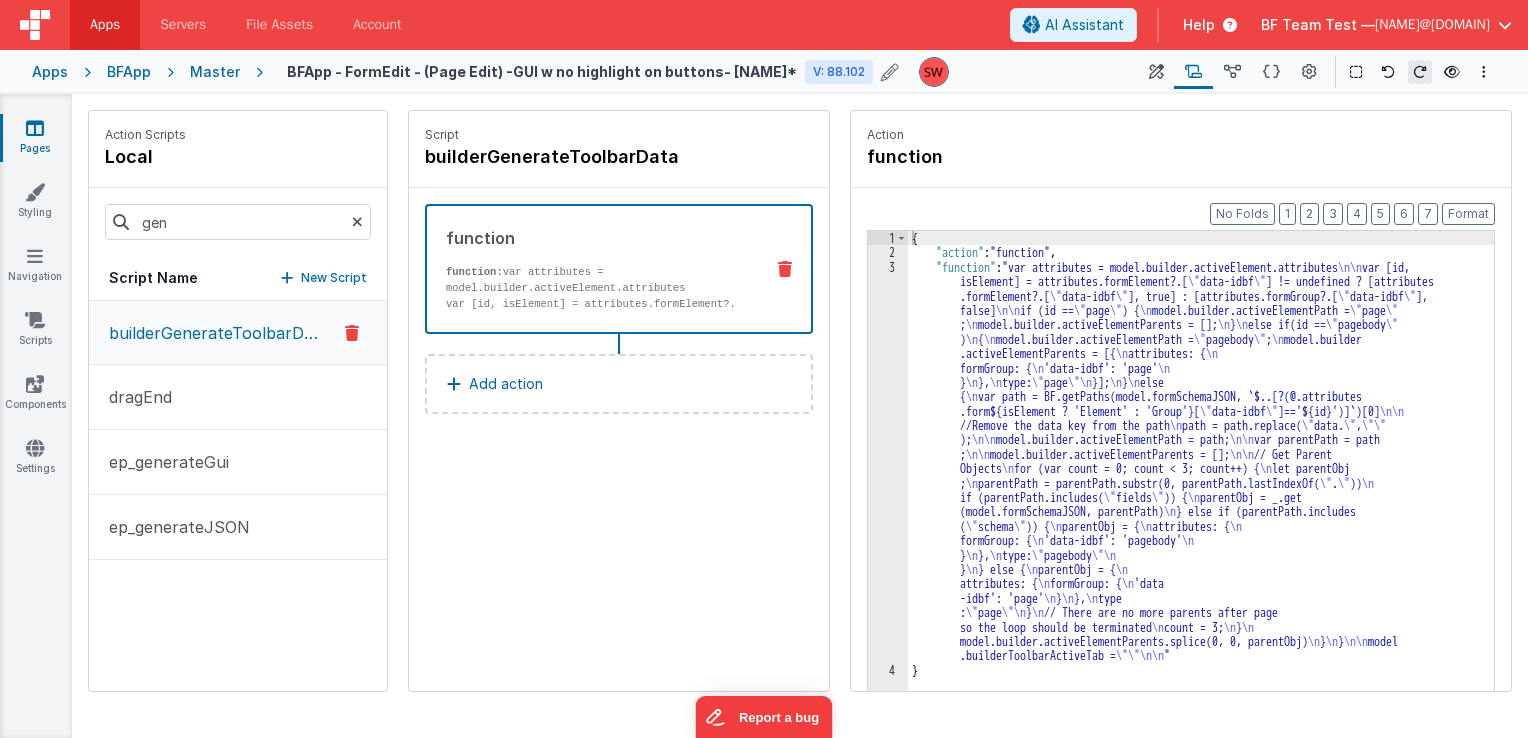 click at bounding box center (357, 222) 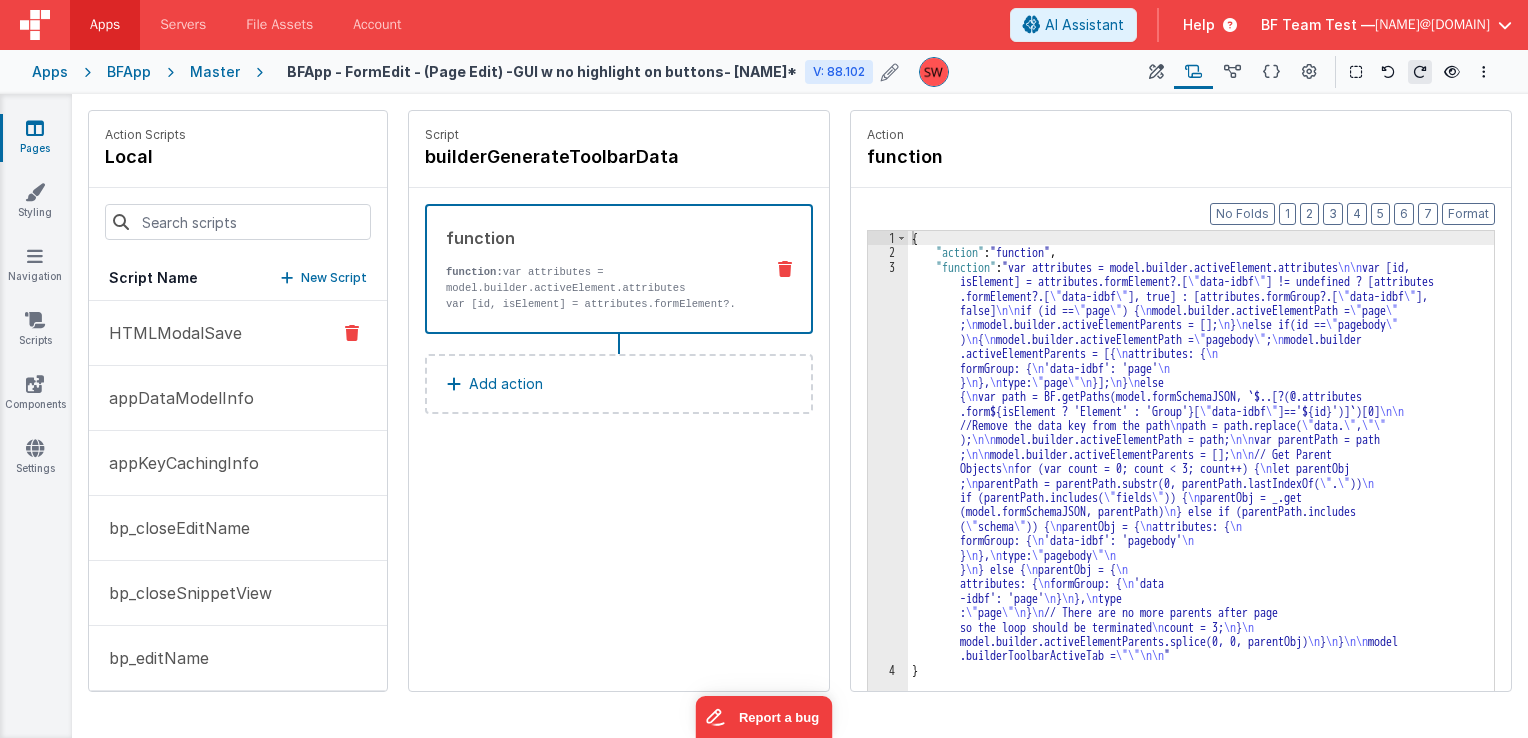 click on "HTMLModalSave" at bounding box center (238, 333) 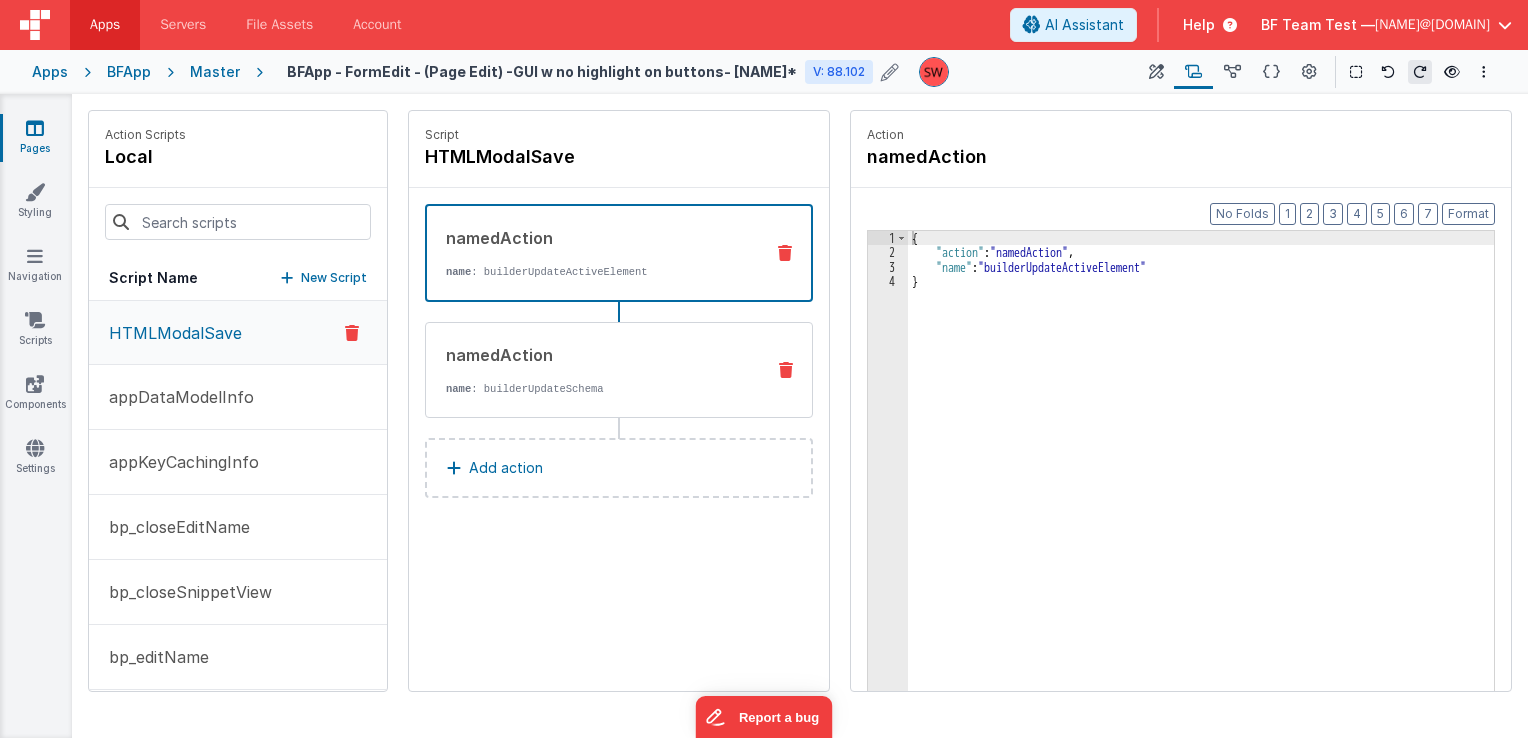 click on "namedAction   name : builderUpdateSchema" at bounding box center [587, 370] 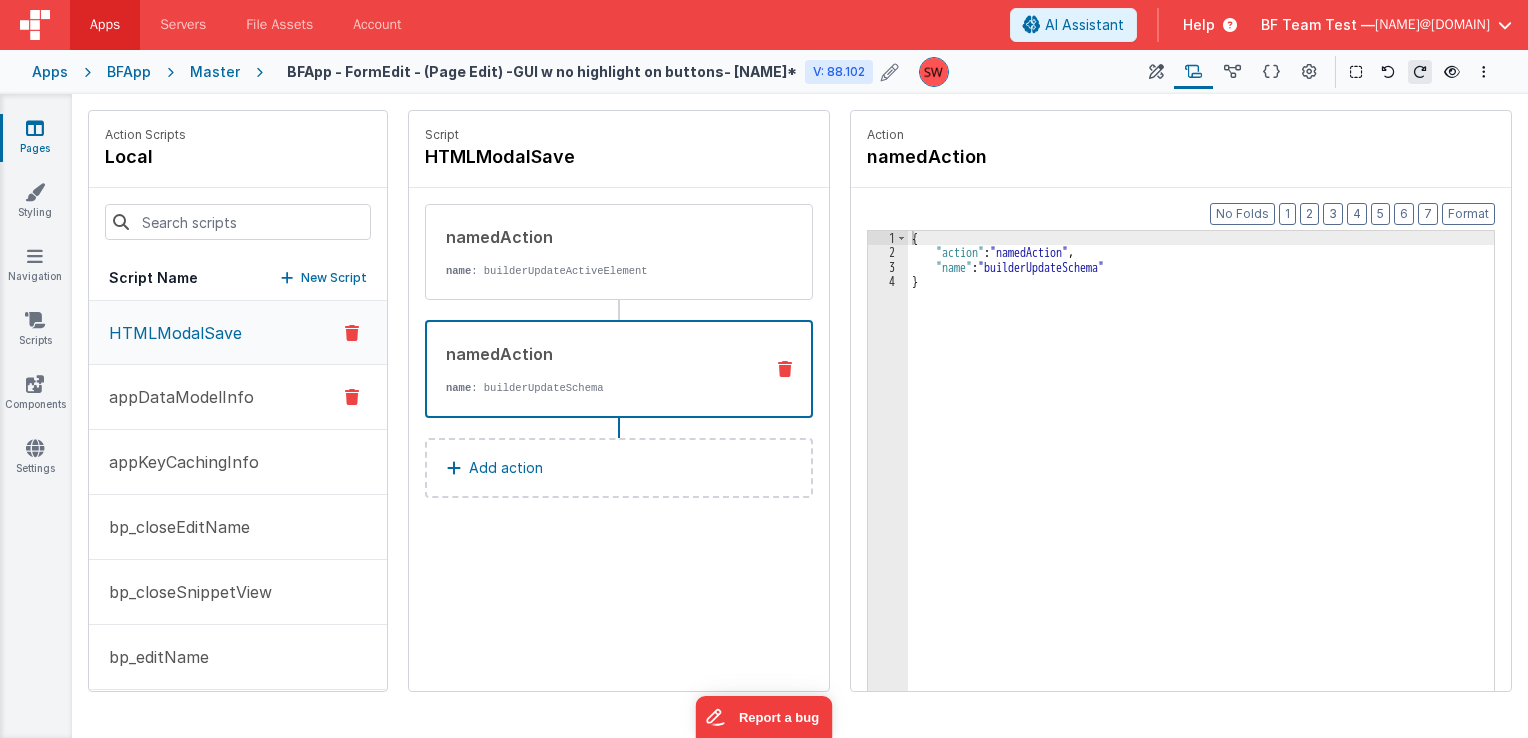 click on "appDataModelInfo" at bounding box center [175, 397] 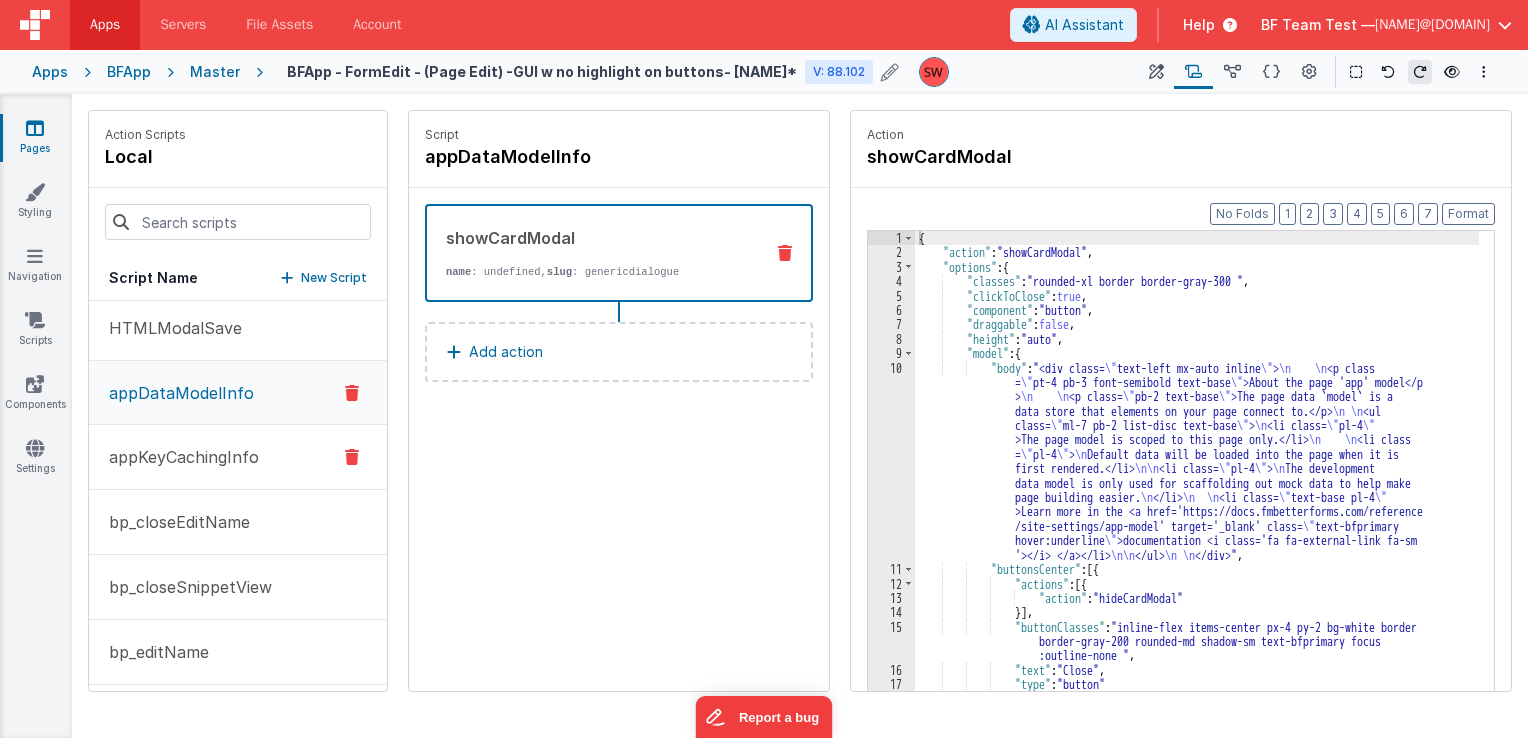 scroll, scrollTop: 0, scrollLeft: 0, axis: both 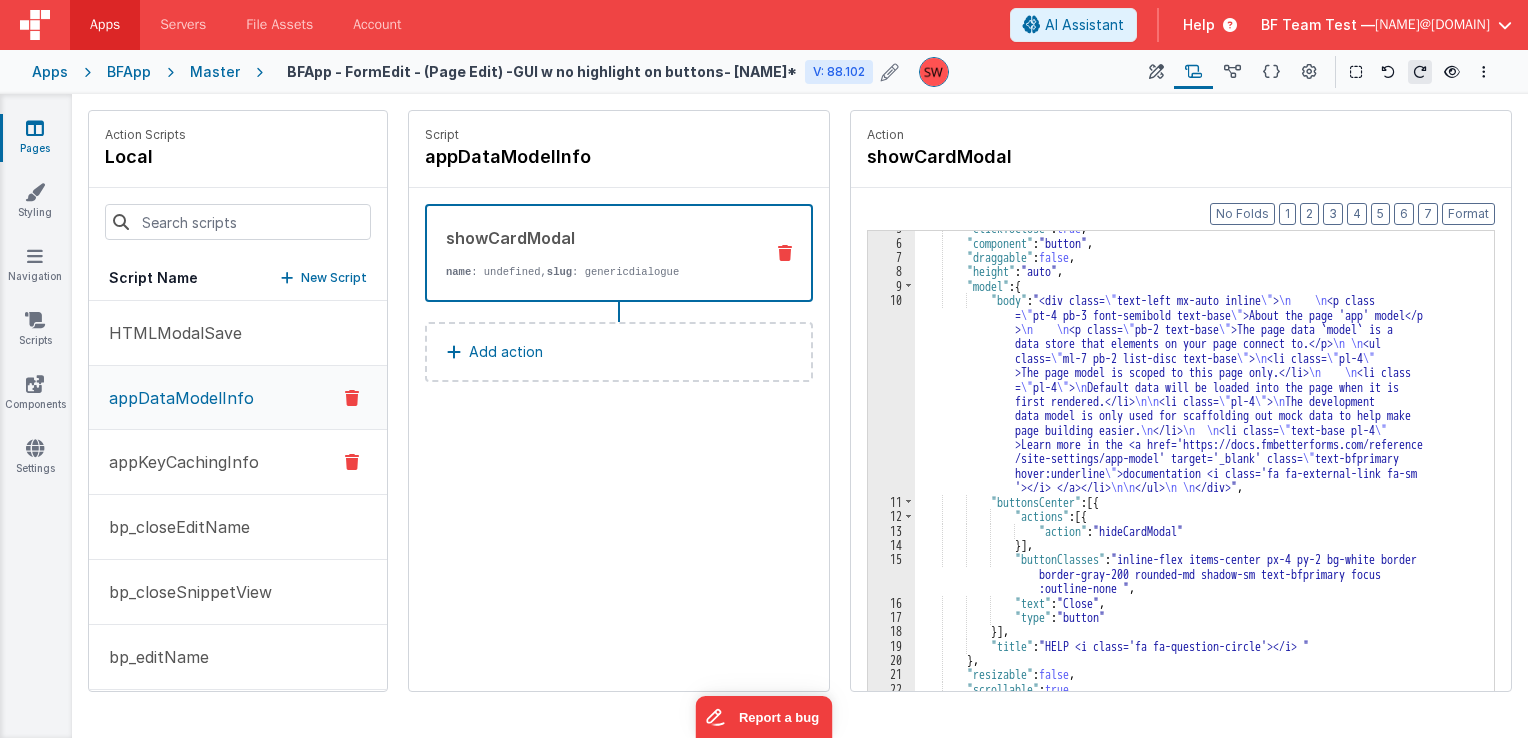 click on "appKeyCachingInfo" at bounding box center (178, 462) 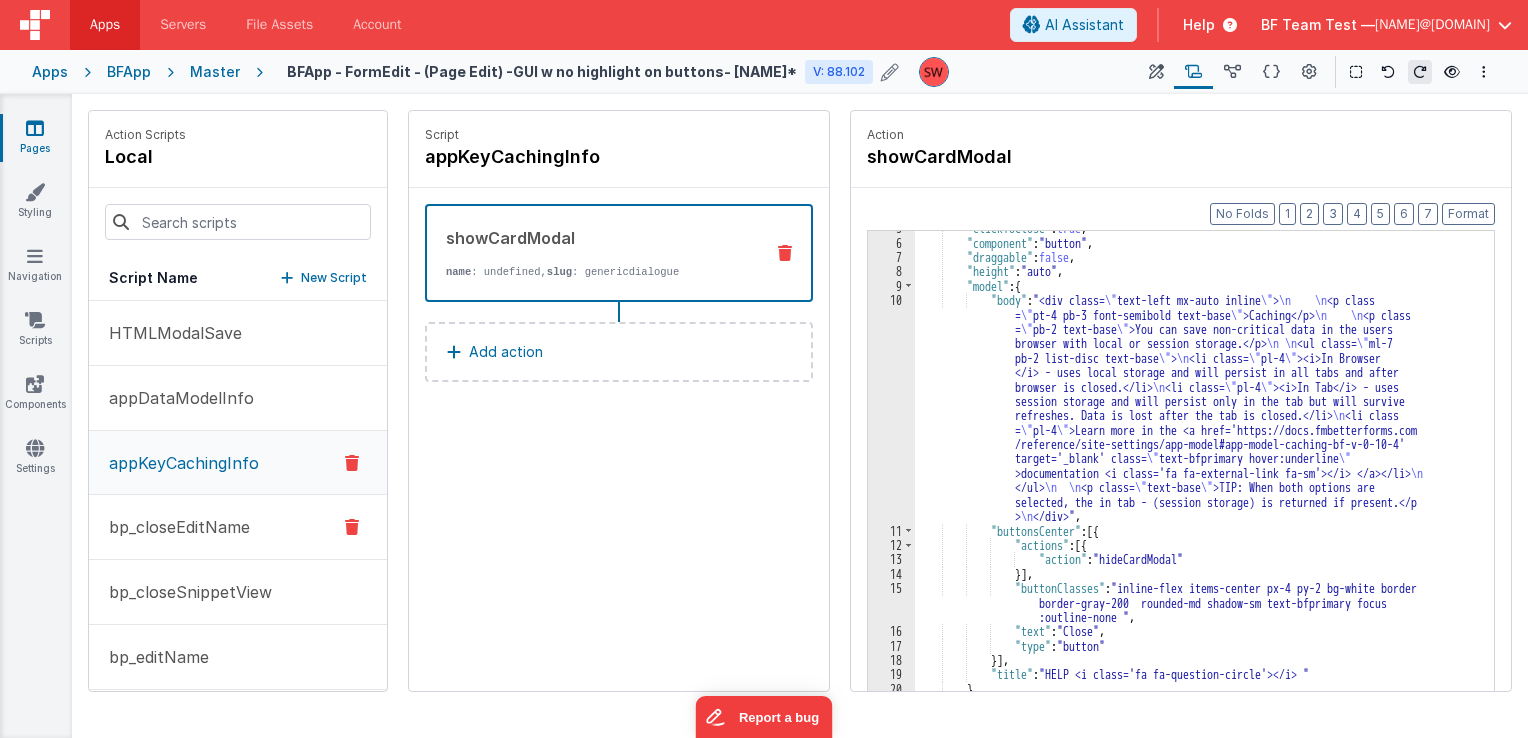 click on "bp_closeEditName" at bounding box center [238, 527] 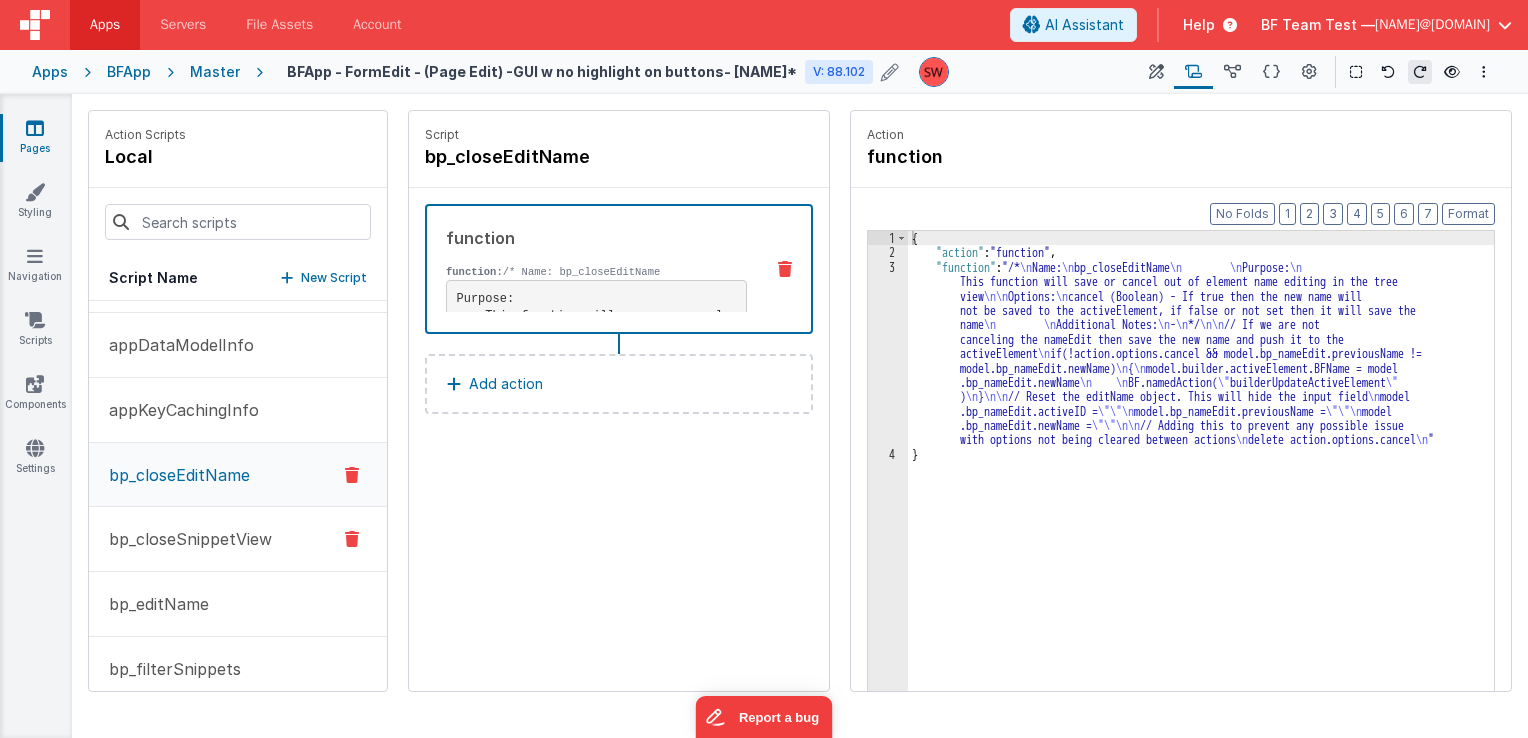scroll, scrollTop: 100, scrollLeft: 0, axis: vertical 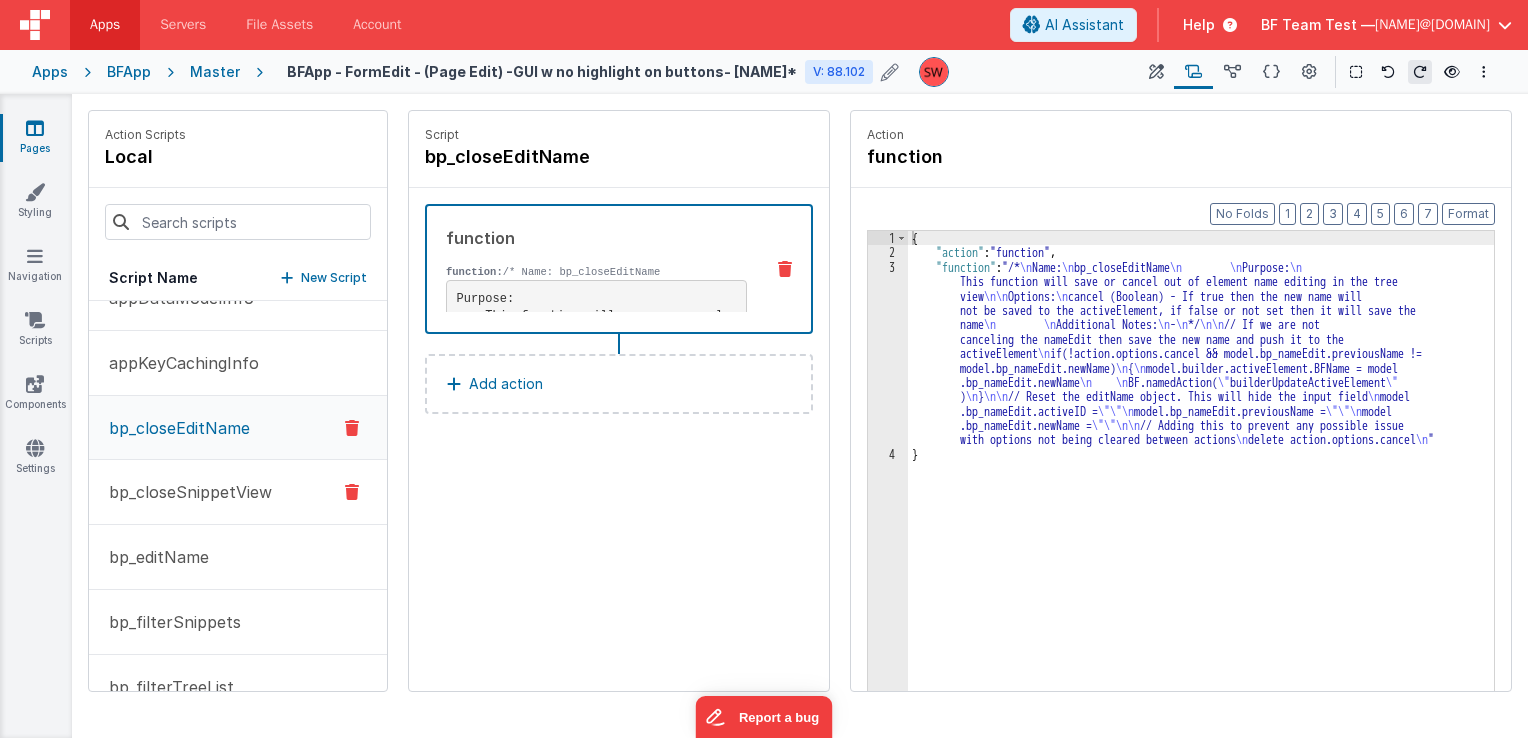 click on "bp_closeSnippetView" at bounding box center [184, 492] 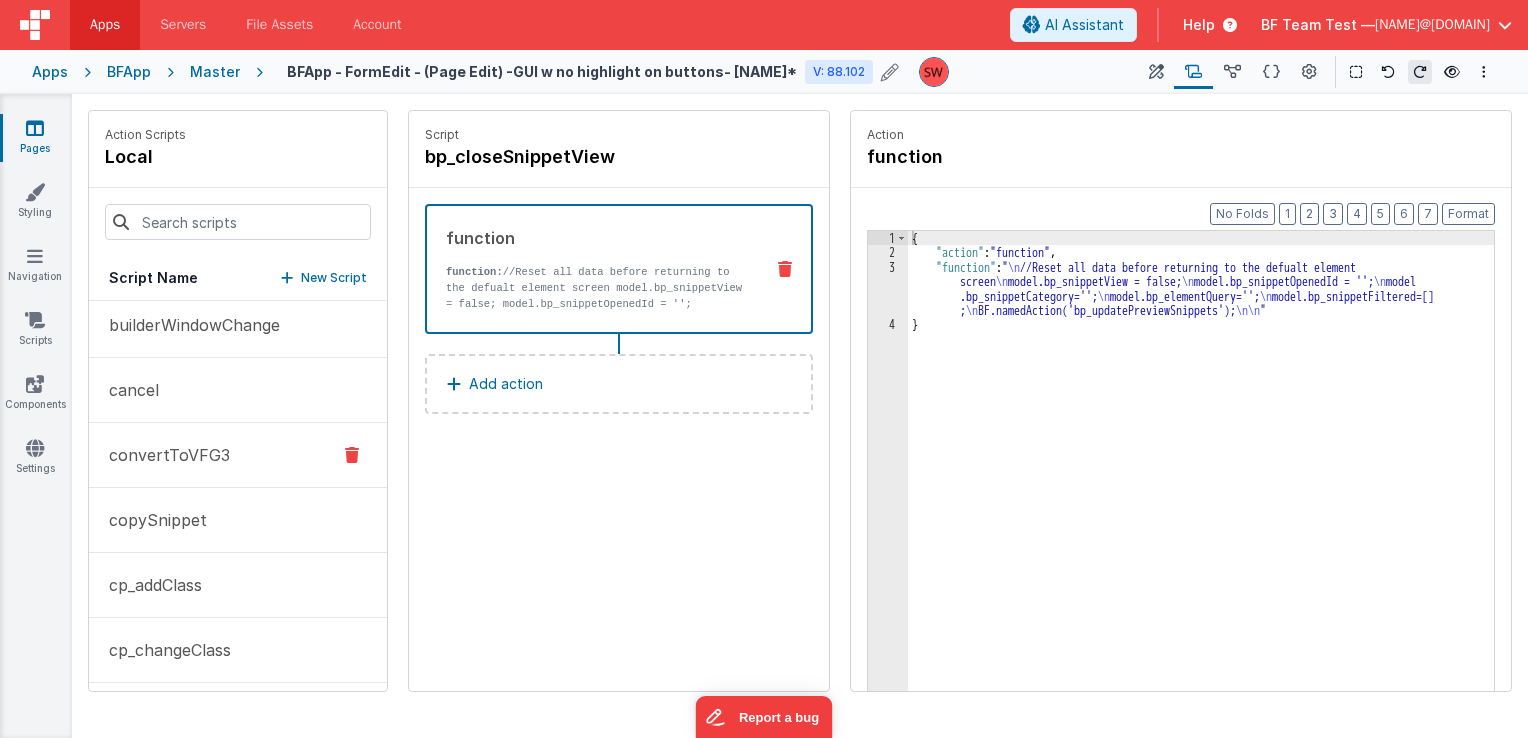 scroll, scrollTop: 3000, scrollLeft: 0, axis: vertical 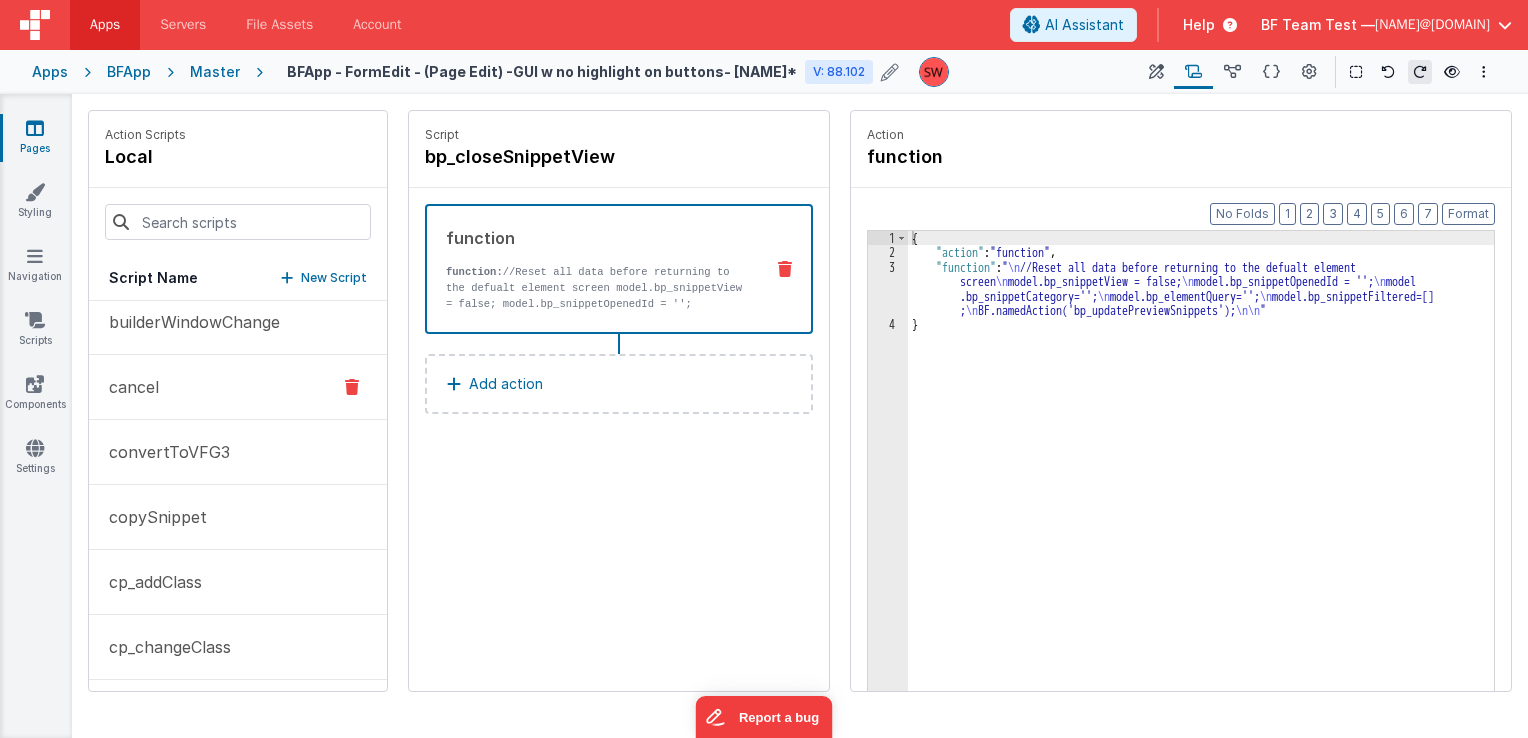 click on "cancel" at bounding box center [238, 387] 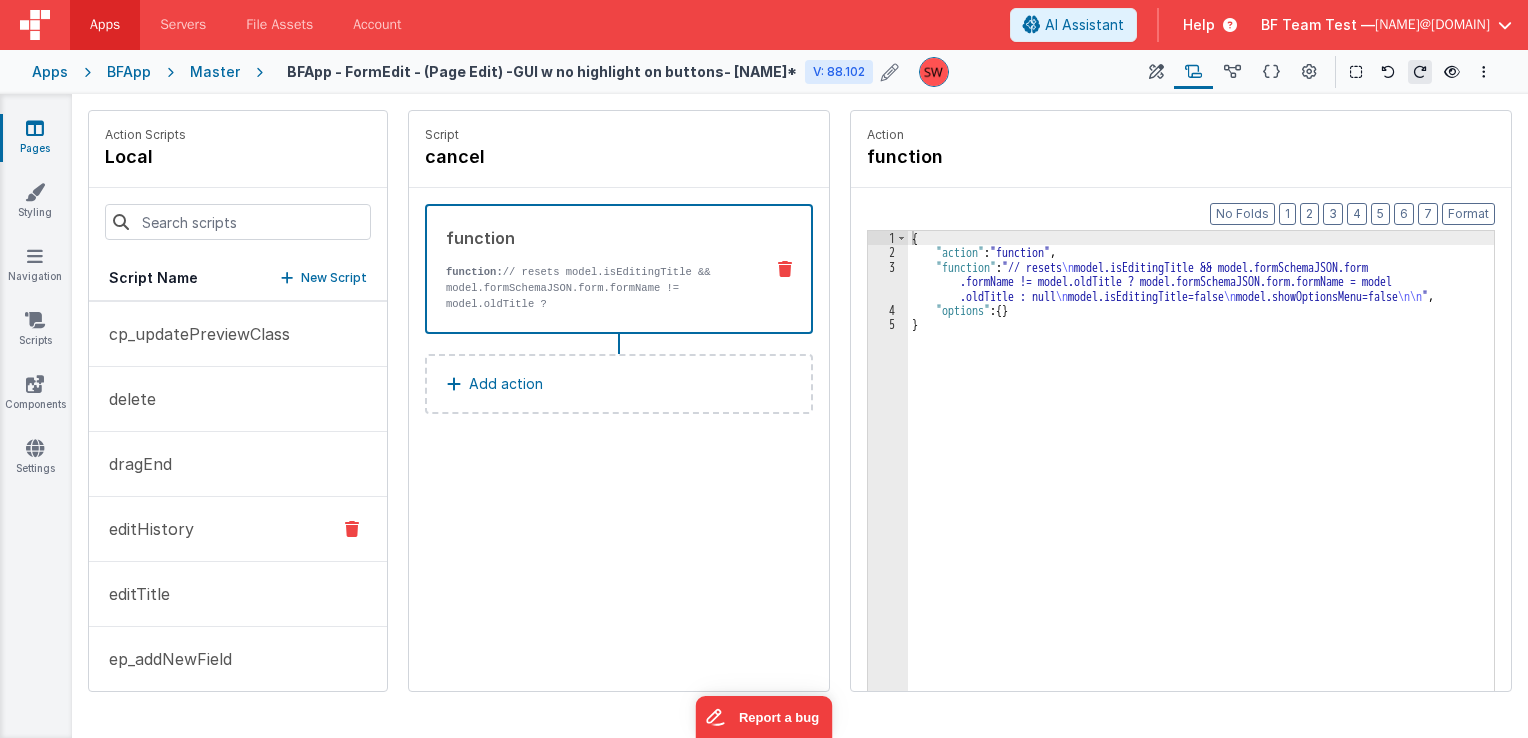 scroll, scrollTop: 3900, scrollLeft: 0, axis: vertical 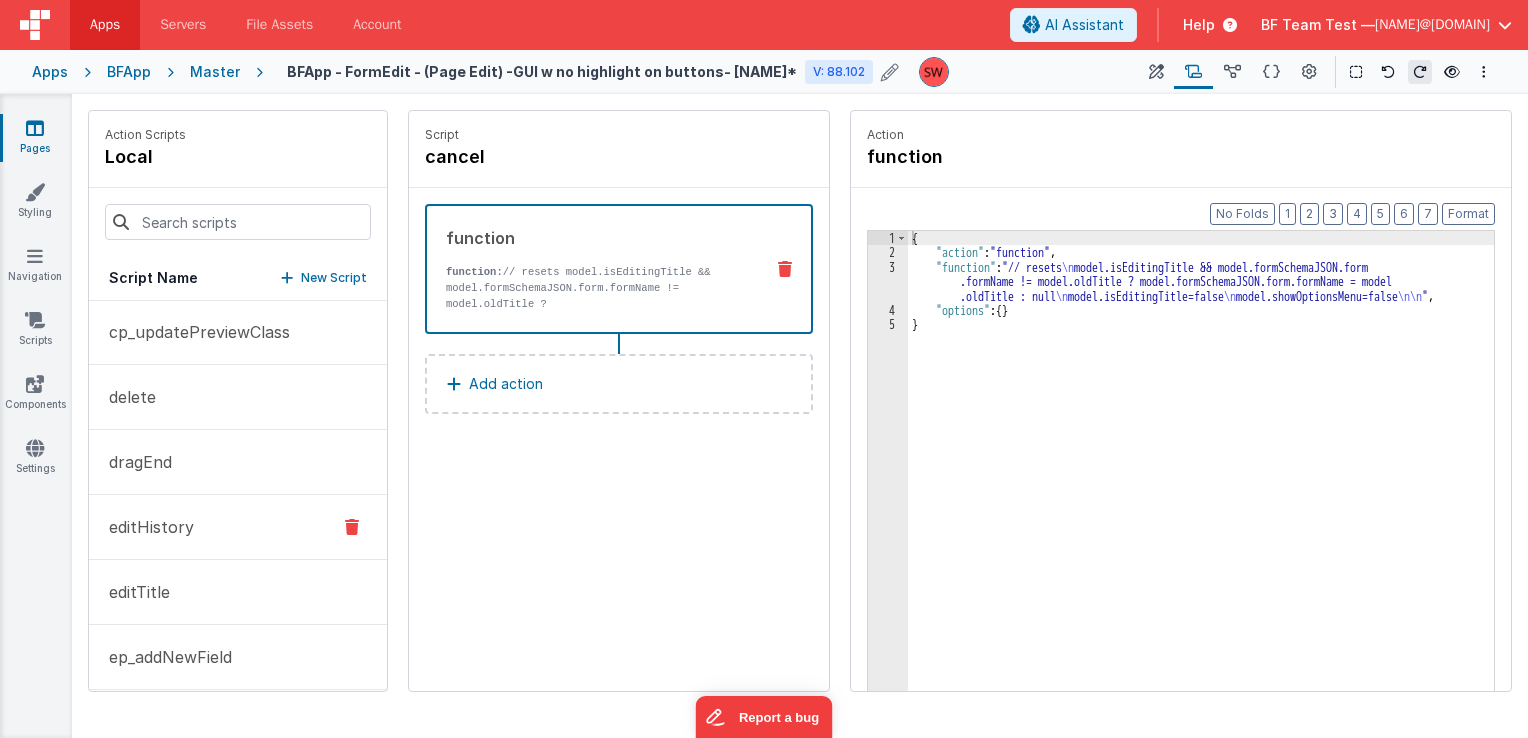 click on "editHistory" at bounding box center (238, 527) 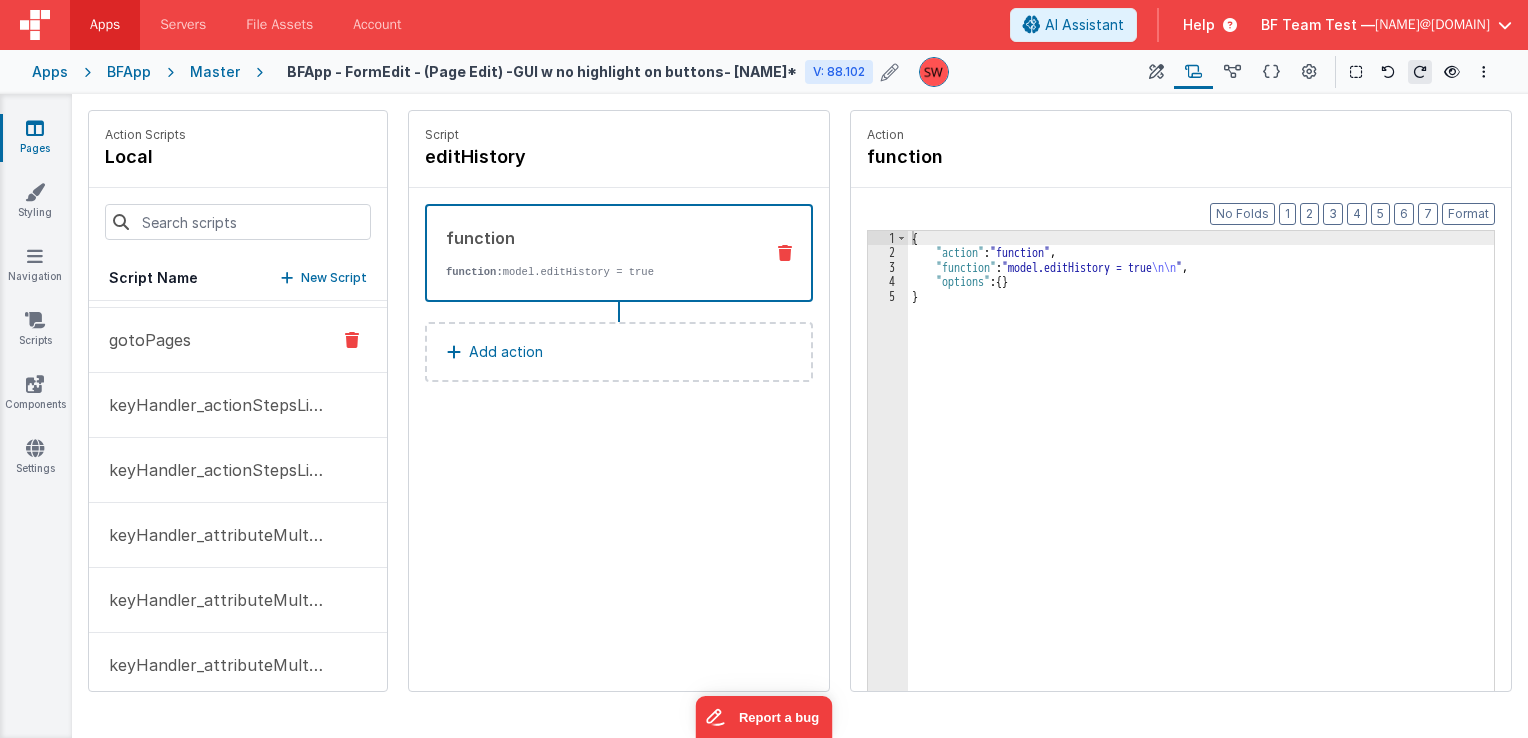 scroll, scrollTop: 5001, scrollLeft: 0, axis: vertical 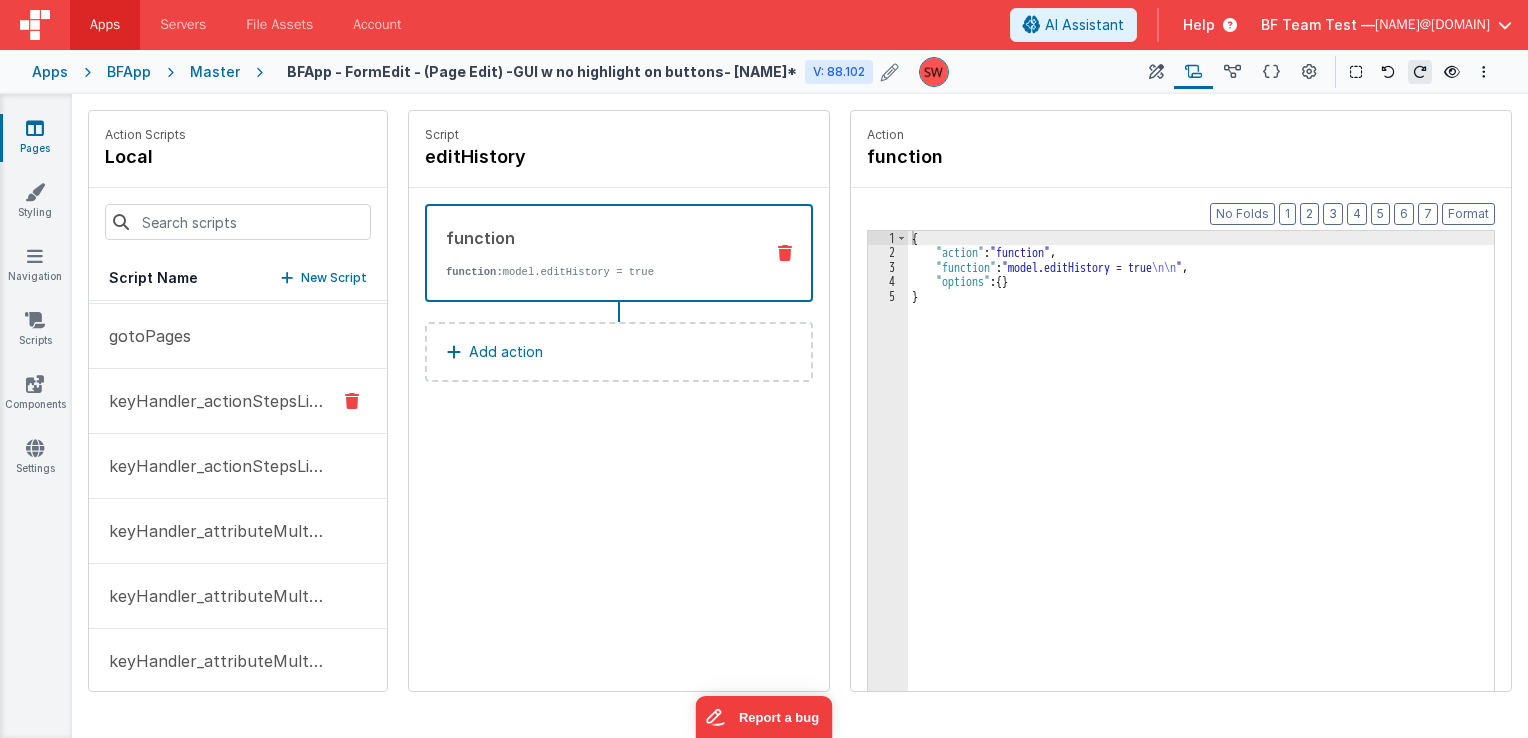 click on "keyHandler_actionStepsList-ctrl/meta-c" at bounding box center (238, 401) 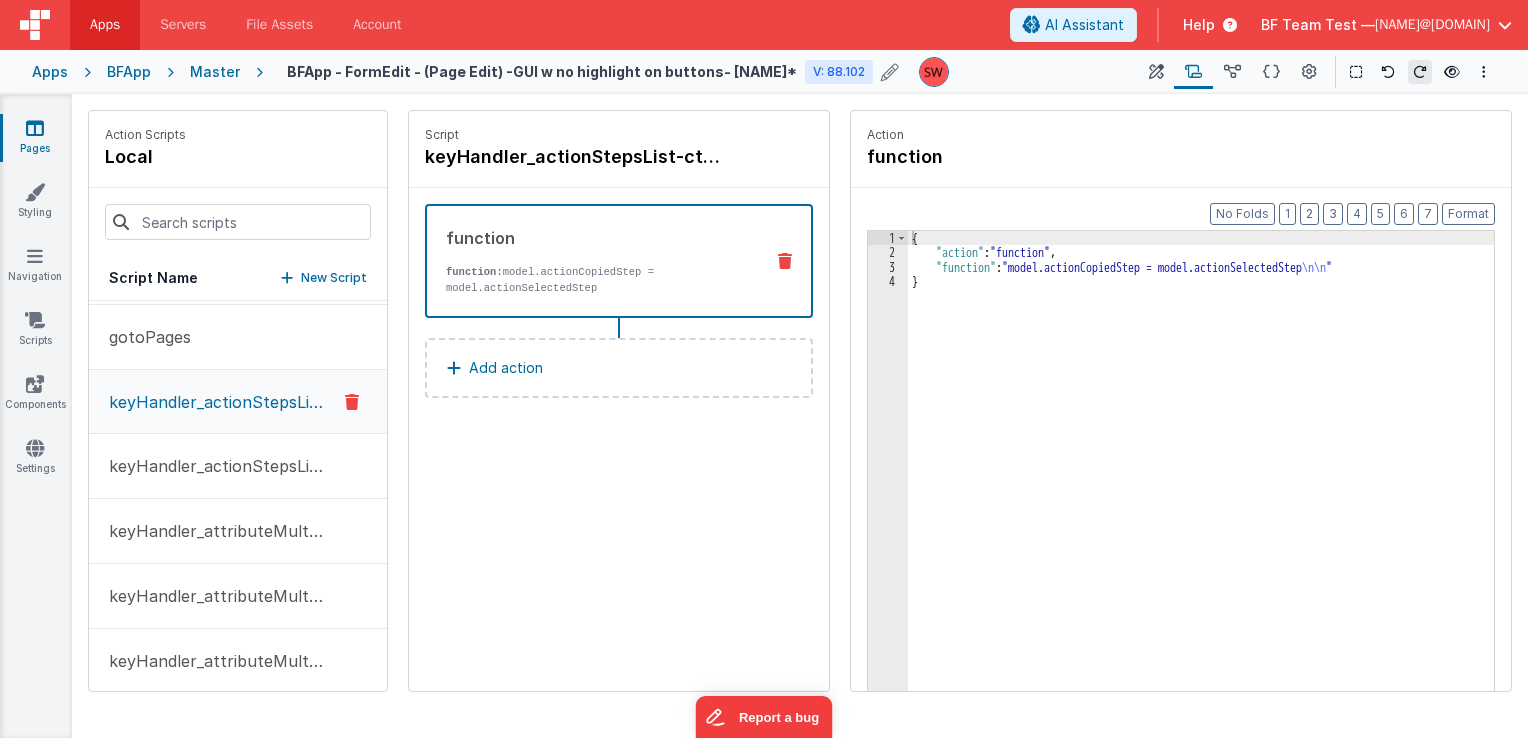 scroll, scrollTop: 5002, scrollLeft: 0, axis: vertical 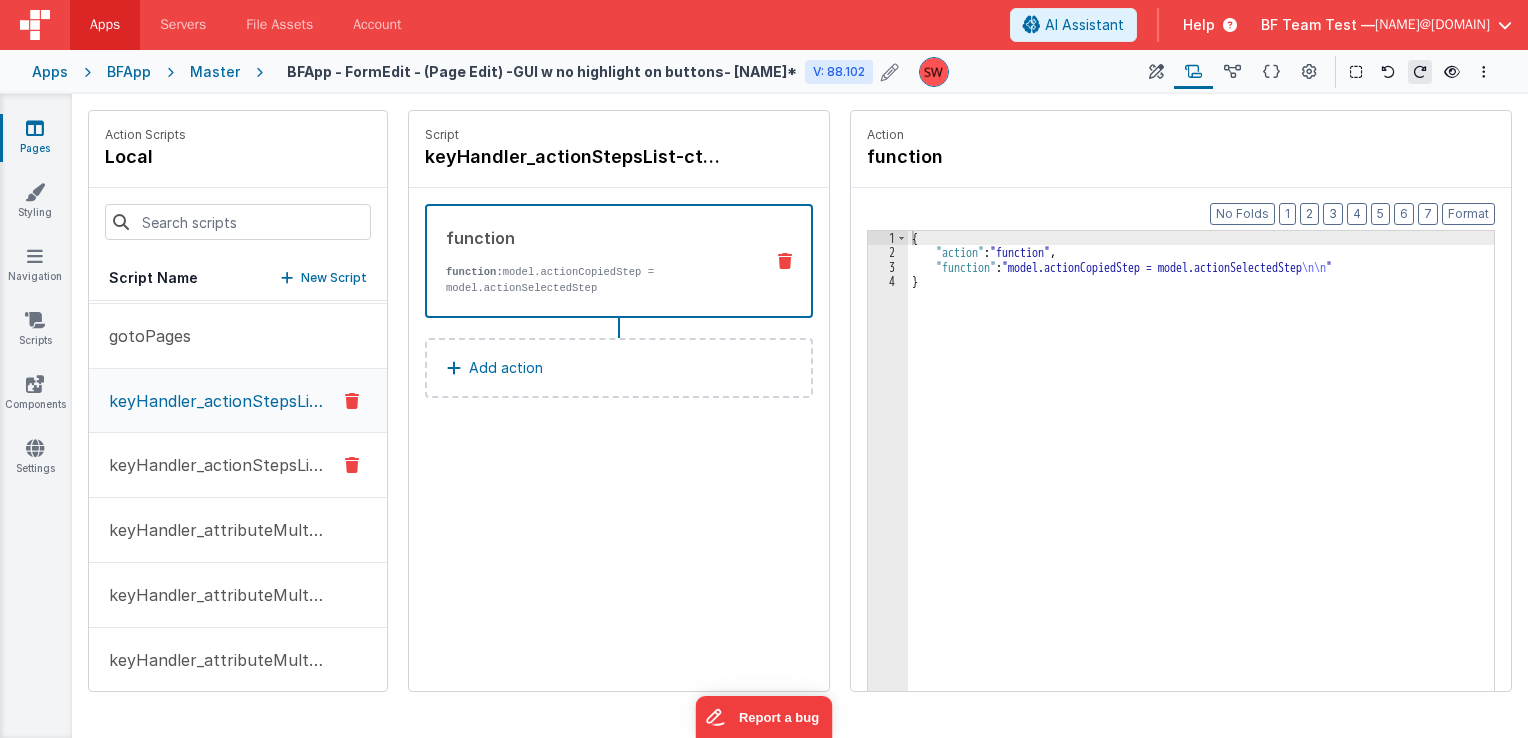 click on "keyHandler_actionStepsList-ctrl/meta-v" at bounding box center [211, 465] 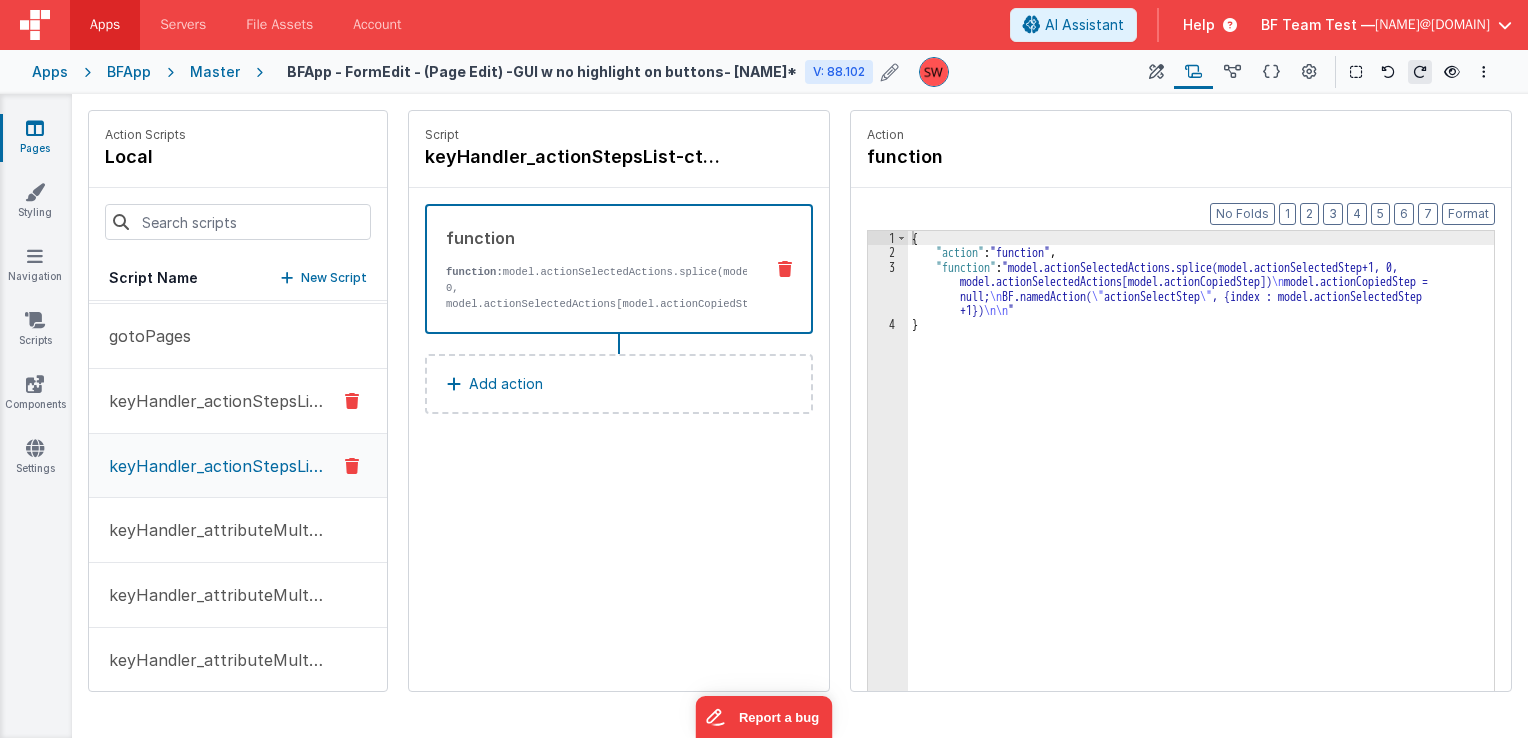 click on "keyHandler_actionStepsList-ctrl/meta-c" at bounding box center (211, 401) 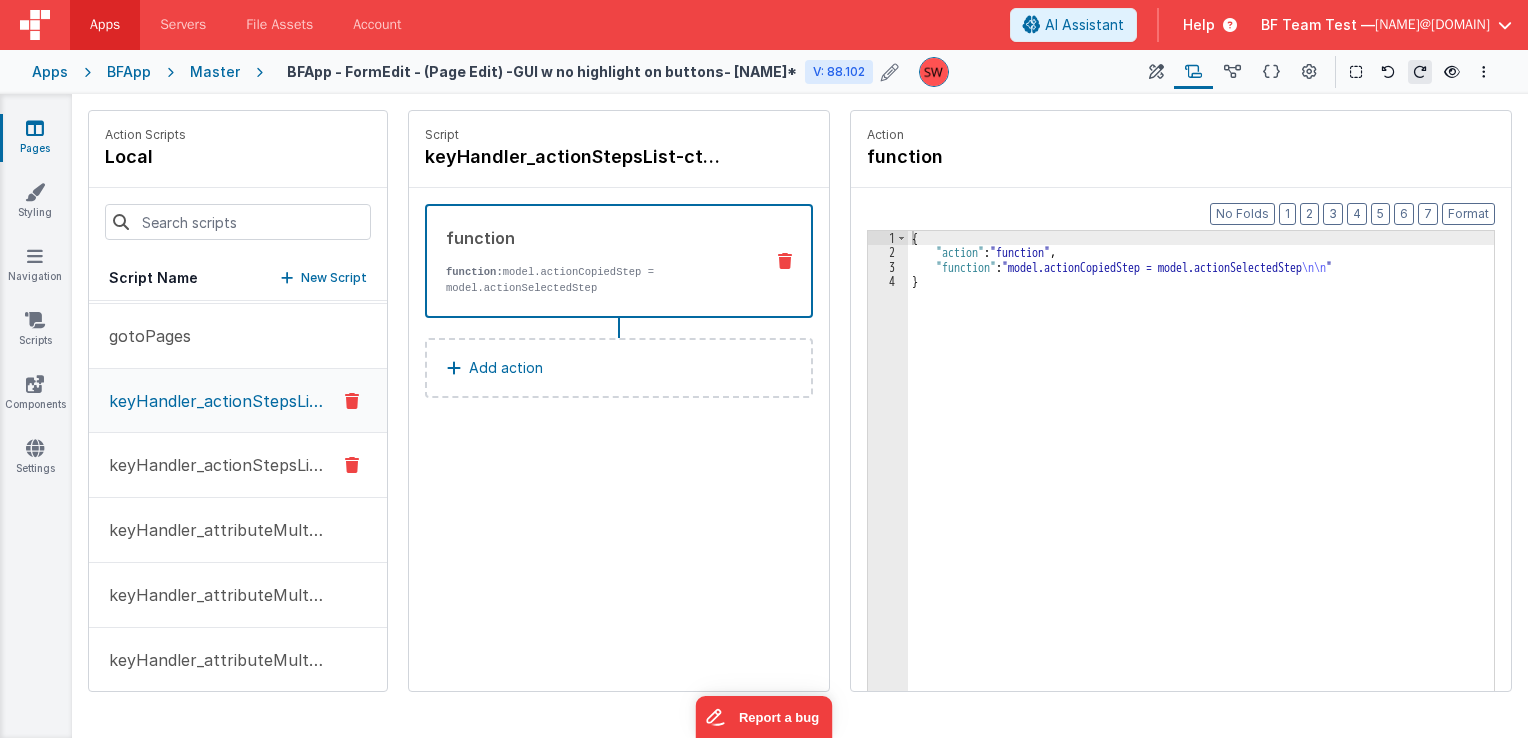 click on "keyHandler_actionStepsList-ctrl/meta-v" at bounding box center [211, 465] 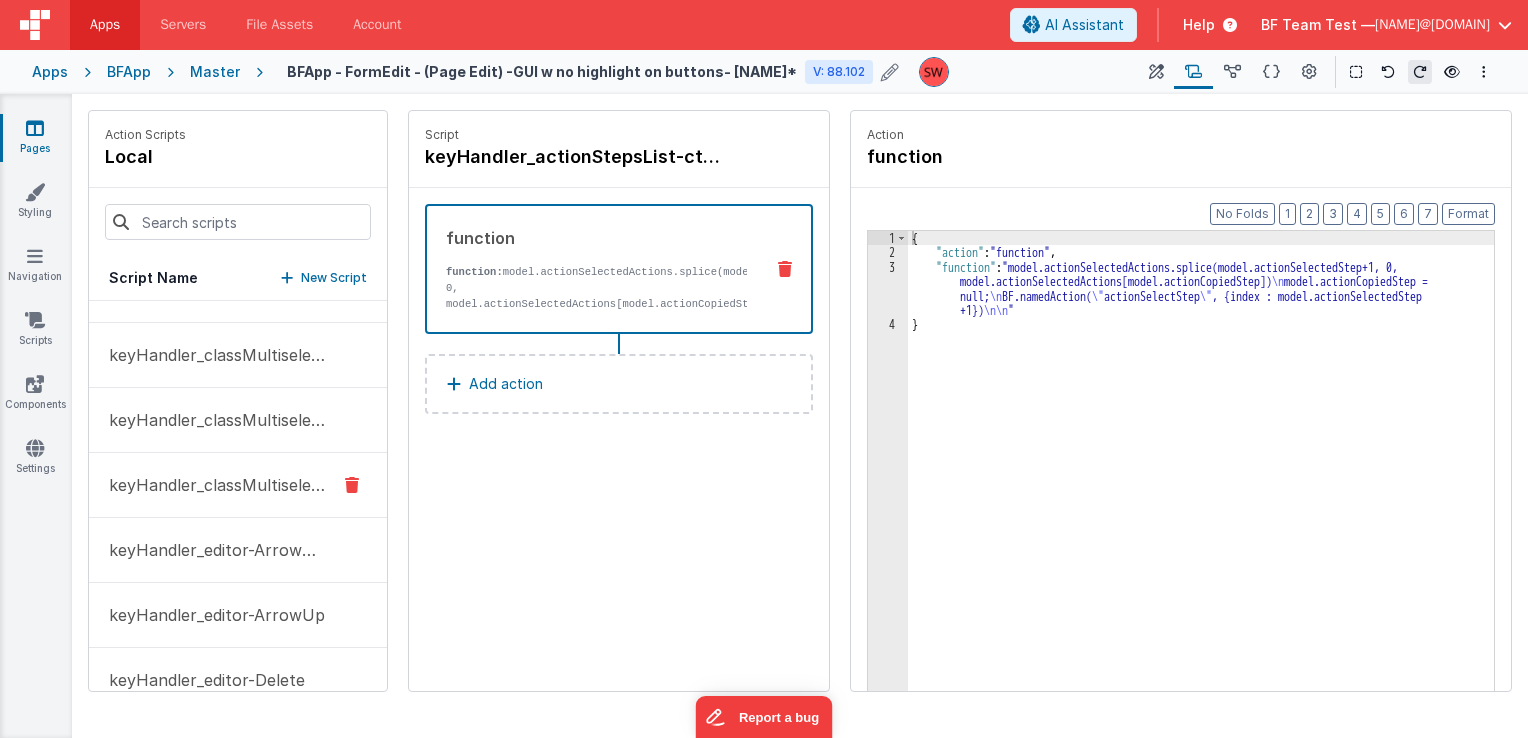 click on "keyHandler_classMultiselect-ctrl/meta-x" at bounding box center [238, 485] 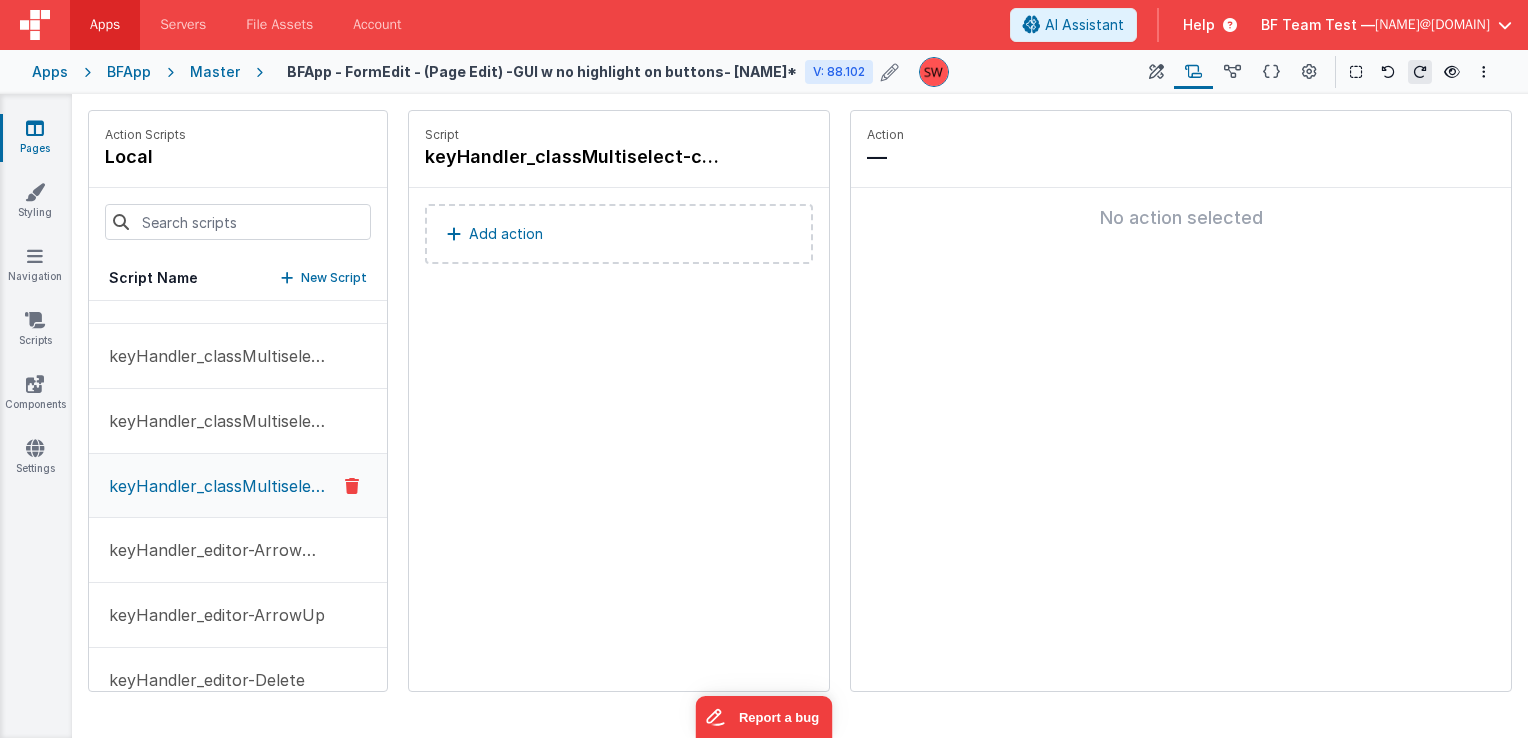 scroll, scrollTop: 6803, scrollLeft: 0, axis: vertical 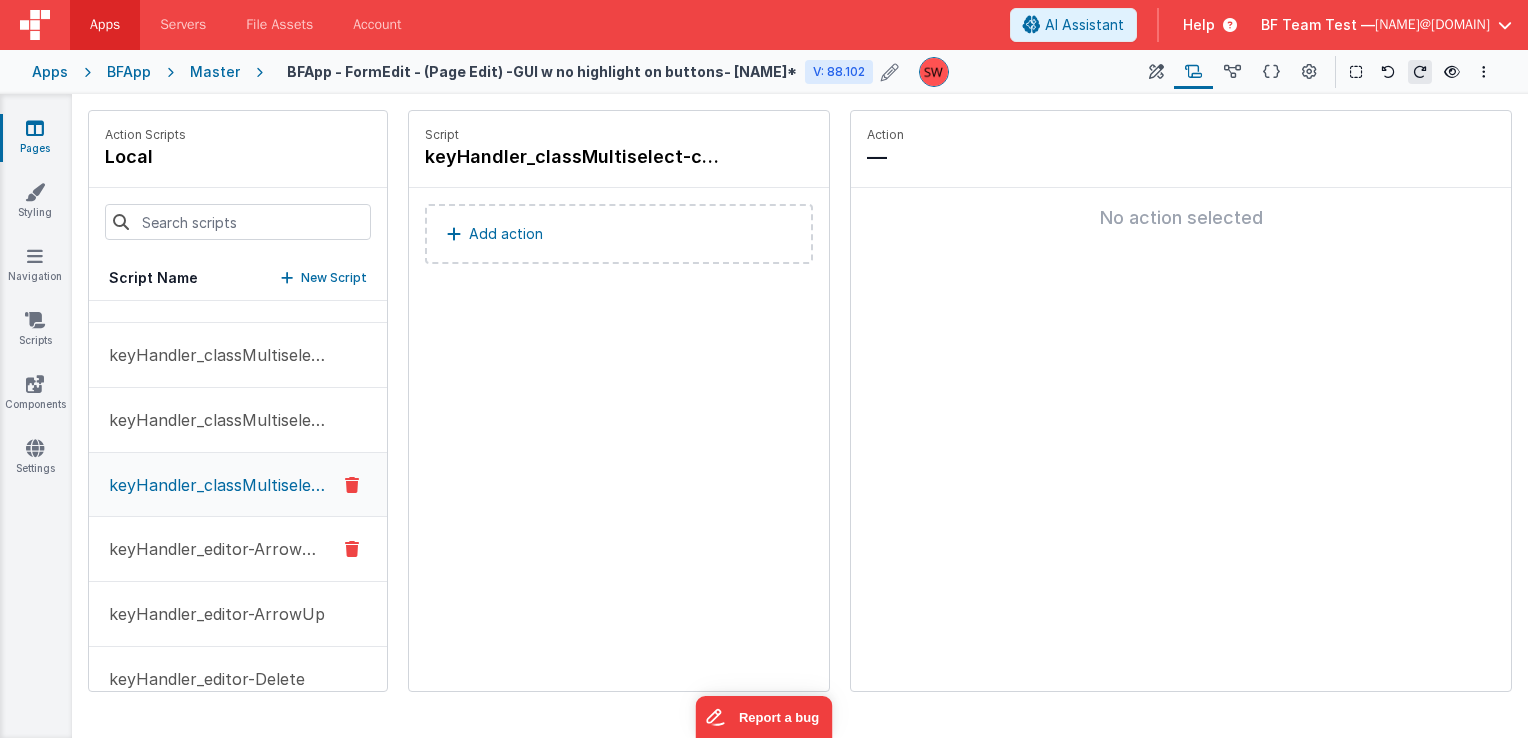 click on "keyHandler_editor-ArrowDown" at bounding box center (238, 549) 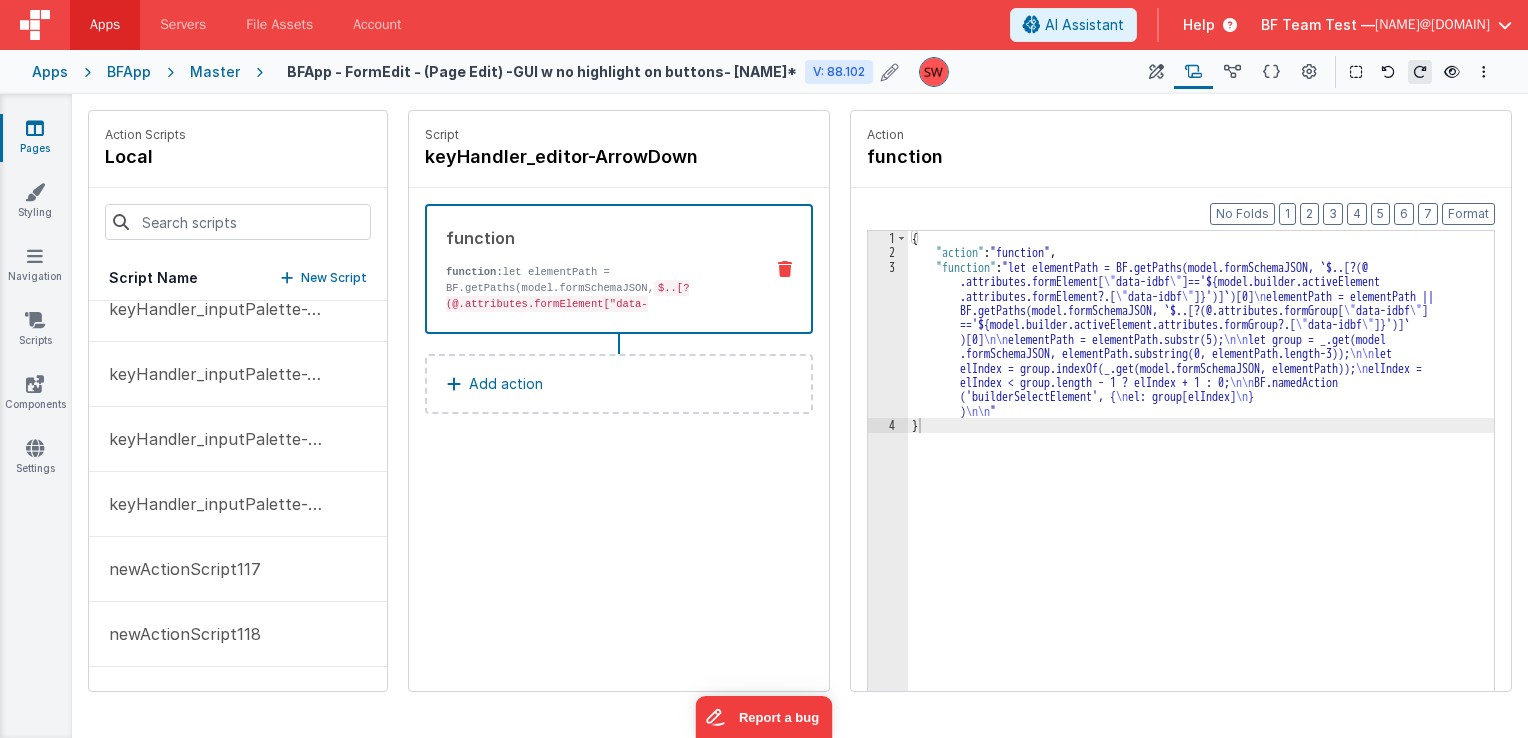 click on "newActionScript117" at bounding box center (238, 569) 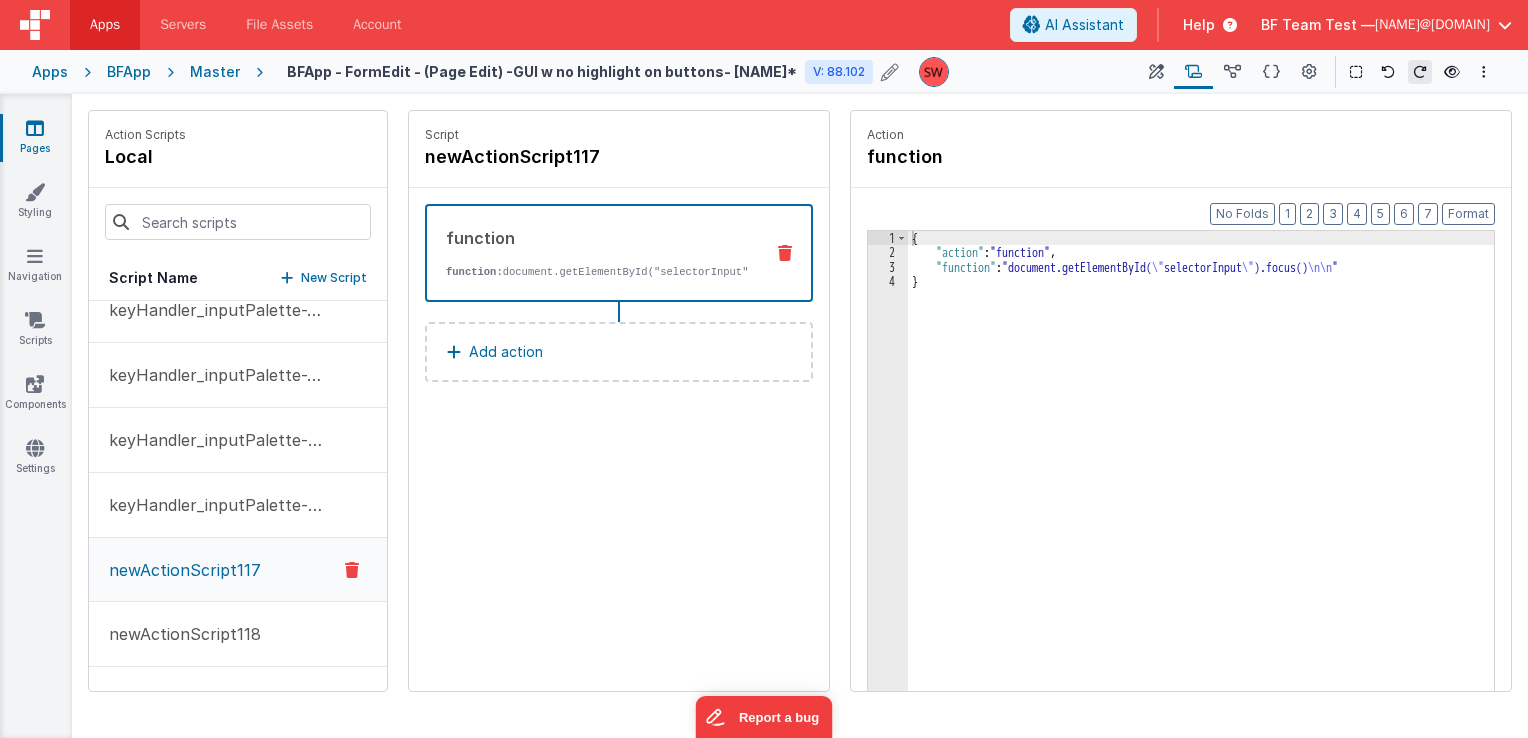 scroll, scrollTop: 8604, scrollLeft: 0, axis: vertical 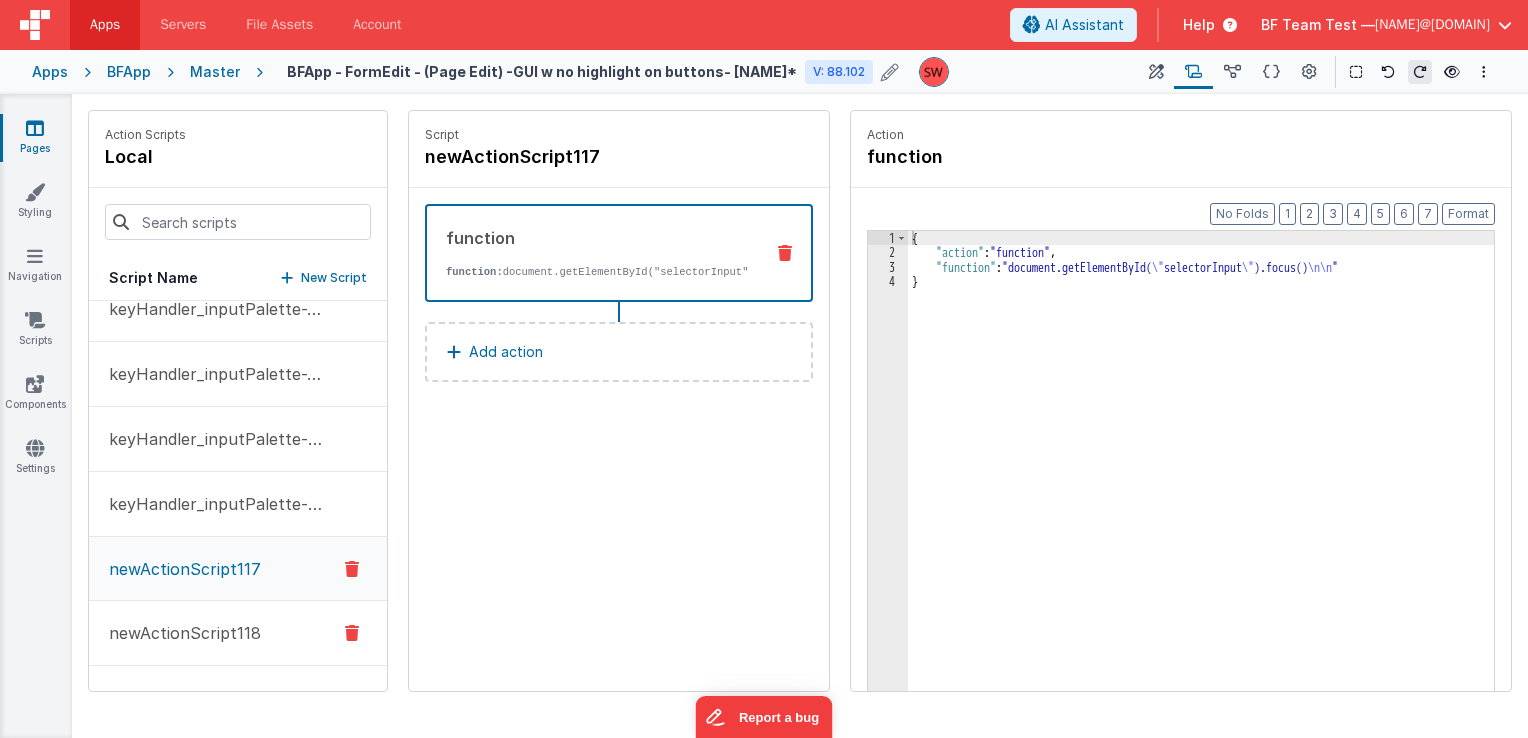 click on "newActionScript118" at bounding box center (179, 633) 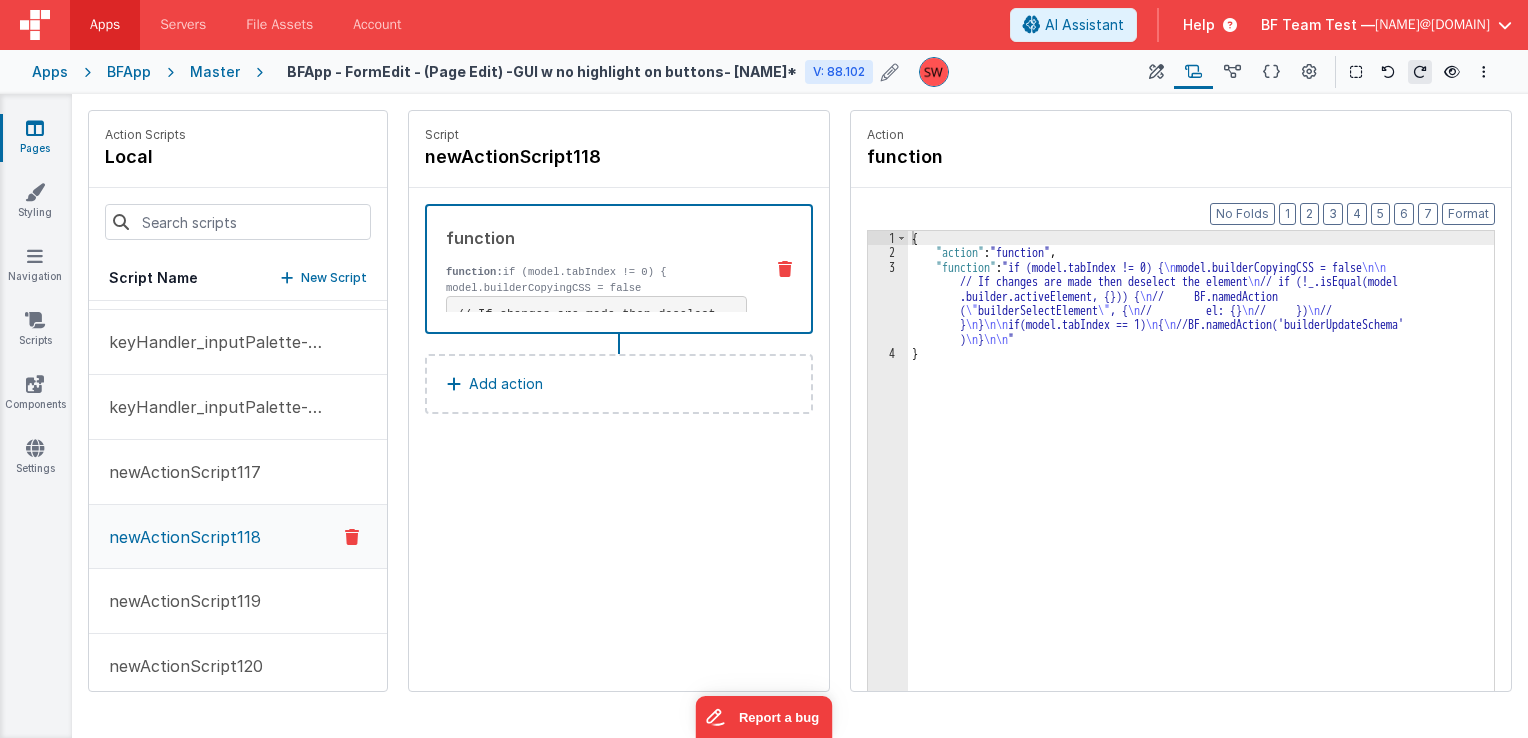 scroll, scrollTop: 8704, scrollLeft: 0, axis: vertical 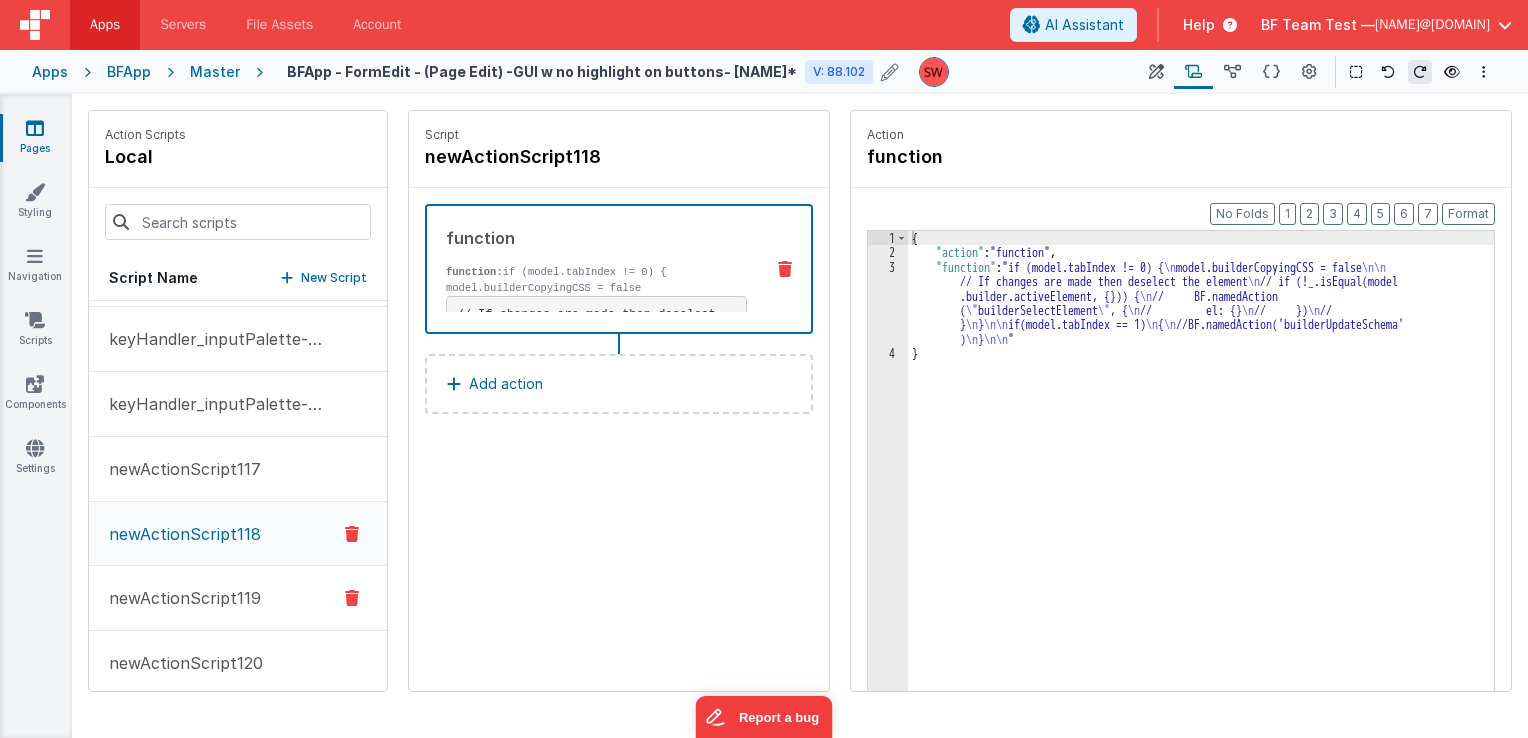 click on "newActionScript119" at bounding box center [179, 598] 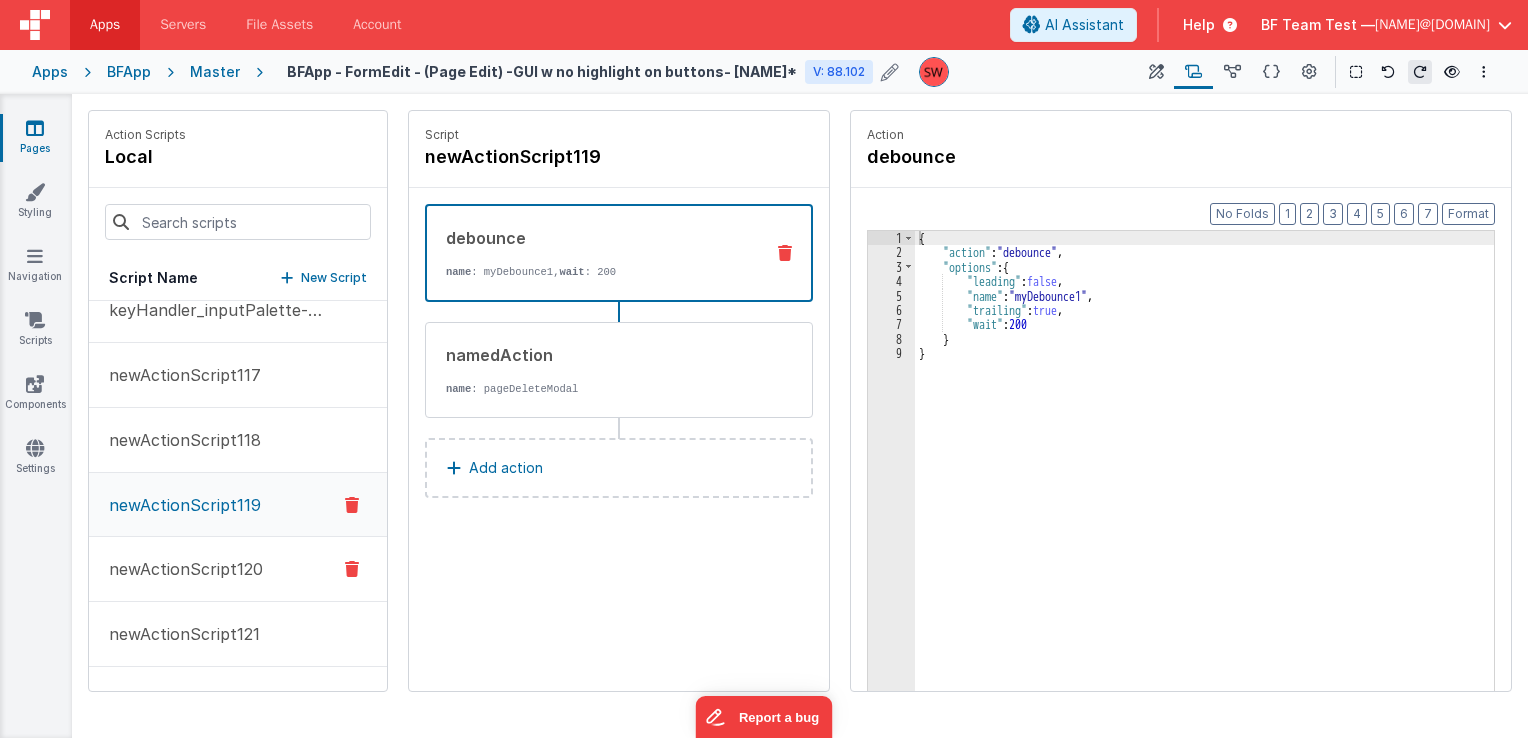 scroll, scrollTop: 8804, scrollLeft: 0, axis: vertical 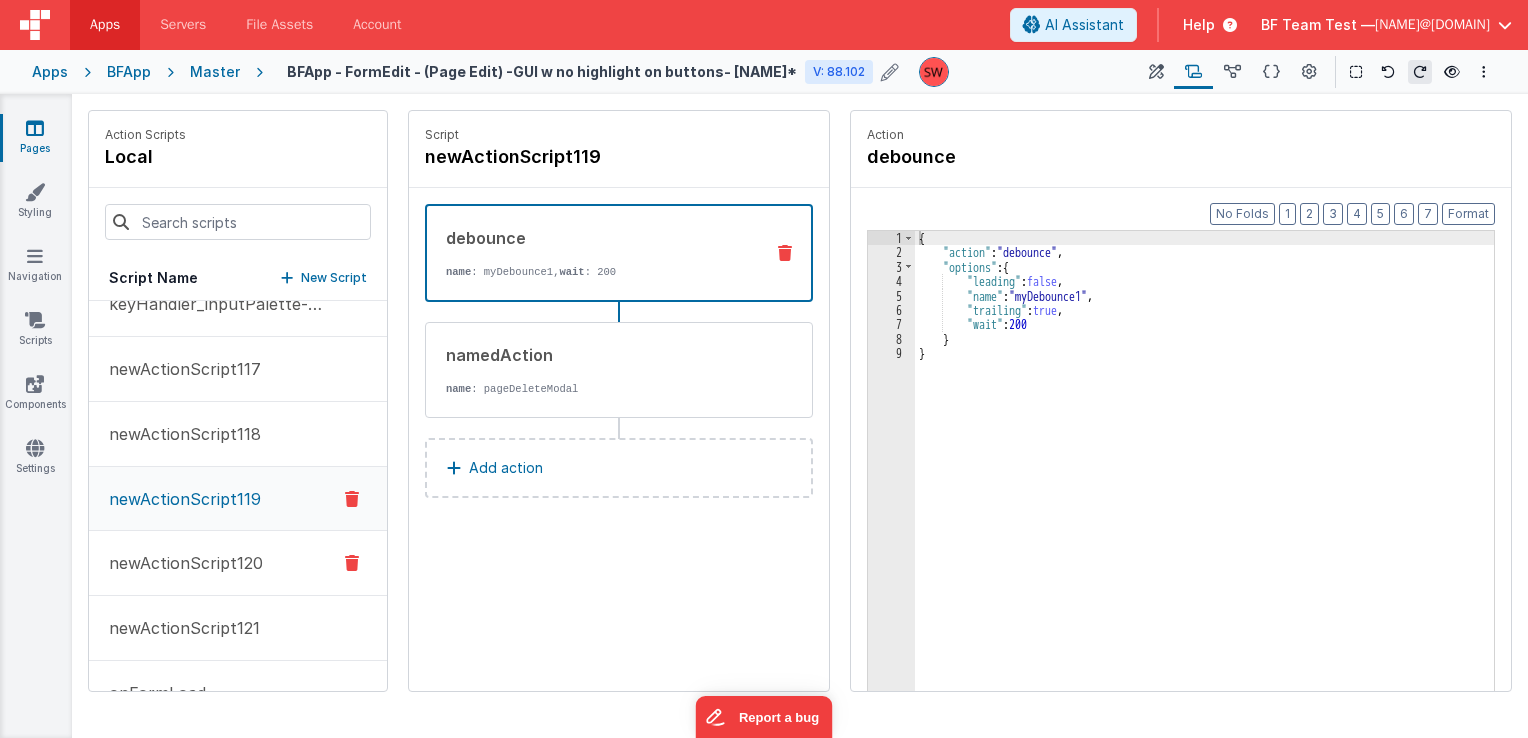 click on "newActionScript120" at bounding box center [180, 563] 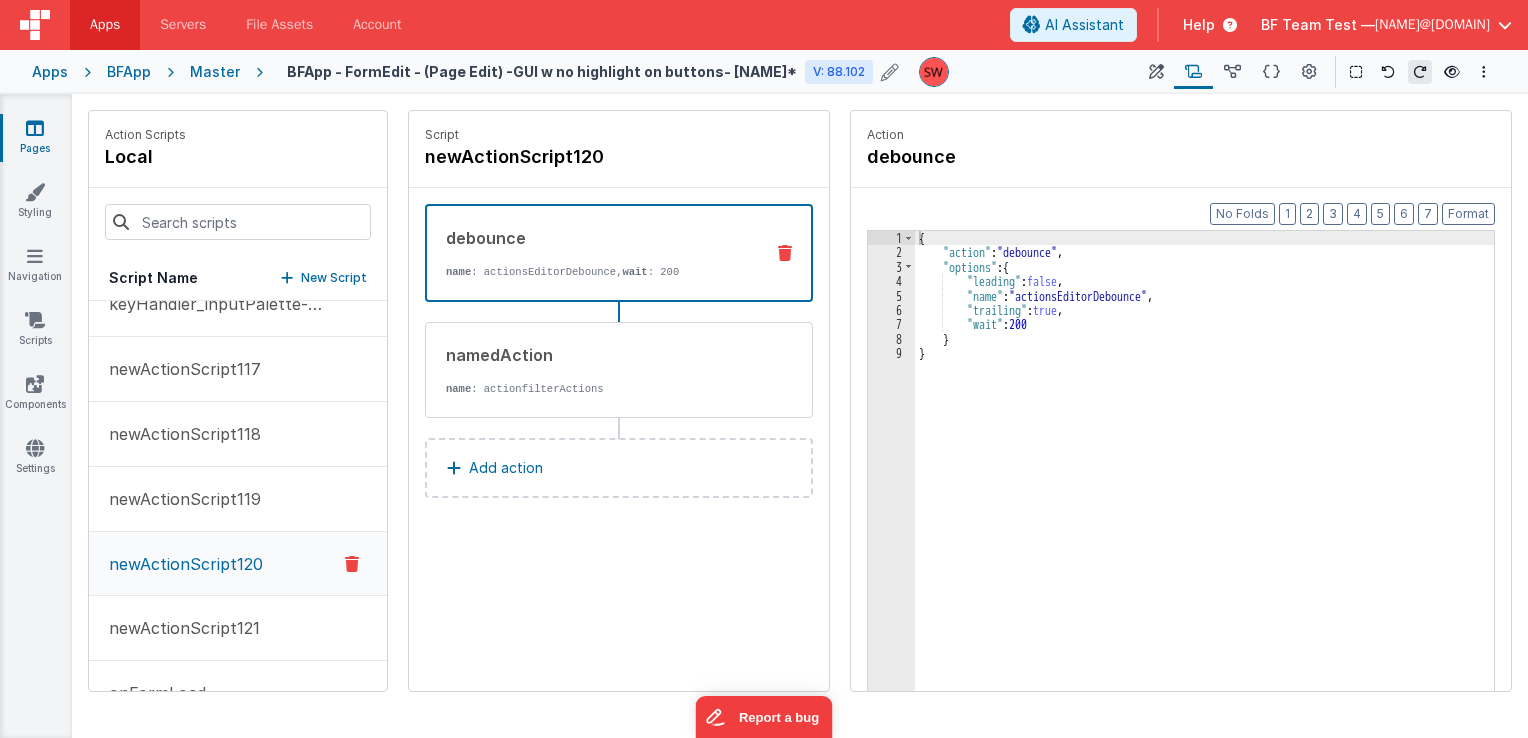 scroll, scrollTop: 8904, scrollLeft: 0, axis: vertical 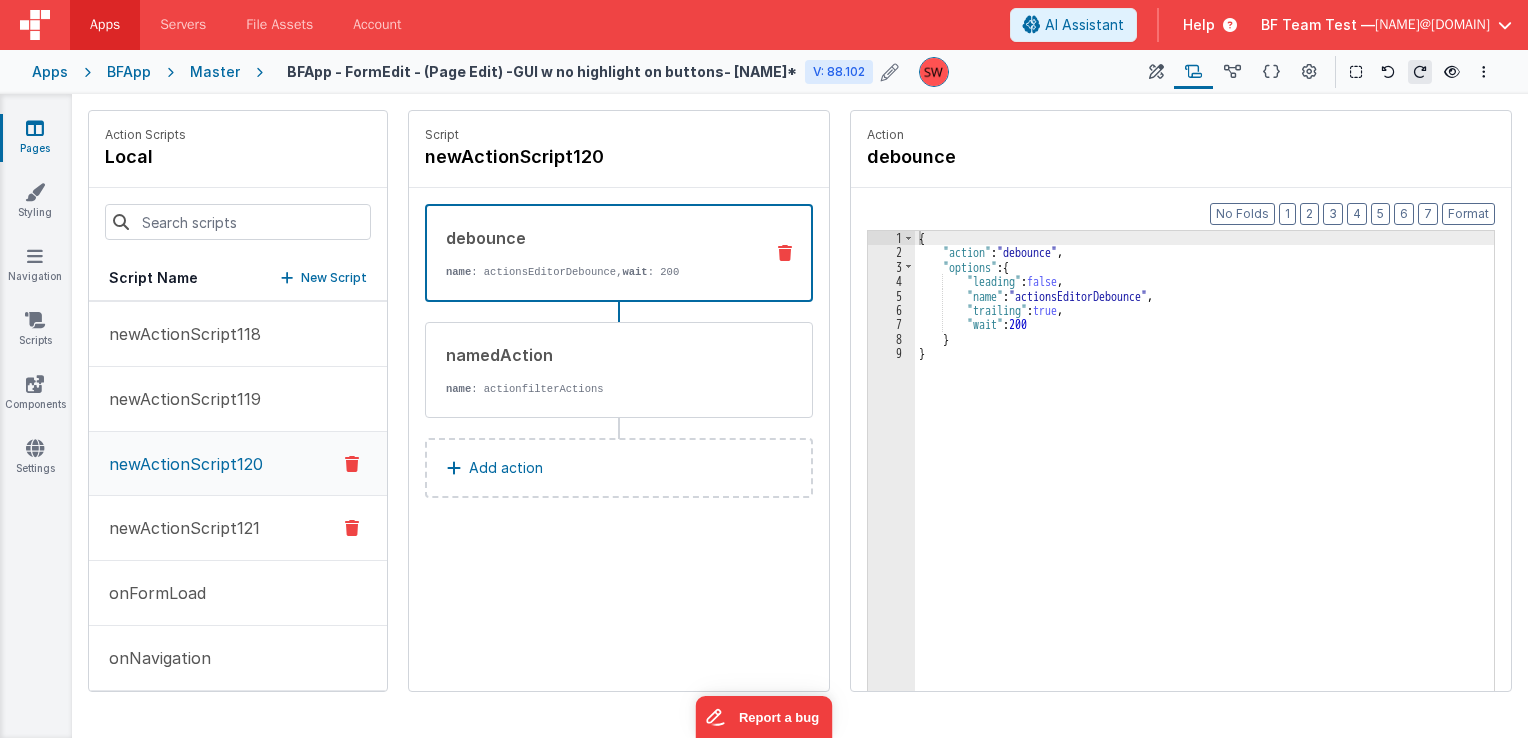click on "newActionScript121" at bounding box center (178, 528) 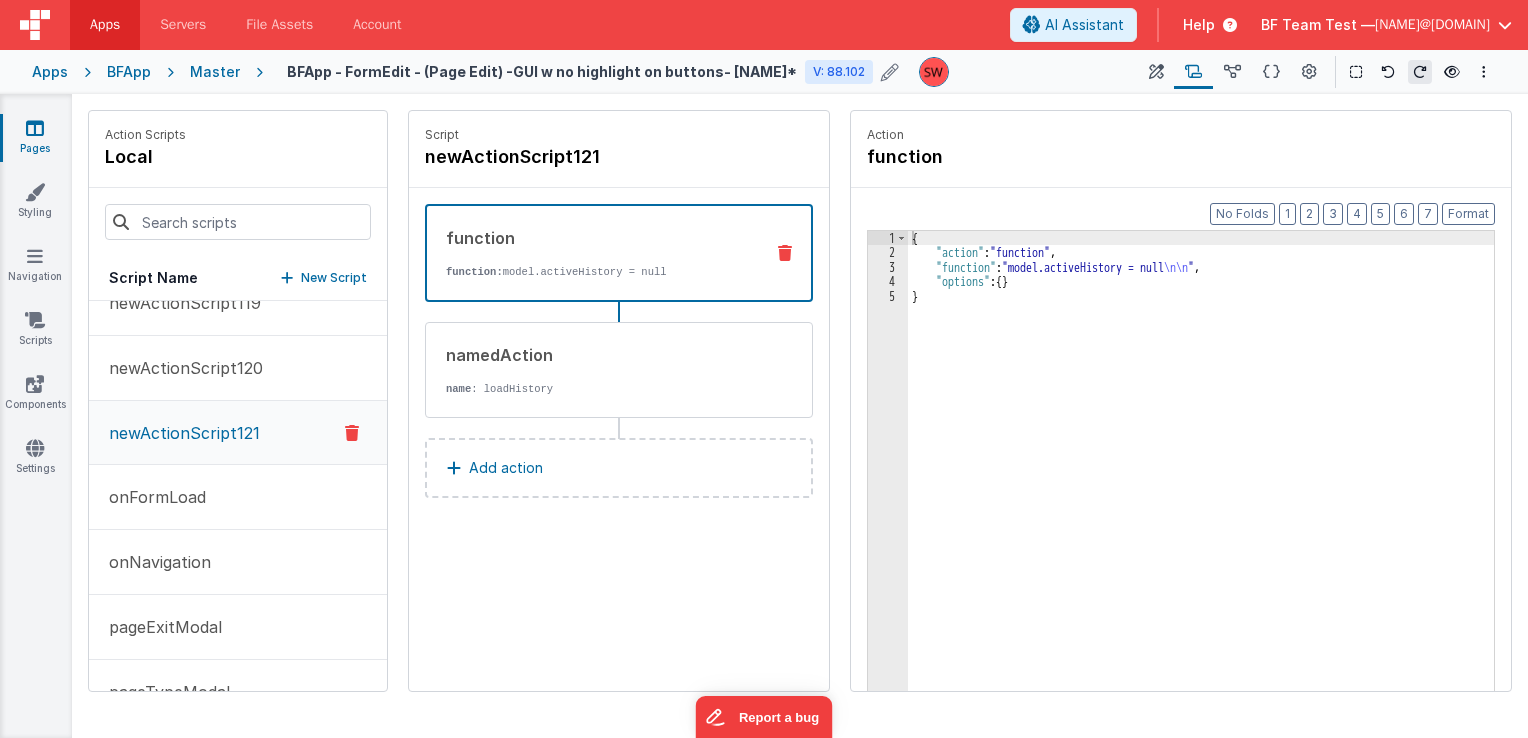 scroll, scrollTop: 9004, scrollLeft: 0, axis: vertical 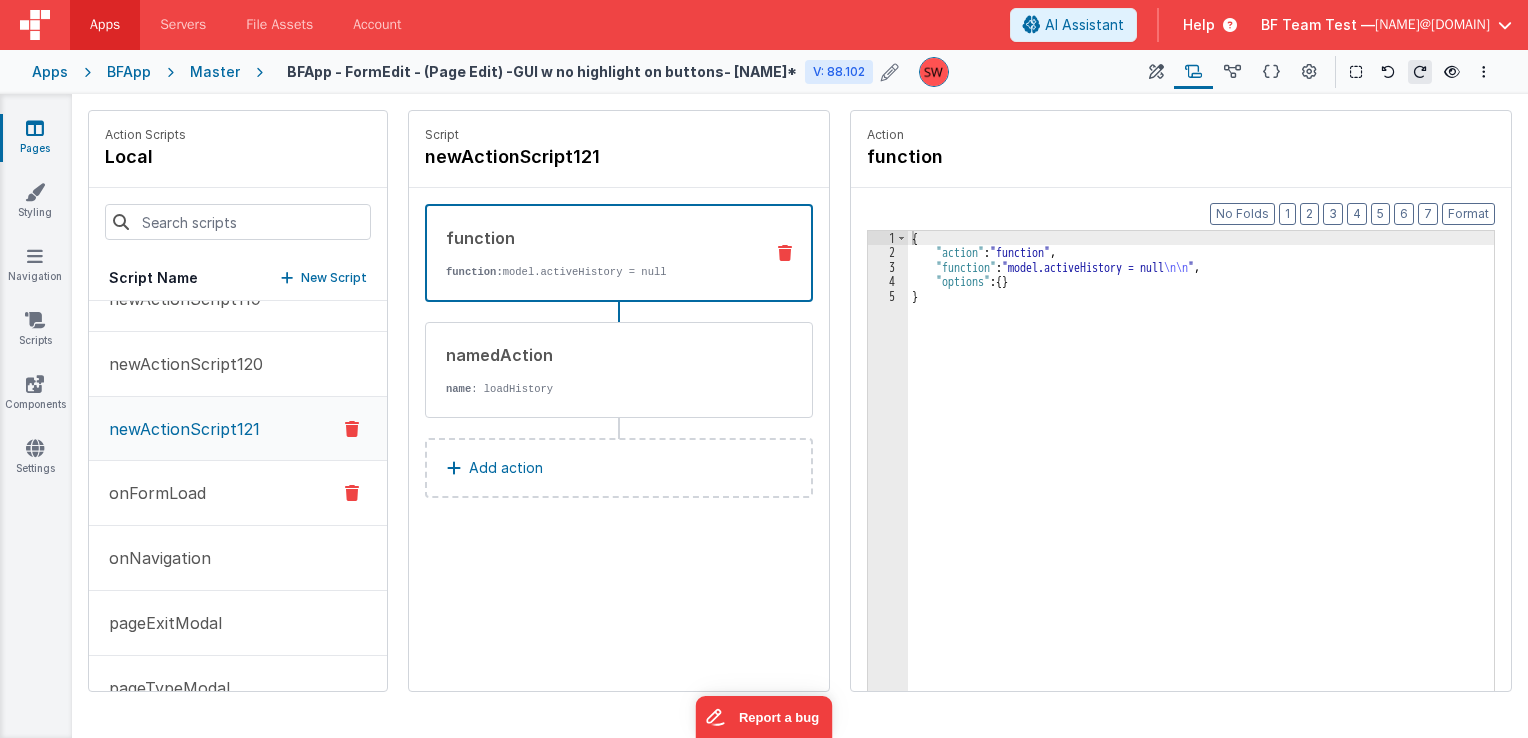 click on "onFormLoad" at bounding box center (151, 493) 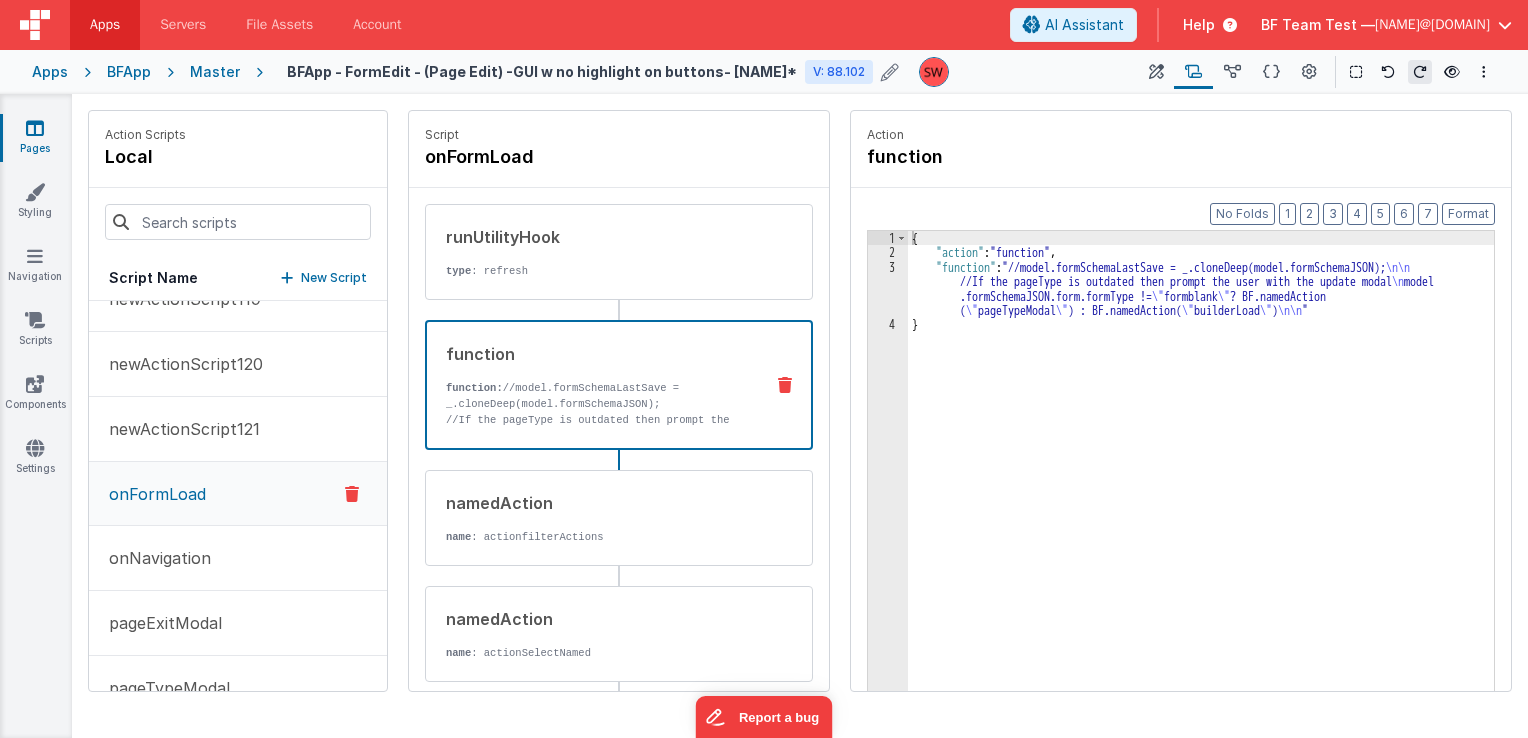click on "function   function:  //model.formSchemaLastSave = _.cloneDeep(model.formSchemaJSON);
//If the pageType is outdated then prompt the user with the update modal
model.formSchemaJSON.form.formType != "formblank" ? BF.namedAction("pageTypeModal") : BF.namedAction("builderLoad")" at bounding box center (587, 385) 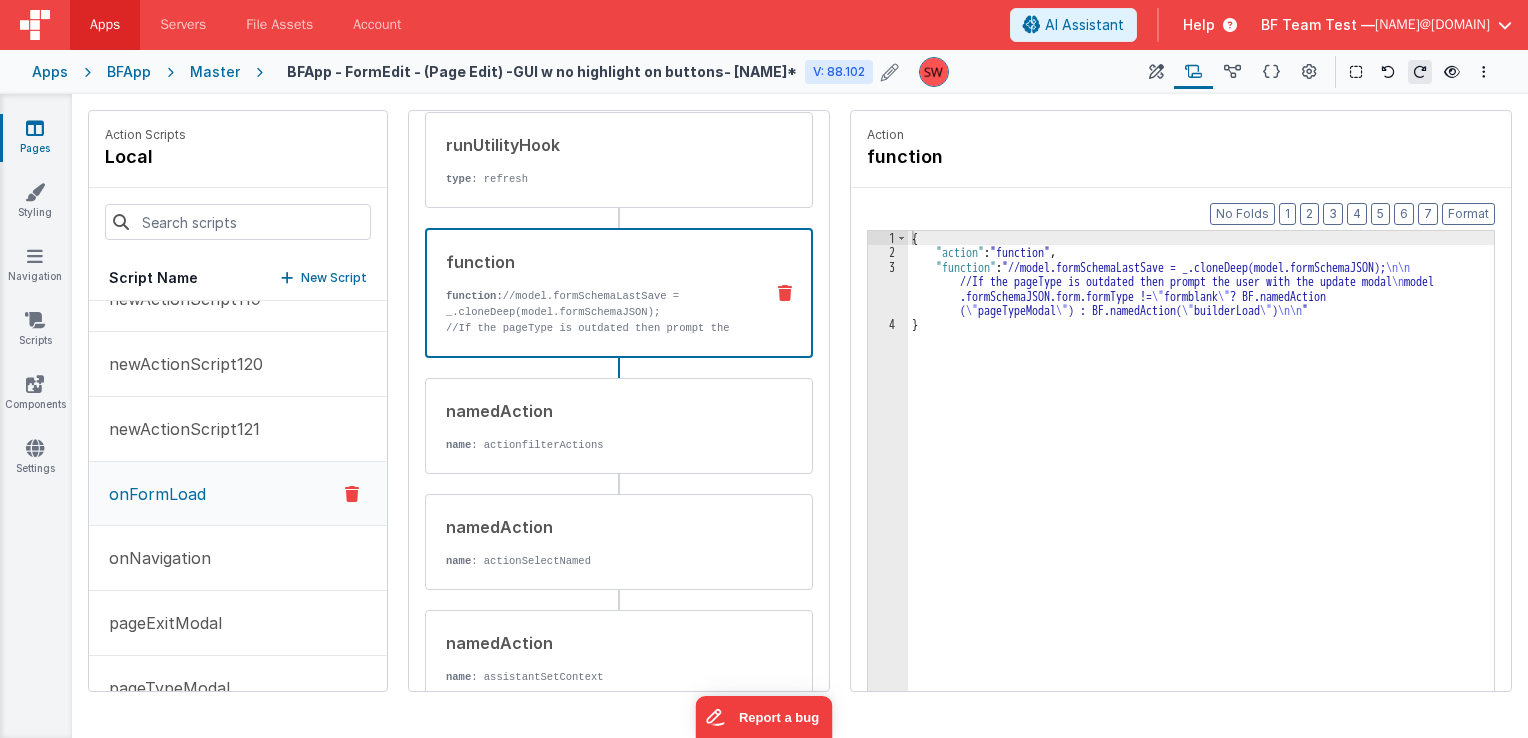 scroll, scrollTop: 100, scrollLeft: 0, axis: vertical 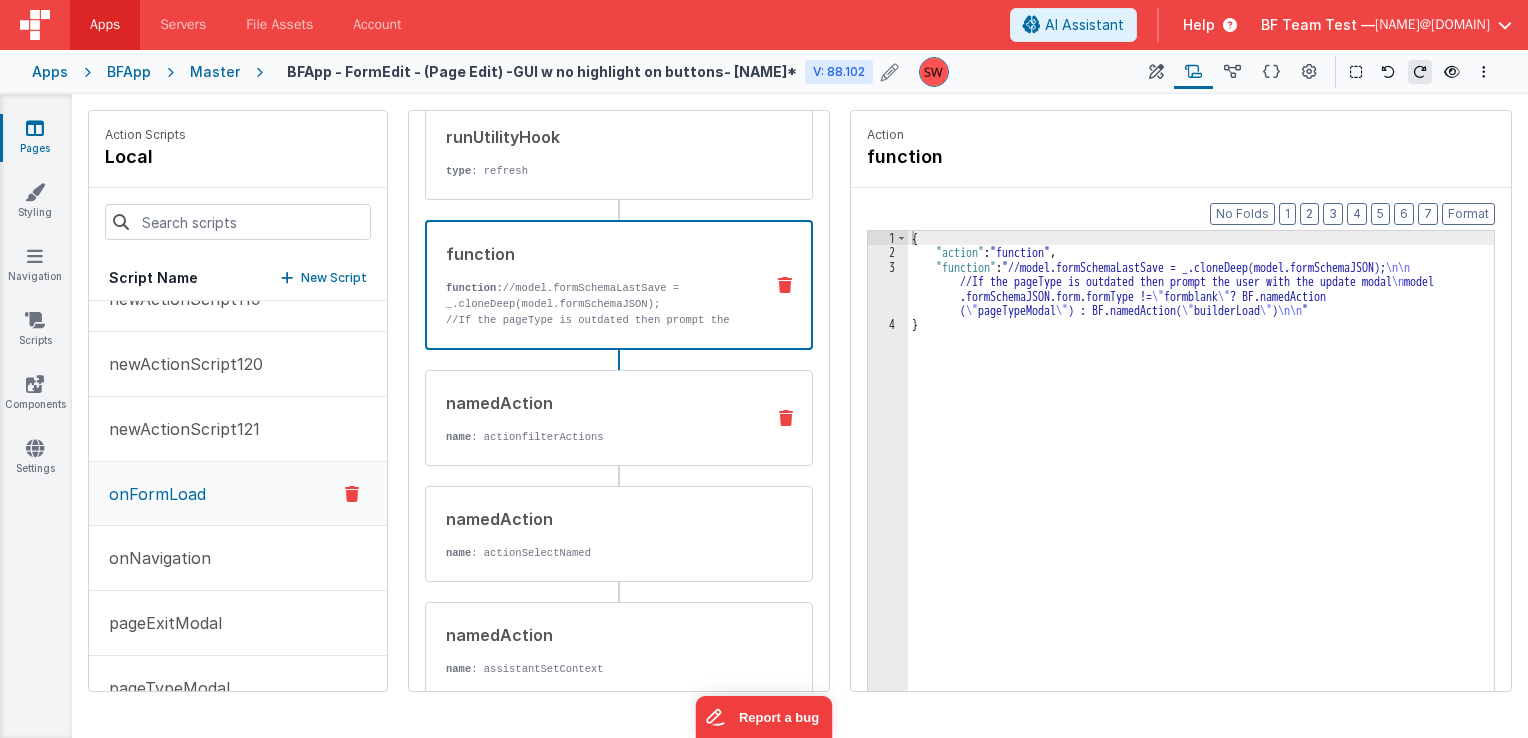 click on "namedAction   name : actionfilterActions" at bounding box center [587, 418] 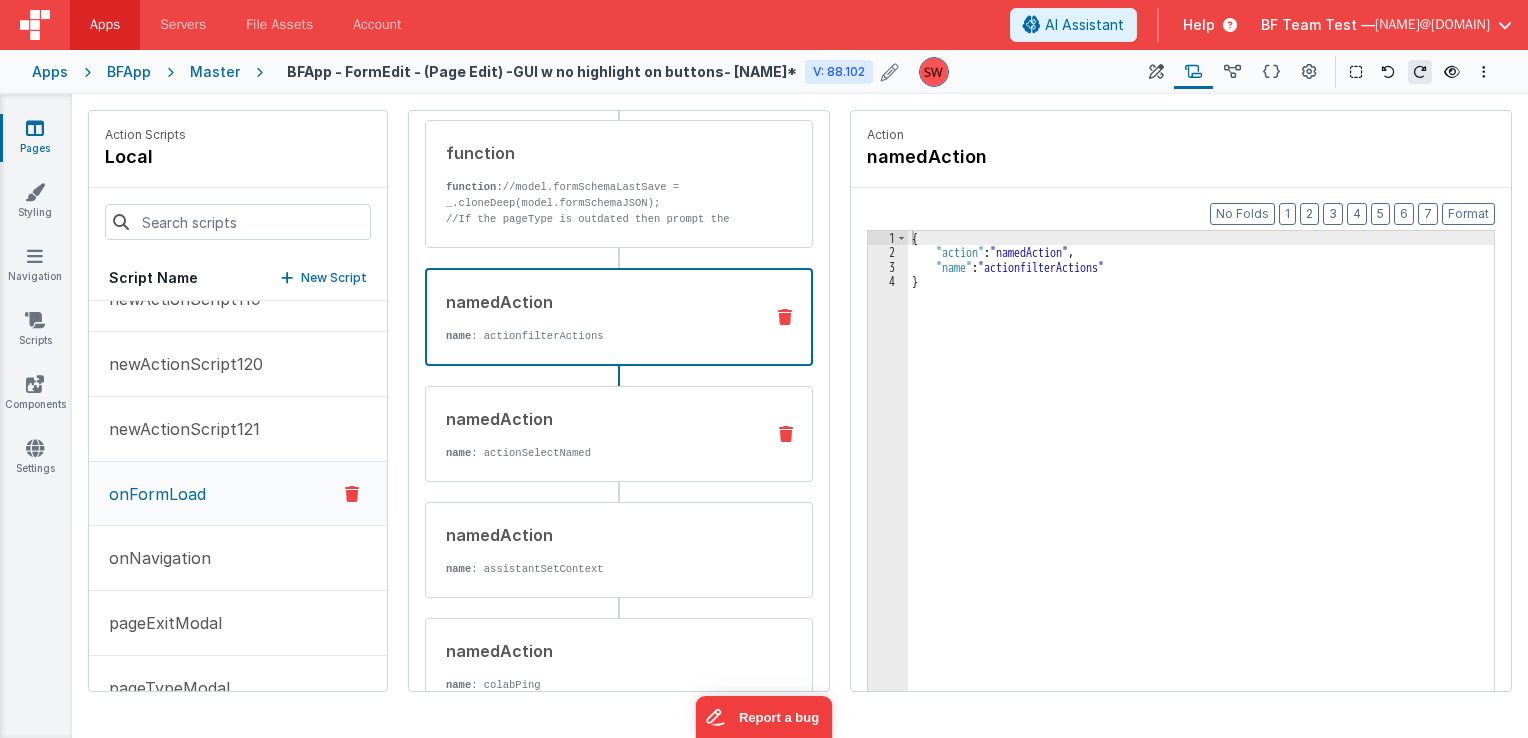 click on "name : actionSelectNamed" at bounding box center (597, 453) 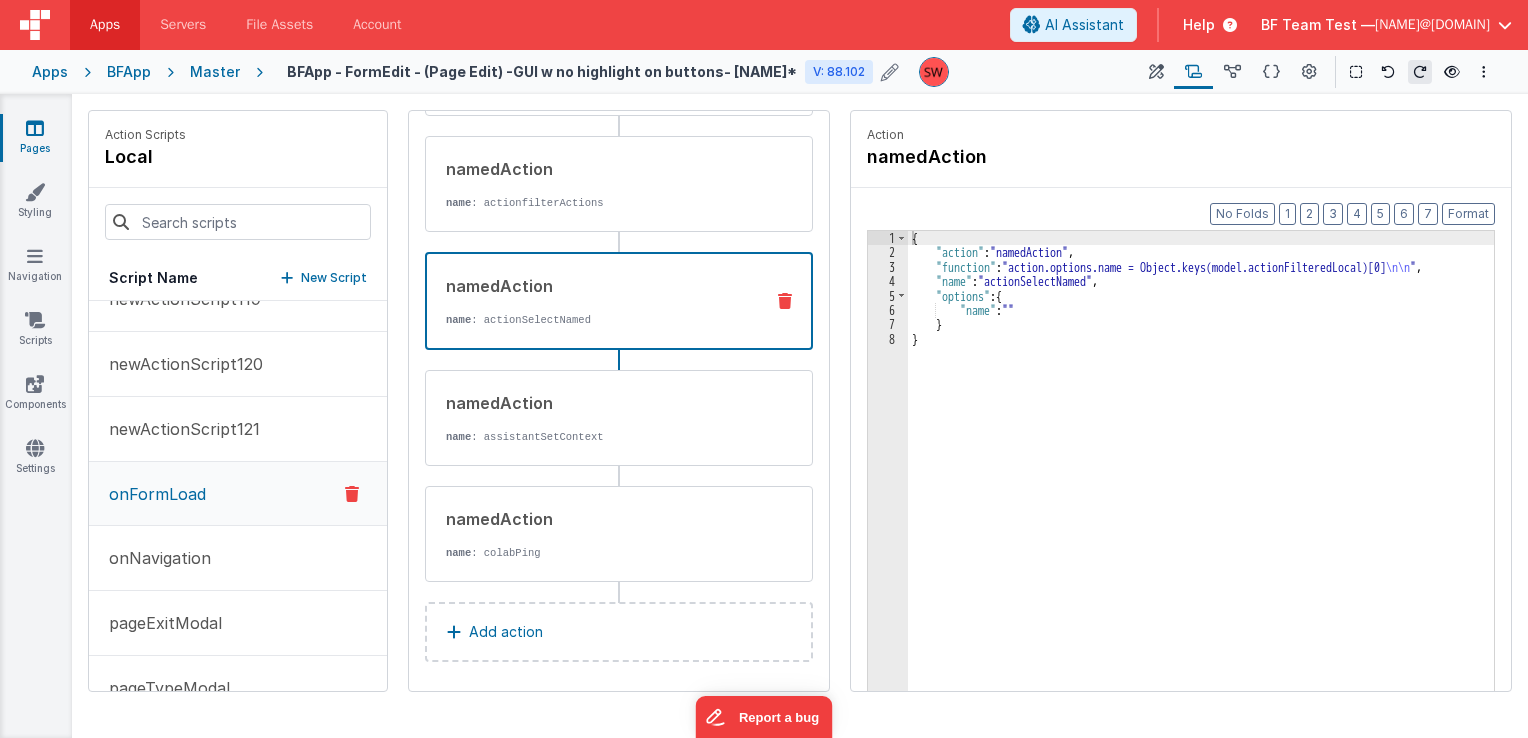 scroll, scrollTop: 334, scrollLeft: 0, axis: vertical 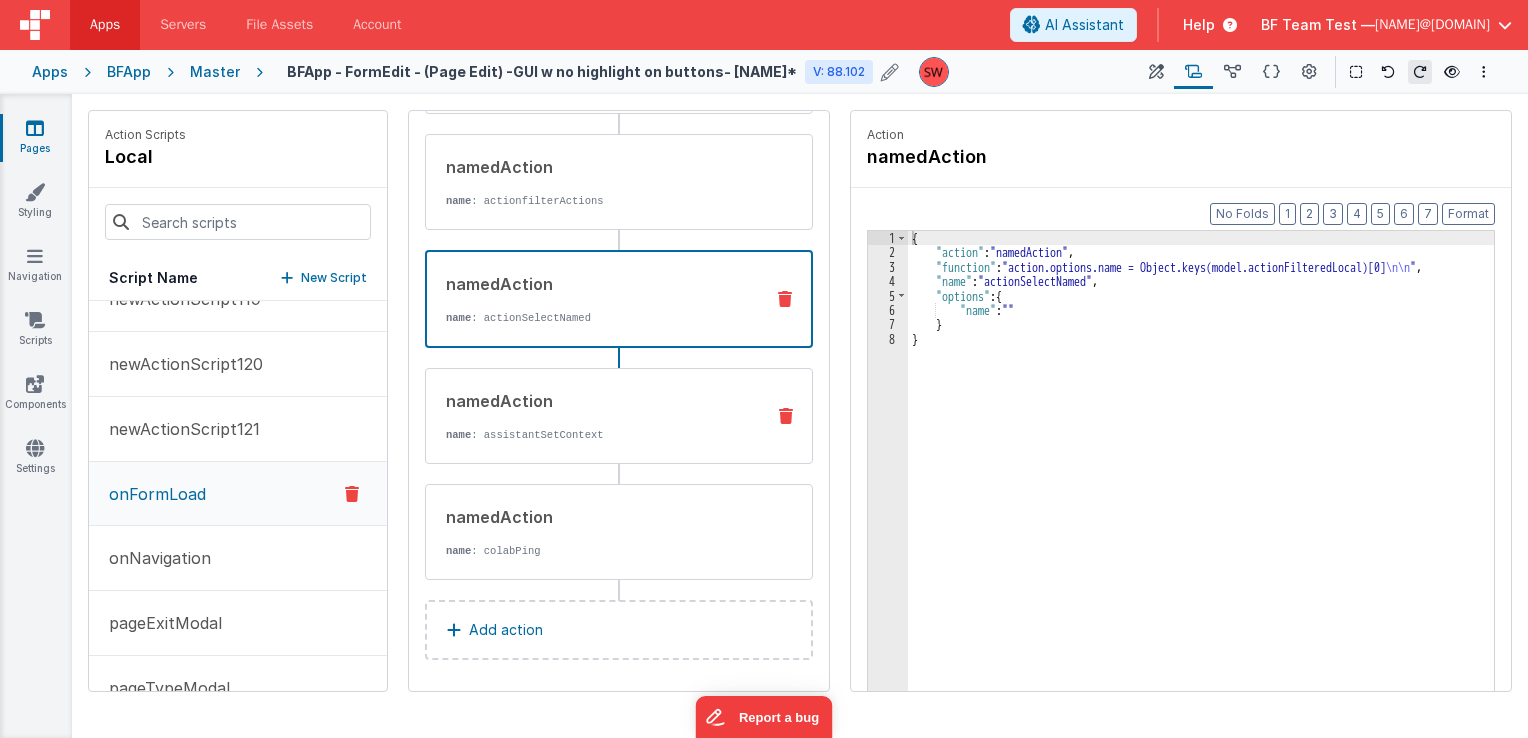 click on "namedAction" at bounding box center [597, 401] 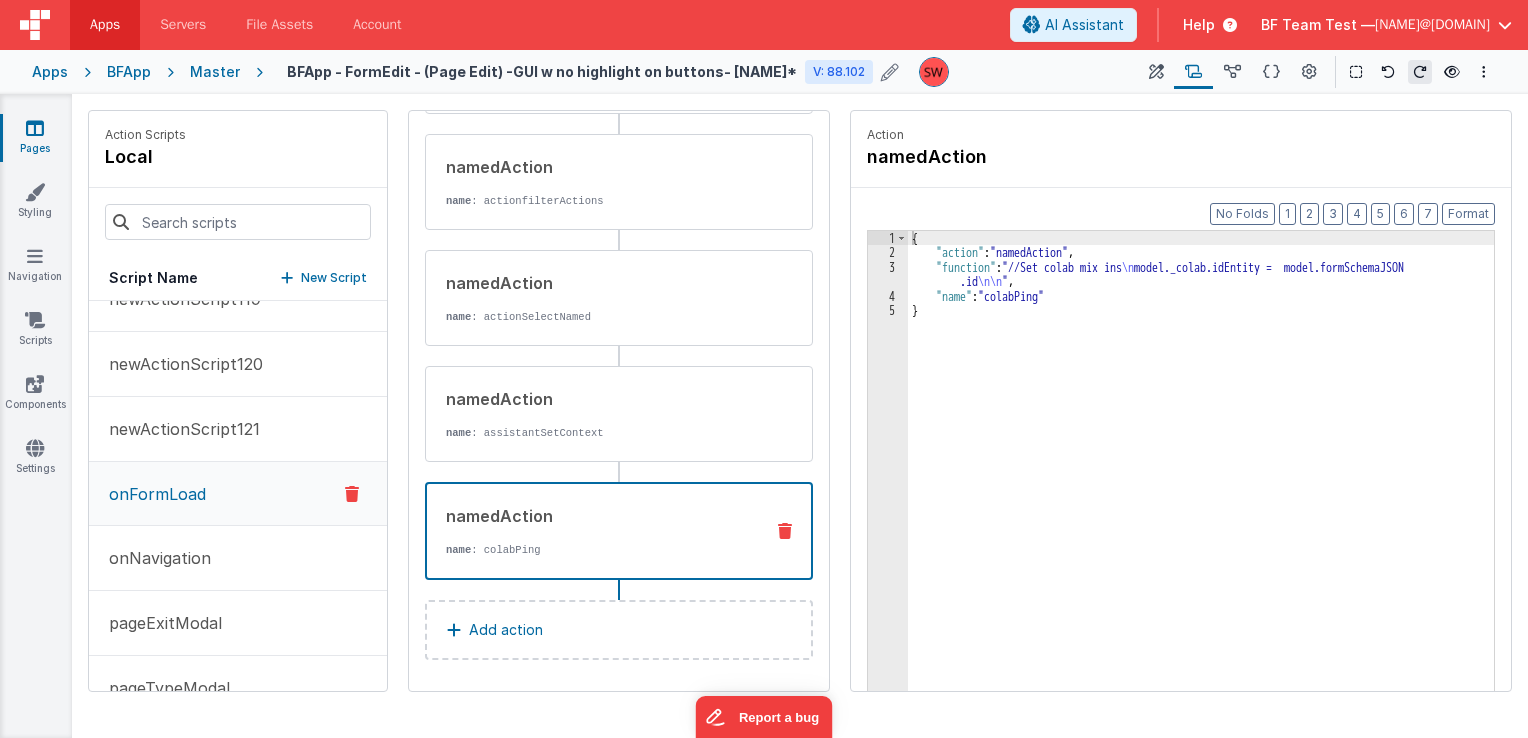 click on "namedAction" at bounding box center (596, 516) 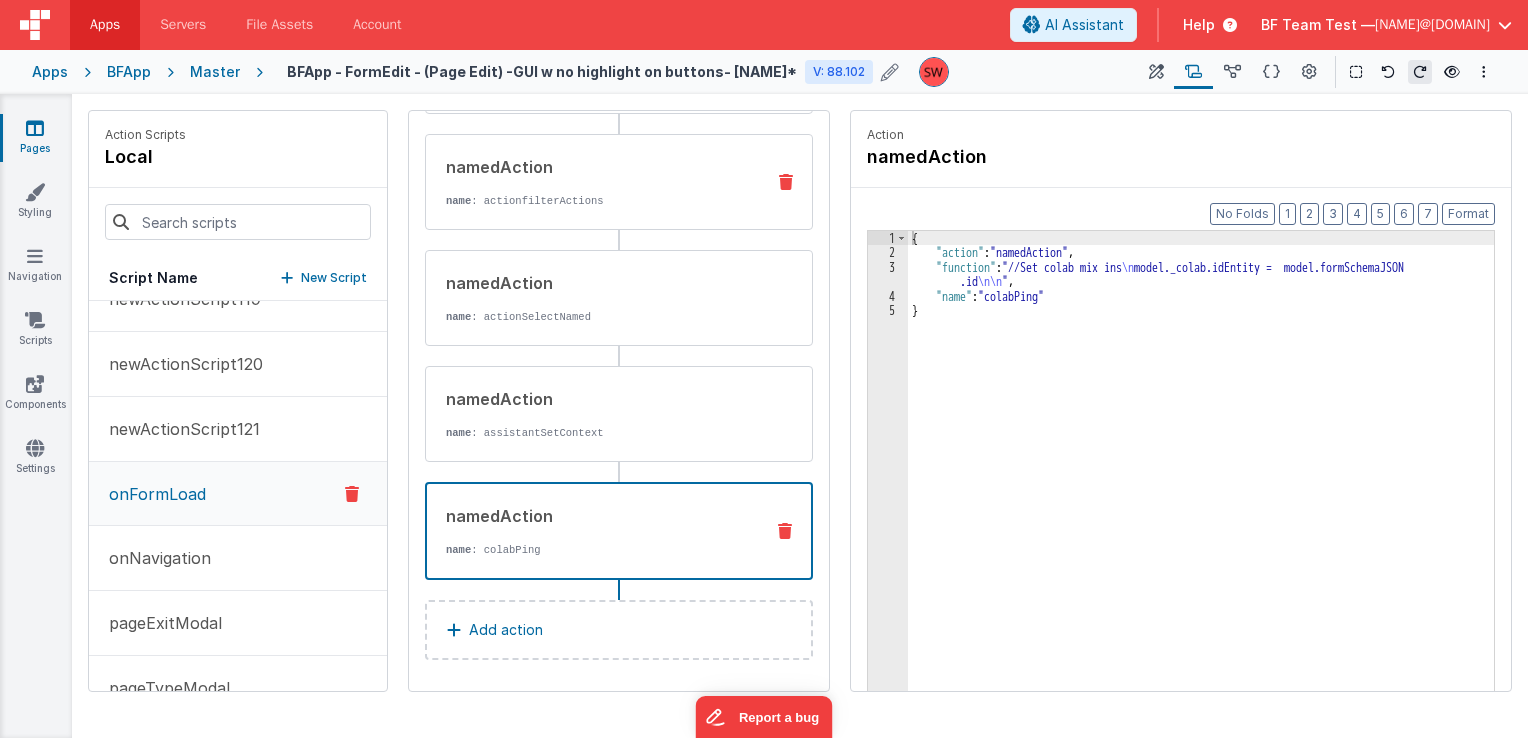 click on "name : actionfilterActions" at bounding box center [597, 201] 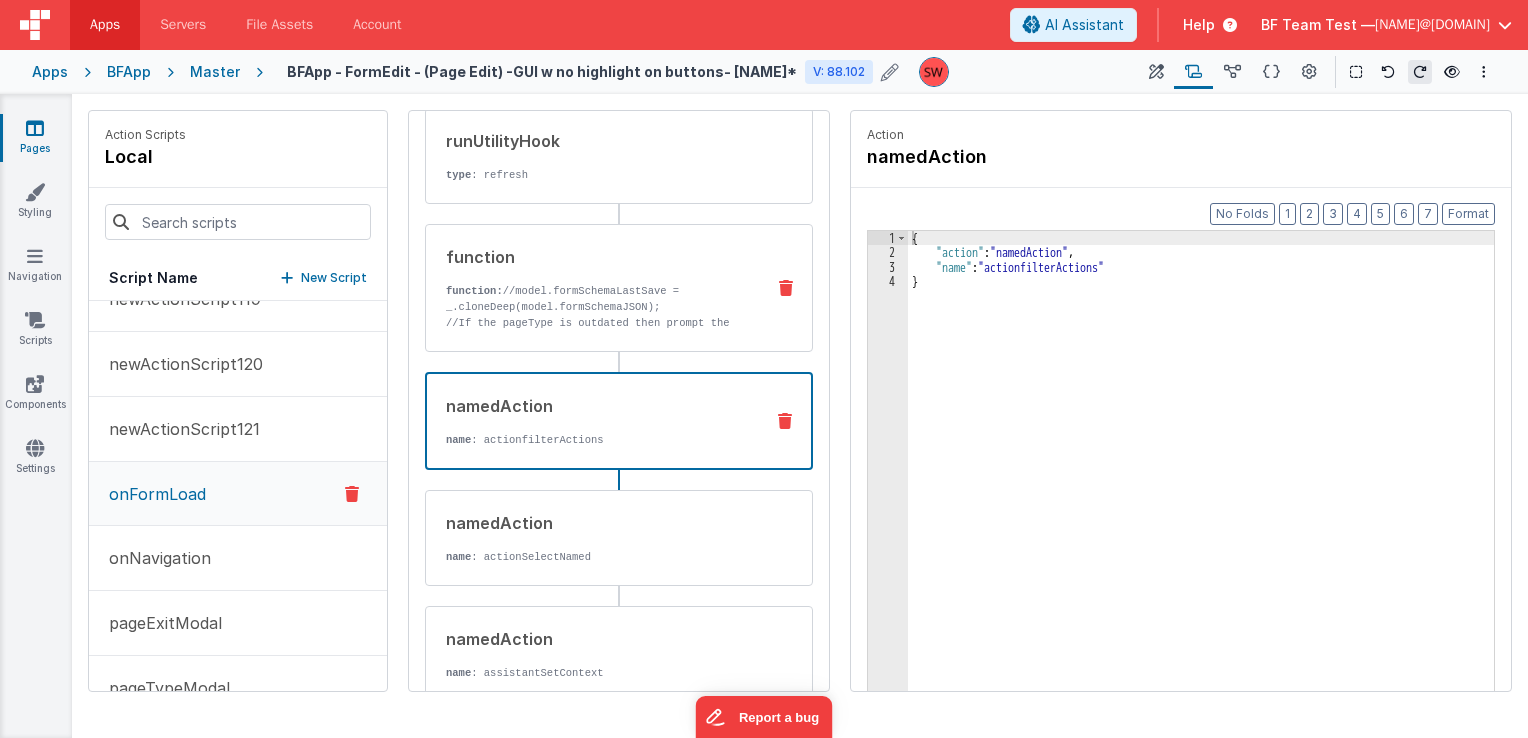 scroll, scrollTop: 34, scrollLeft: 0, axis: vertical 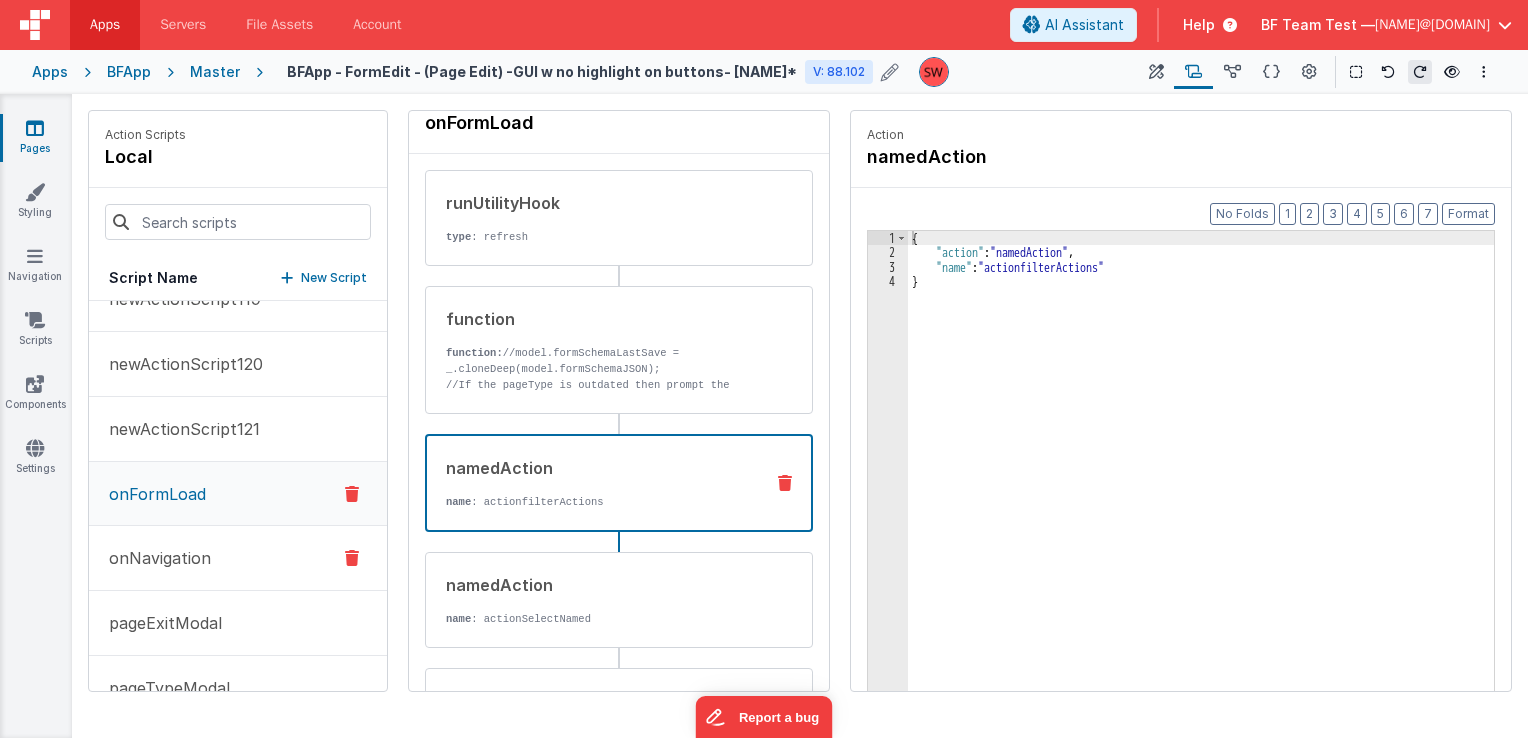 click on "onNavigation" at bounding box center (238, 558) 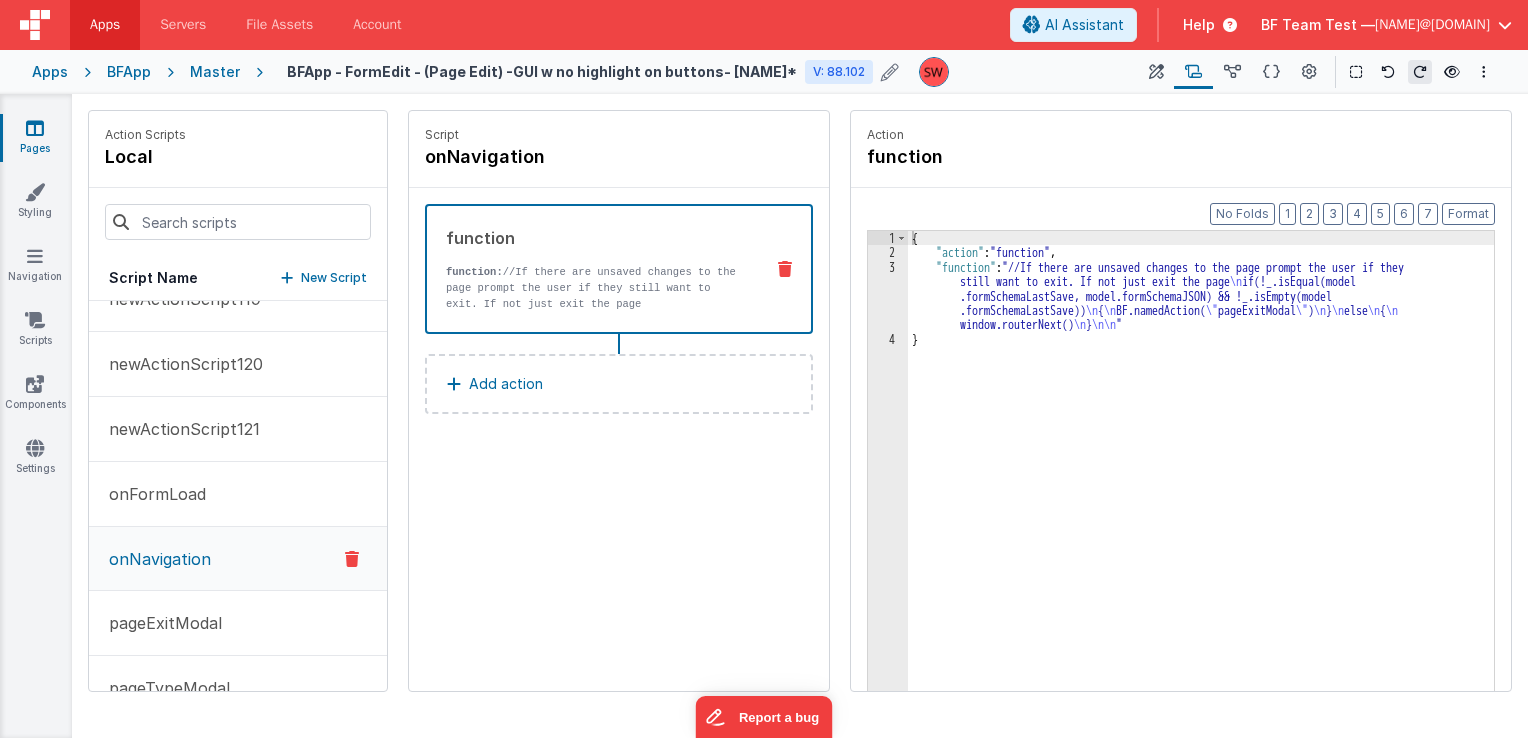 scroll, scrollTop: 0, scrollLeft: 0, axis: both 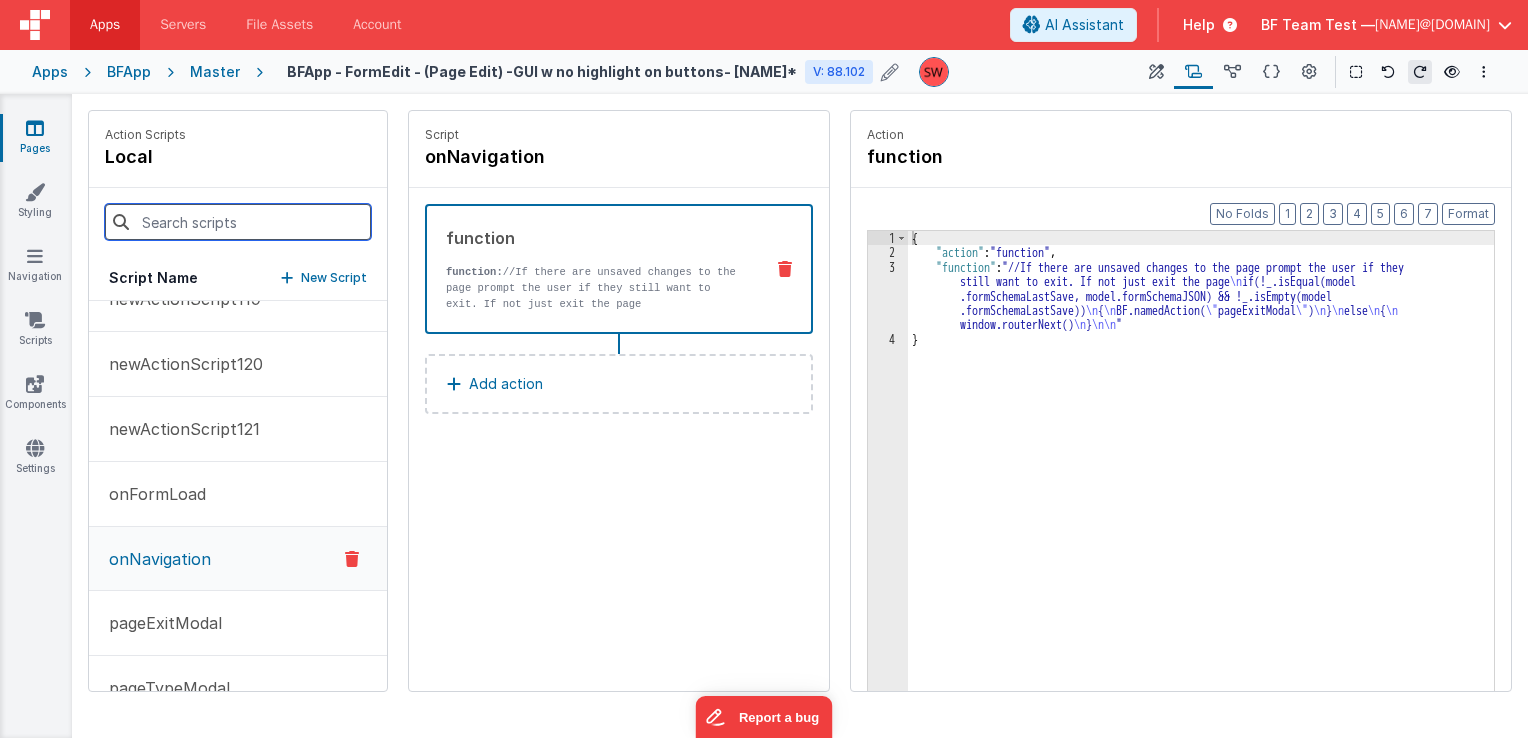 click at bounding box center [238, 222] 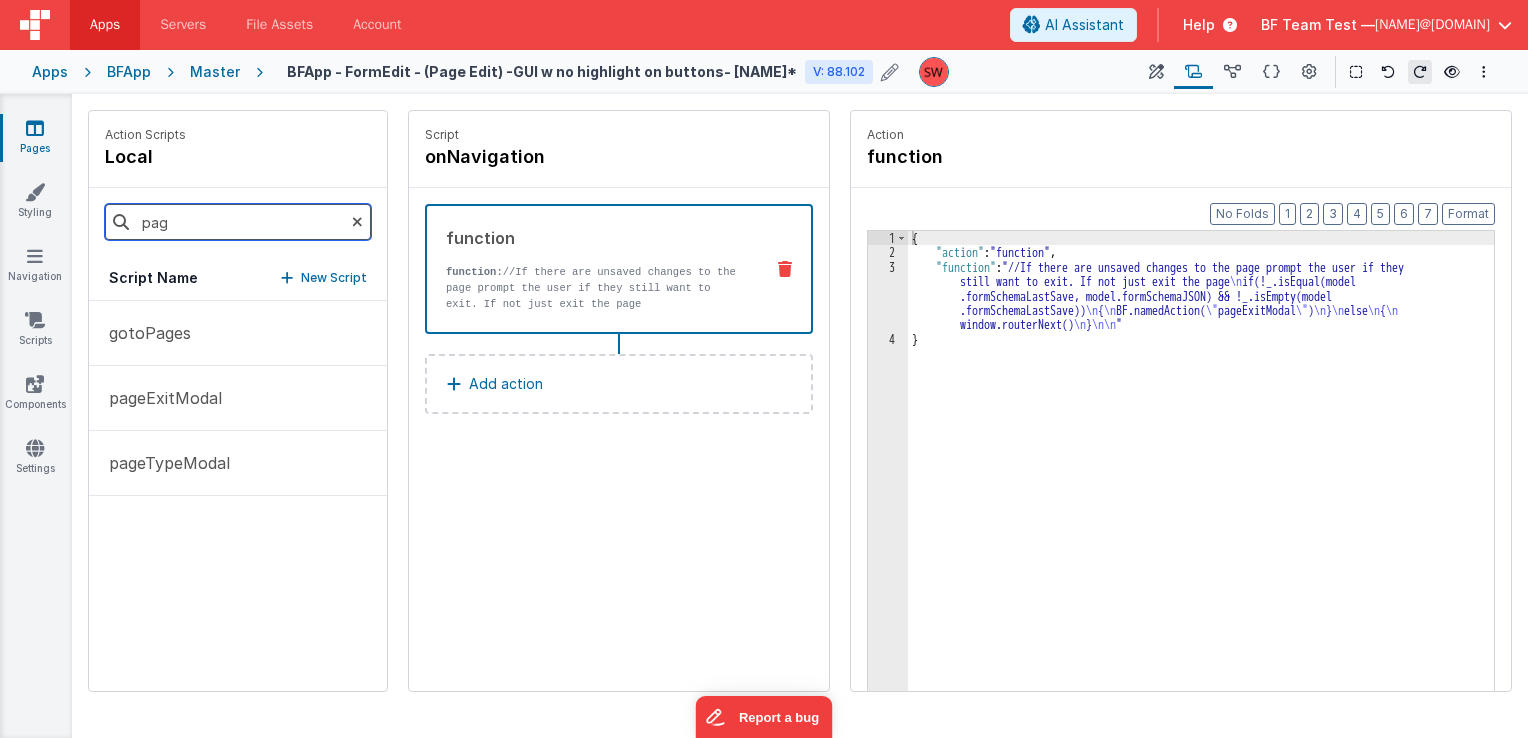scroll, scrollTop: 0, scrollLeft: 0, axis: both 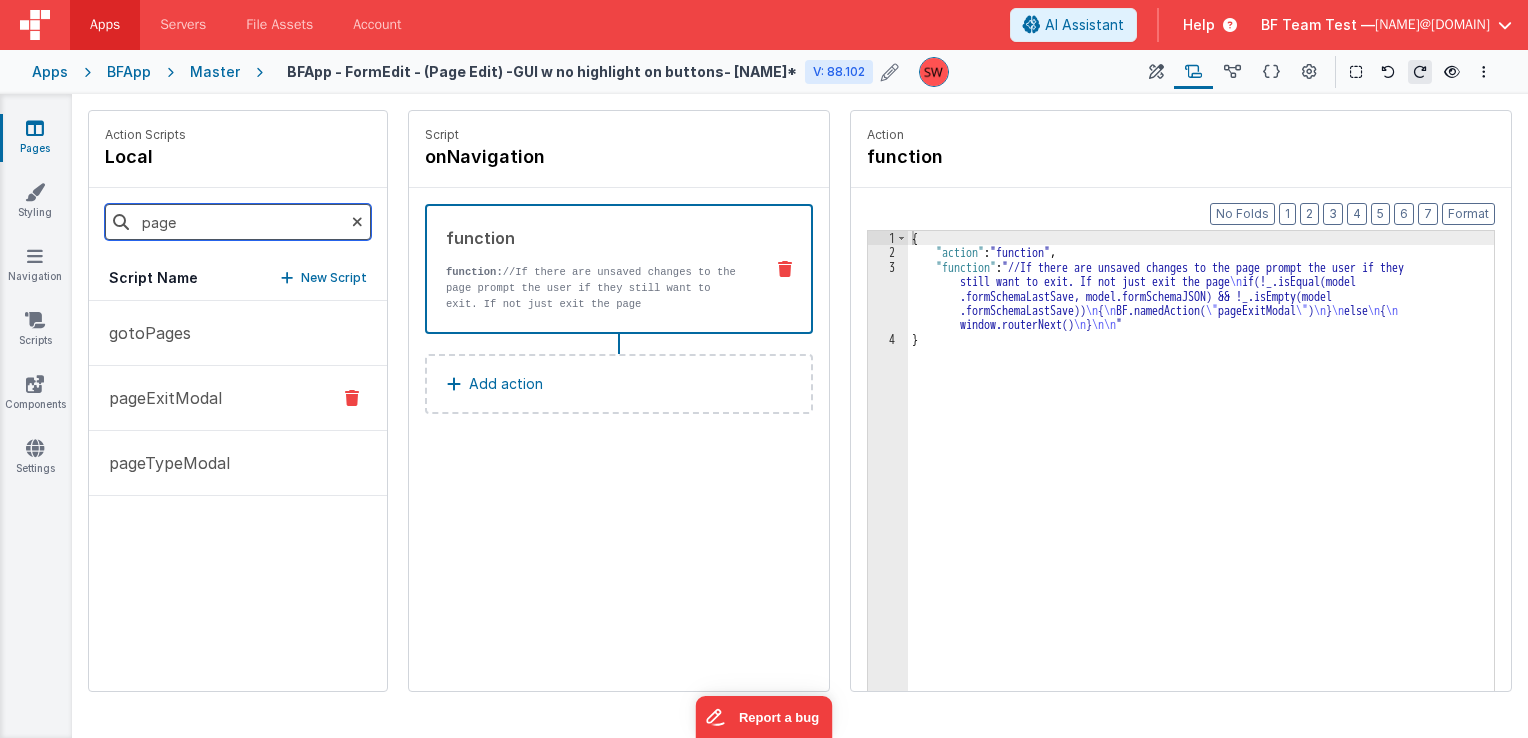 type on "page" 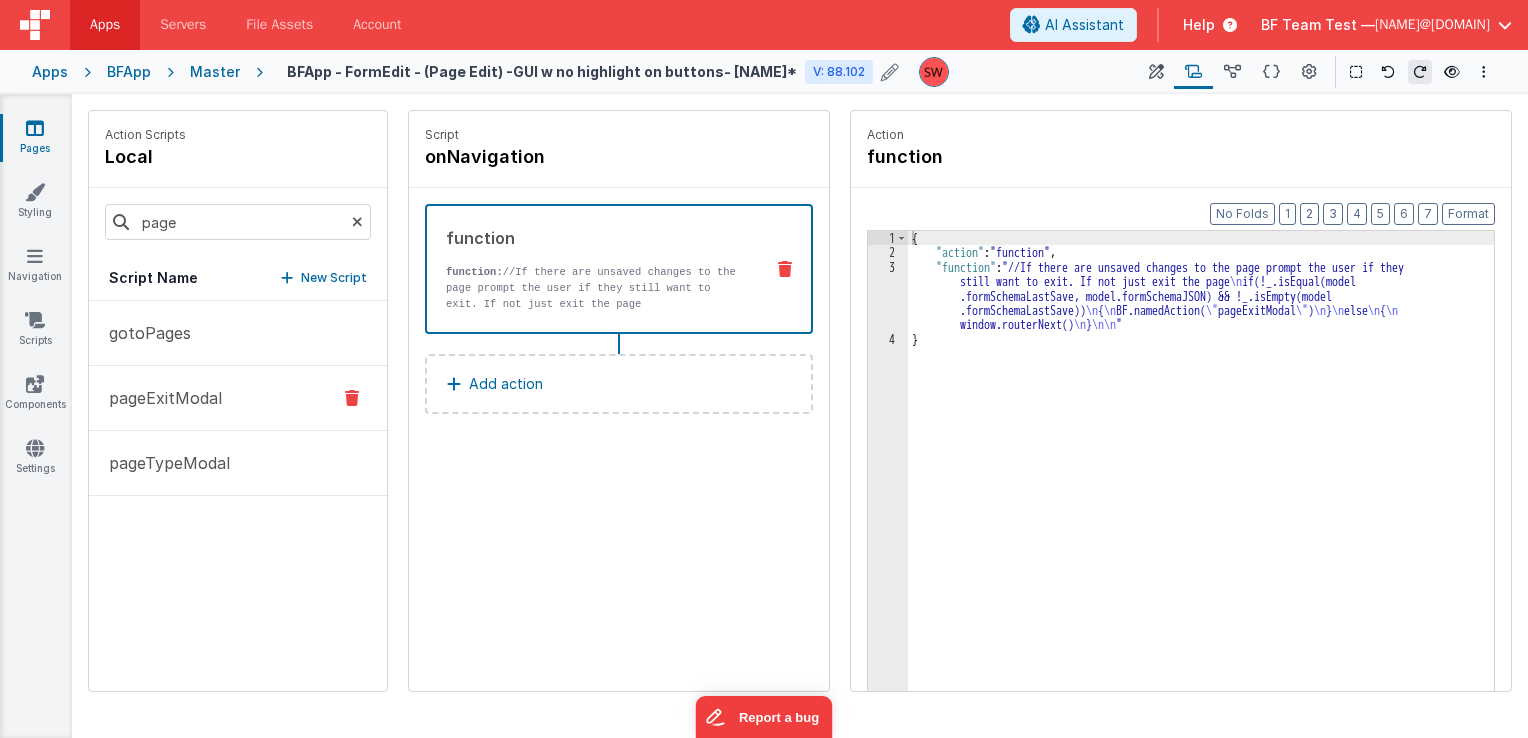click on "pageExitModal" at bounding box center [238, 398] 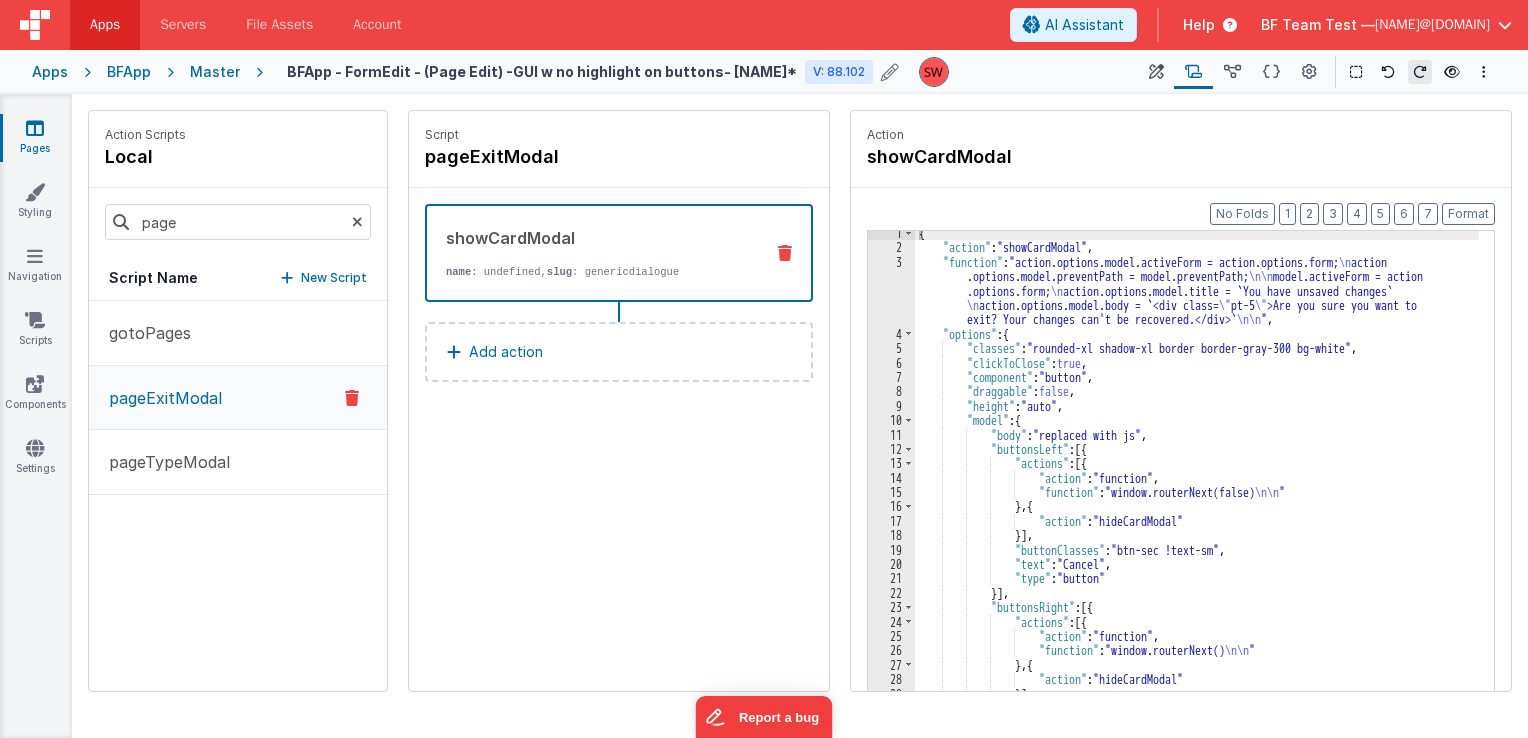 scroll, scrollTop: 0, scrollLeft: 0, axis: both 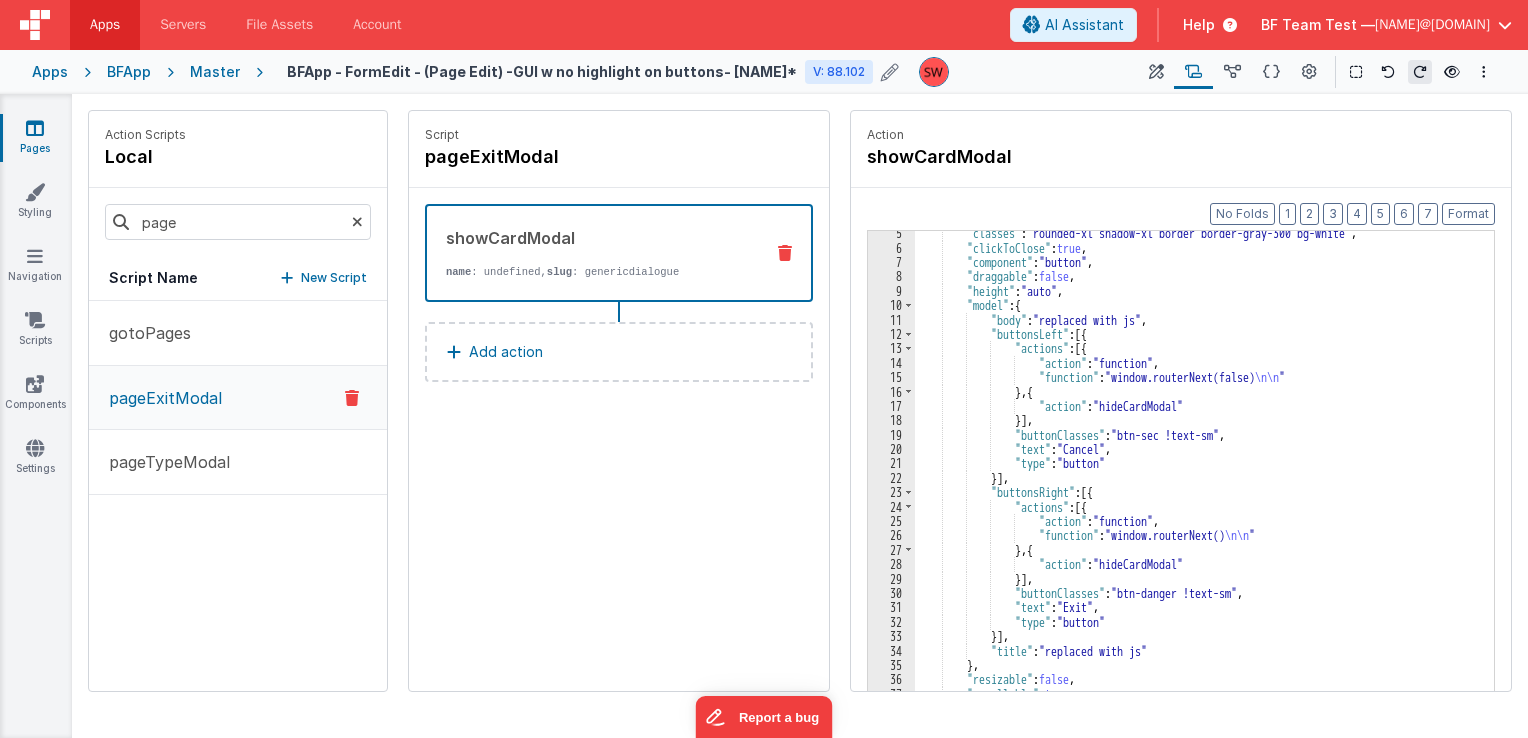 click on ""classes" :  "rounded-xl shadow-xl border border-gray-300 bg-white" ,           "clickToClose" :  true ,           "component" :  "button" ,           "draggable" :  false ,           "height" :  "auto" ,           "model" :  {                "body" :  "replaced with js" ,                "buttonsLeft" :  [{                     "actions" :  [{                          "action" :  "function" ,                          "function" :  "window.routerNext(false) \n\n "                     } ,  {                          "action" :  "hideCardModal"                     }] ,                     "buttonClasses" :  "btn-sec !text-sm" ,                     "text" :  "Cancel" ,                     "type" :  "button"                }] ,                "buttonsRight" :  [{                     "actions" :  [{                          "action" :  "function" ,                          "function" :  "window.routerNext() \n\n "                     } ,  {                          "action" :  "hideCardModal"           }]" at bounding box center [1197, 502] 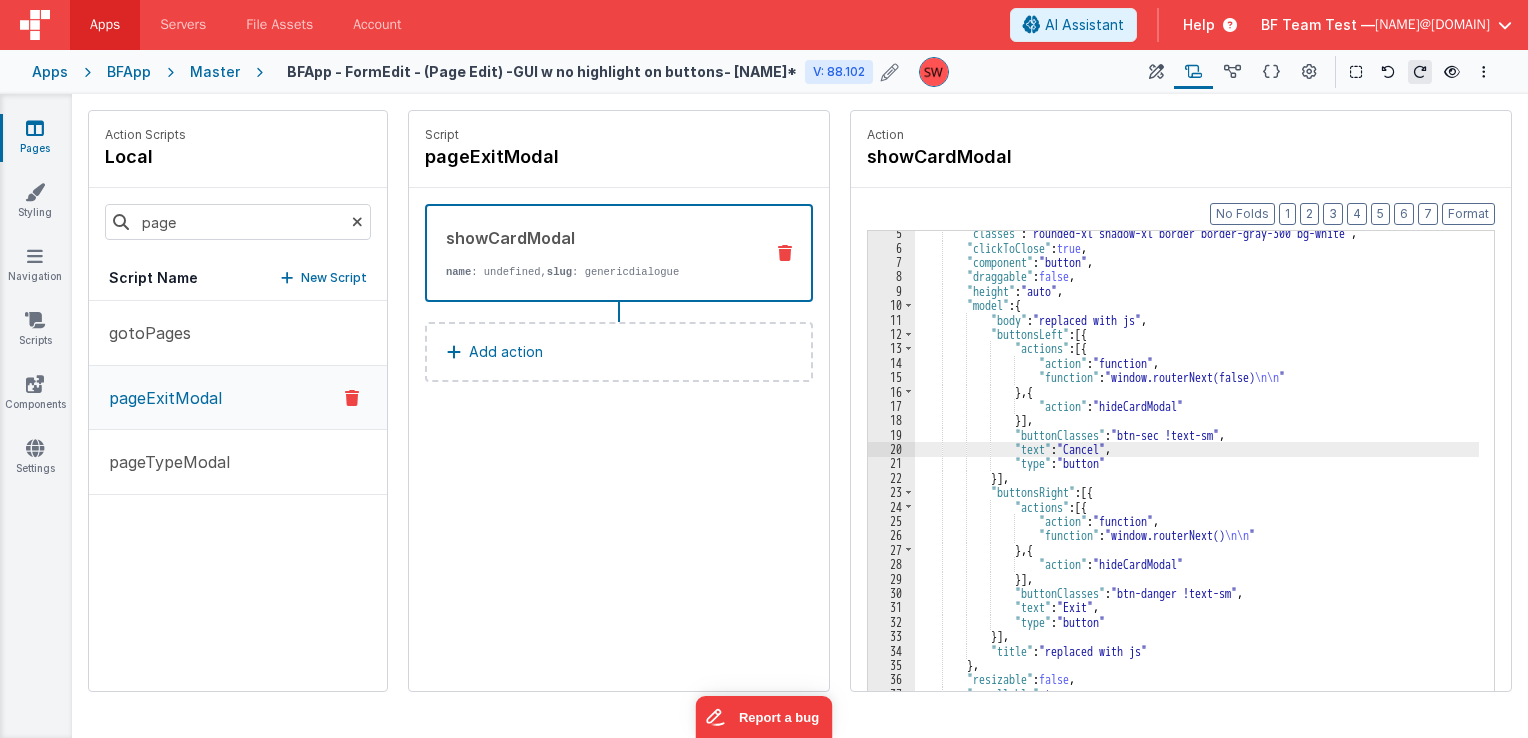 click on ""classes" :  "rounded-xl shadow-xl border border-gray-300 bg-white" ,           "clickToClose" :  true ,           "component" :  "button" ,           "draggable" :  false ,           "height" :  "auto" ,           "model" :  {                "body" :  "replaced with js" ,                "buttonsLeft" :  [{                     "actions" :  [{                          "action" :  "function" ,                          "function" :  "window.routerNext(false) \n\n "                     } ,  {                          "action" :  "hideCardModal"                     }] ,                     "buttonClasses" :  "btn-sec !text-sm" ,                     "text" :  "Cancel" ,                     "type" :  "button"                }] ,                "buttonsRight" :  [{                     "actions" :  [{                          "action" :  "function" ,                          "function" :  "window.routerNext() \n\n "                     } ,  {                          "action" :  "hideCardModal"           }]" at bounding box center (1197, 502) 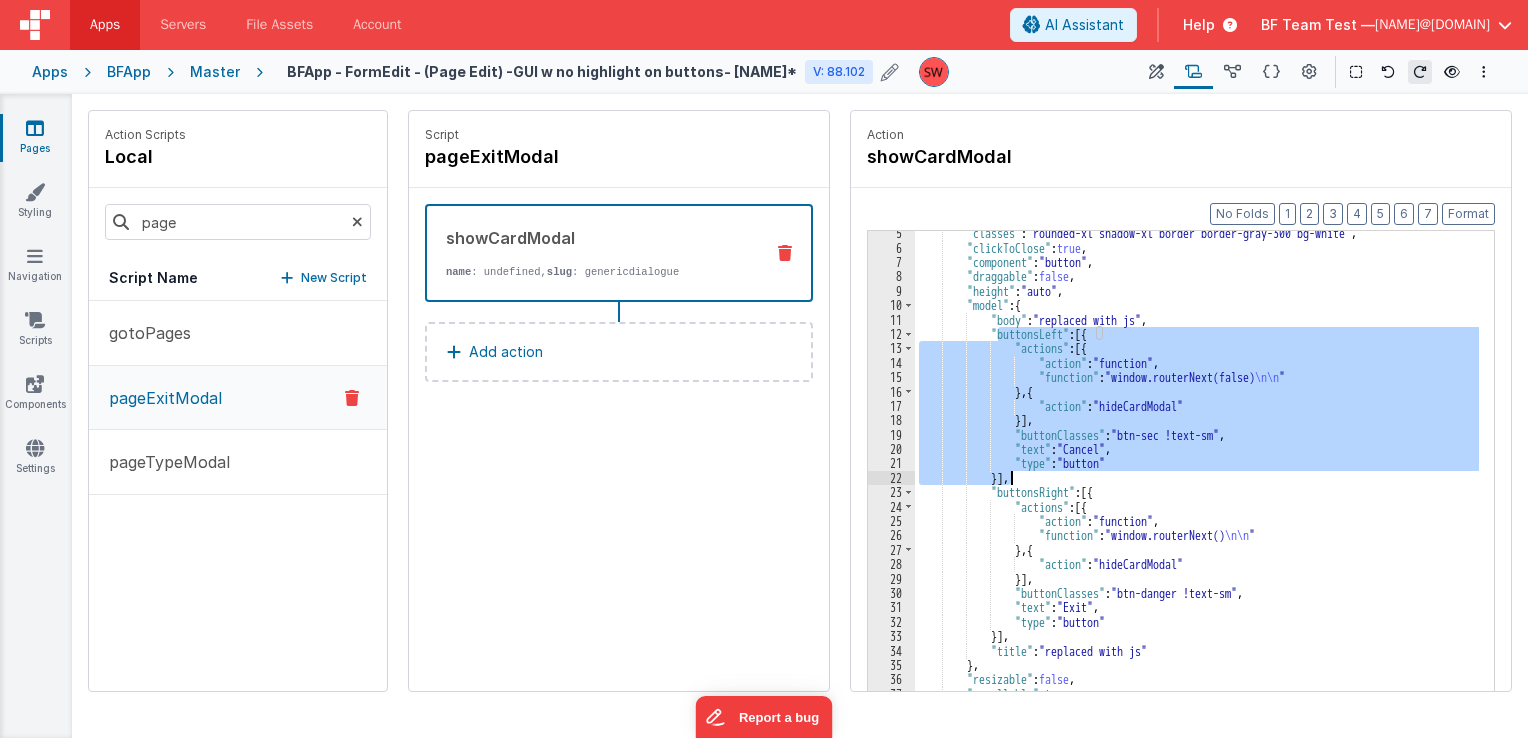 drag, startPoint x: 999, startPoint y: 336, endPoint x: 1014, endPoint y: 482, distance: 146.76852 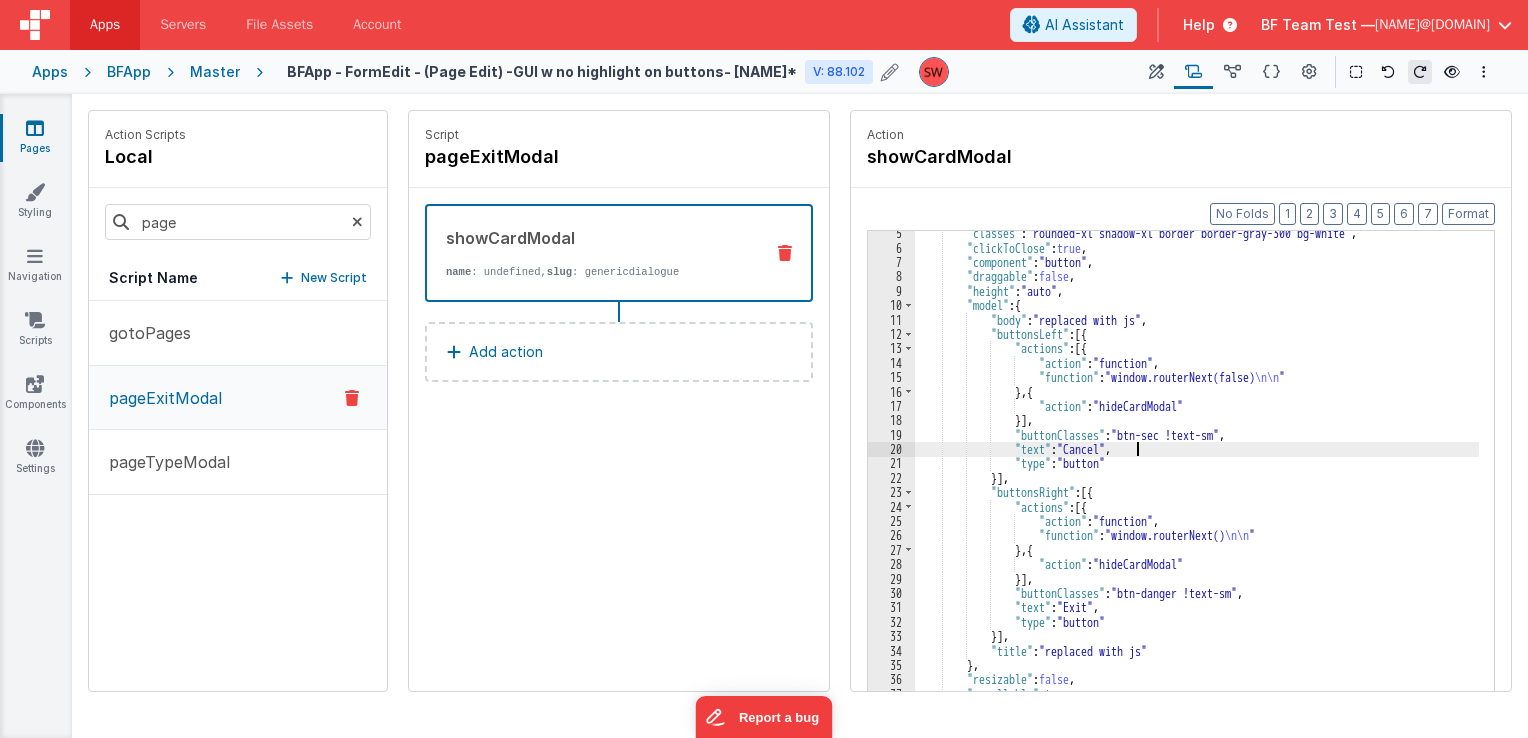 click on ""classes" :  "rounded-xl shadow-xl border border-gray-300 bg-white" ,           "clickToClose" :  true ,           "component" :  "button" ,           "draggable" :  false ,           "height" :  "auto" ,           "model" :  {                "body" :  "replaced with js" ,                "buttonsLeft" :  [{                     "actions" :  [{                          "action" :  "function" ,                          "function" :  "window.routerNext(false) \n\n "                     } ,  {                          "action" :  "hideCardModal"                     }] ,                     "buttonClasses" :  "btn-sec !text-sm" ,                     "text" :  "Cancel" ,                     "type" :  "button"                }] ,                "buttonsRight" :  [{                     "actions" :  [{                          "action" :  "function" ,                          "function" :  "window.routerNext() \n\n "                     } ,  {                          "action" :  "hideCardModal"           }]" at bounding box center [1197, 502] 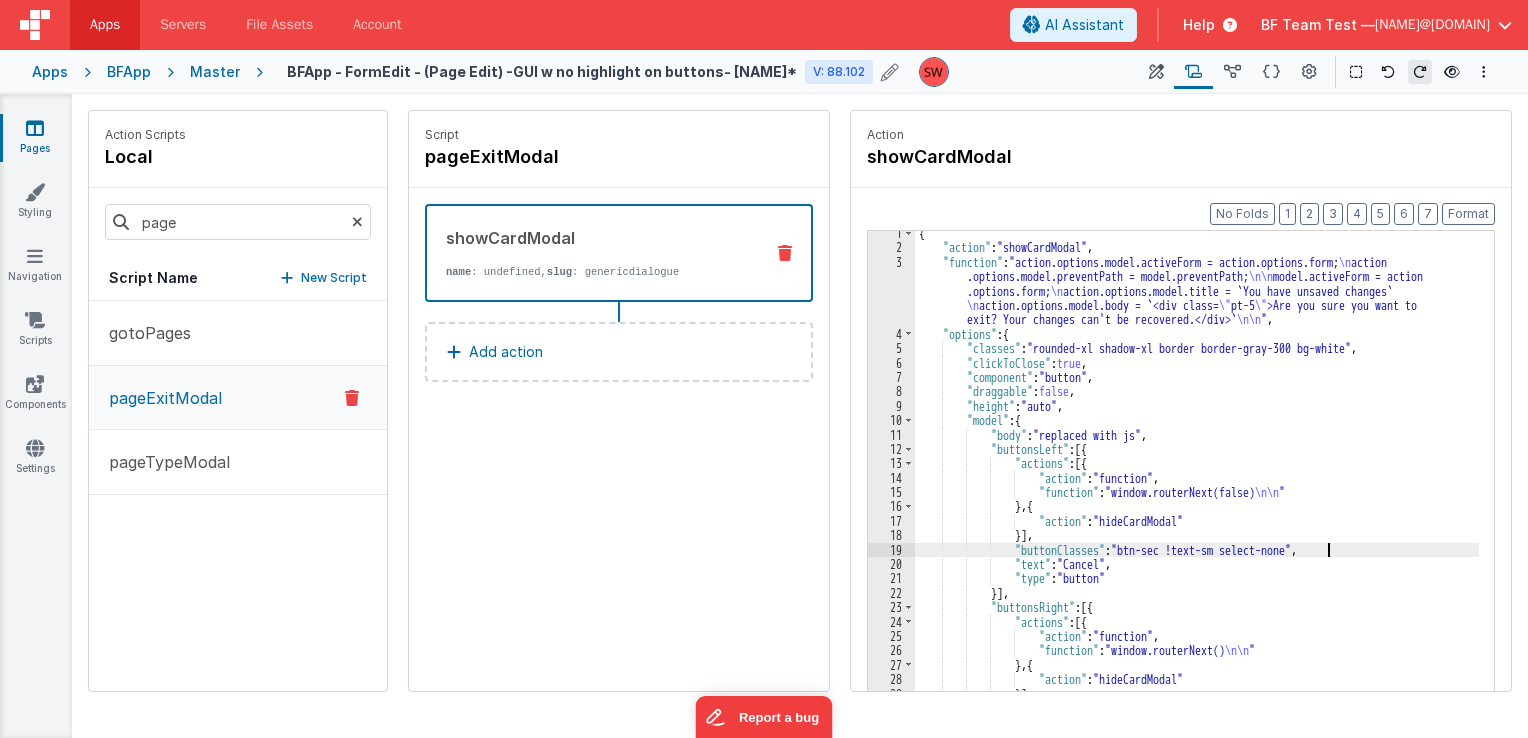 scroll, scrollTop: 124, scrollLeft: 0, axis: vertical 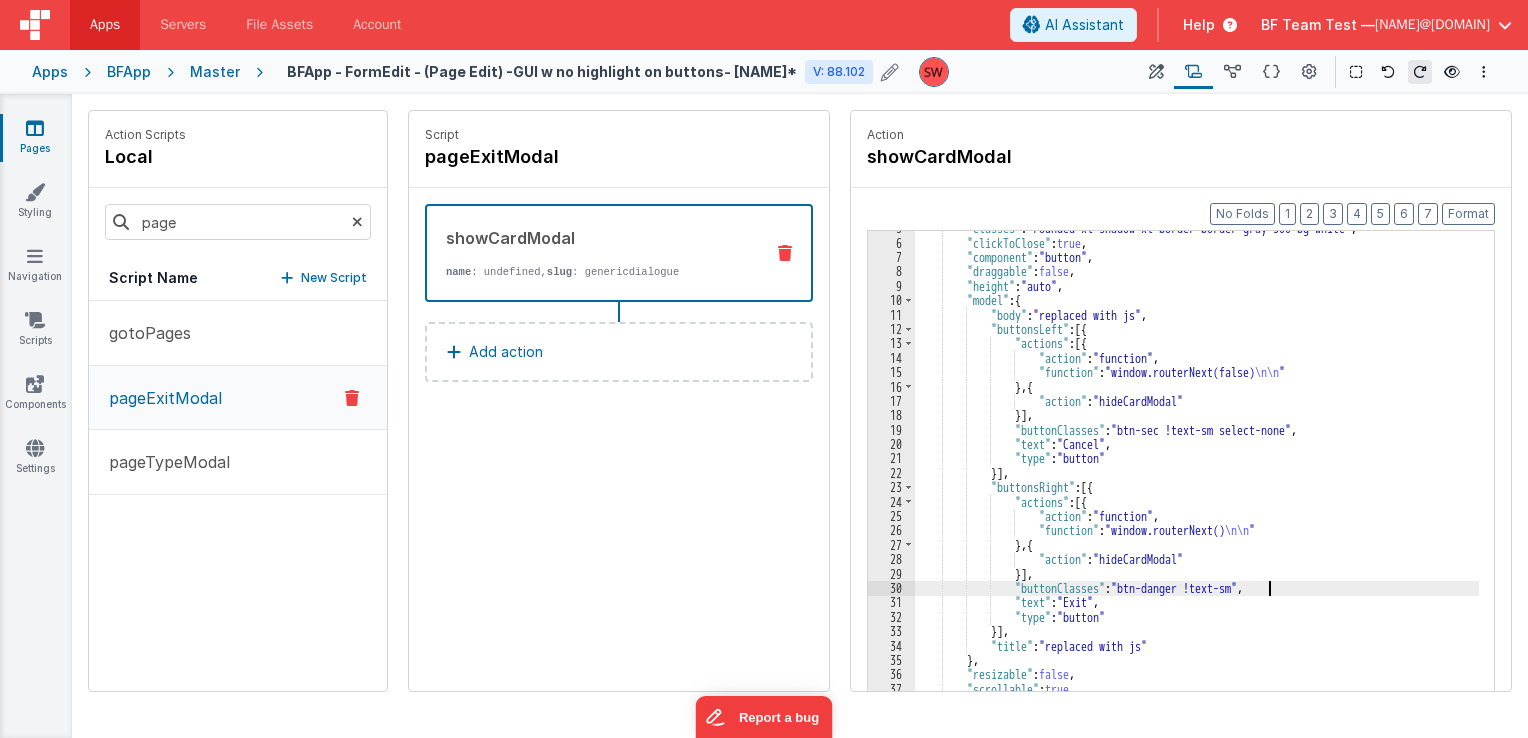 click on ""classes" :  "rounded-xl shadow-xl border border-gray-300 bg-white" ,           "clickToClose" :  true ,           "component" :  "button" ,           "draggable" :  false ,           "height" :  "auto" ,           "model" :  {                "body" :  "replaced with js" ,                "buttonsLeft" :  [{                     "actions" :  [{                          "action" :  "function" ,                          "function" :  "window.routerNext(false) \n\n "                     } ,  {                          "action" :  "hideCardModal"                     }] ,                     "buttonClasses" :  "btn-sec !text-sm select-none" ,                     "text" :  "Cancel" ,                     "type" :  "button"                }] ,                "buttonsRight" :  [{                     "actions" :  [{                          "action" :  "function" ,                          "function" :  "window.routerNext() \n\n "                     } ,  {                          "action" :  "hideCardModal" ," at bounding box center [1197, 497] 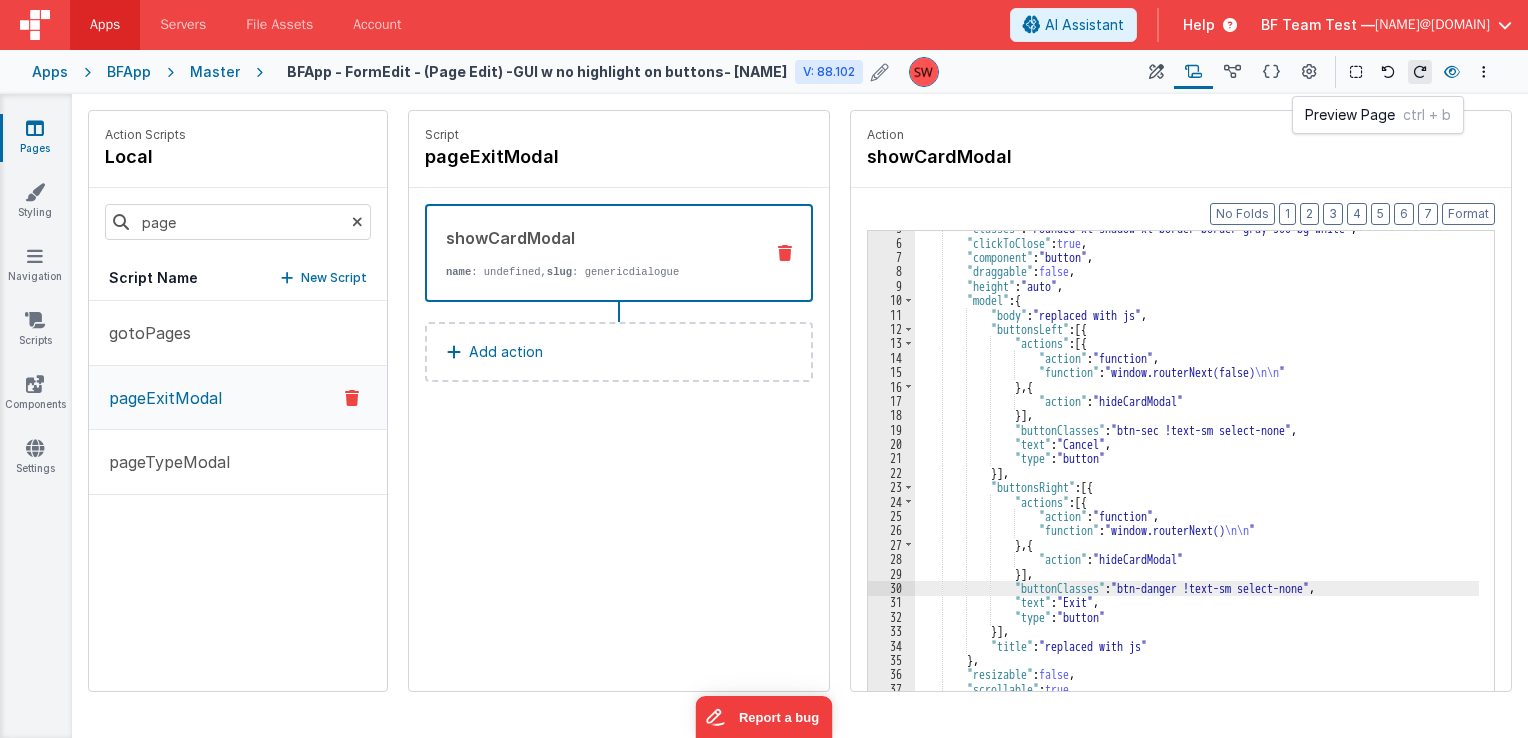 click at bounding box center (1452, 72) 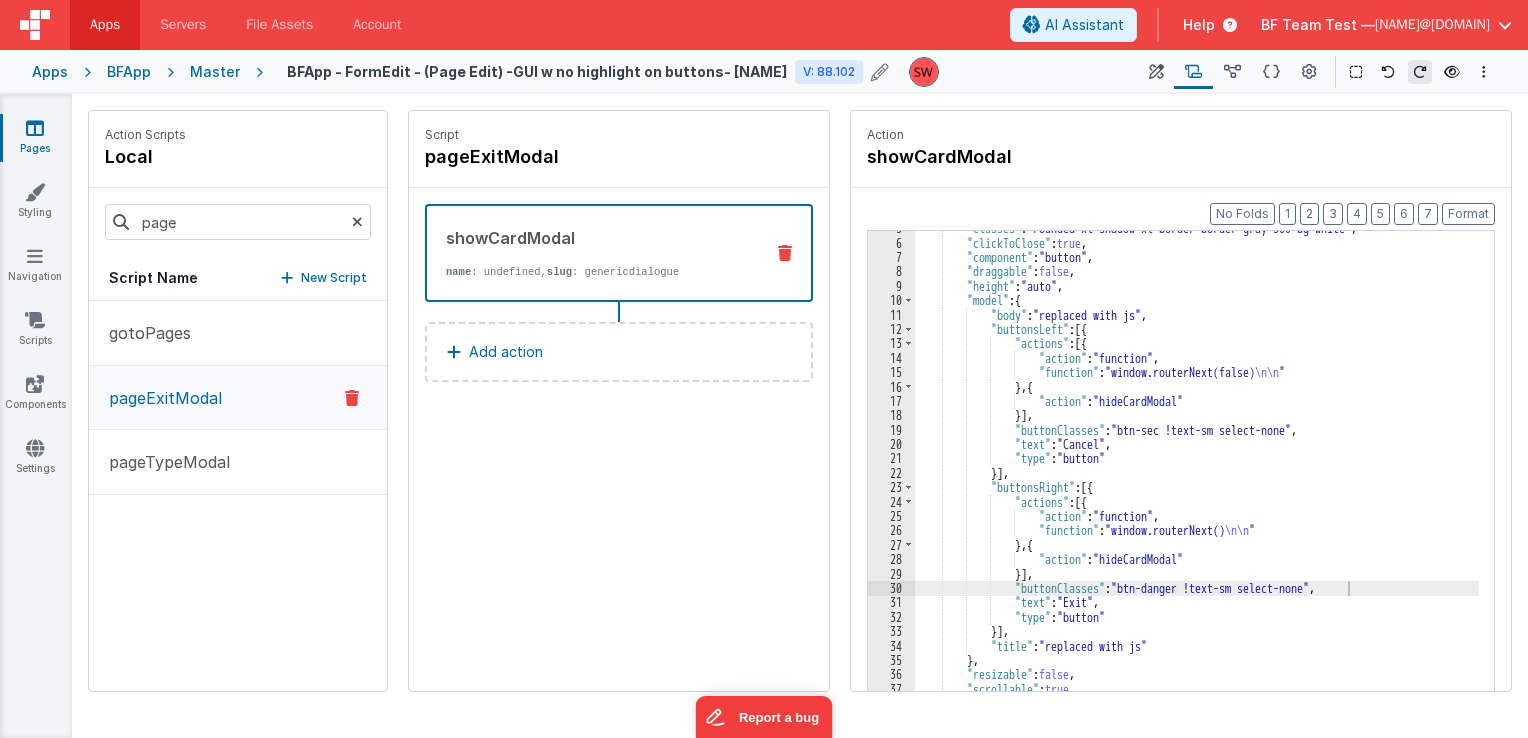 click on "Master" at bounding box center (215, 72) 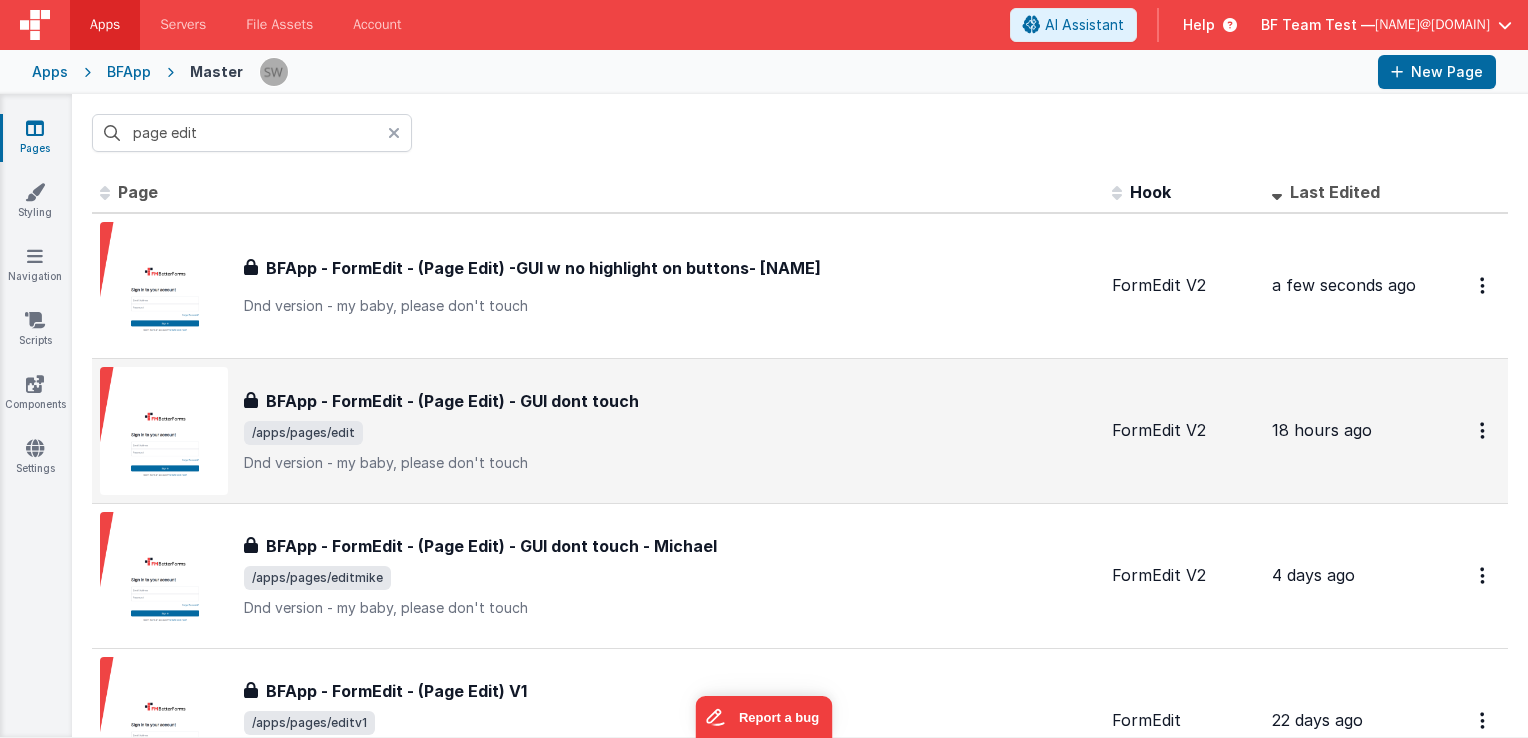 click on "/apps/pages/edit" at bounding box center (670, 433) 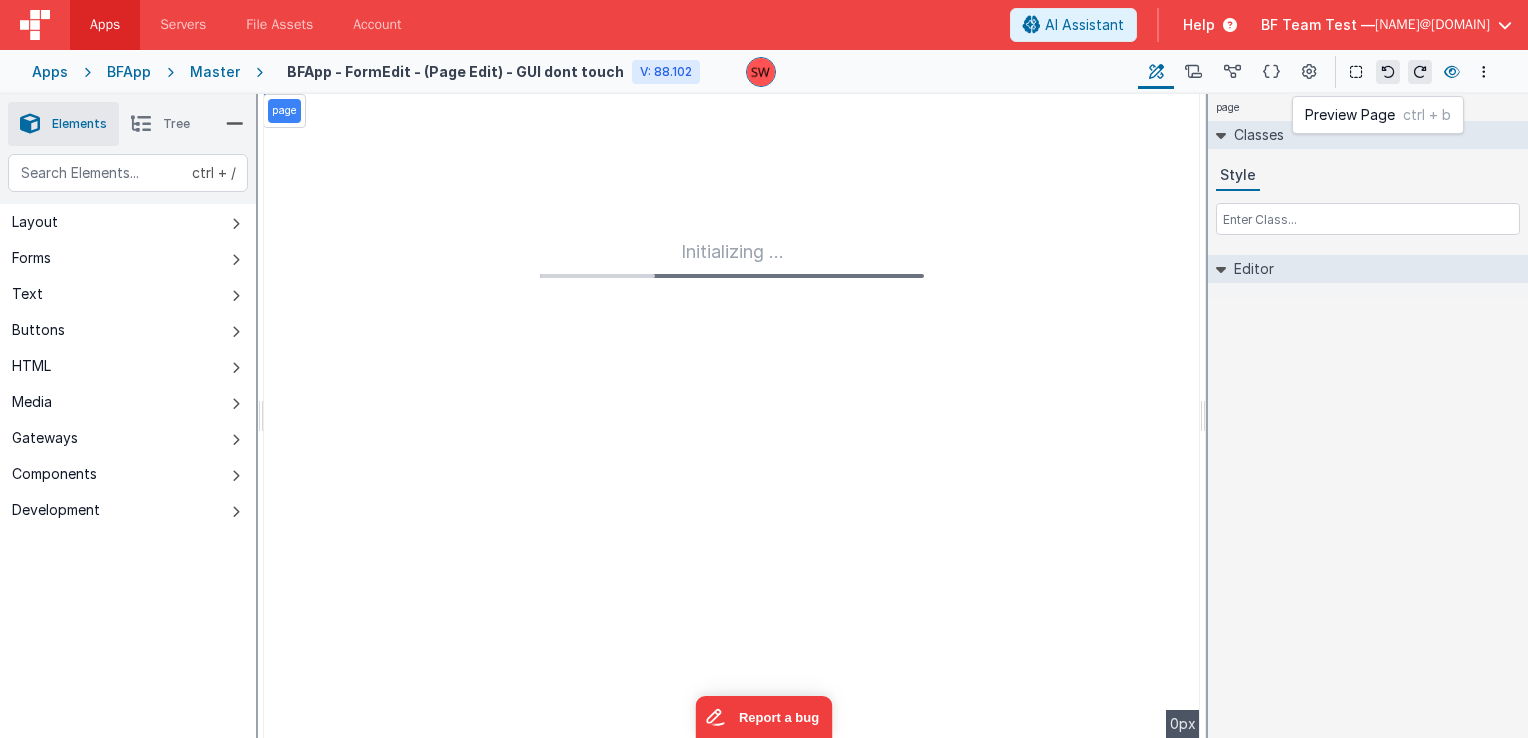 click at bounding box center (1452, 72) 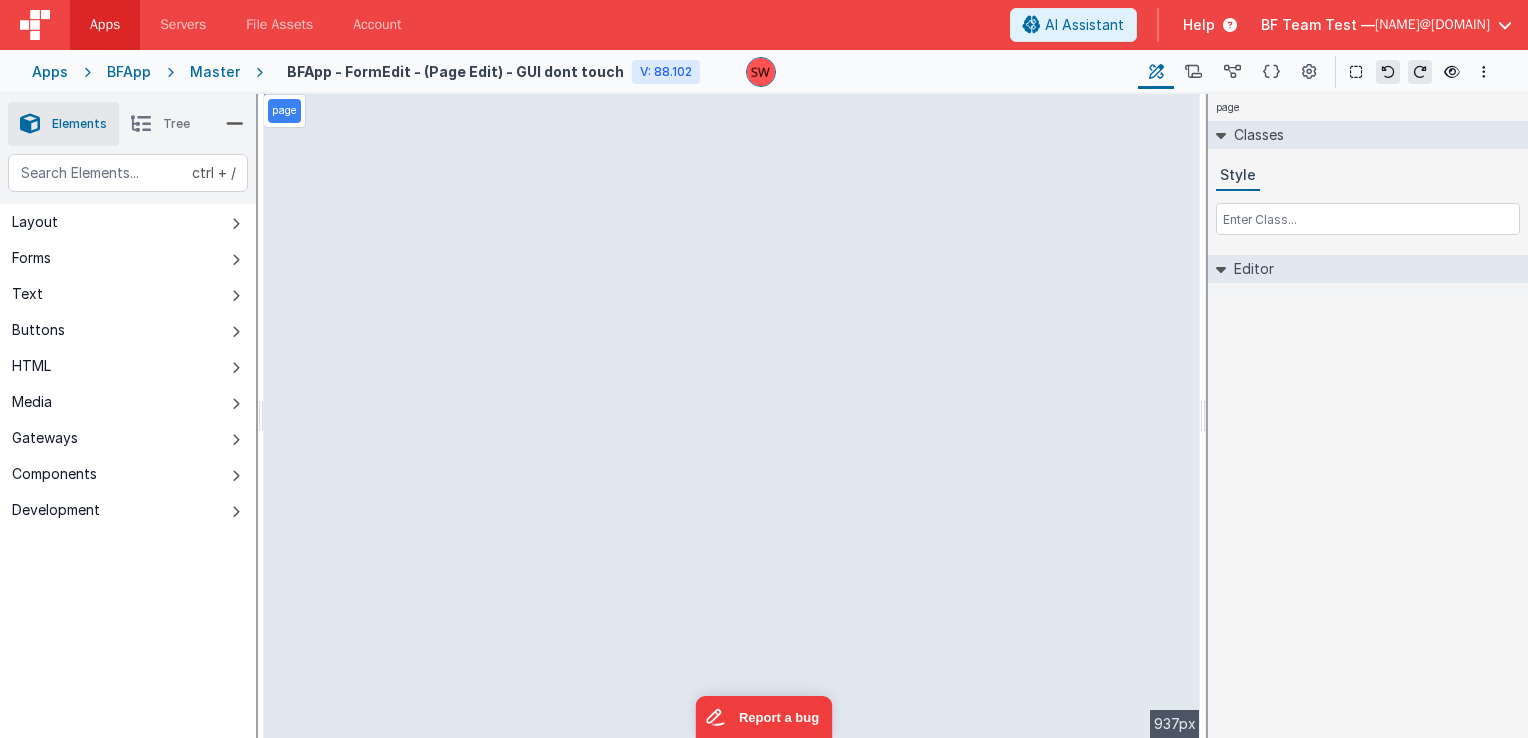 click on "Master" at bounding box center [215, 72] 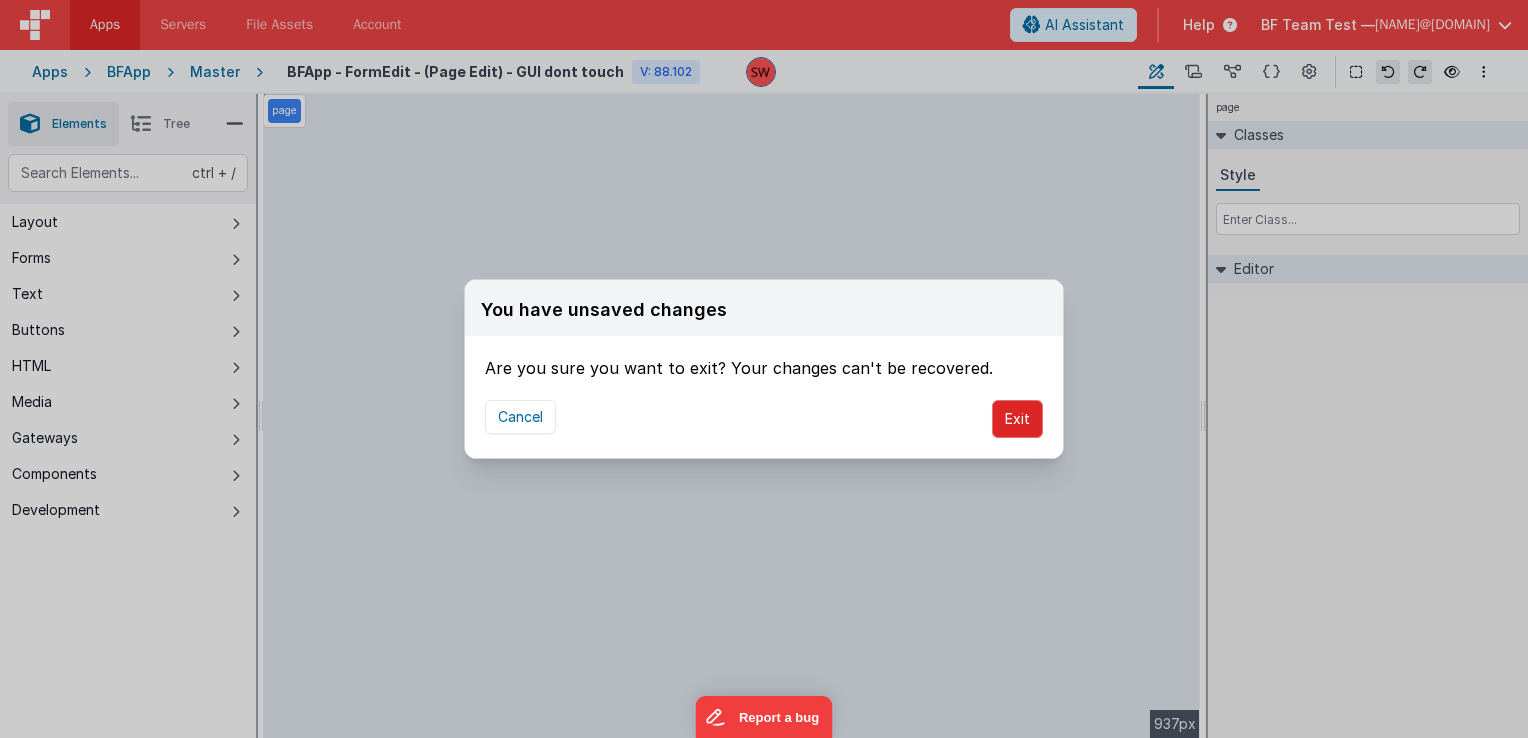 click on "Exit" at bounding box center (1017, 419) 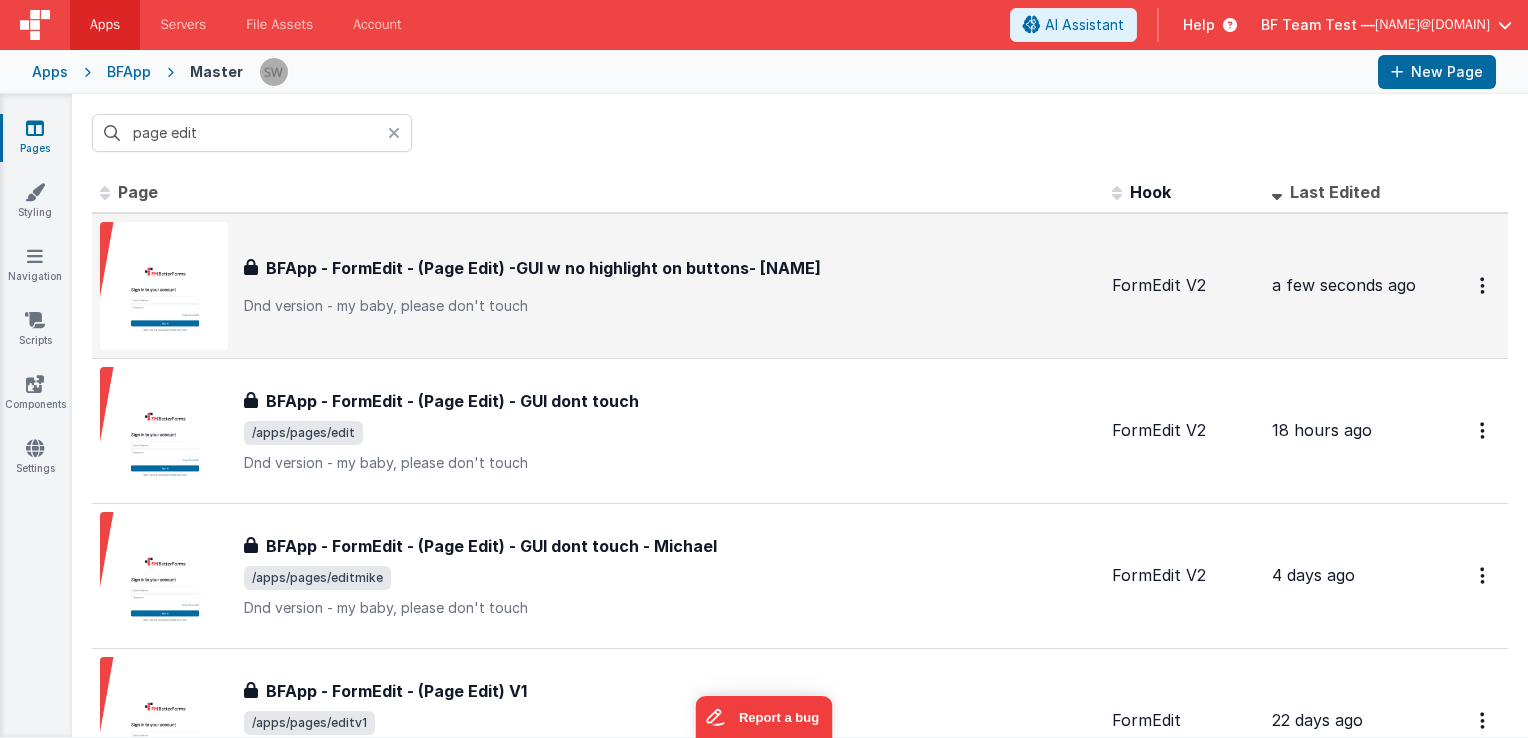 click on "BFApp - FormEdit - (Page Edit) -GUI w no highlight on buttons- Silas" at bounding box center [543, 268] 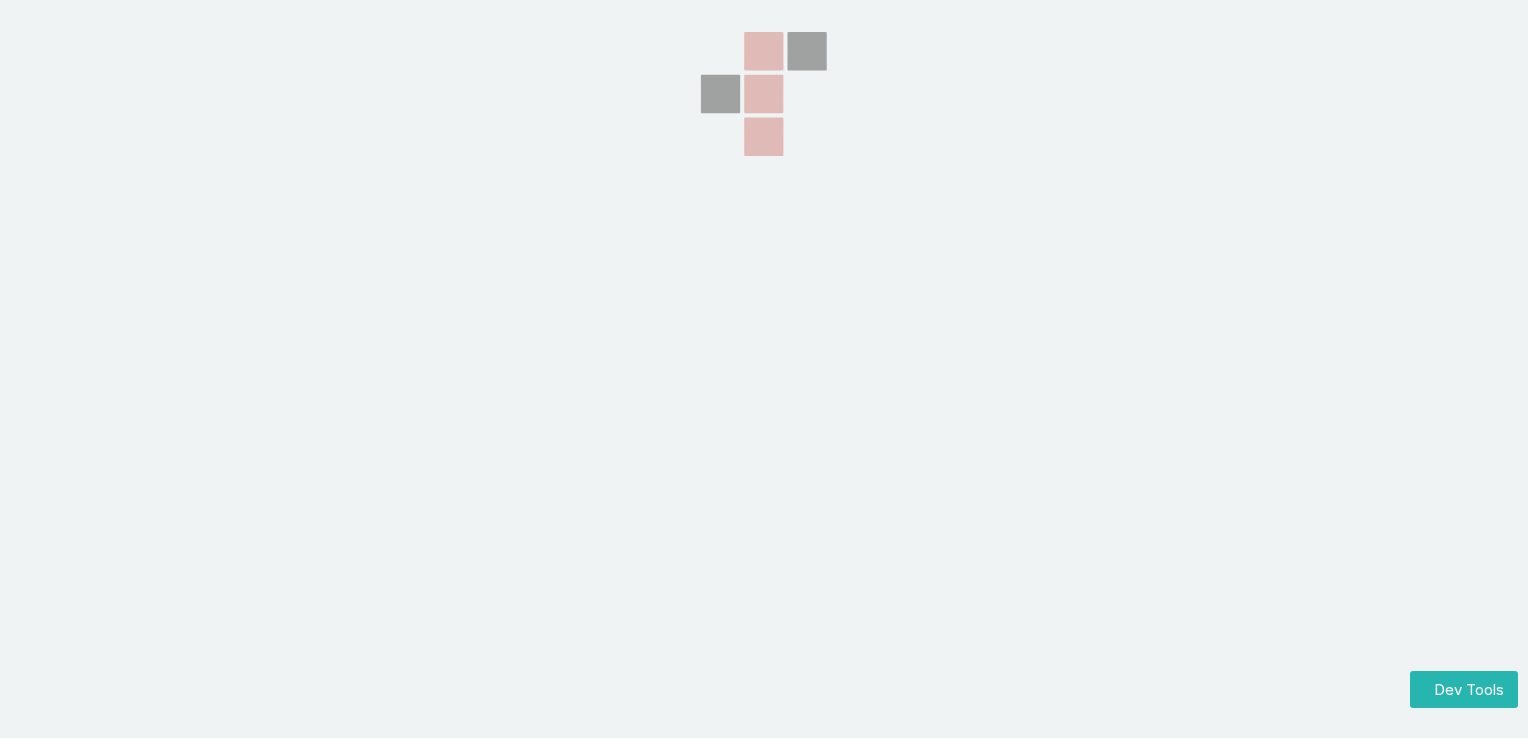 scroll, scrollTop: 0, scrollLeft: 0, axis: both 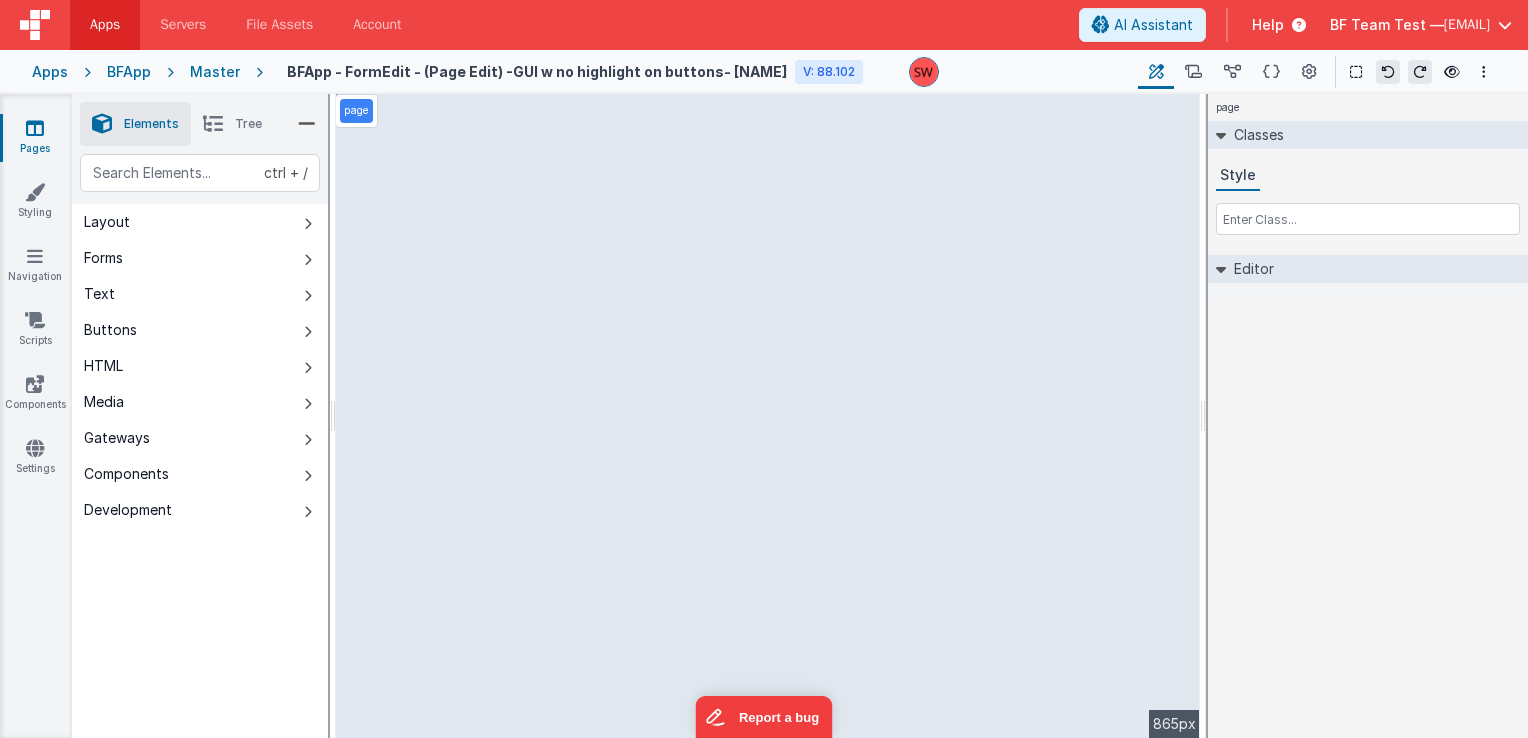 click on "BFApp - FormEdit - (Page Edit) -GUI w no highlight on buttons- [NAME]" at bounding box center (537, 71) 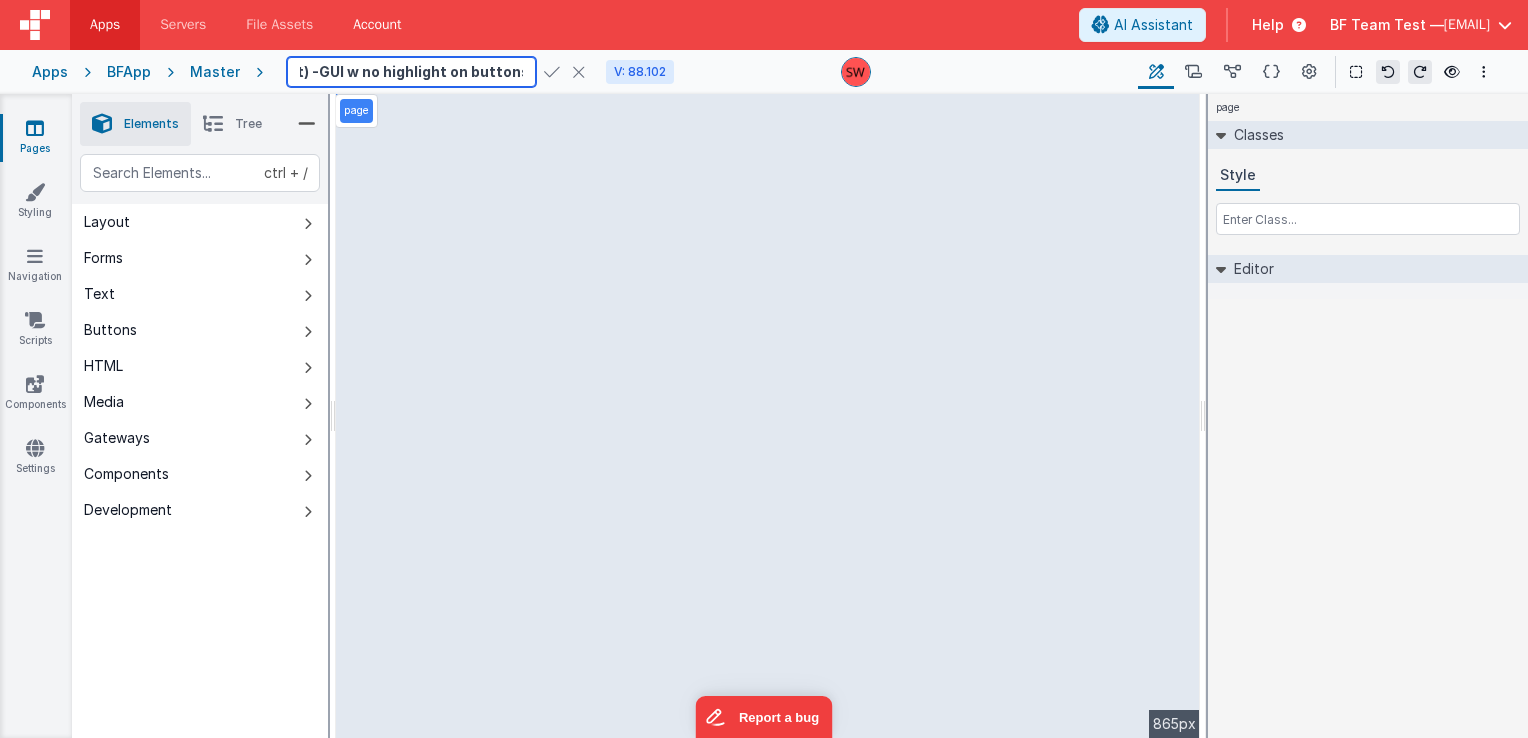 scroll, scrollTop: 0, scrollLeft: 214, axis: horizontal 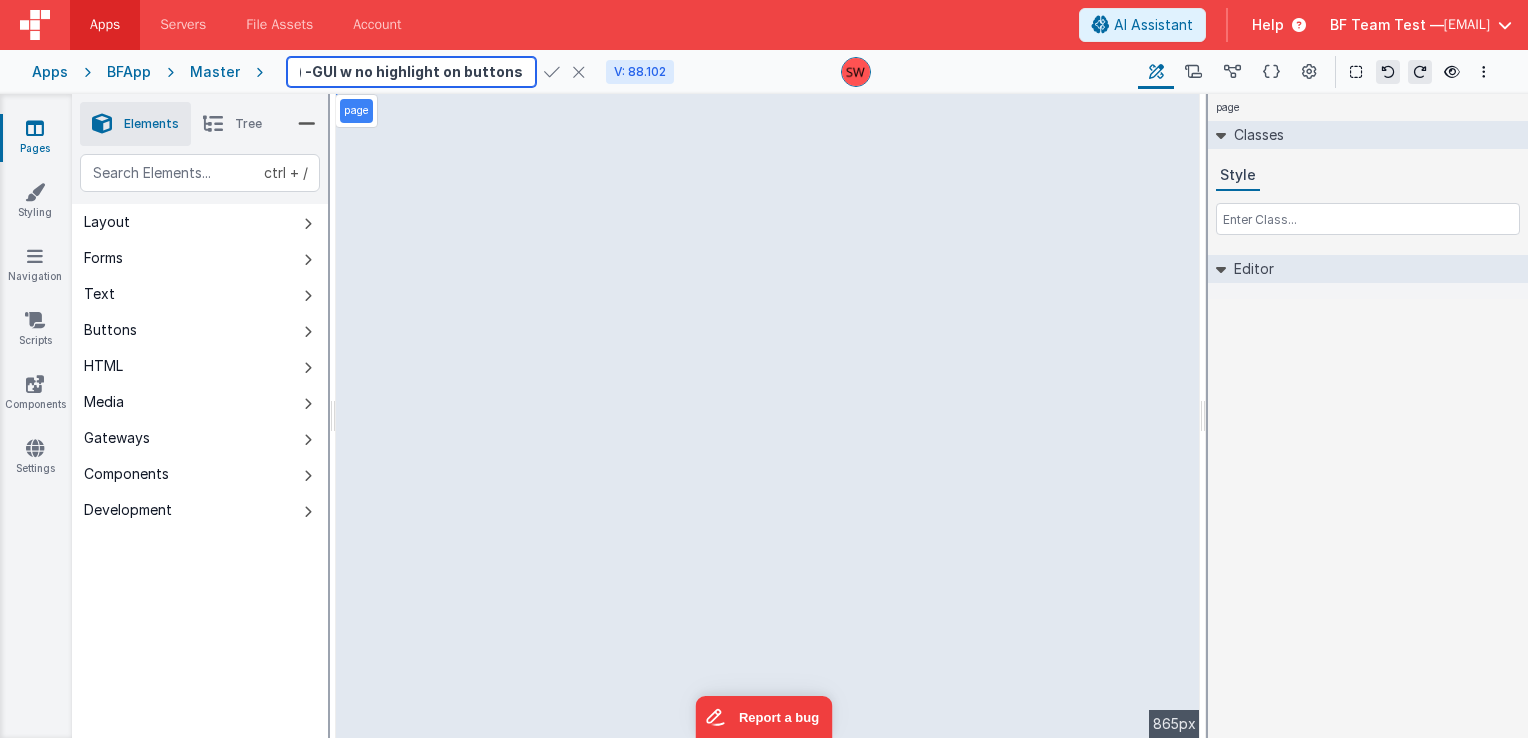 type on "BFApp - FormEdit - (Page Edit) -GUI w no highlight on buttons" 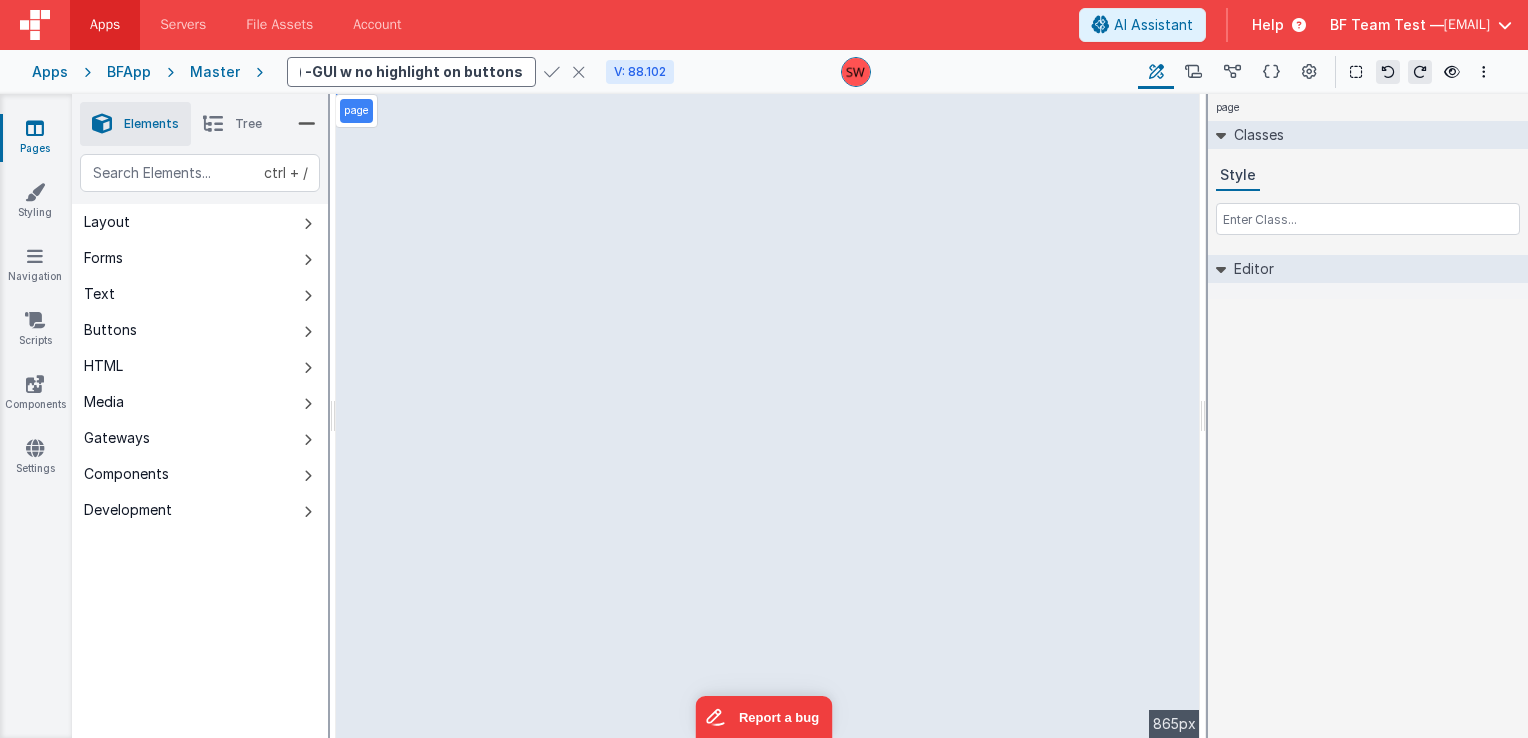 scroll, scrollTop: 0, scrollLeft: 0, axis: both 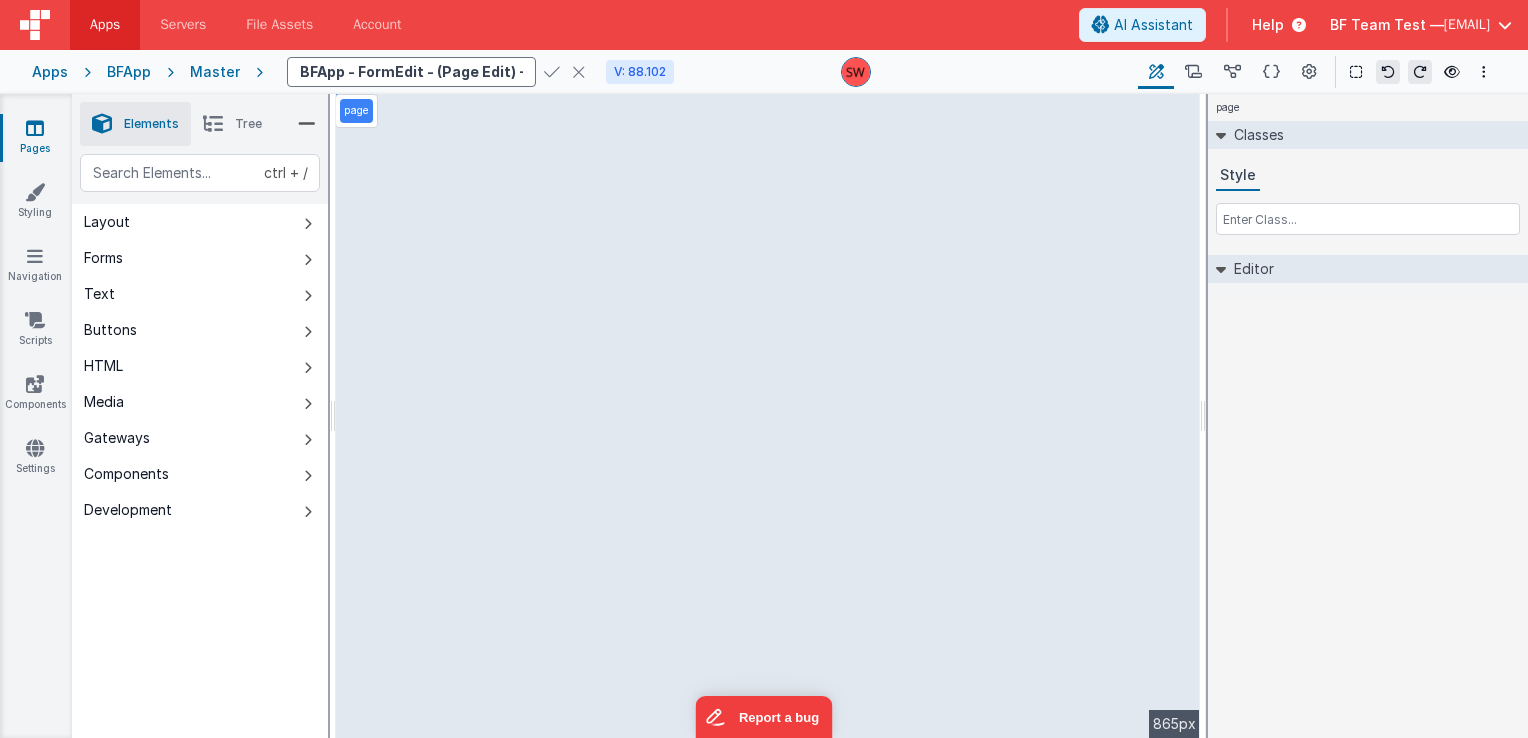 click at bounding box center (552, 72) 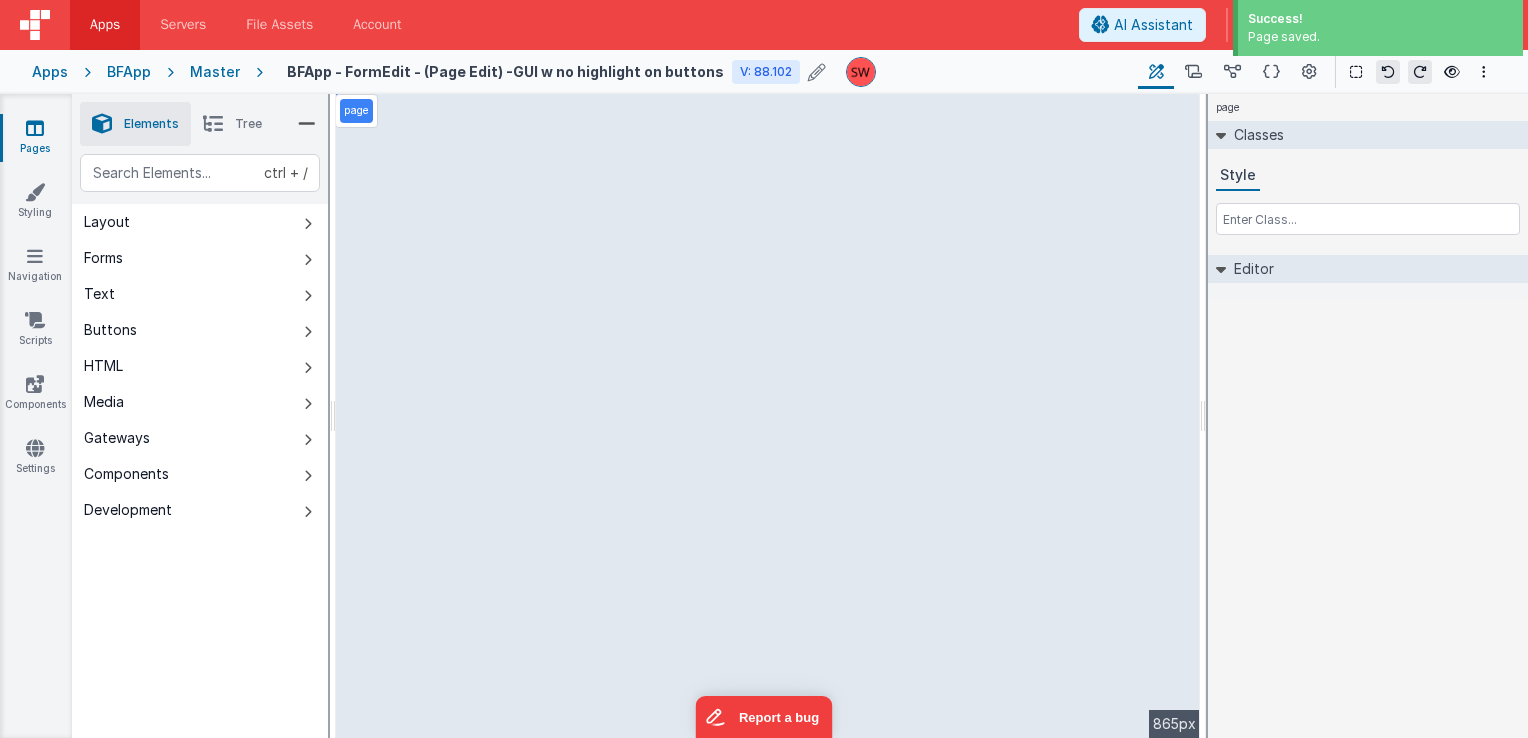 click on "BFApp - FormEdit - (Page Edit) -GUI w no highlight on buttons" at bounding box center [505, 71] 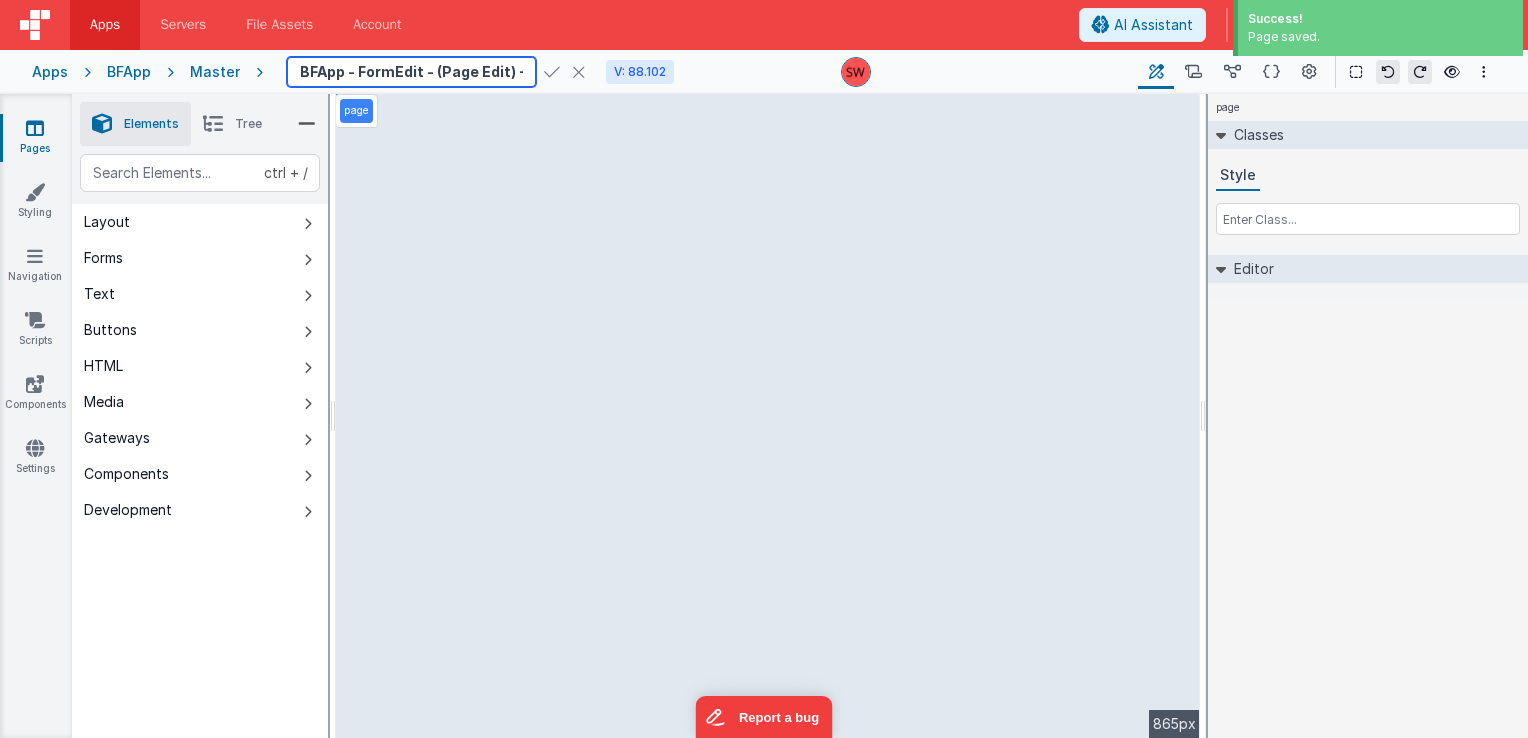 click on "BFApp - FormEdit - (Page Edit) -GUI w no highlight on buttons" at bounding box center (411, 72) 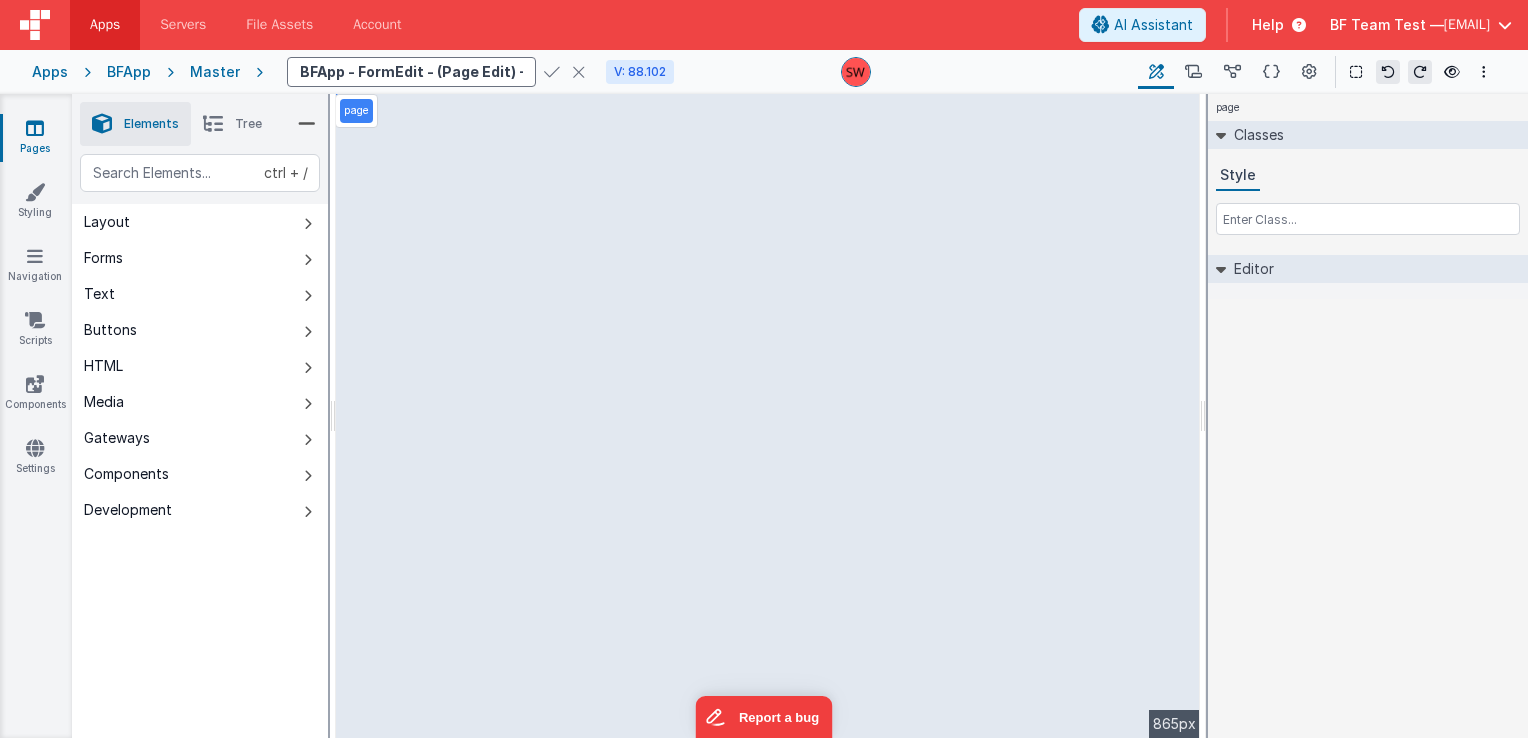 click on "BFApp - FormEdit - (Page Edit) -GUI w no highlight on buttons         V: 88.102" at bounding box center [556, 72] 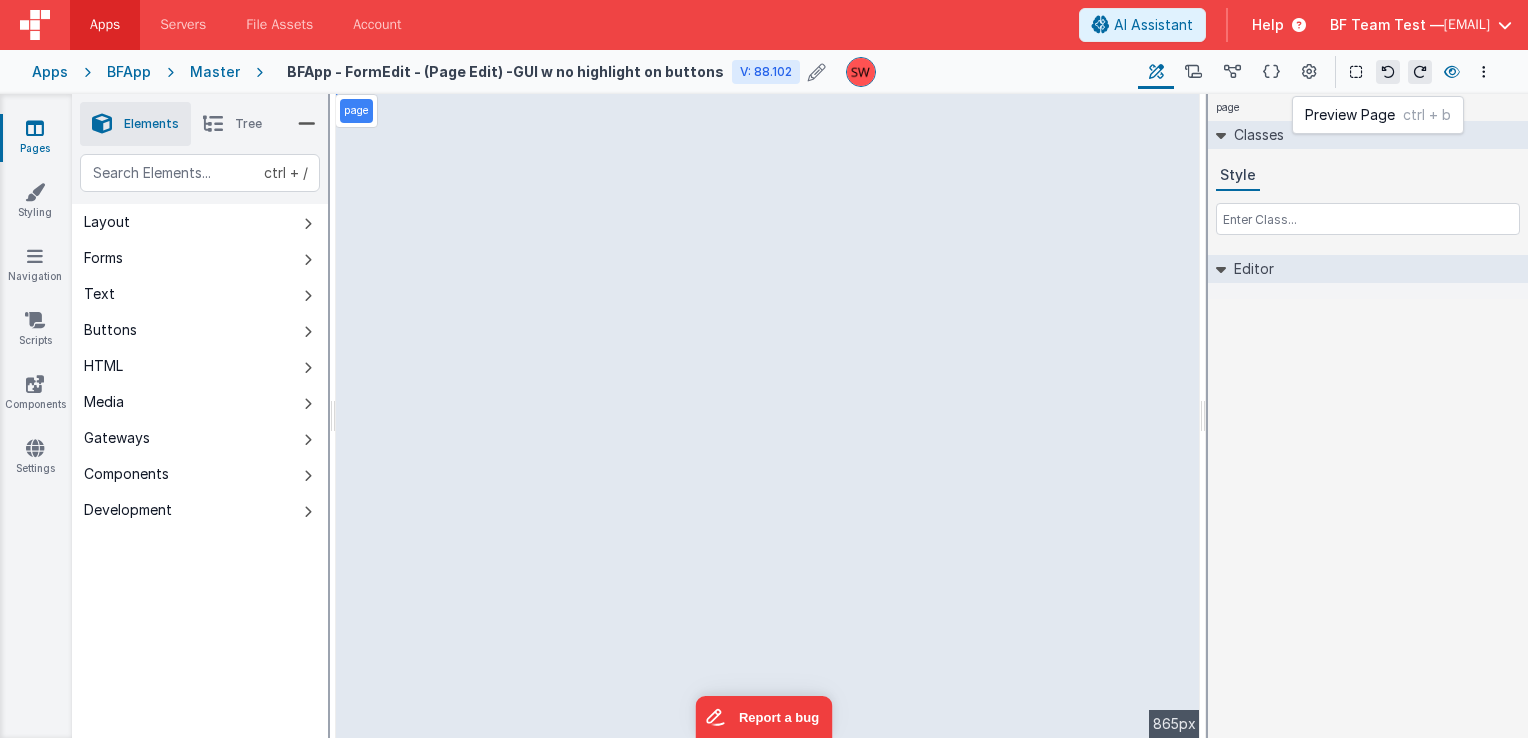 click at bounding box center (1452, 72) 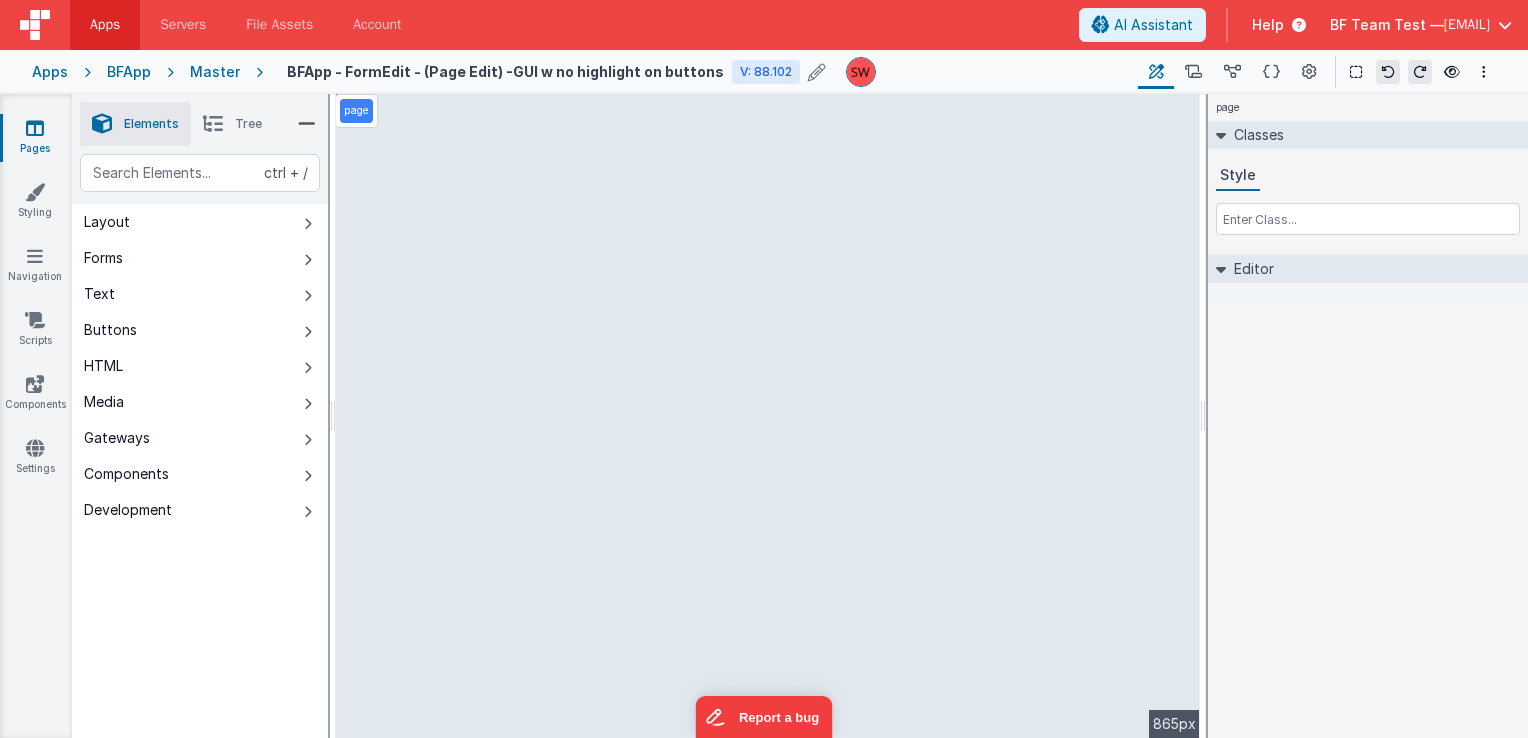 click on "Master" at bounding box center (215, 72) 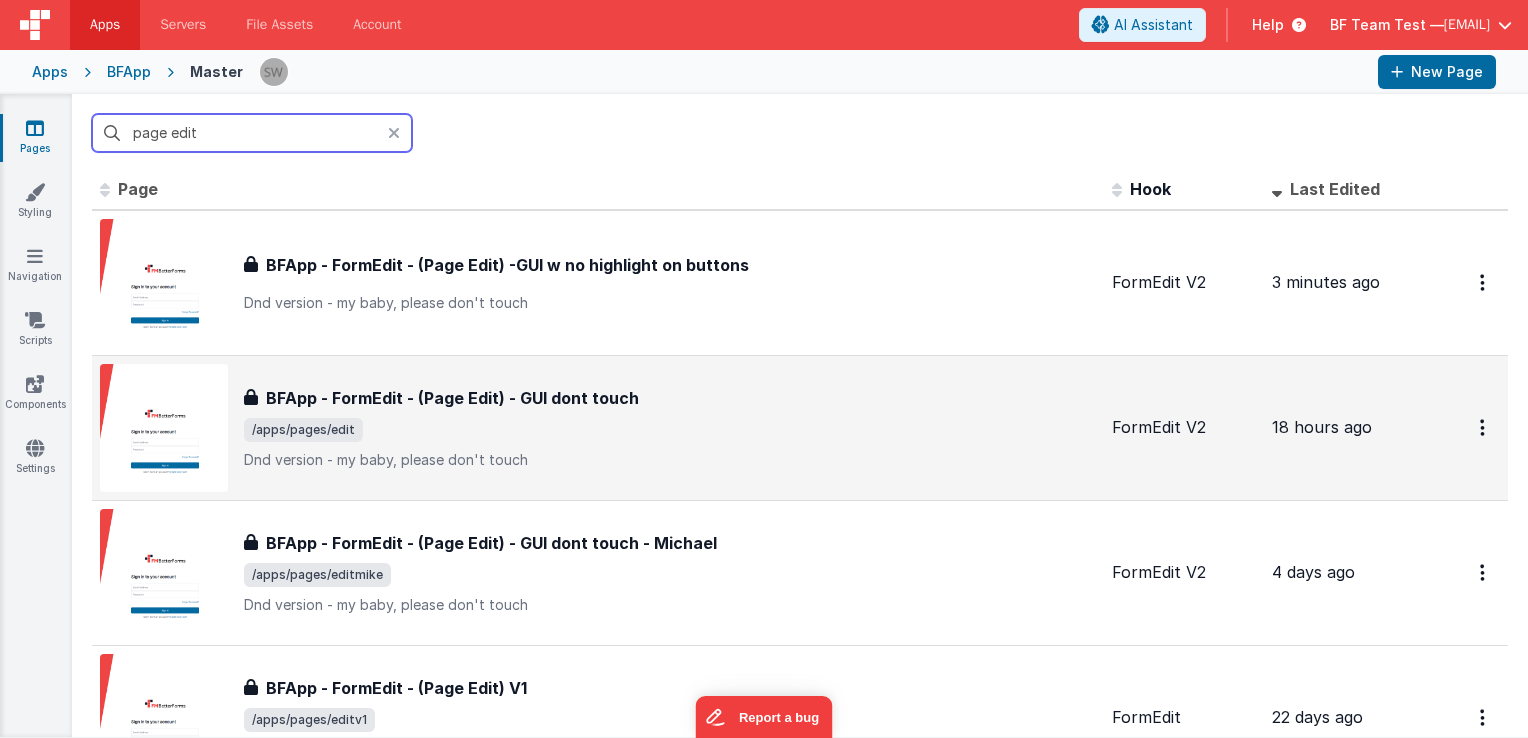 scroll, scrollTop: 0, scrollLeft: 0, axis: both 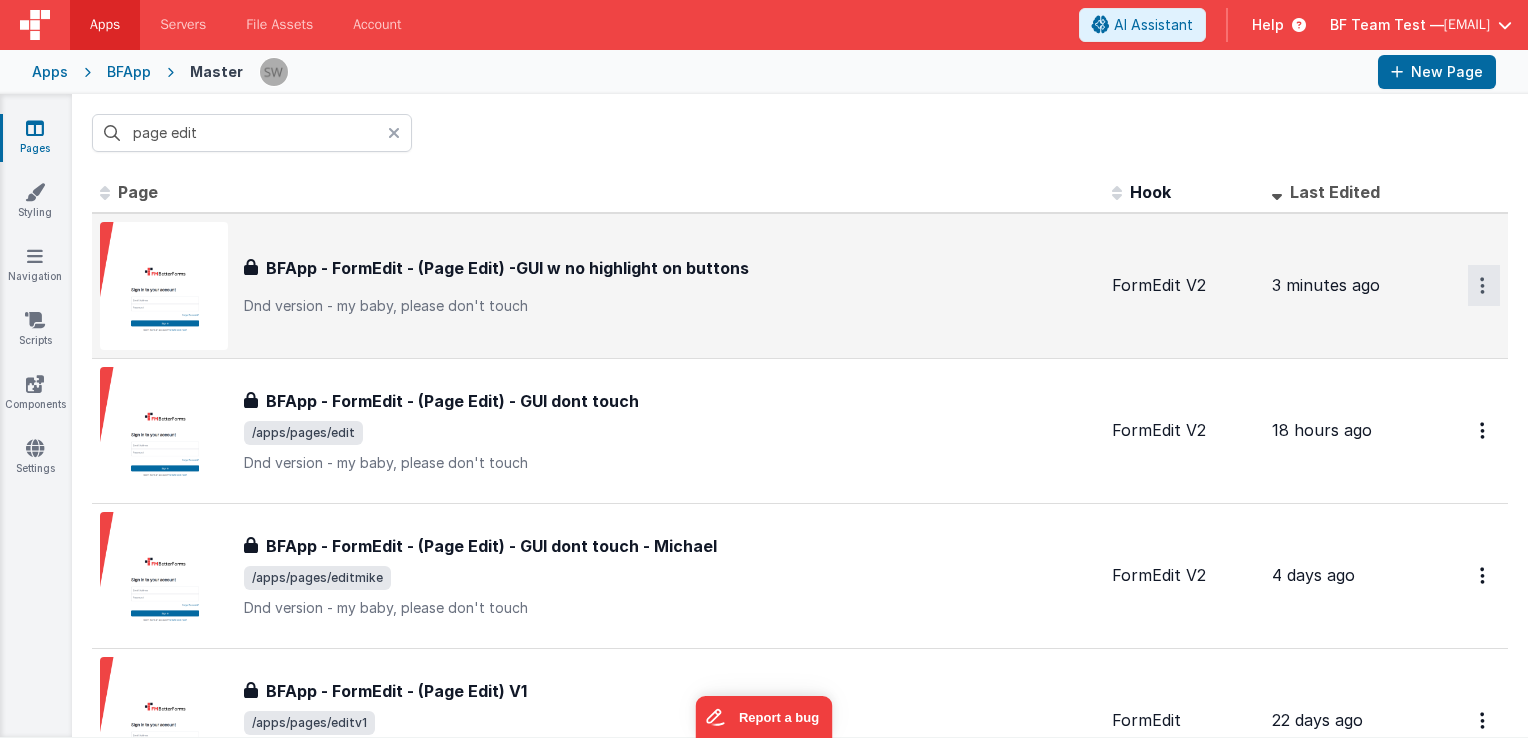 click at bounding box center [1484, 285] 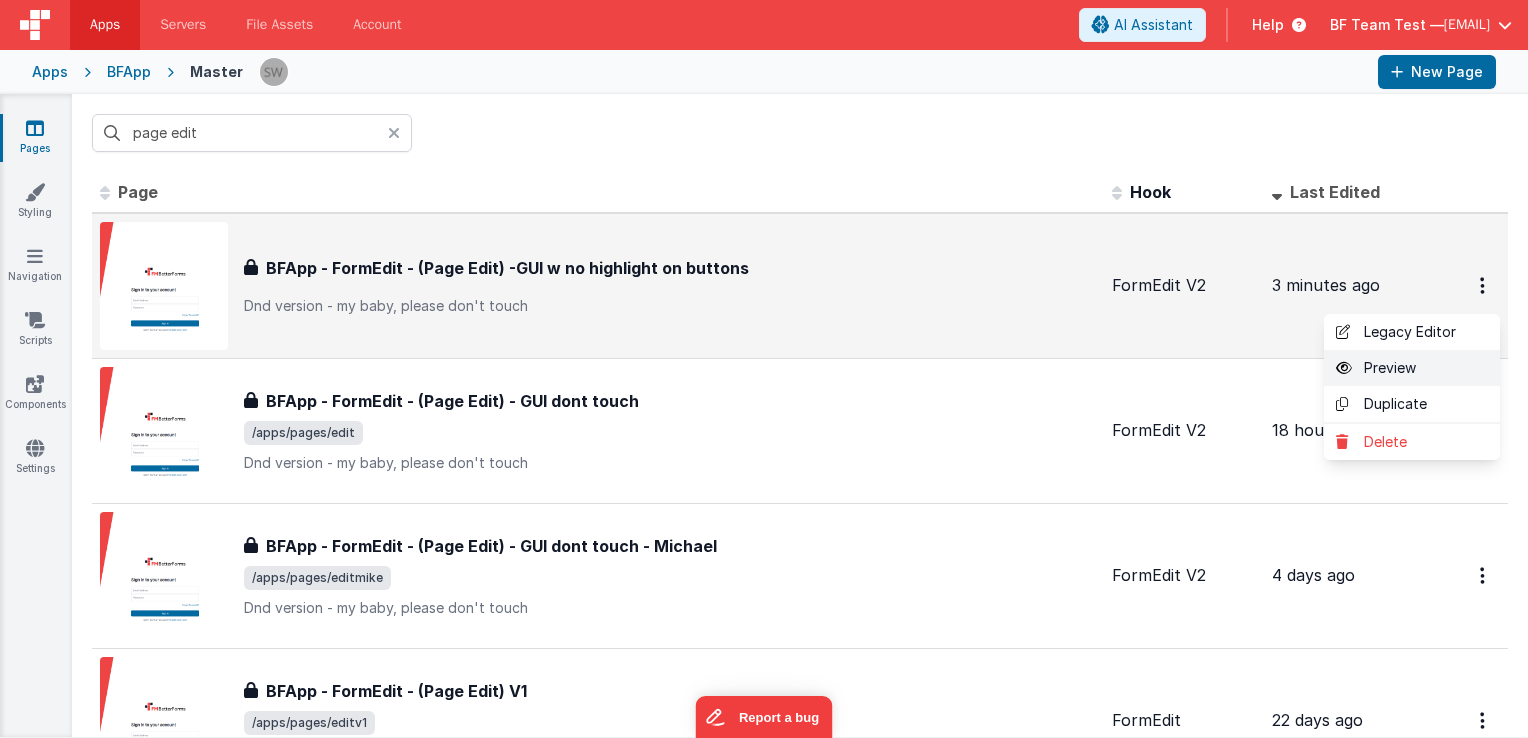 click on "Preview" at bounding box center (1412, 368) 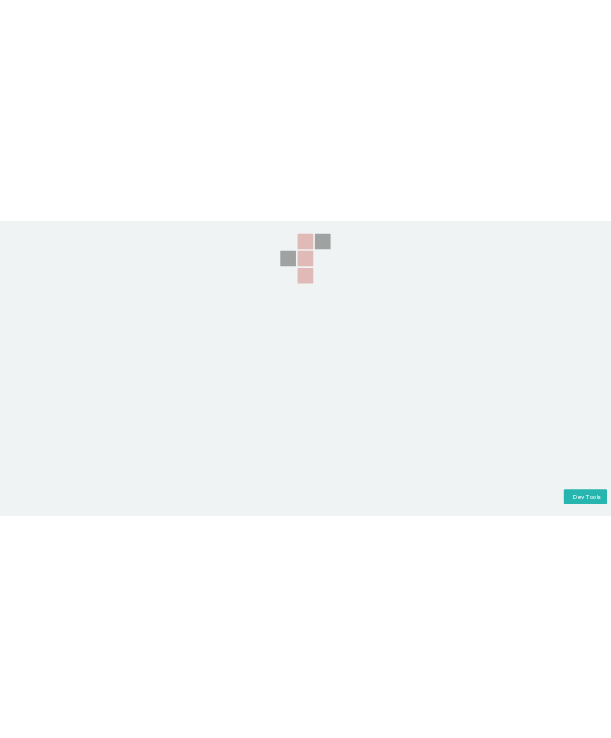 scroll, scrollTop: 0, scrollLeft: 0, axis: both 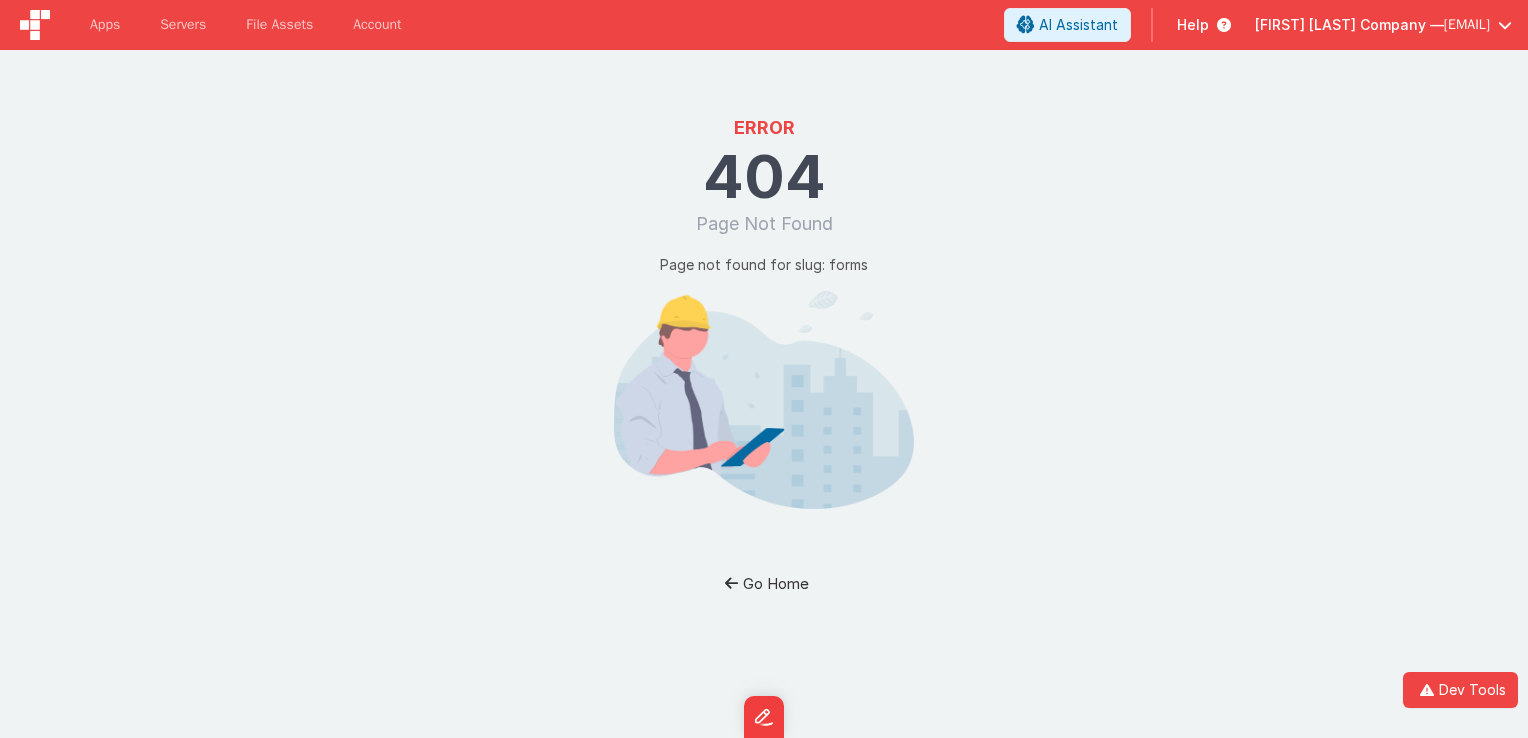 click on "Go Home" at bounding box center (764, 583) 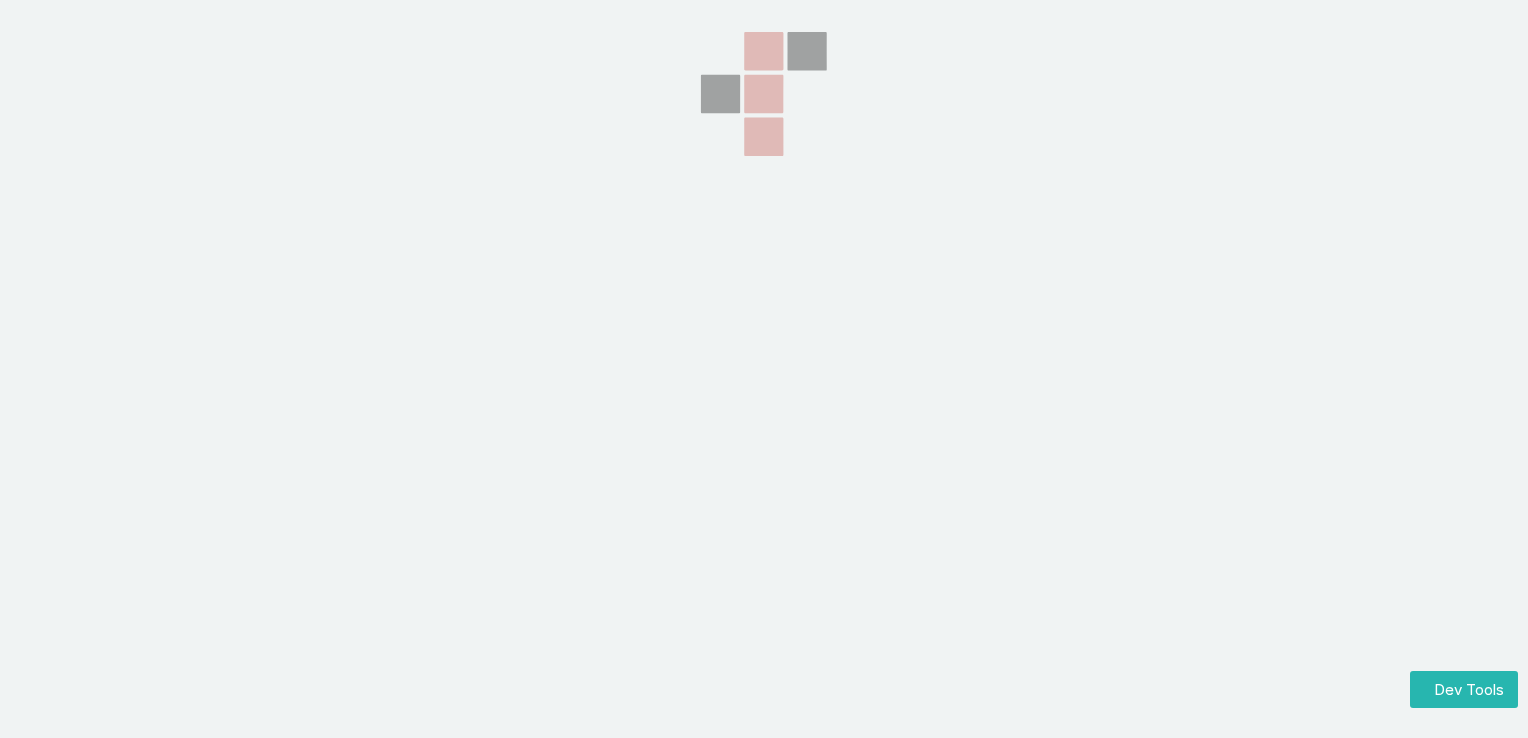 scroll, scrollTop: 0, scrollLeft: 0, axis: both 